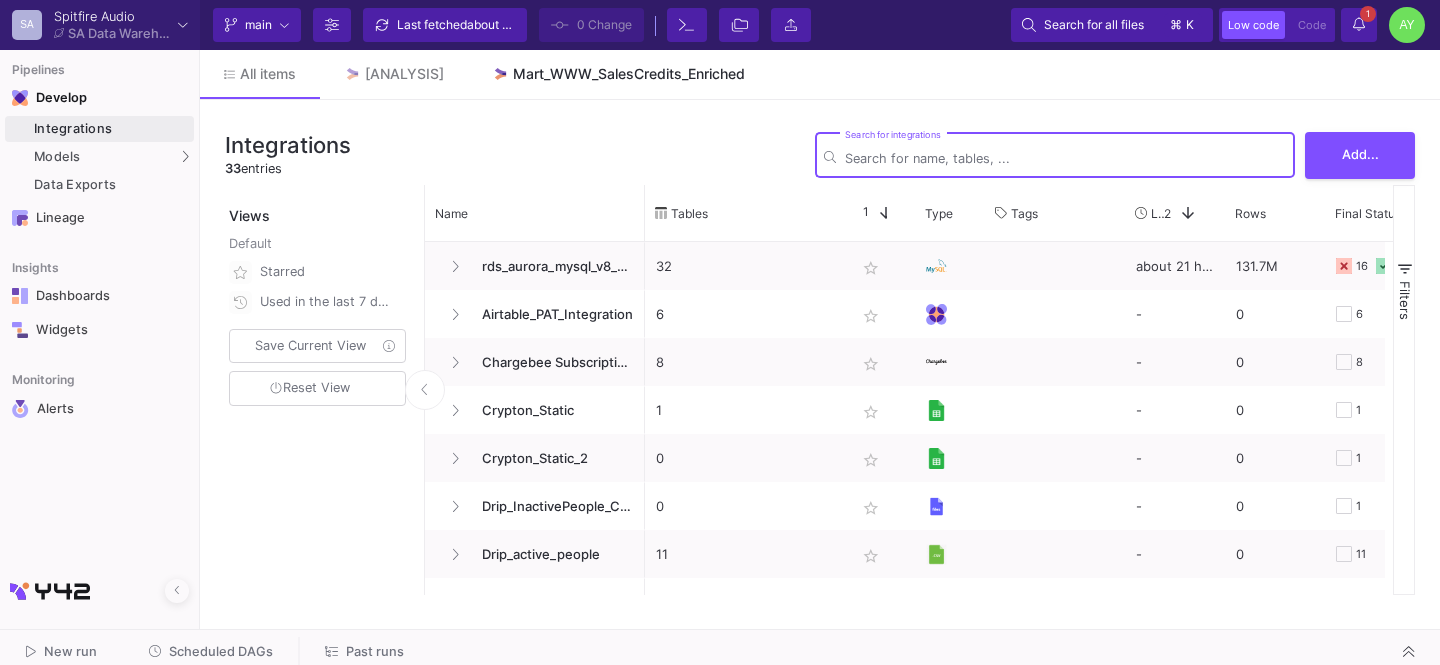 click on "Mart_WWW_SalesCredits_Enriched" at bounding box center (629, 74) 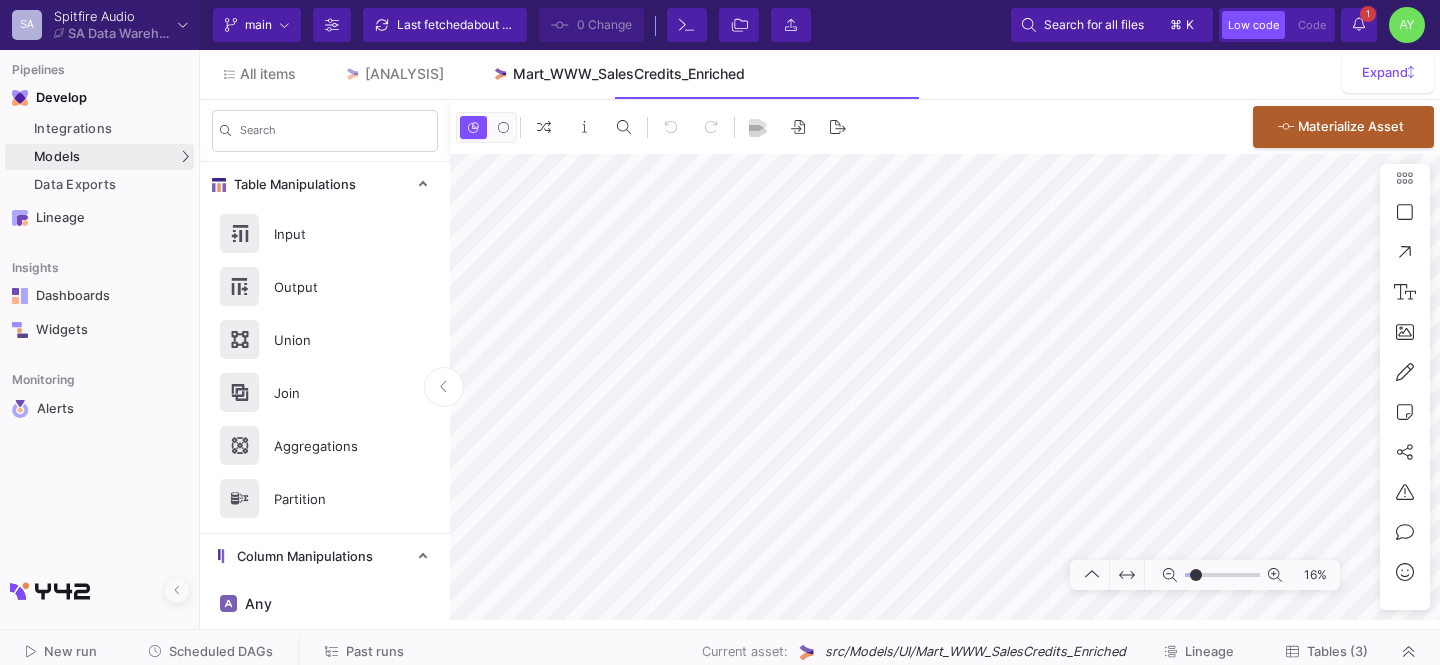 type on "-31" 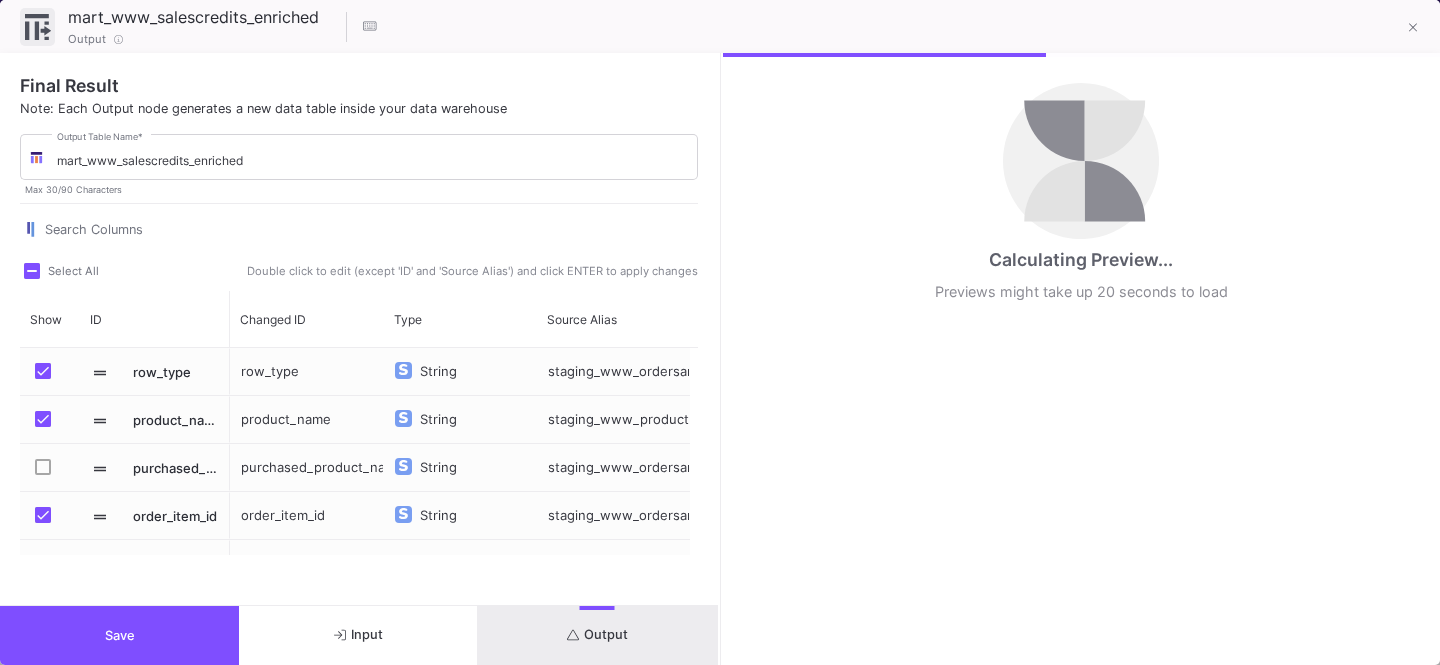 scroll, scrollTop: 594, scrollLeft: 0, axis: vertical 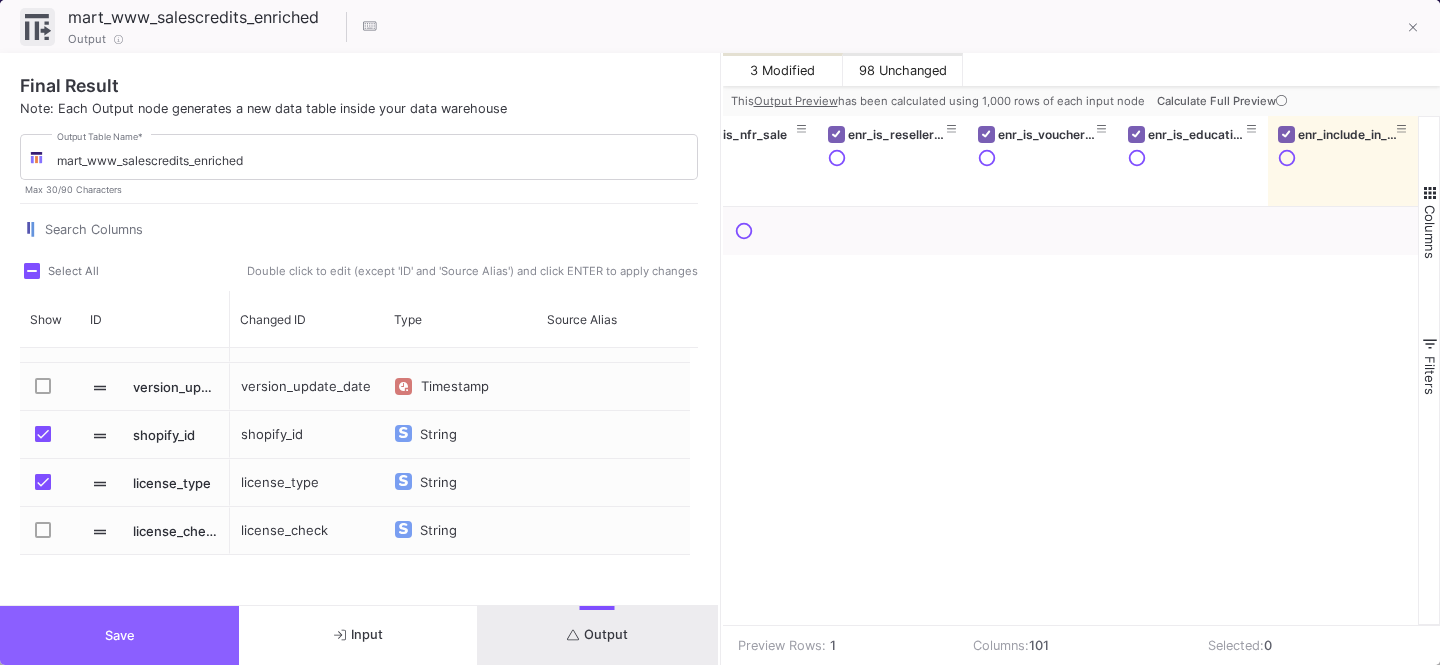 click on "Save" at bounding box center (120, 635) 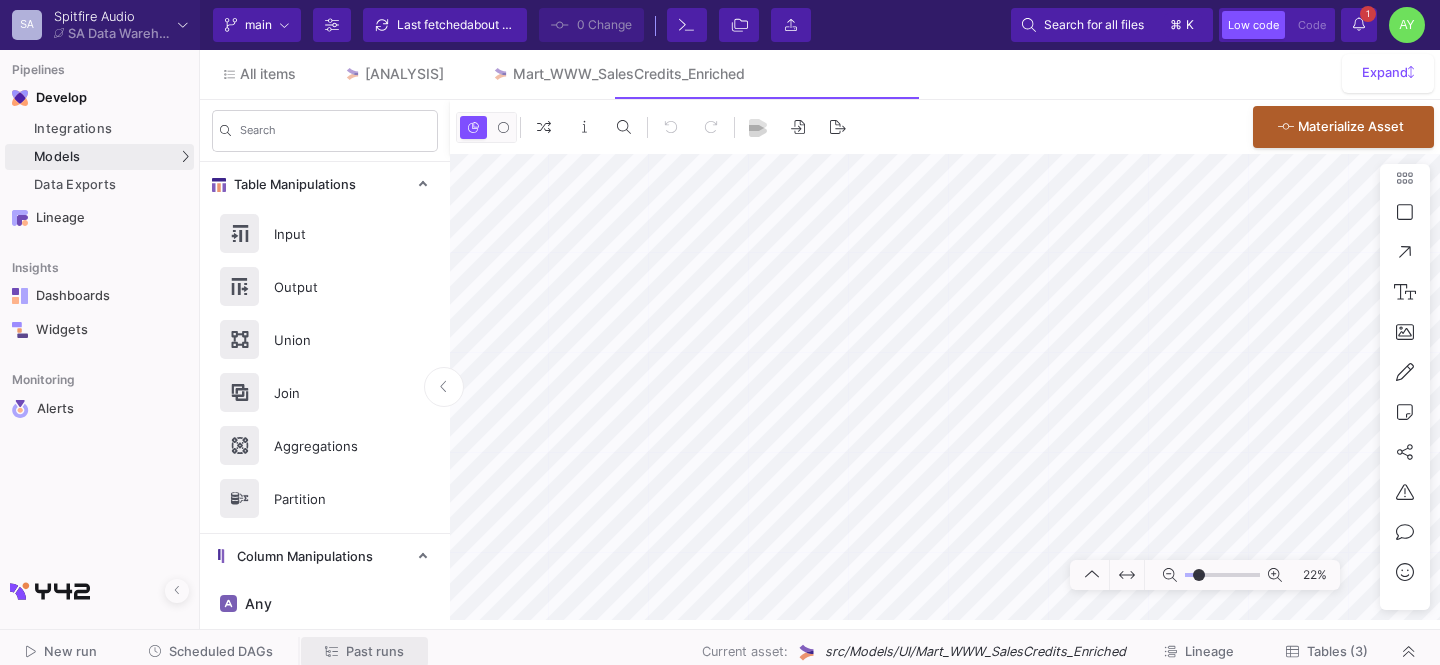 click on "Past runs" 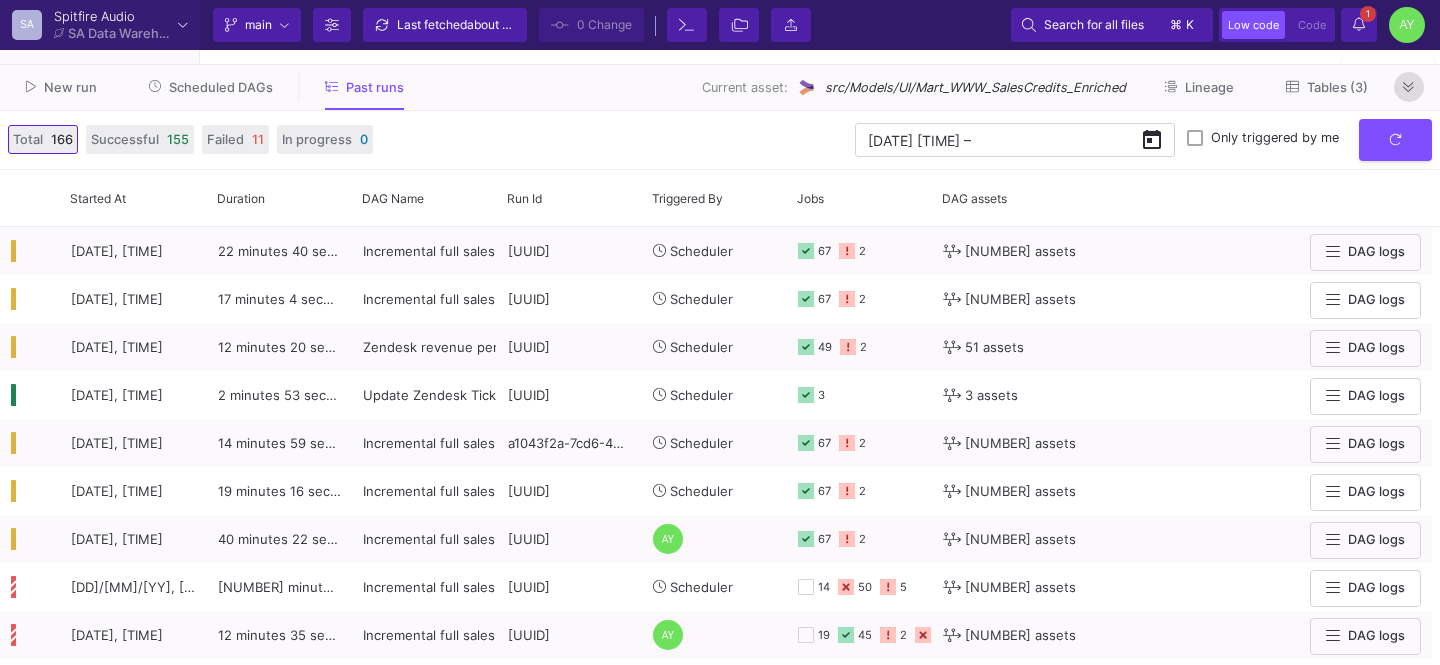 click 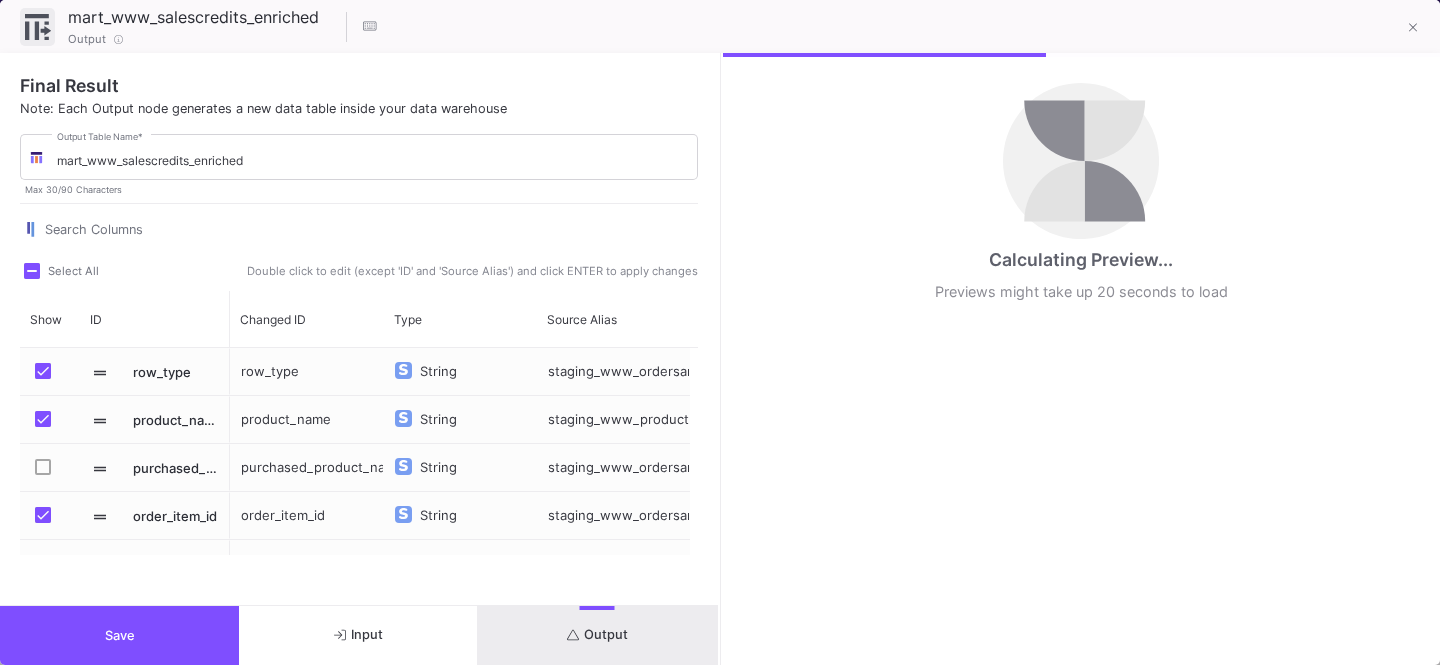 click on "Output" at bounding box center [597, 634] 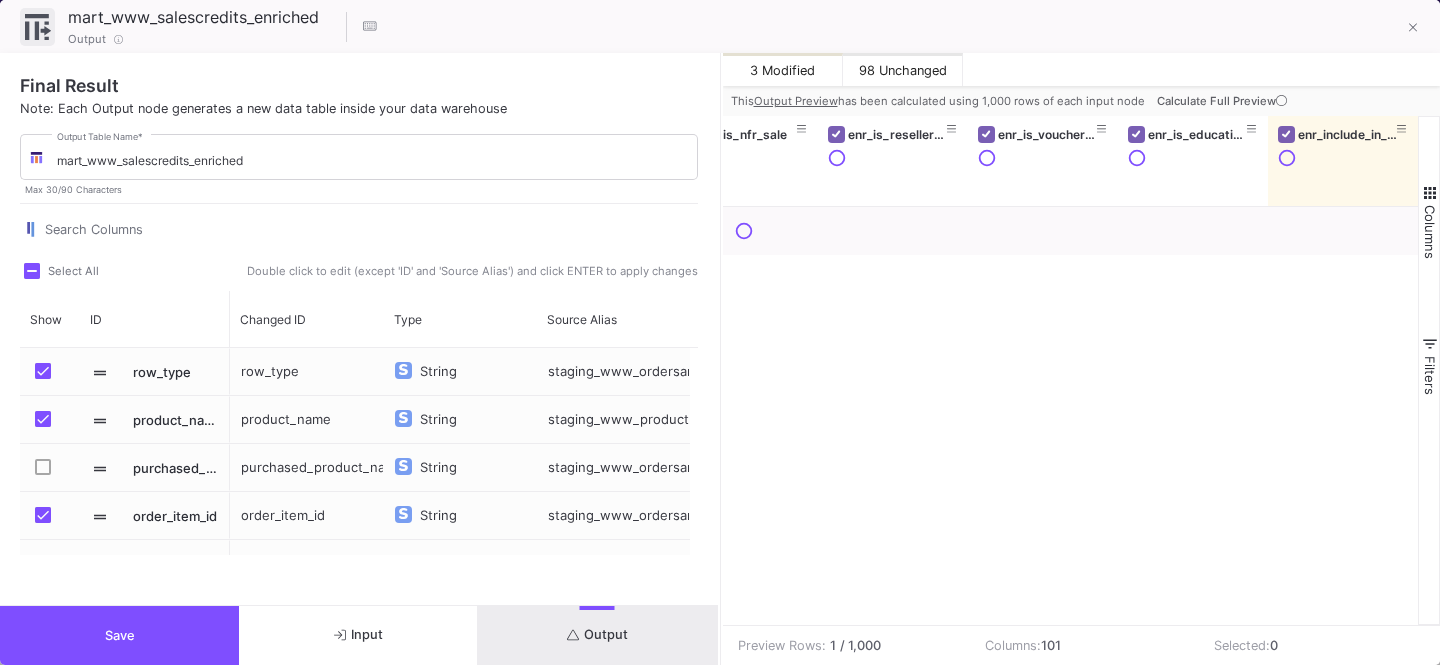 scroll, scrollTop: 0, scrollLeft: 12354, axis: horizontal 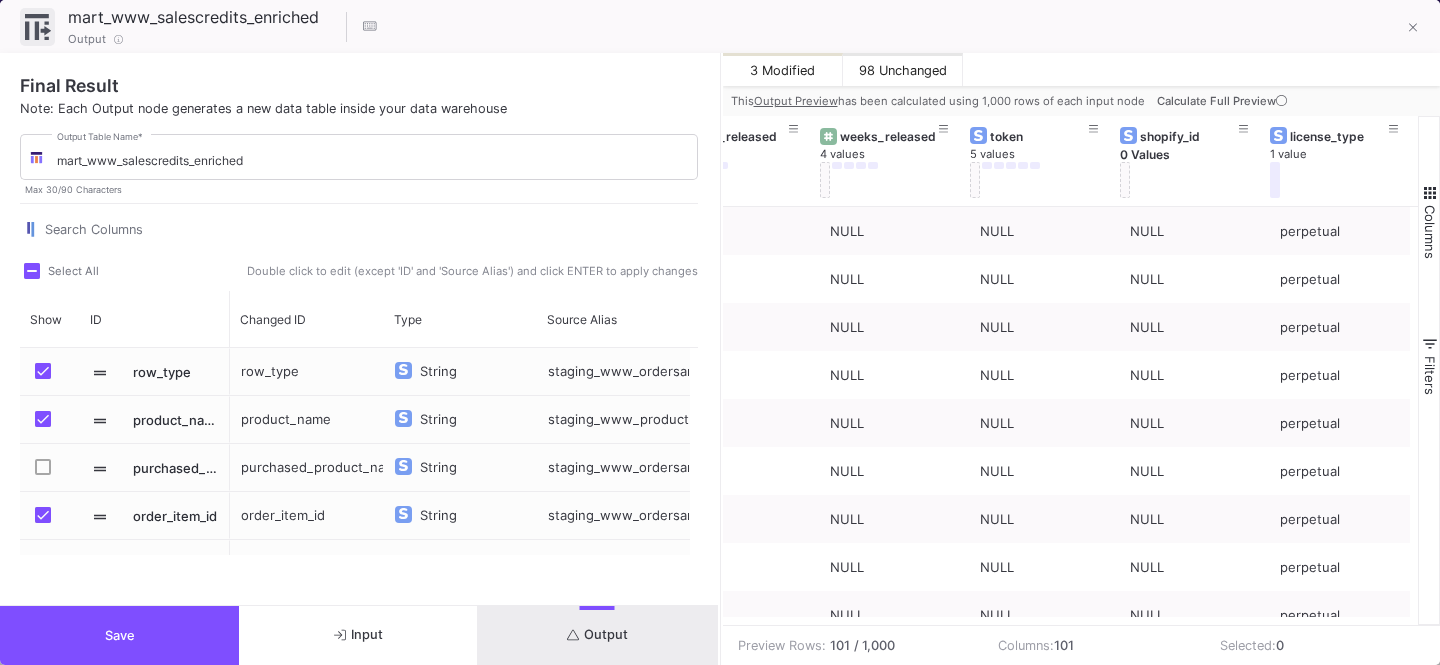 click on "Save" at bounding box center [119, 635] 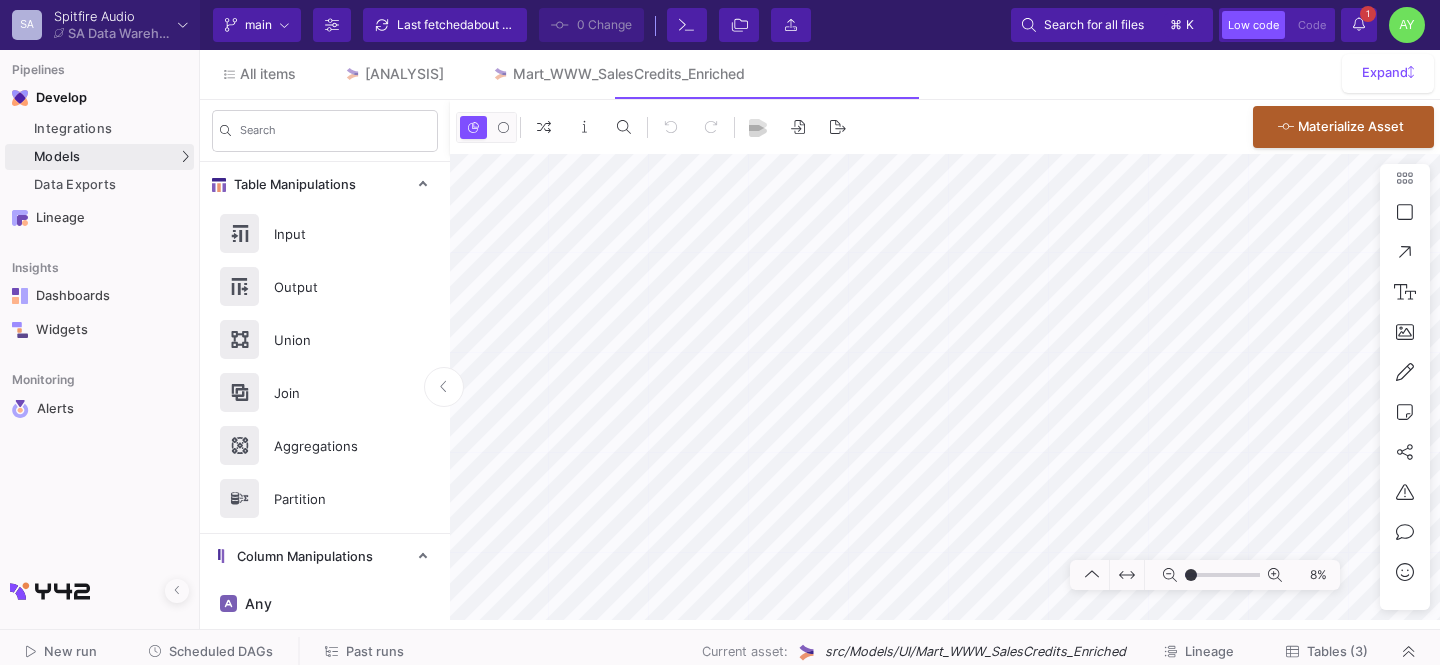 type on "-22" 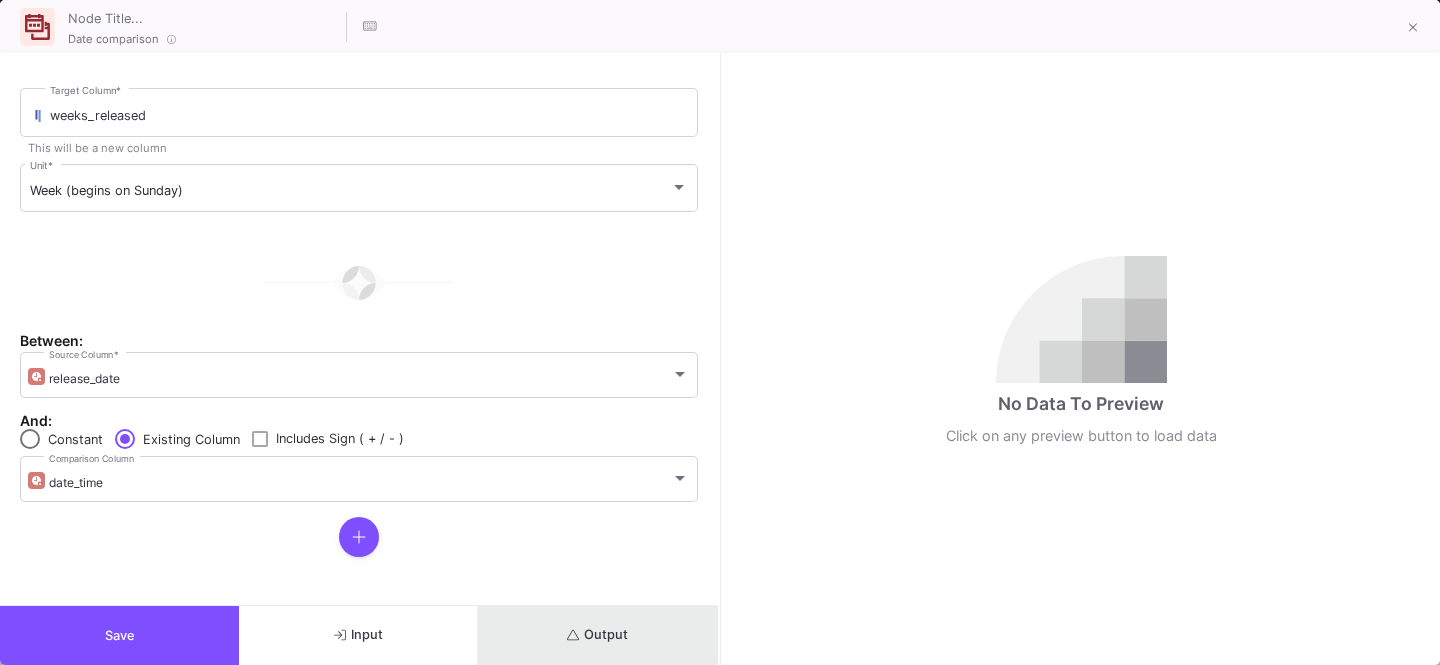 click on "Output" at bounding box center [597, 634] 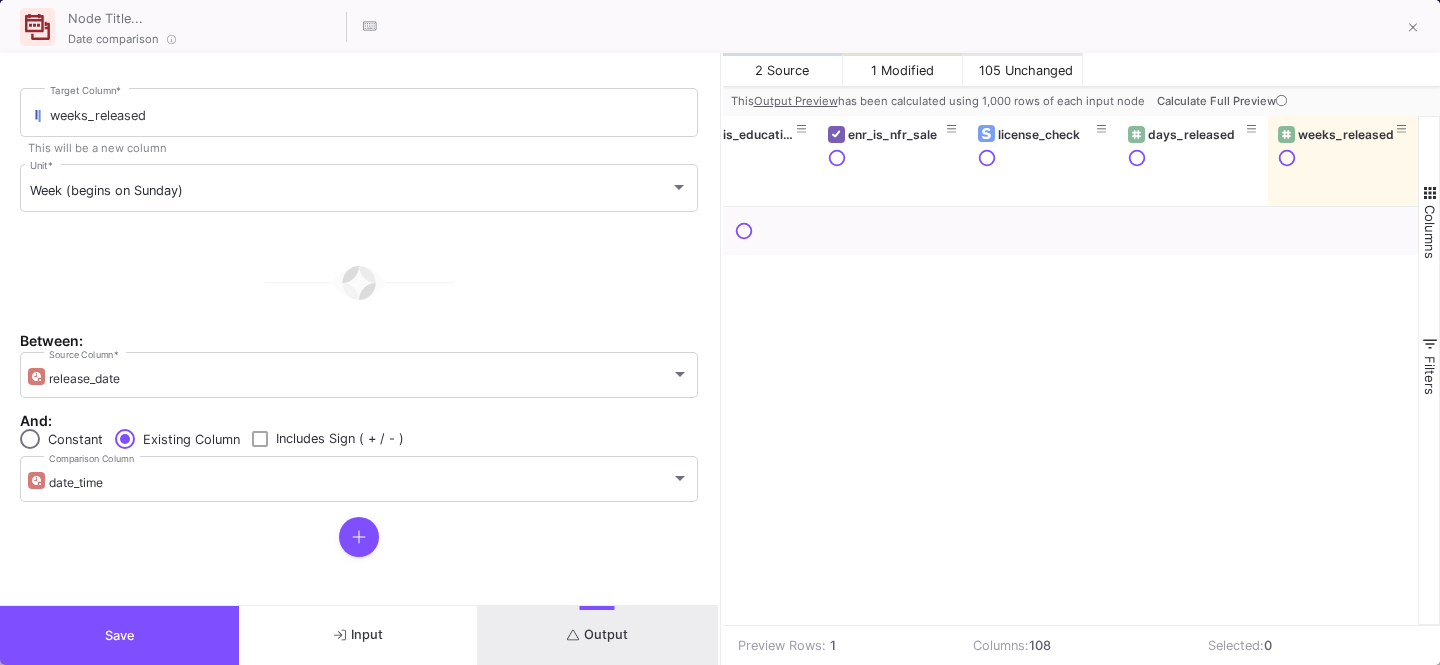 click on "Calculate Full Preview" at bounding box center (1224, 101) 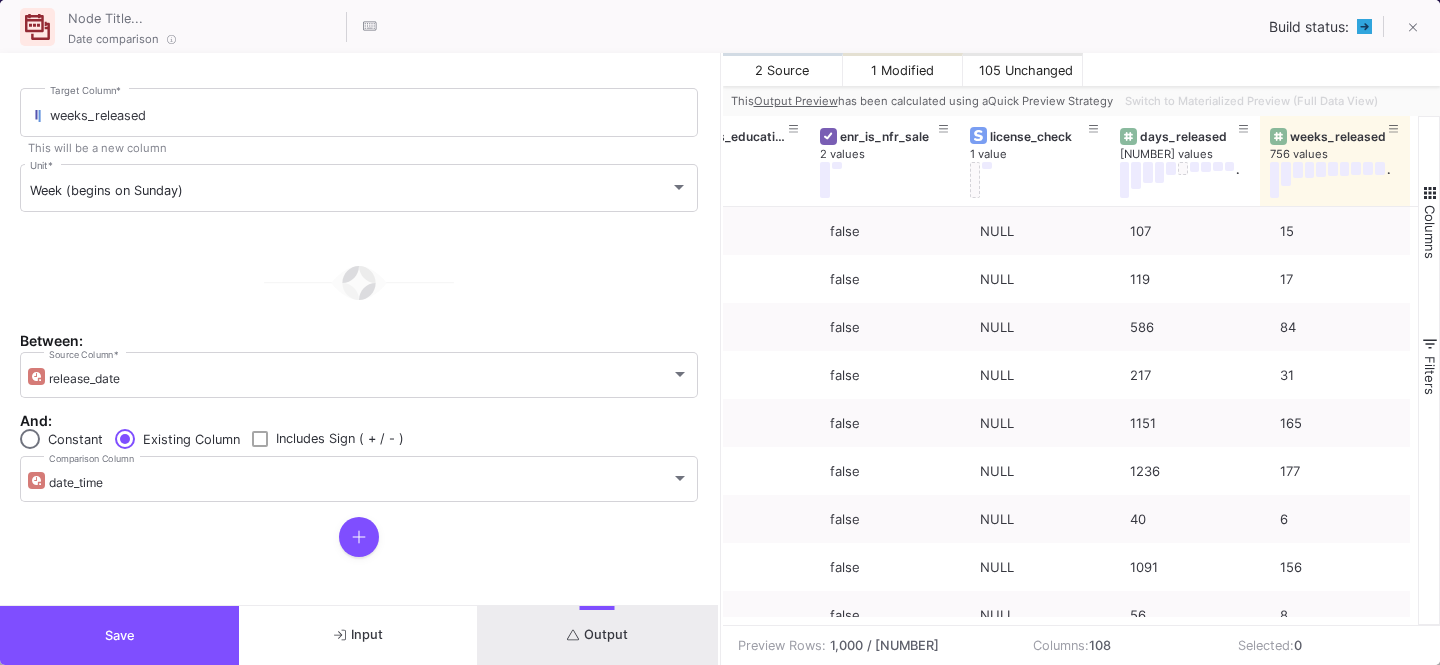 click on "Columns" at bounding box center (1429, 221) 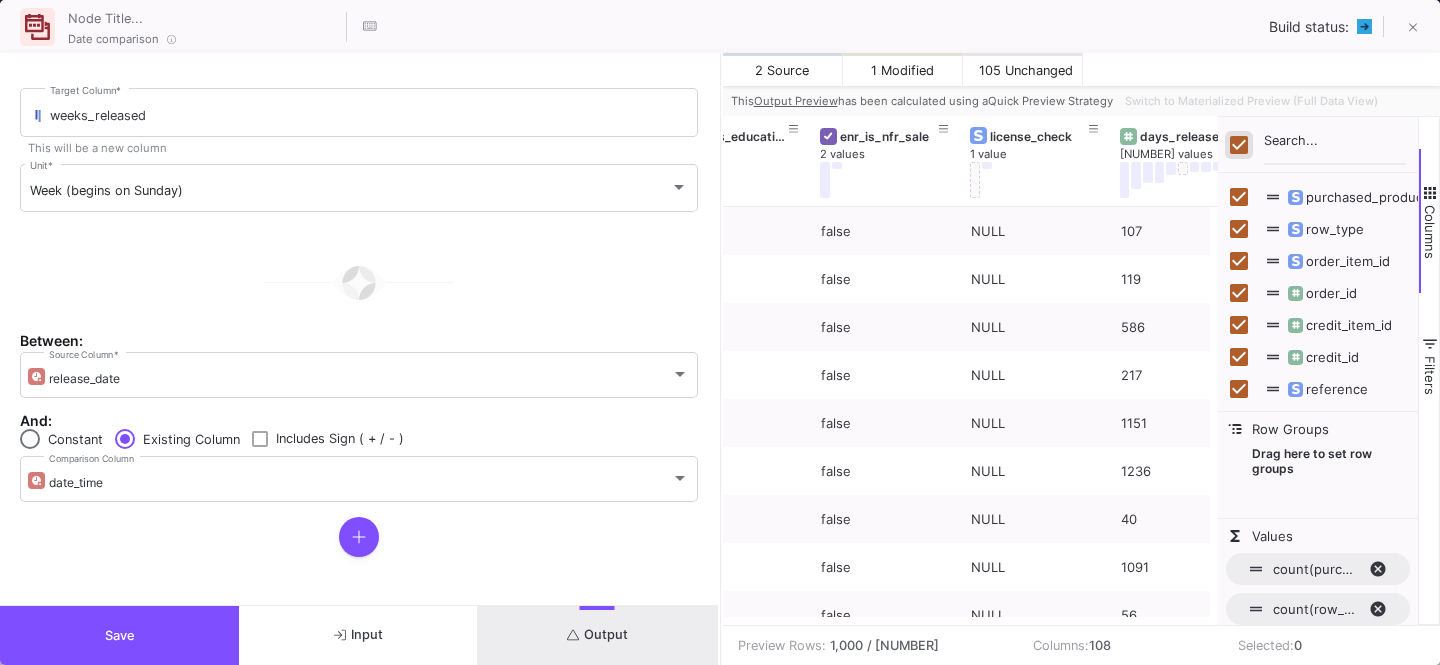 click at bounding box center [1239, 145] 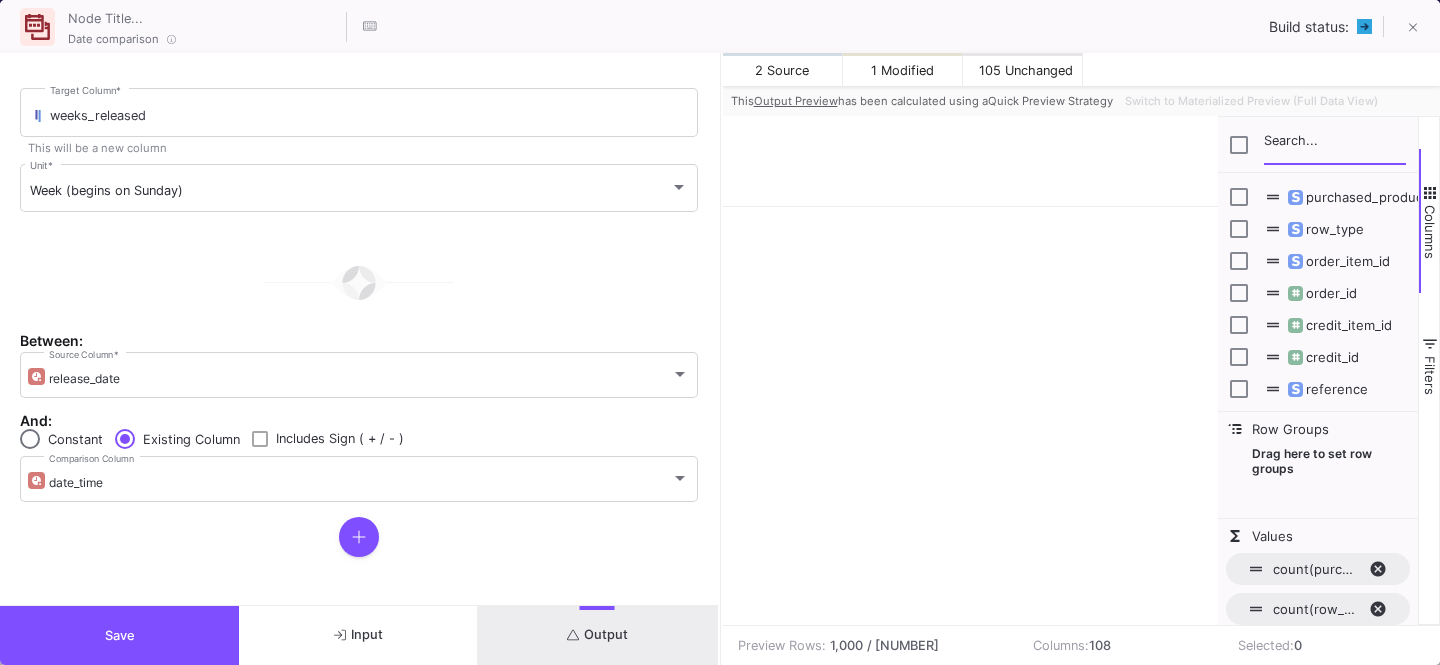 click at bounding box center [1335, 145] 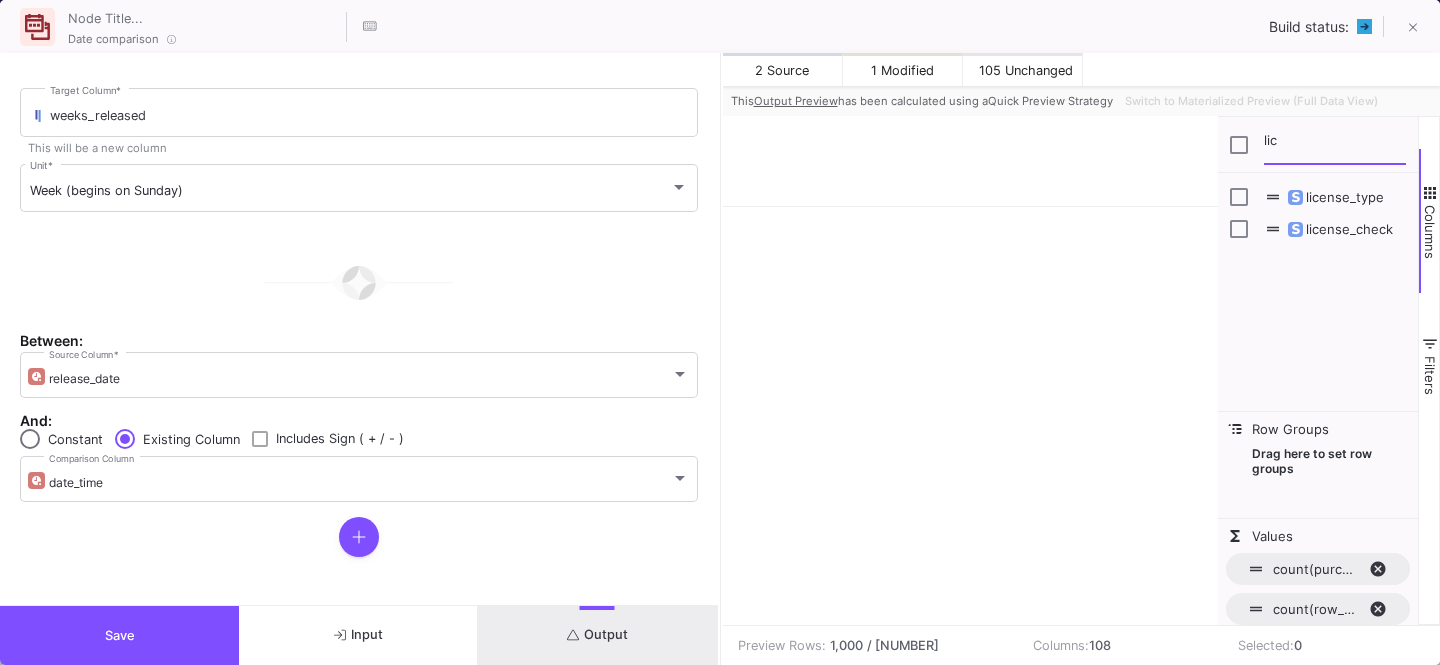 type on "lic" 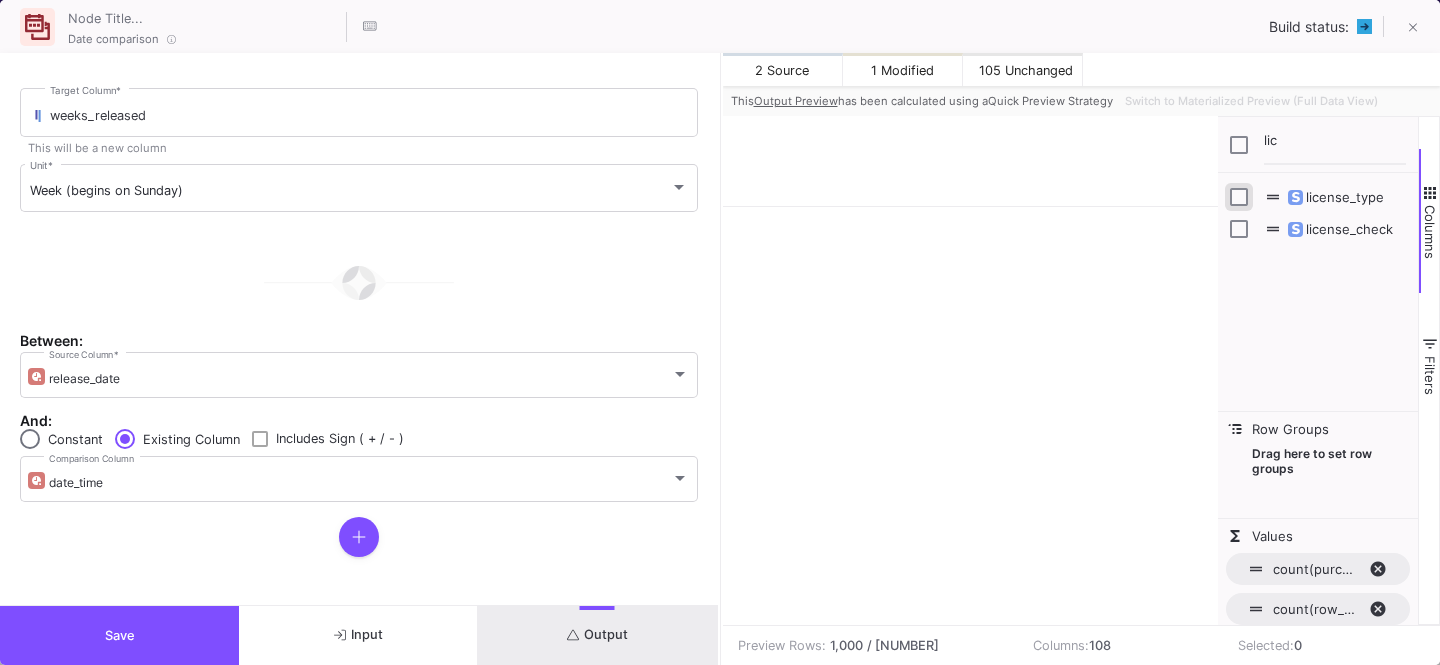 click at bounding box center (1239, 197) 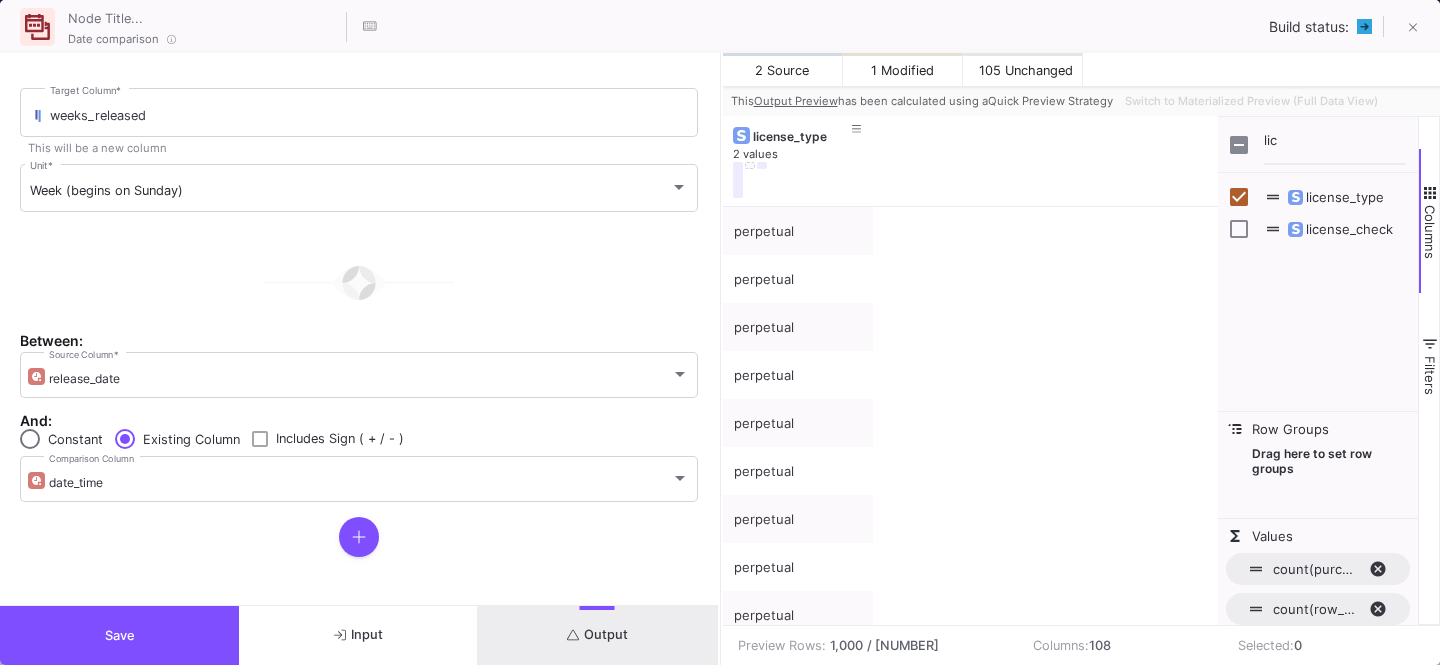 click at bounding box center [1430, 193] 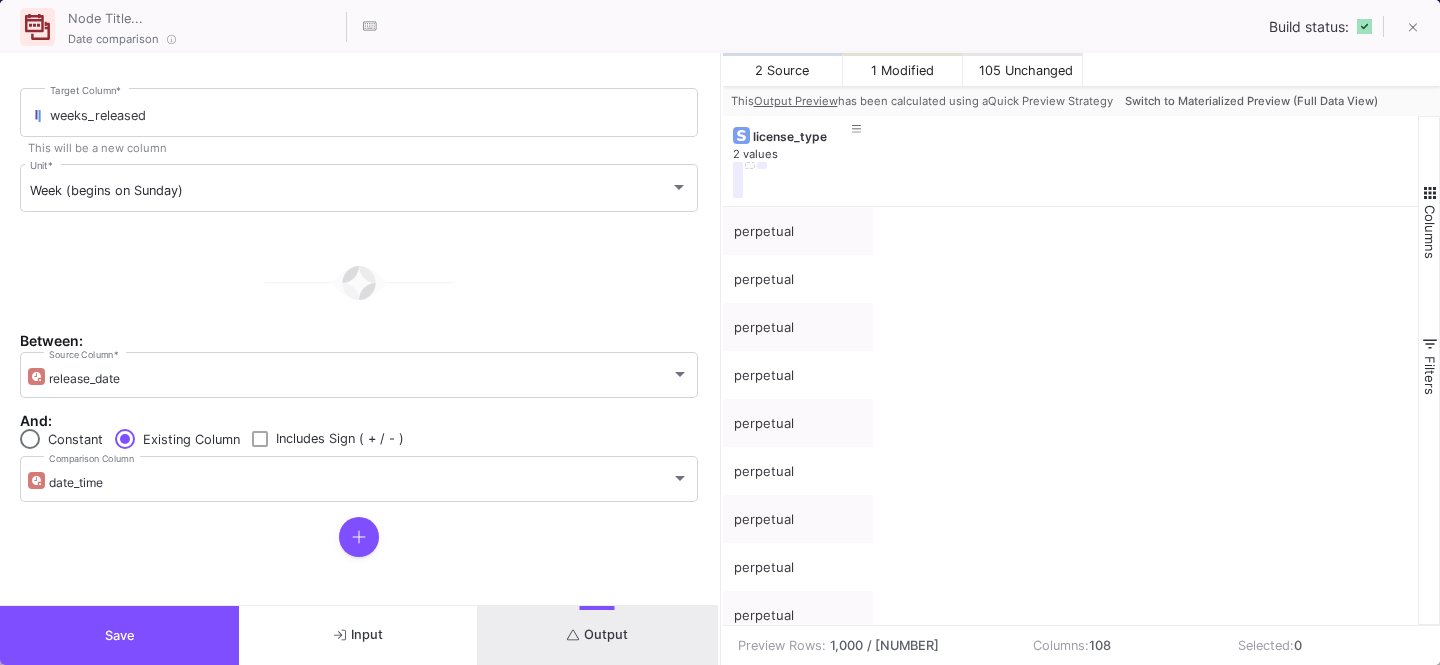 click on "Save" at bounding box center [119, 635] 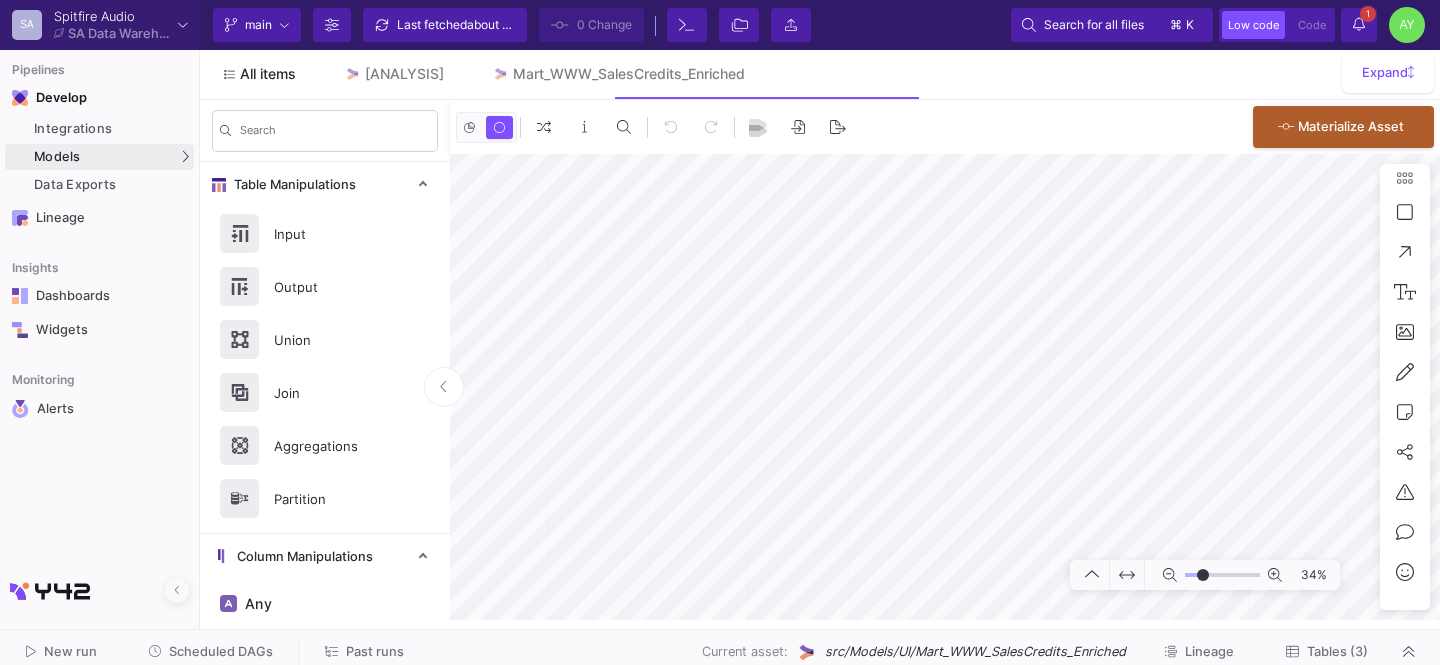 click on "All items" at bounding box center (260, 74) 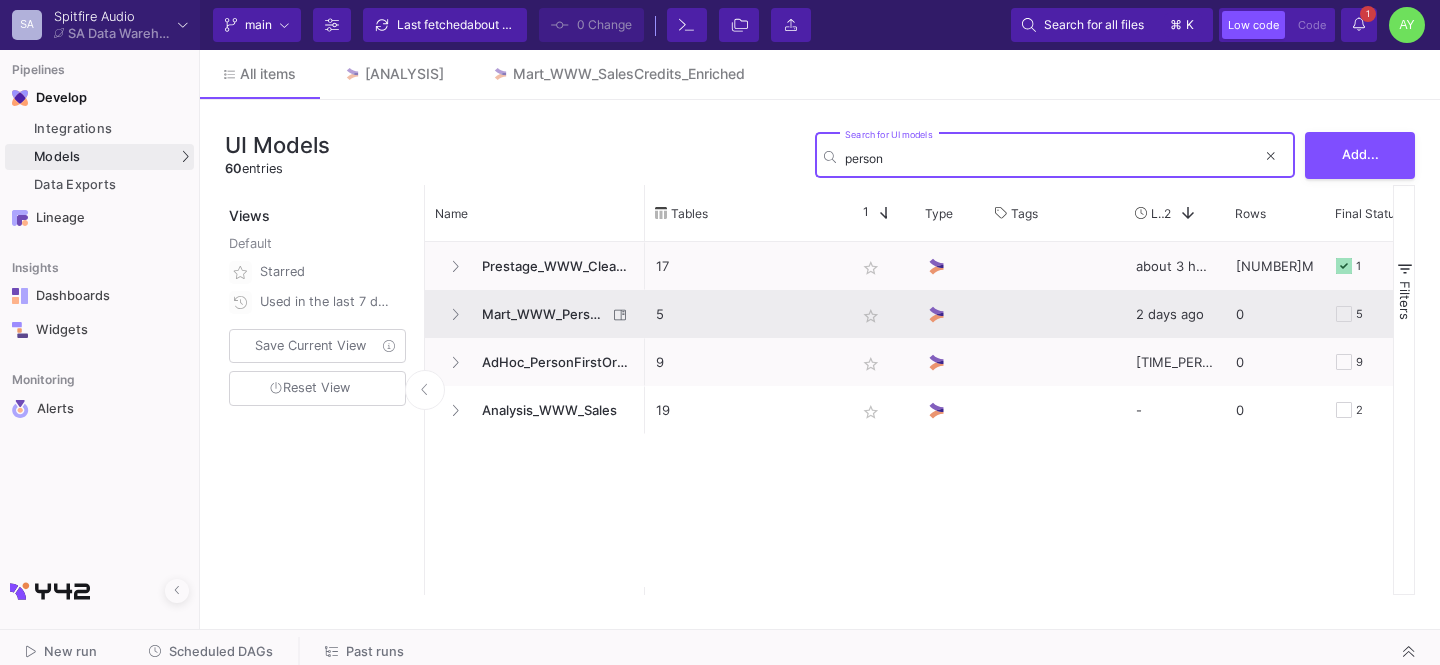 type on "person" 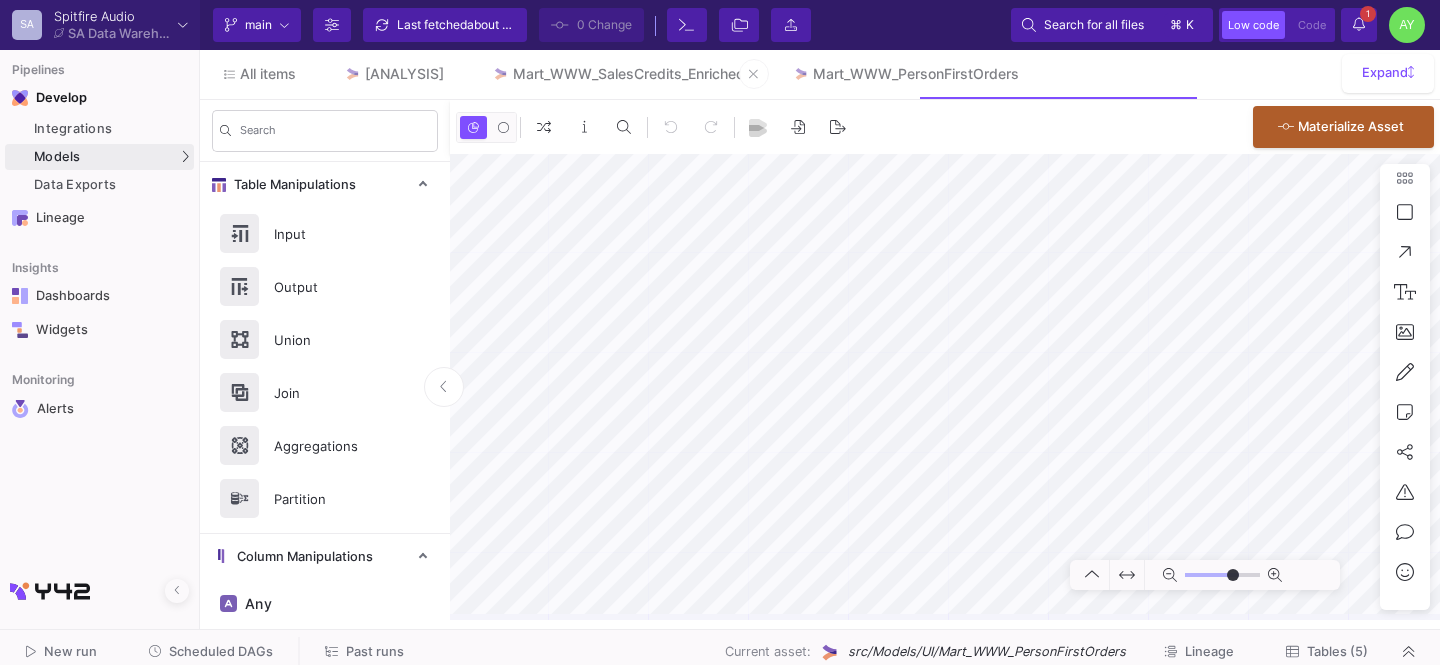 click 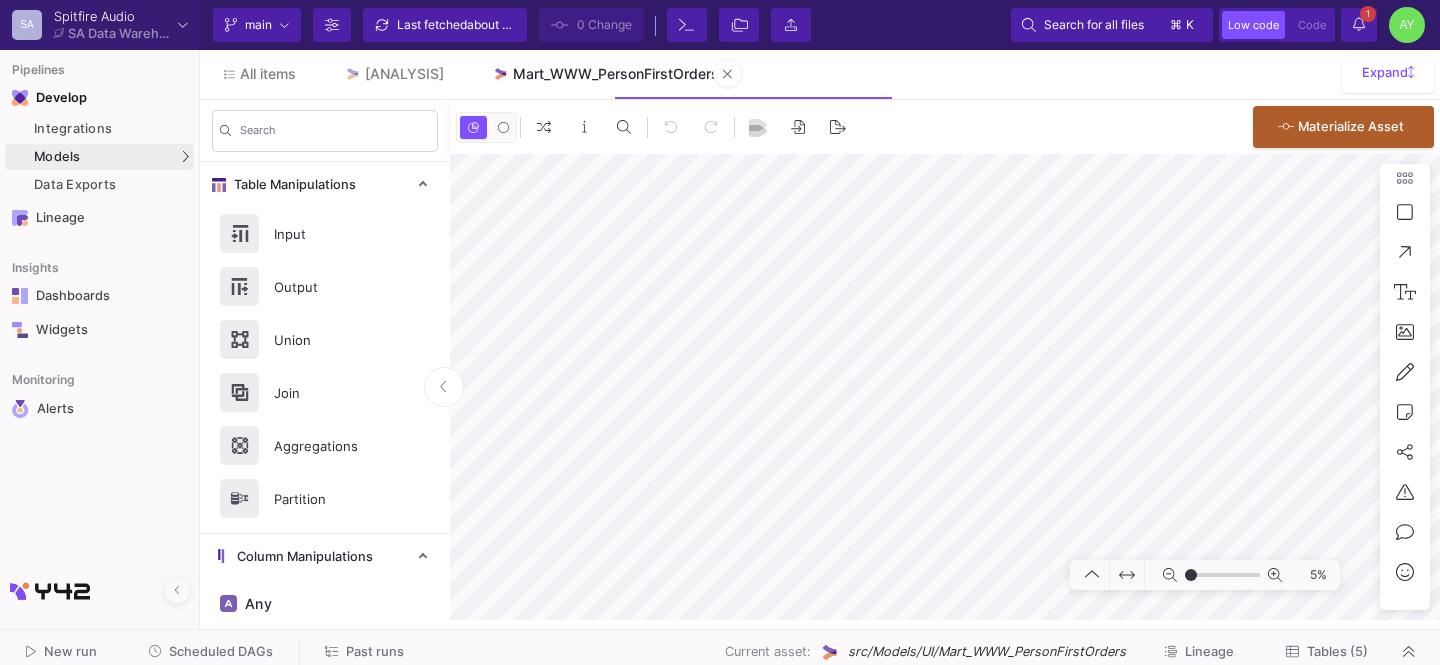 click on "Mart_WWW_PersonFirstOrders" at bounding box center [605, 74] 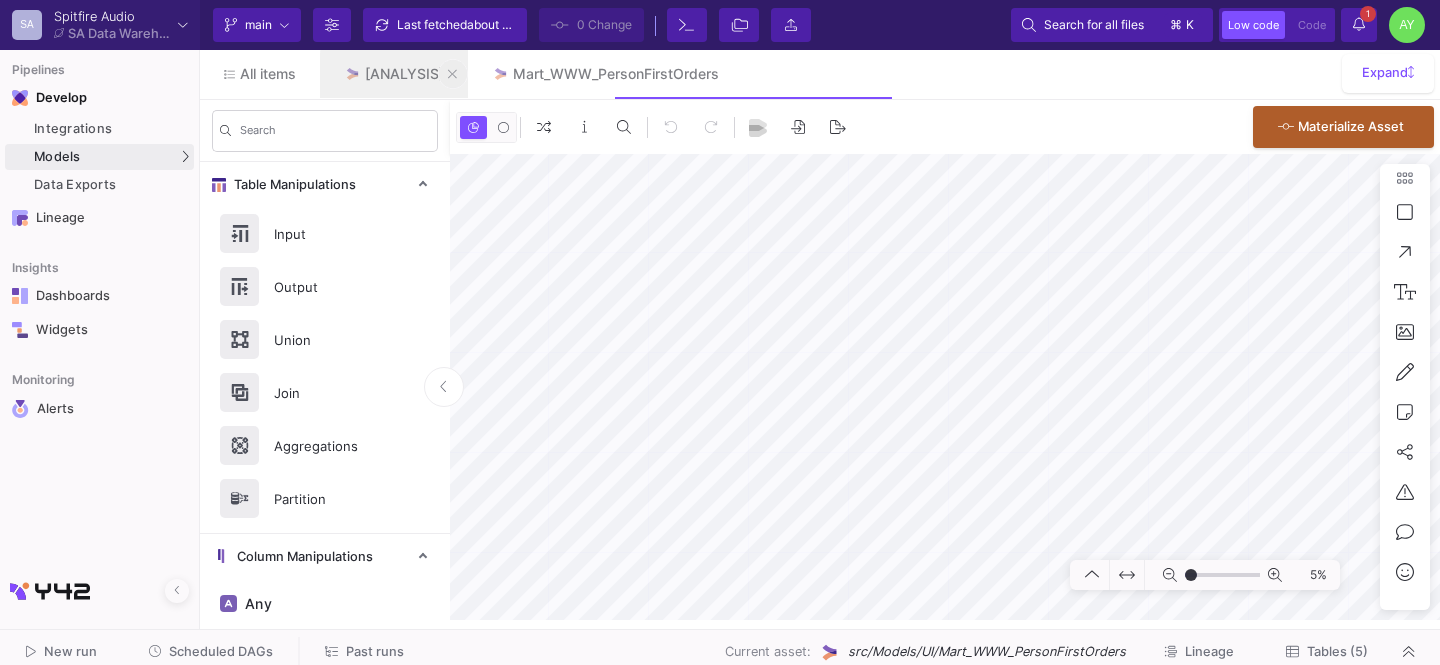 click 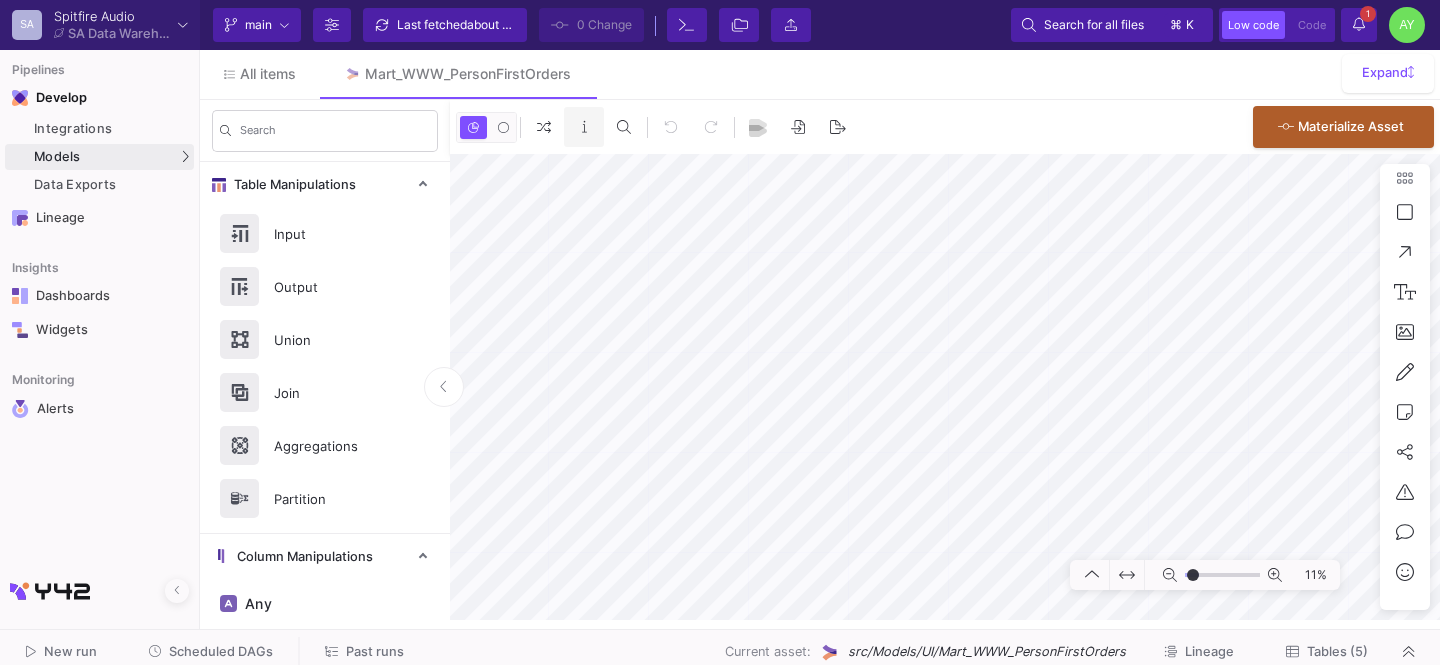 type on "-33" 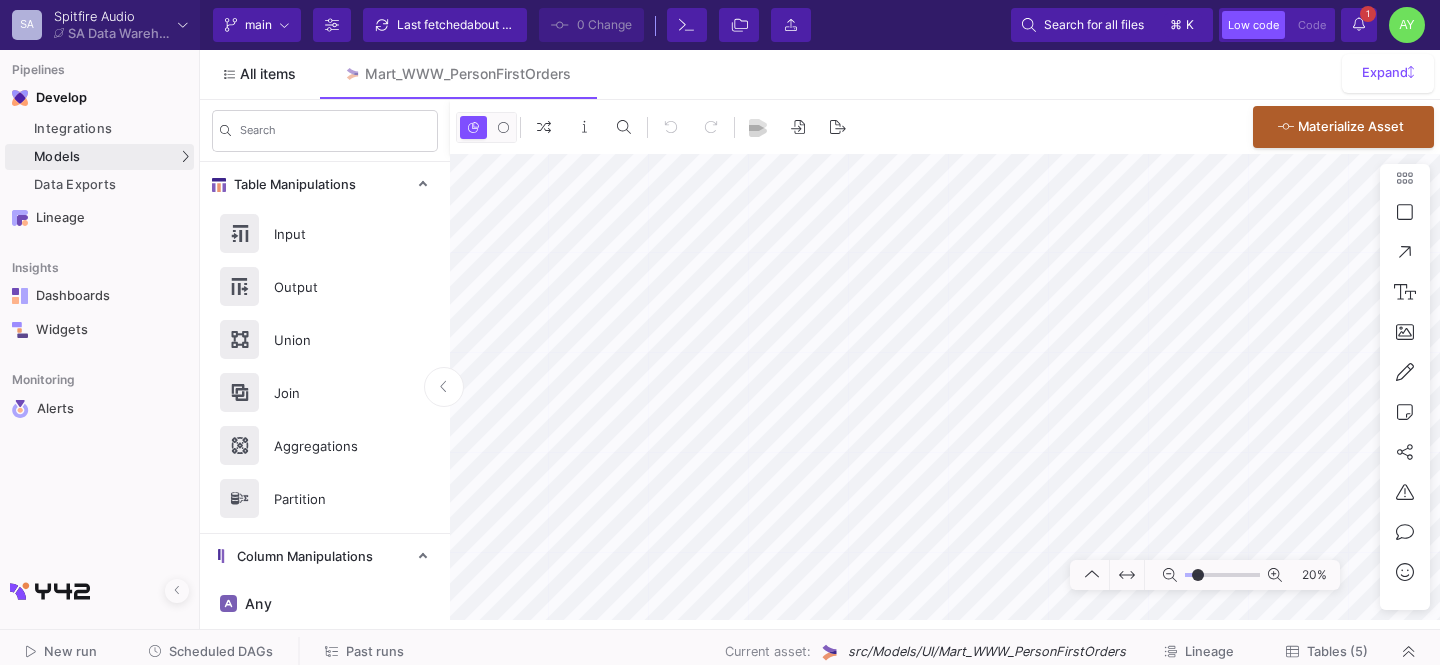 click on "All items" at bounding box center (268, 74) 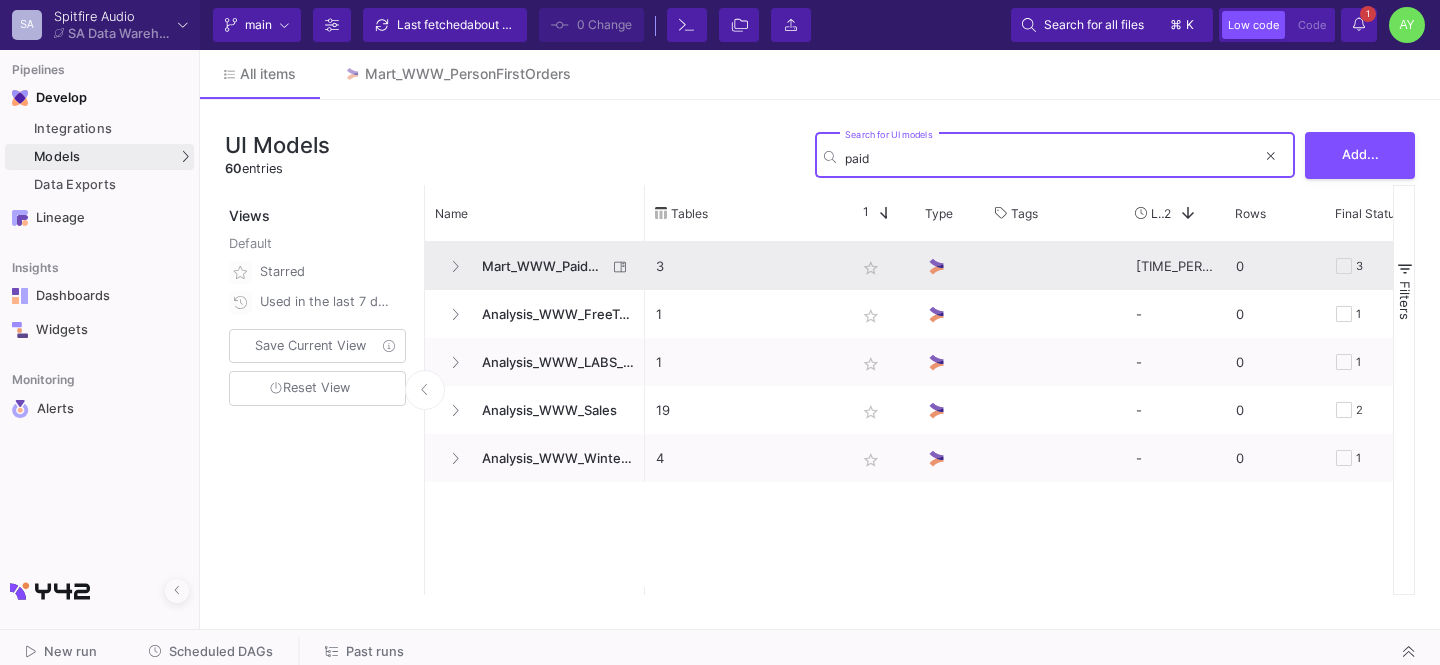 type on "paid" 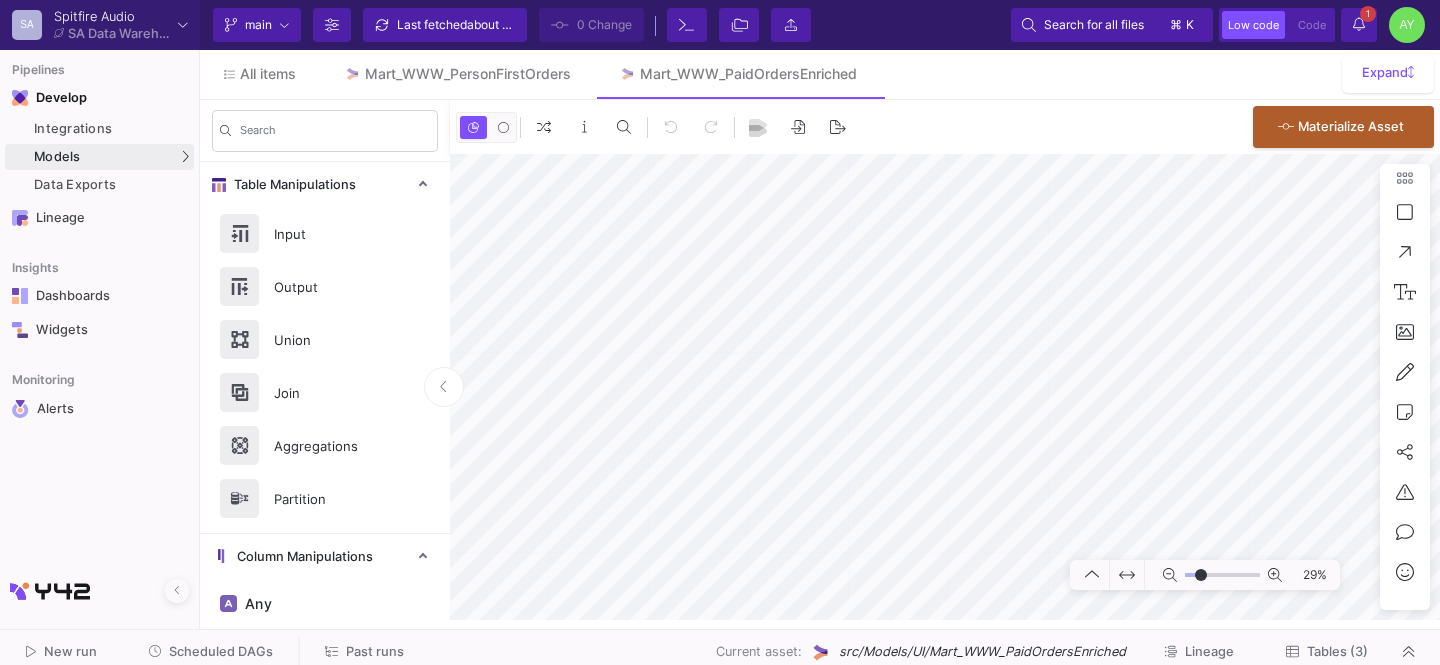 type on "-13" 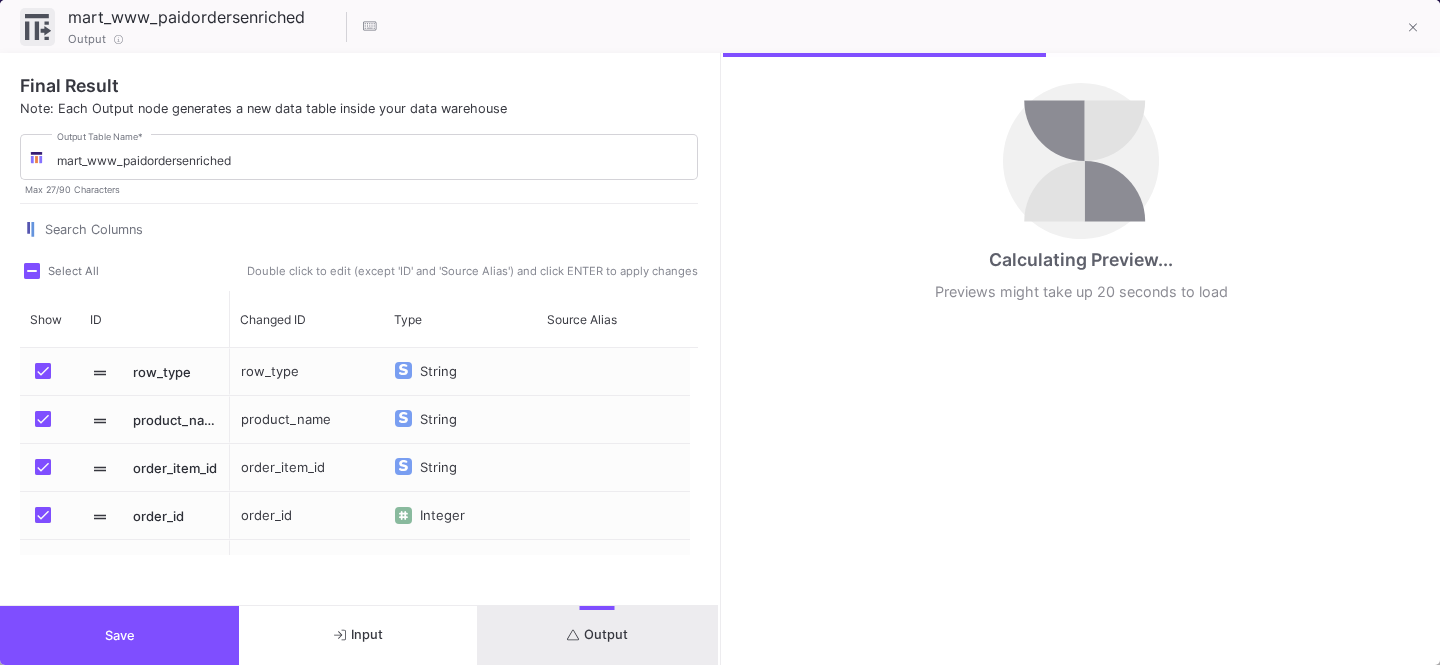 click on "Input" at bounding box center [358, 635] 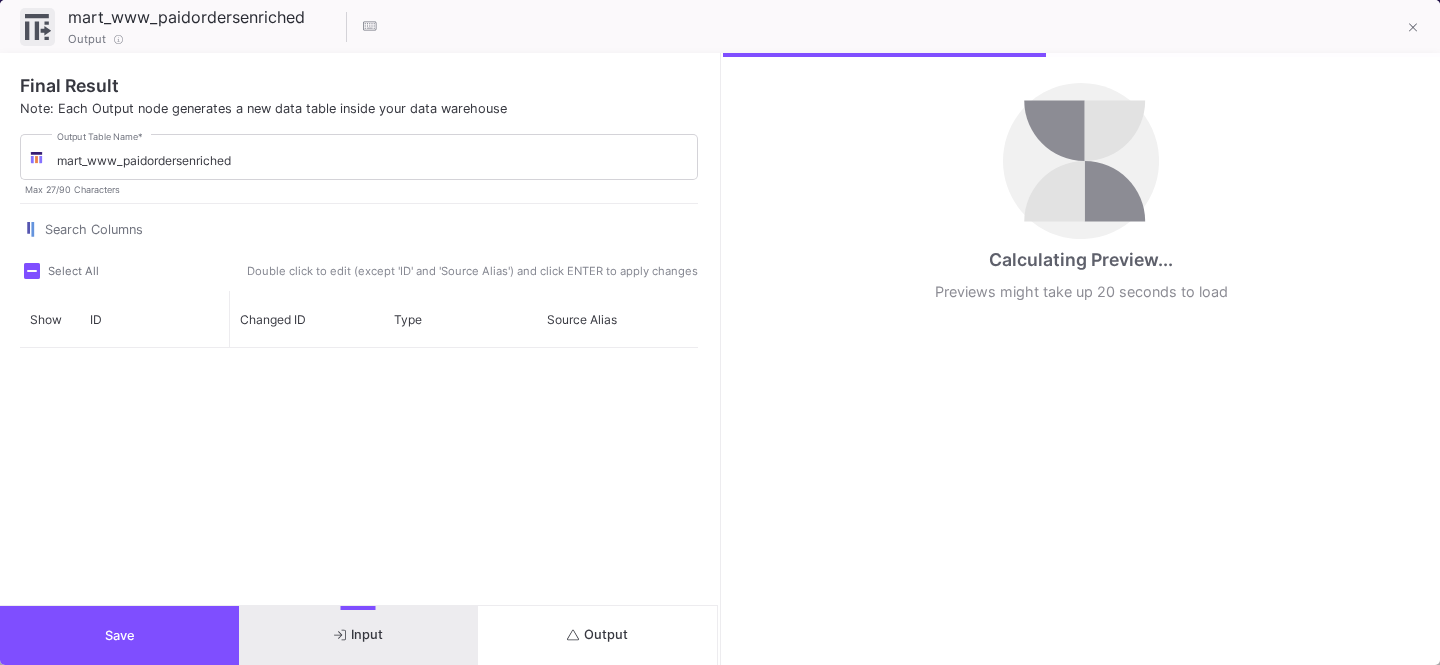 scroll, scrollTop: 1963, scrollLeft: 0, axis: vertical 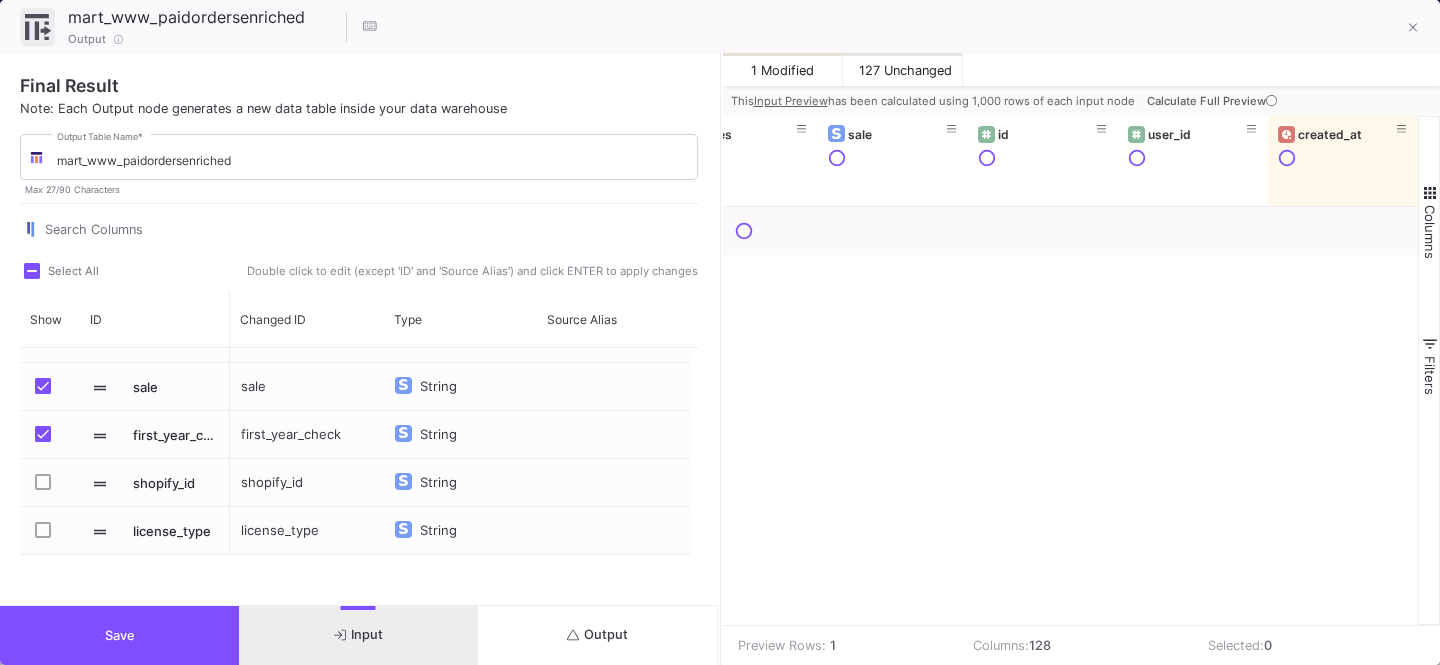 click on "Calculate Full Preview" at bounding box center [1214, 101] 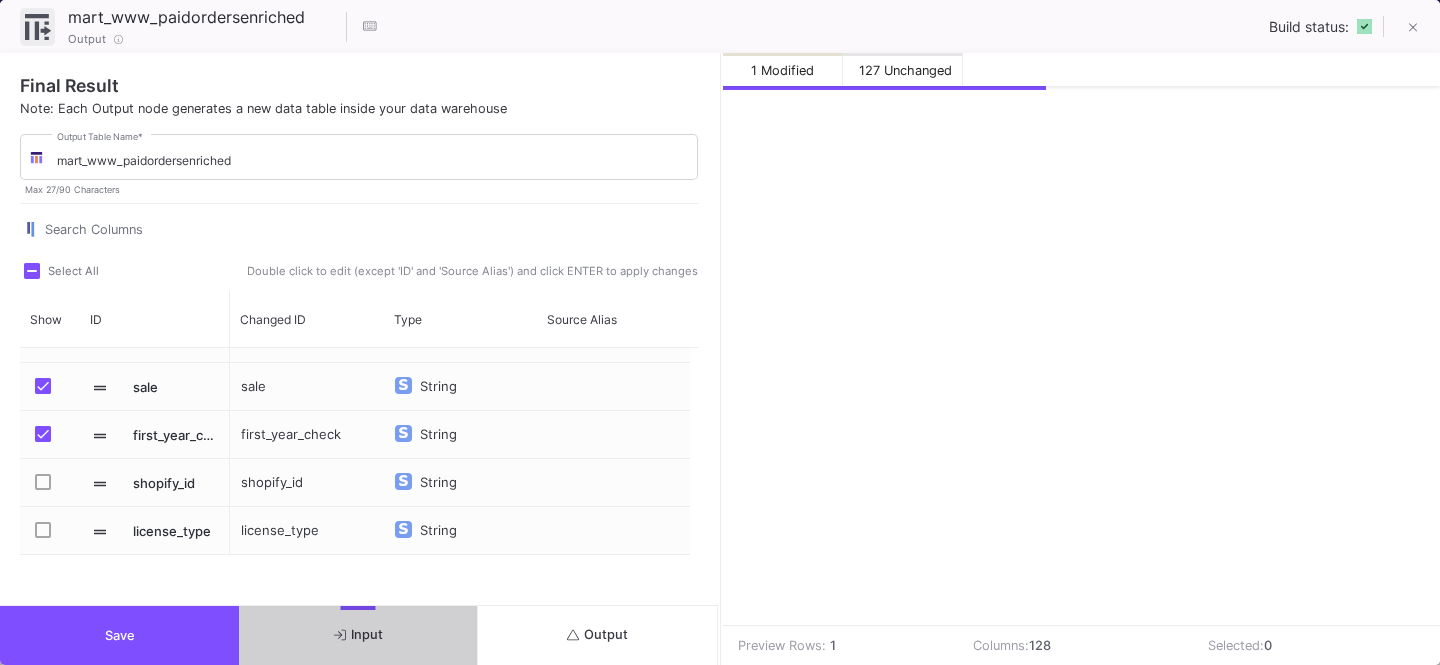 scroll, scrollTop: 0, scrollLeft: 15654, axis: horizontal 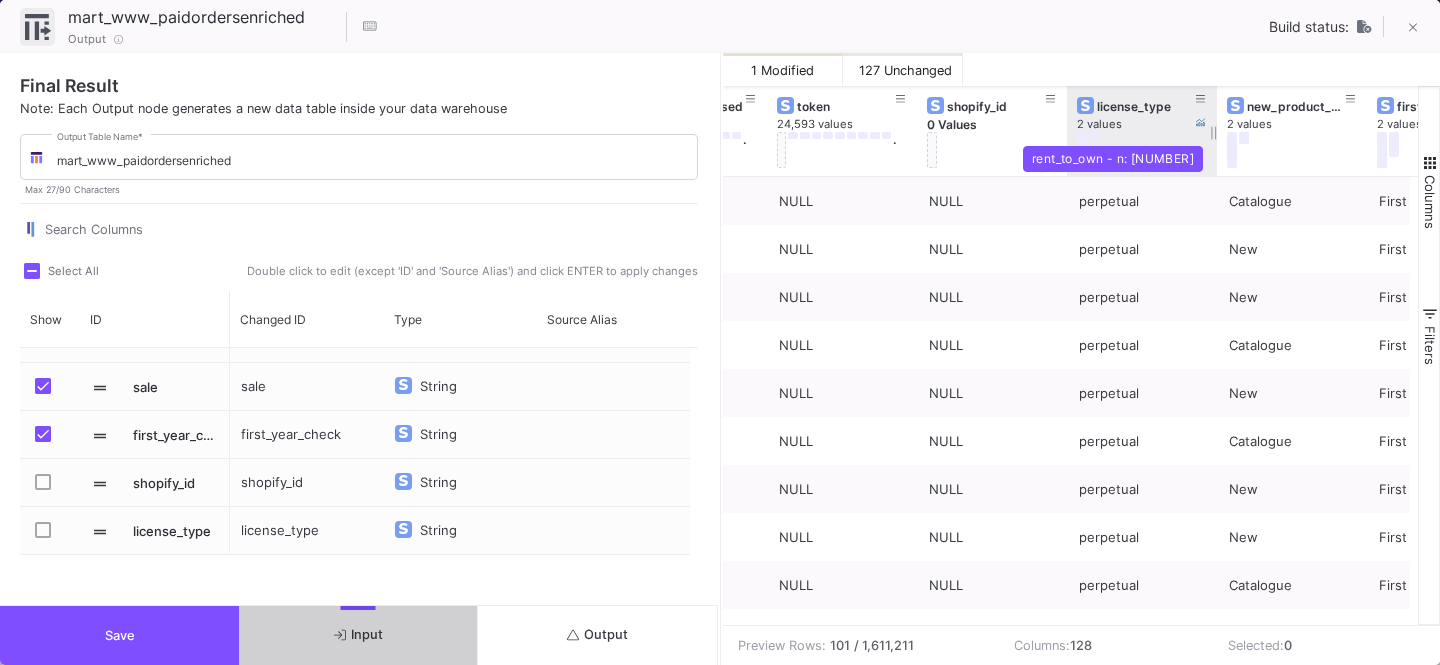 click at bounding box center (1094, 135) 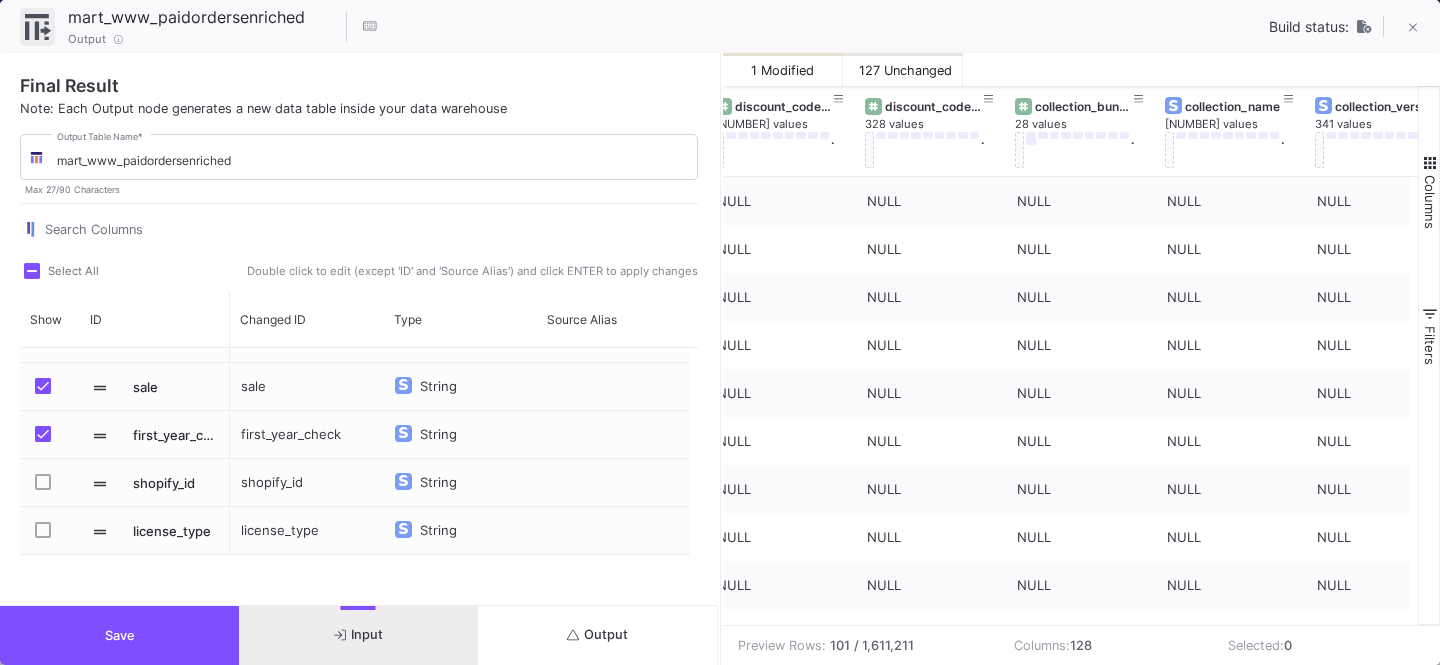 click on "Save" at bounding box center [119, 635] 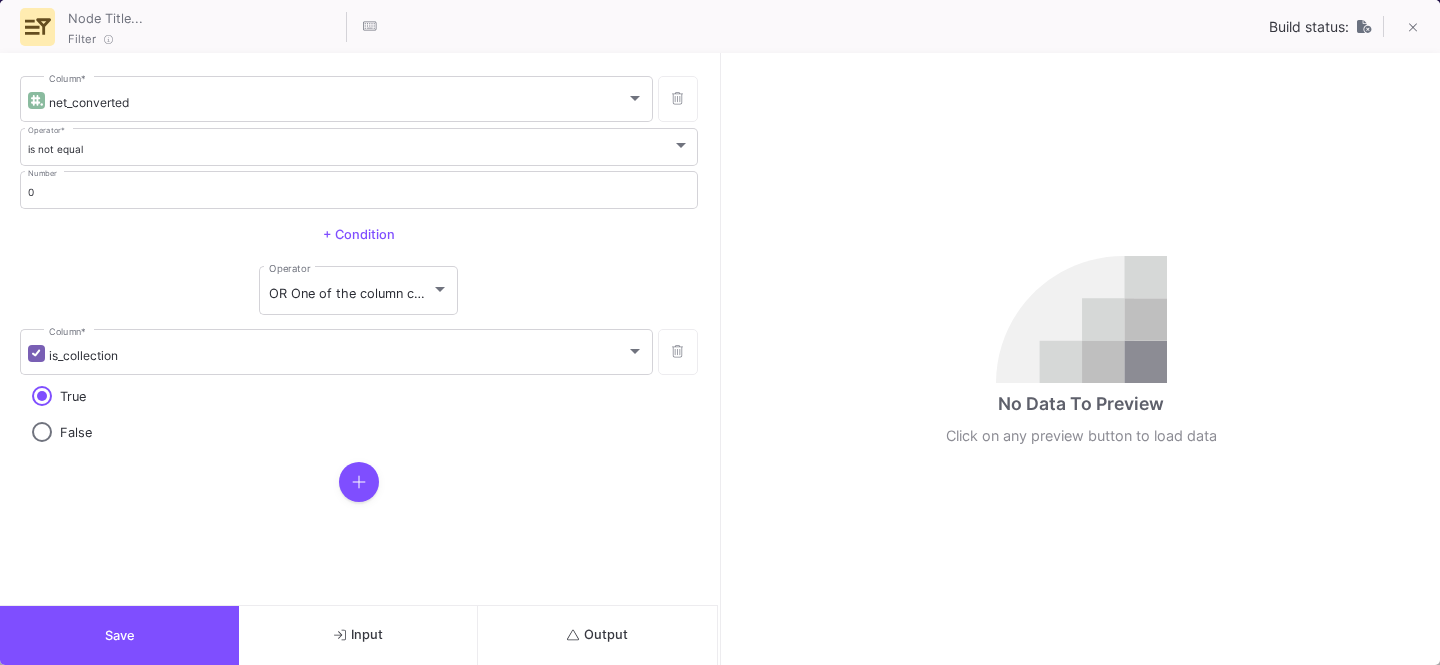 click on "Input" at bounding box center (358, 634) 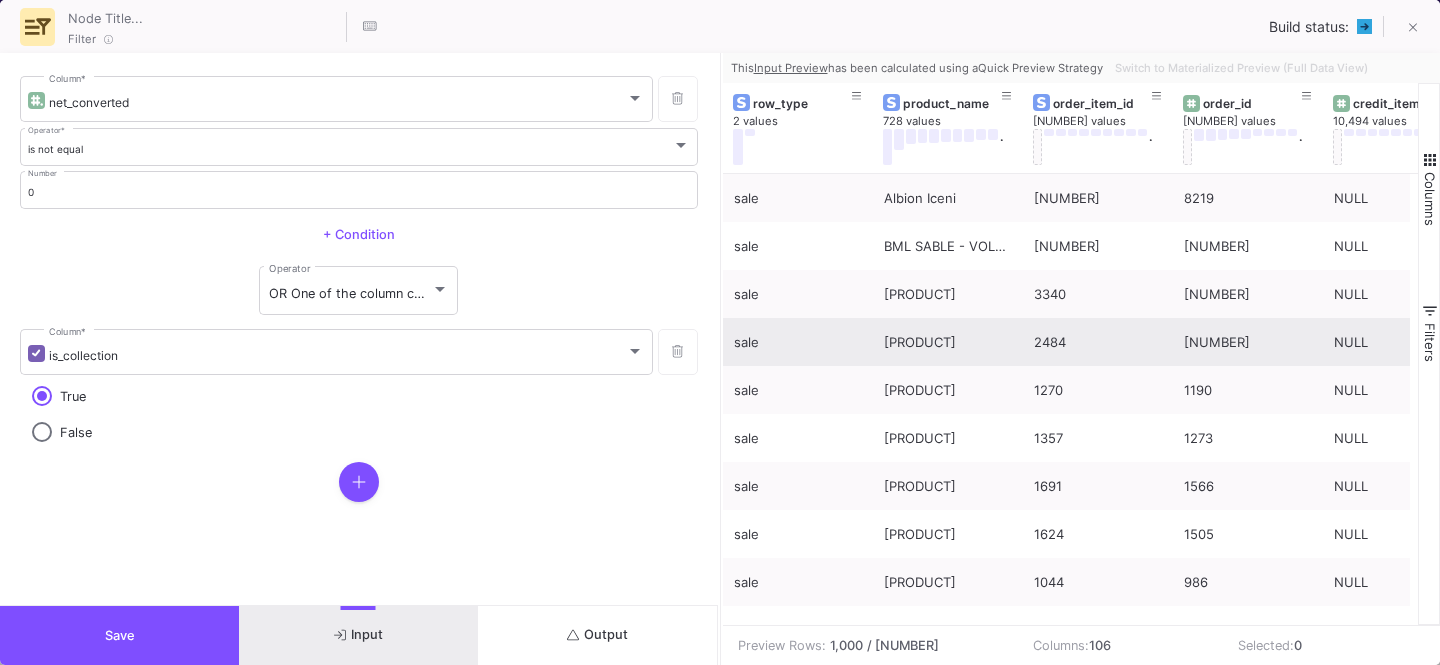 scroll, scrollTop: 0, scrollLeft: 55, axis: horizontal 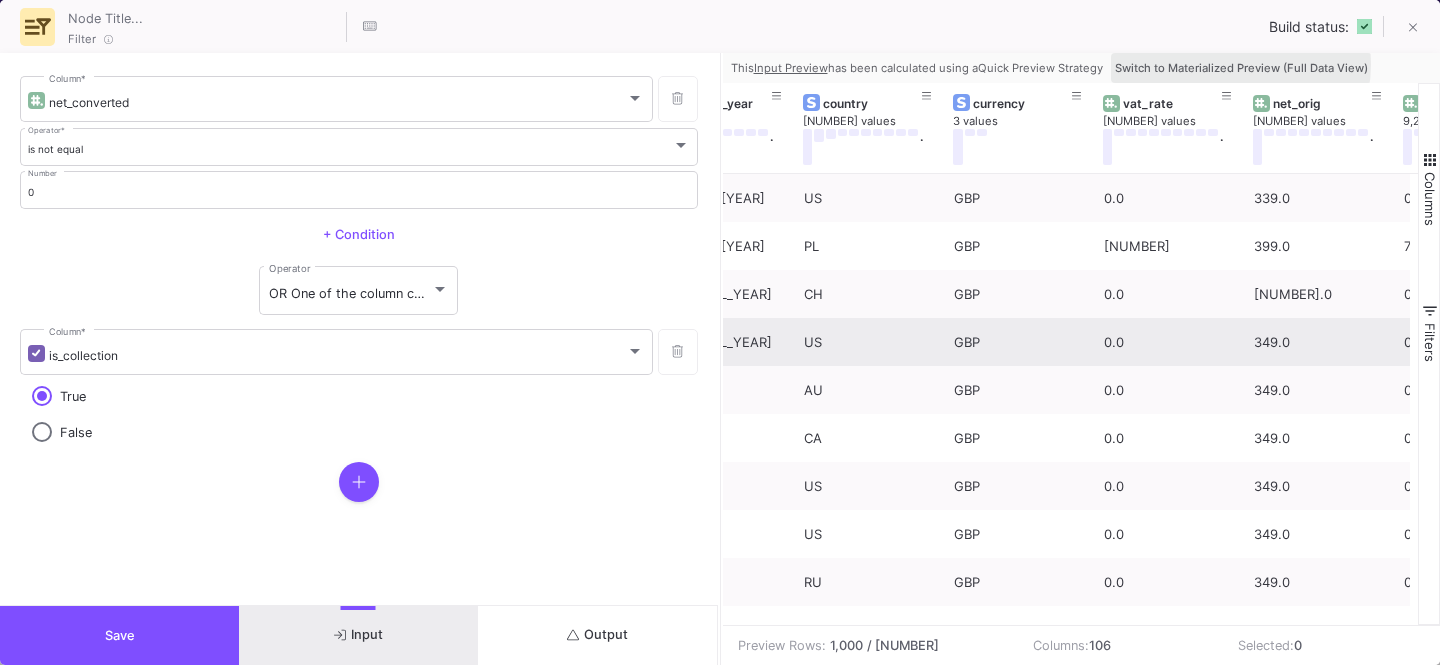 click on "Switch to Materialized Preview (Full Data View)" at bounding box center (1241, 68) 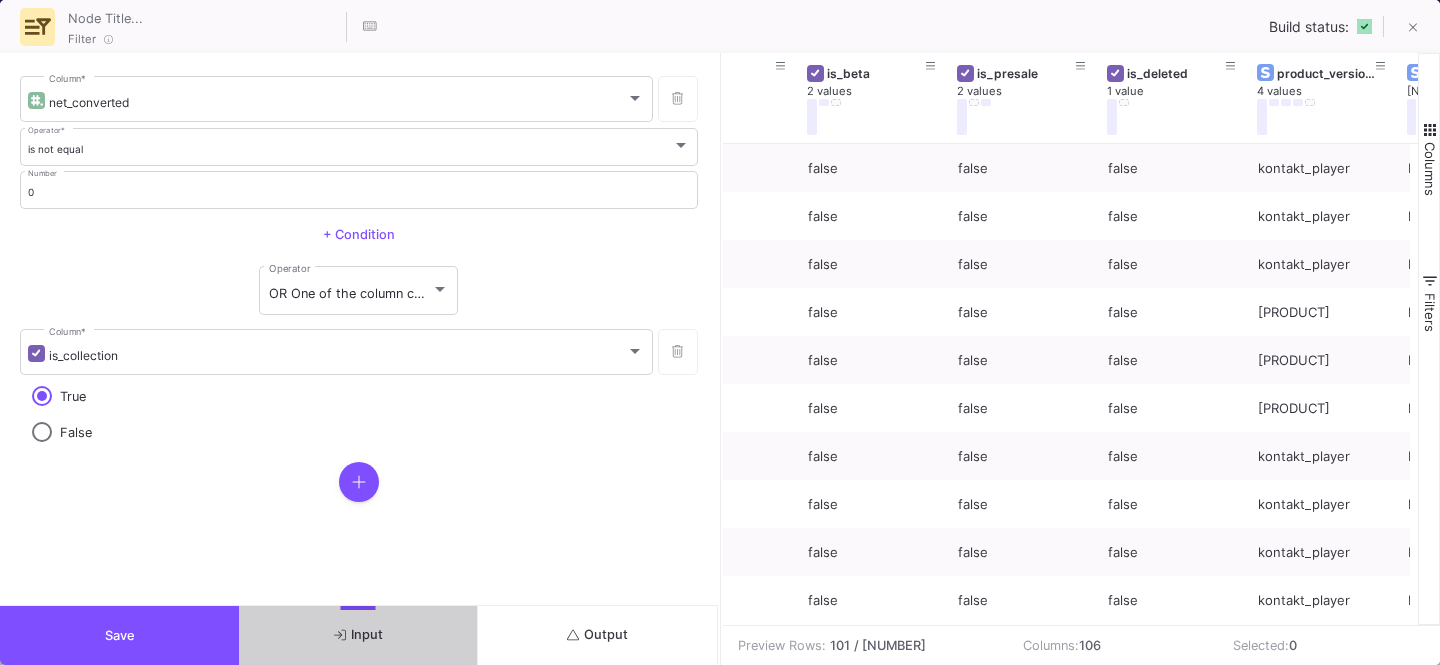 click on "Columns" at bounding box center (1430, 169) 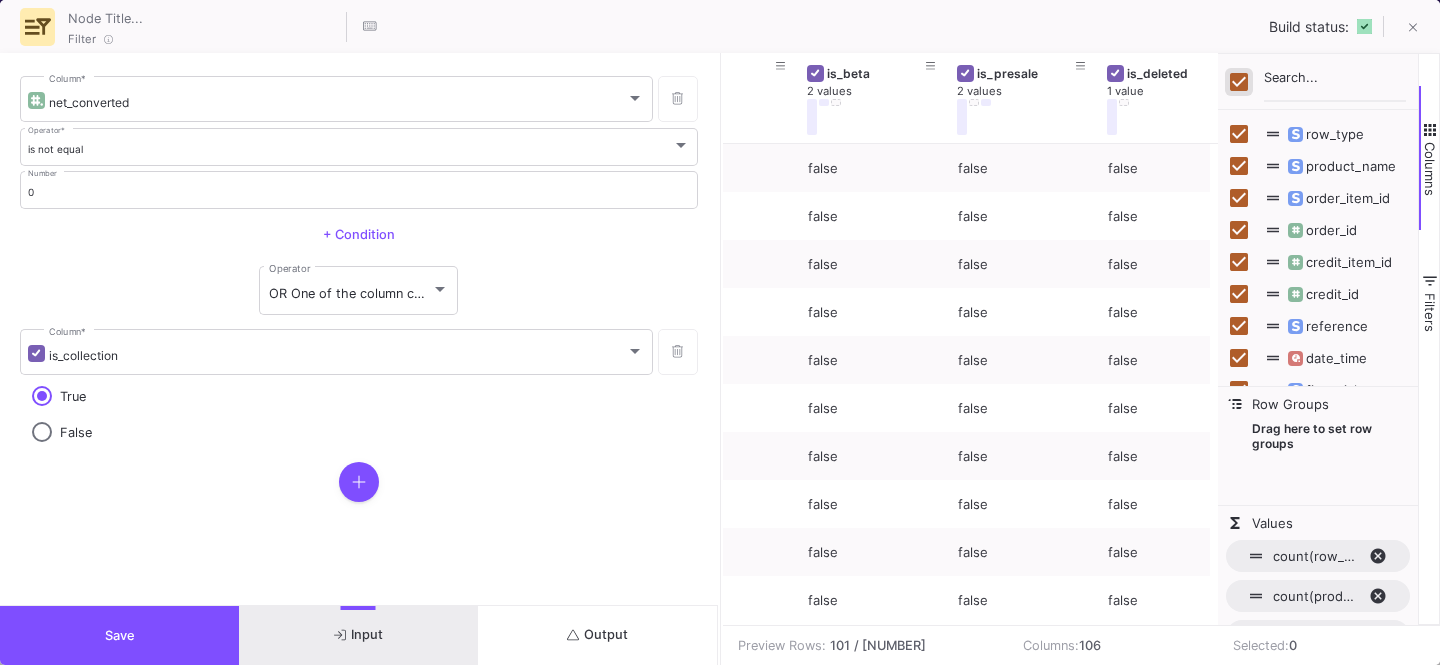 click at bounding box center [1239, 82] 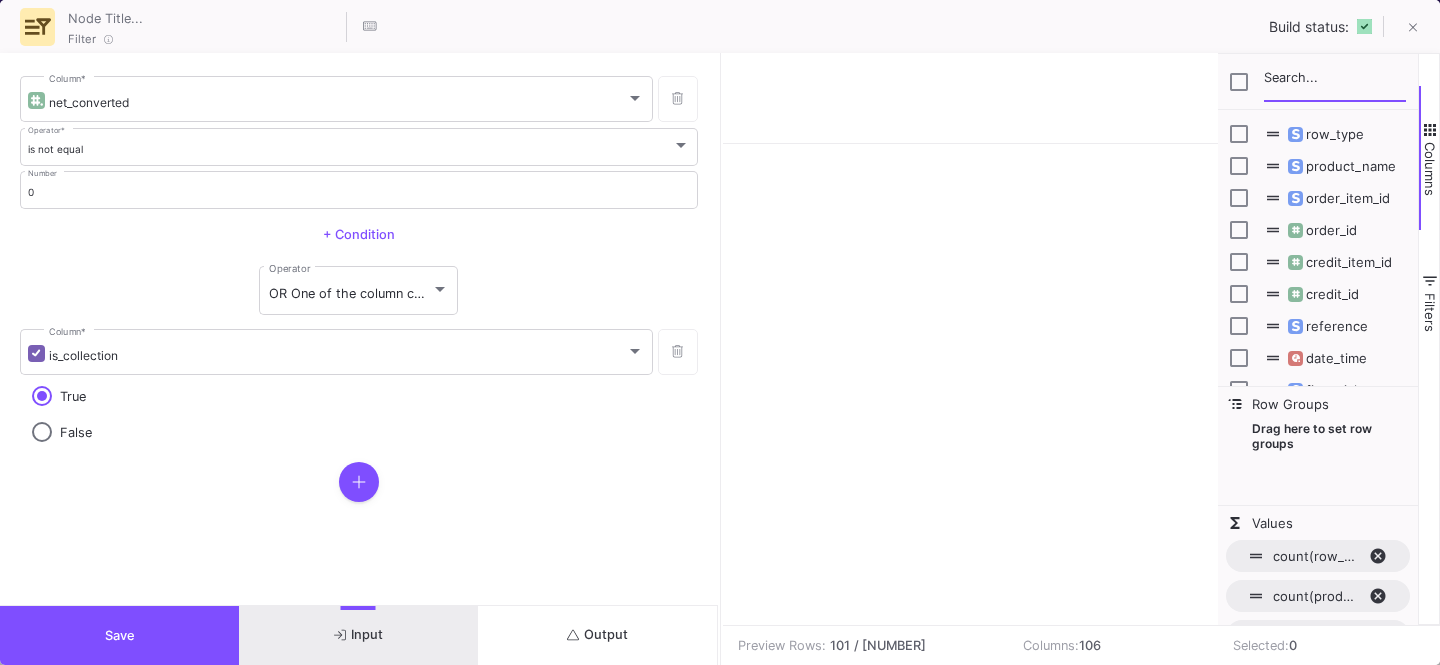 click at bounding box center (1335, 82) 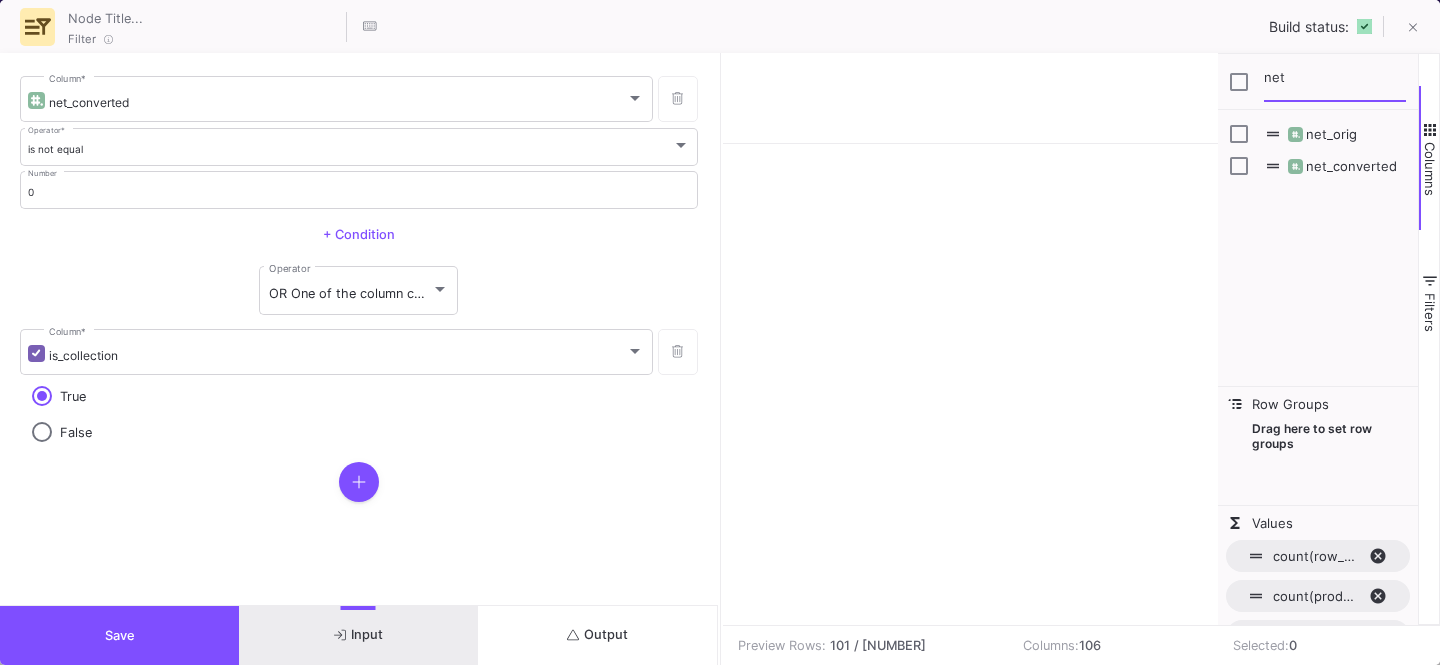 type on "net" 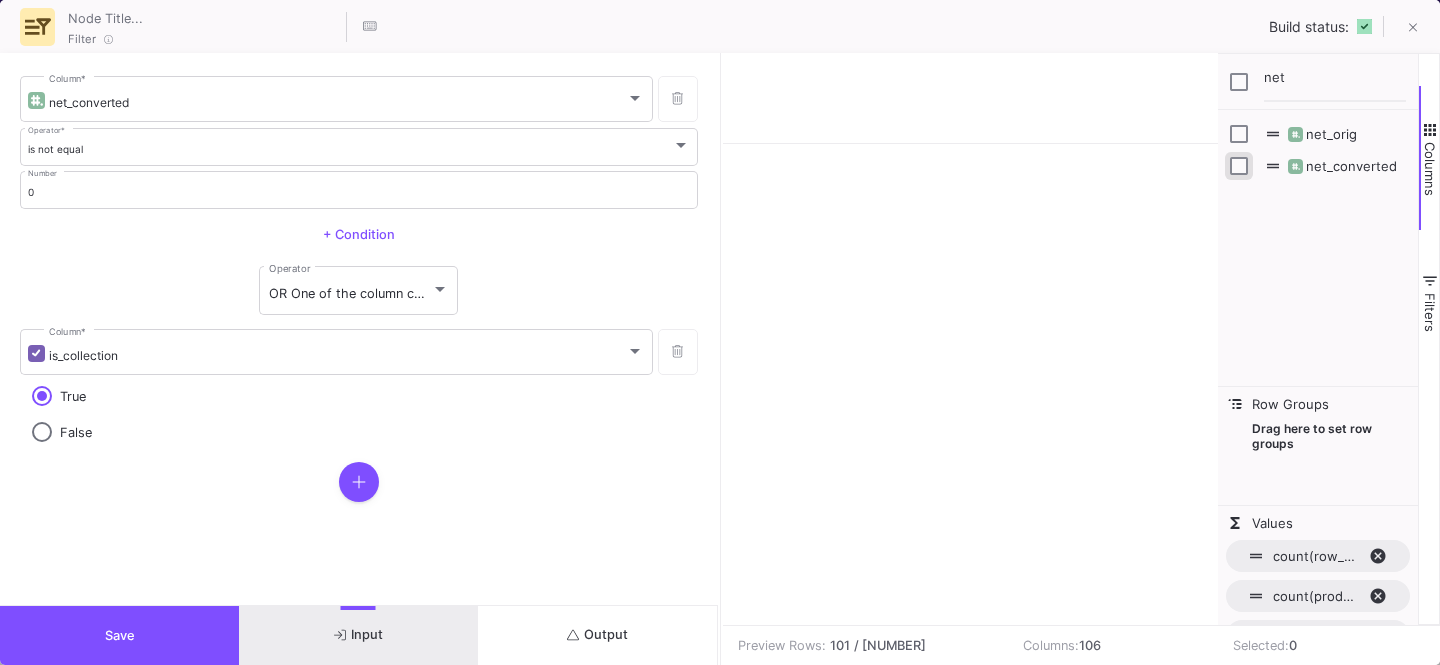 click at bounding box center [1239, 166] 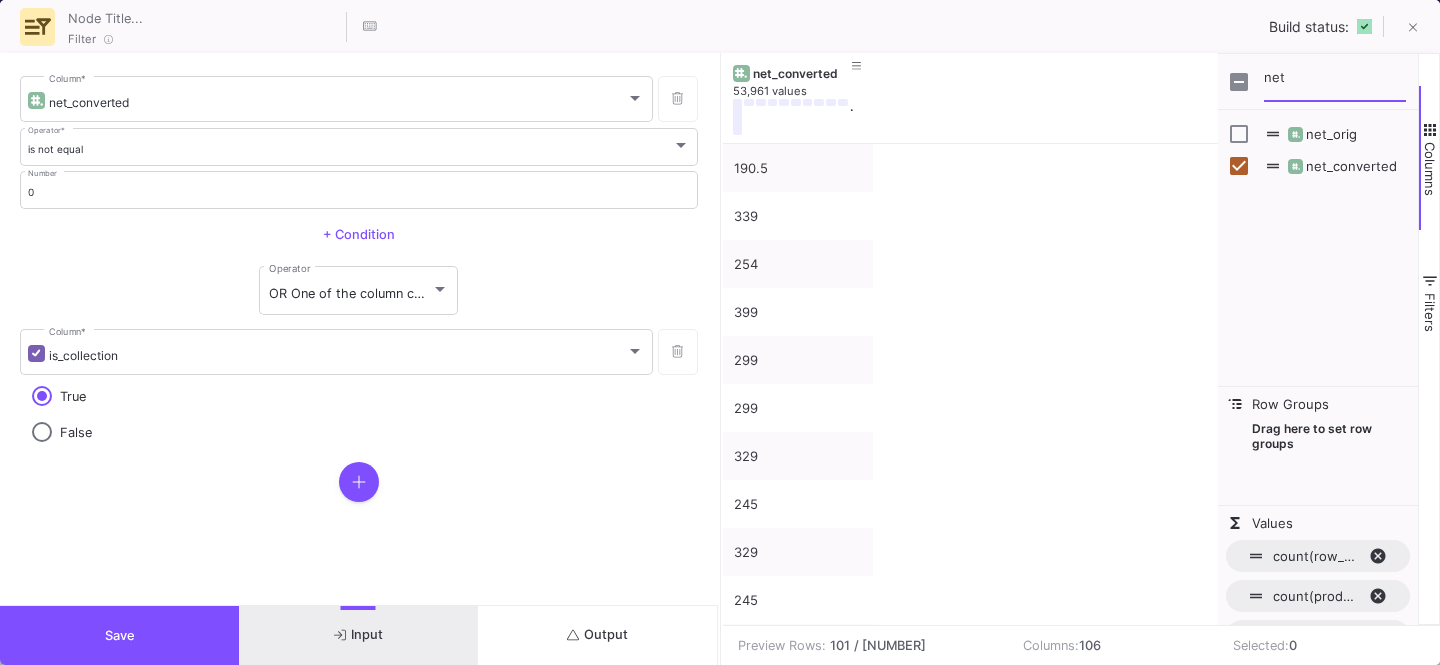 click on "net" at bounding box center [1335, 82] 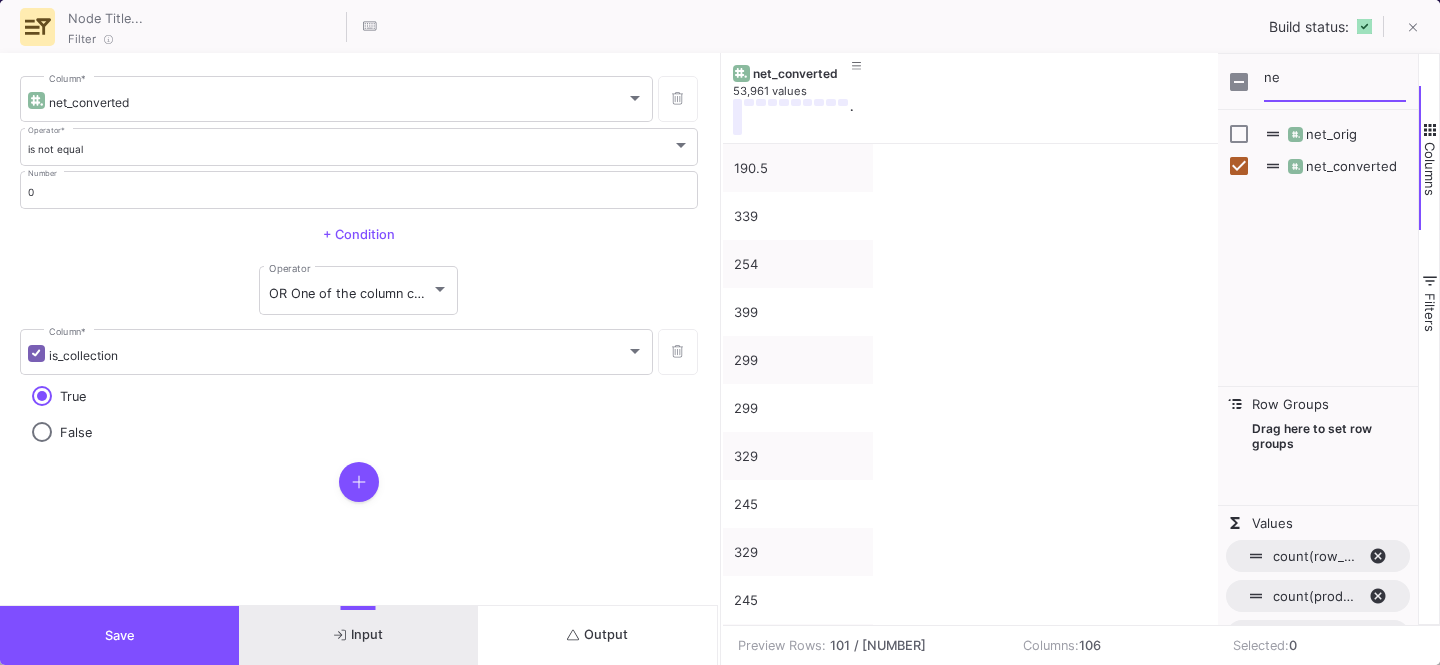 type on "n" 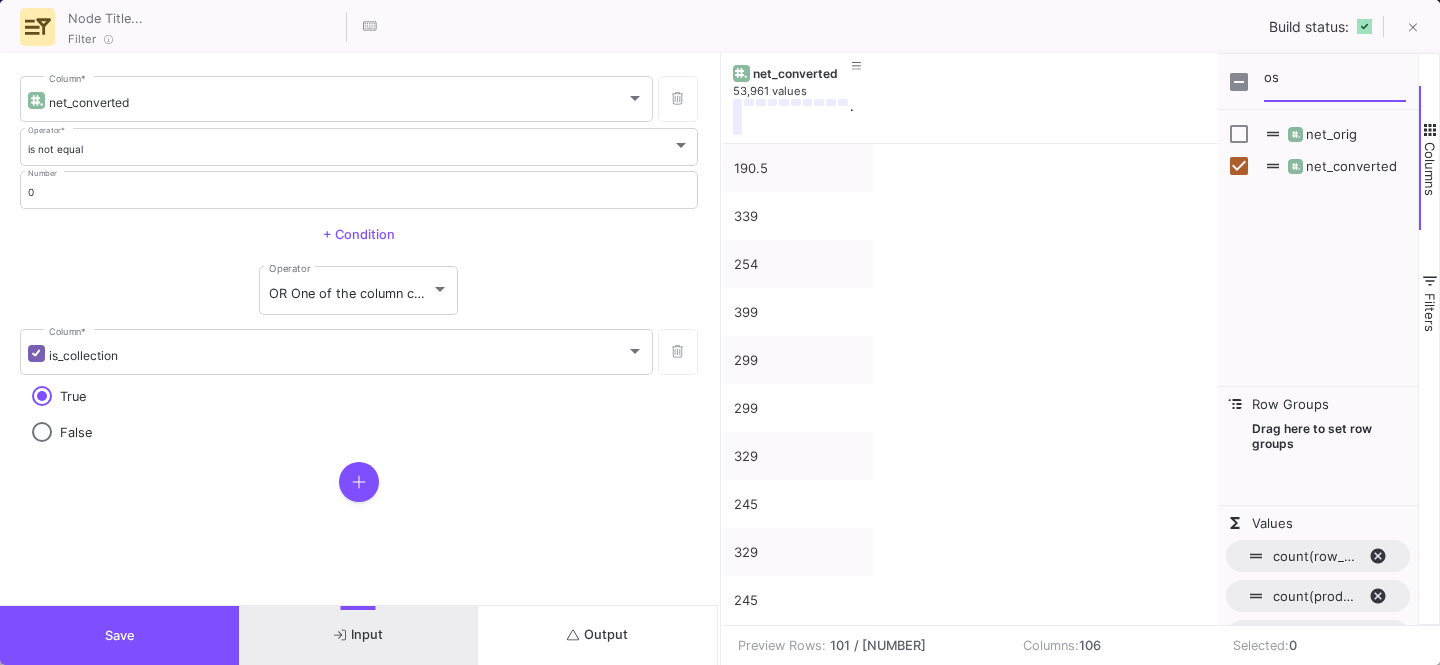 type on "o" 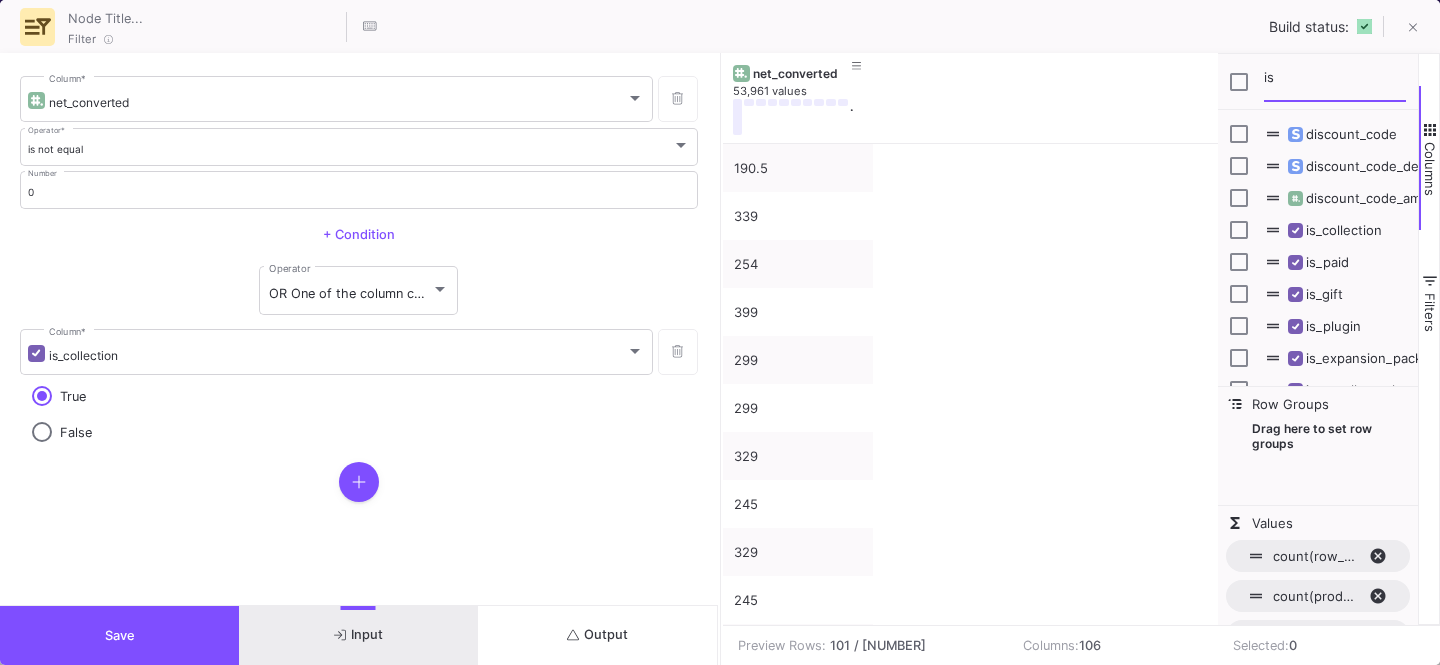 type on "is" 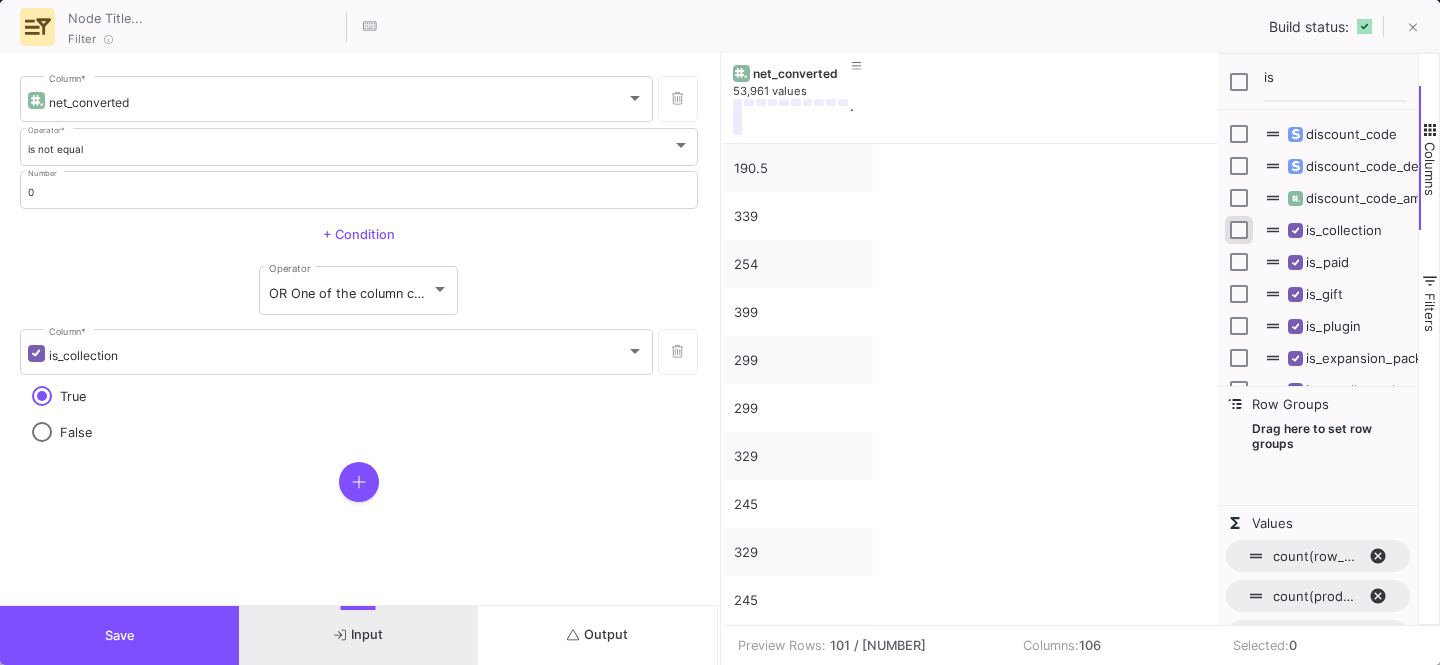 click at bounding box center [1239, 230] 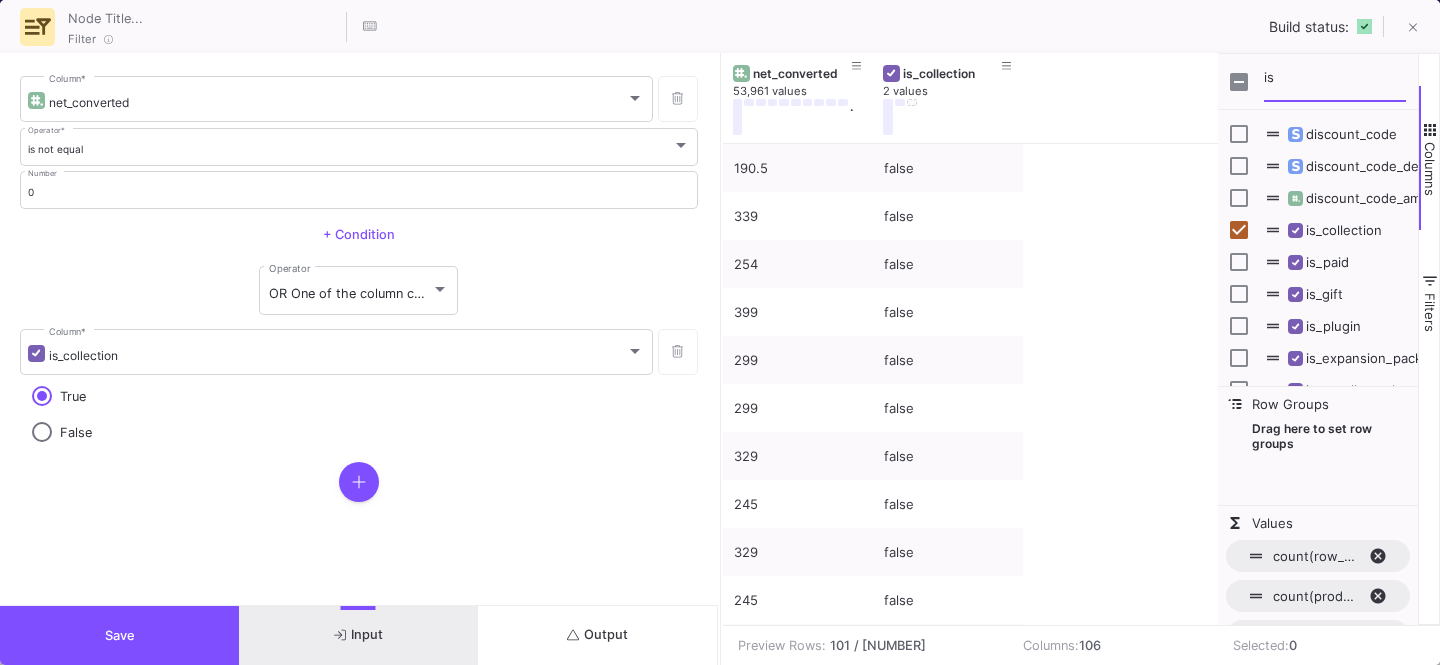 click on "is" at bounding box center [1335, 82] 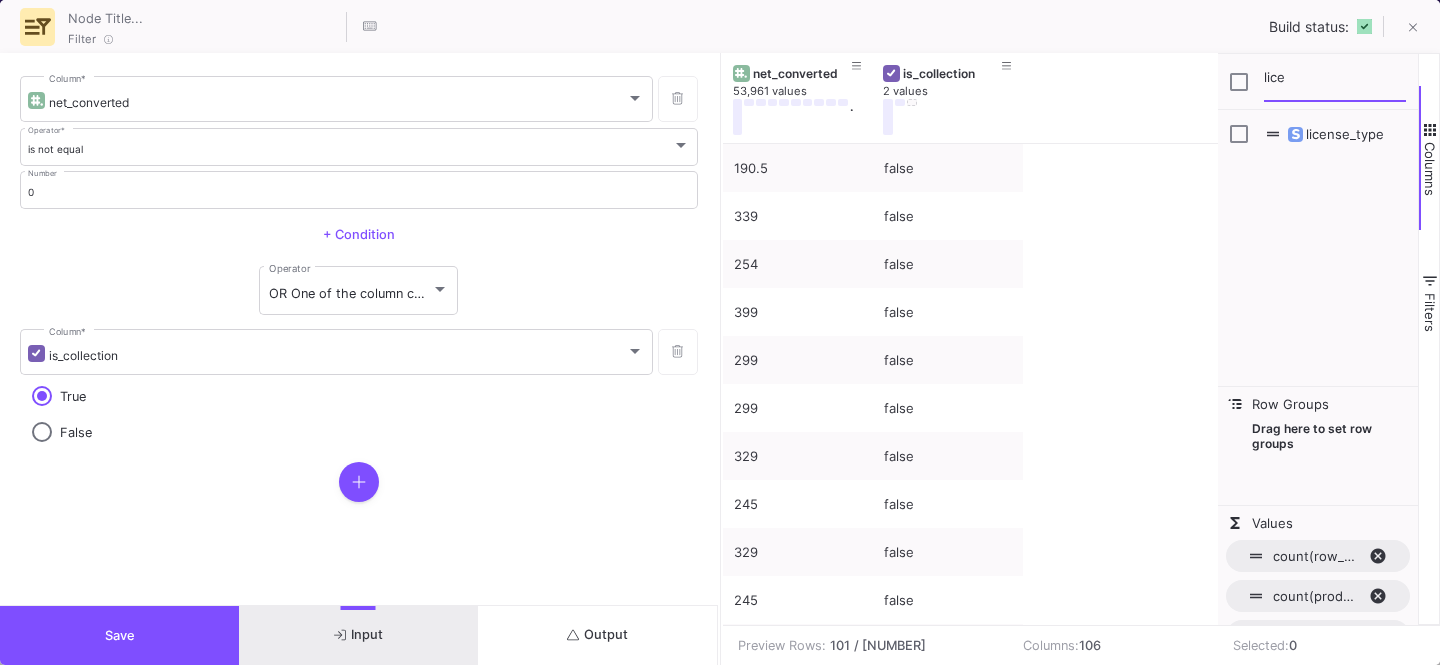 type on "lice" 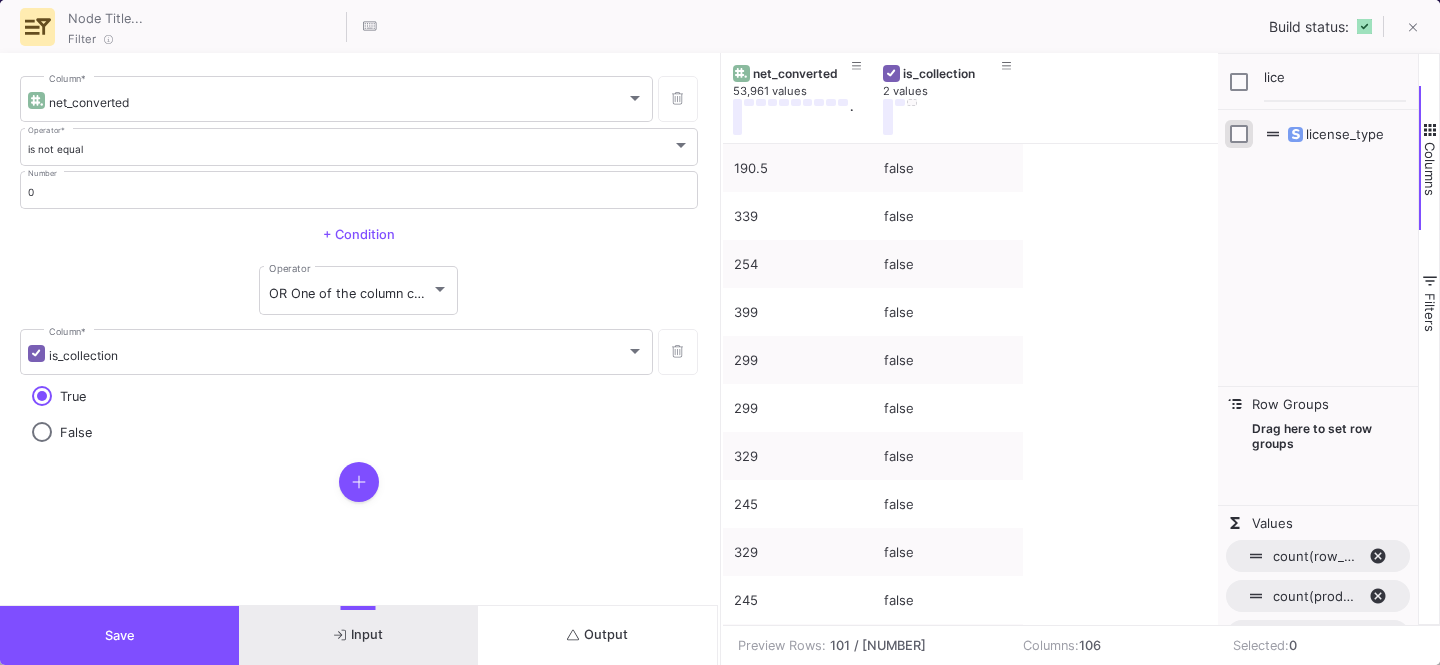 click at bounding box center [1239, 134] 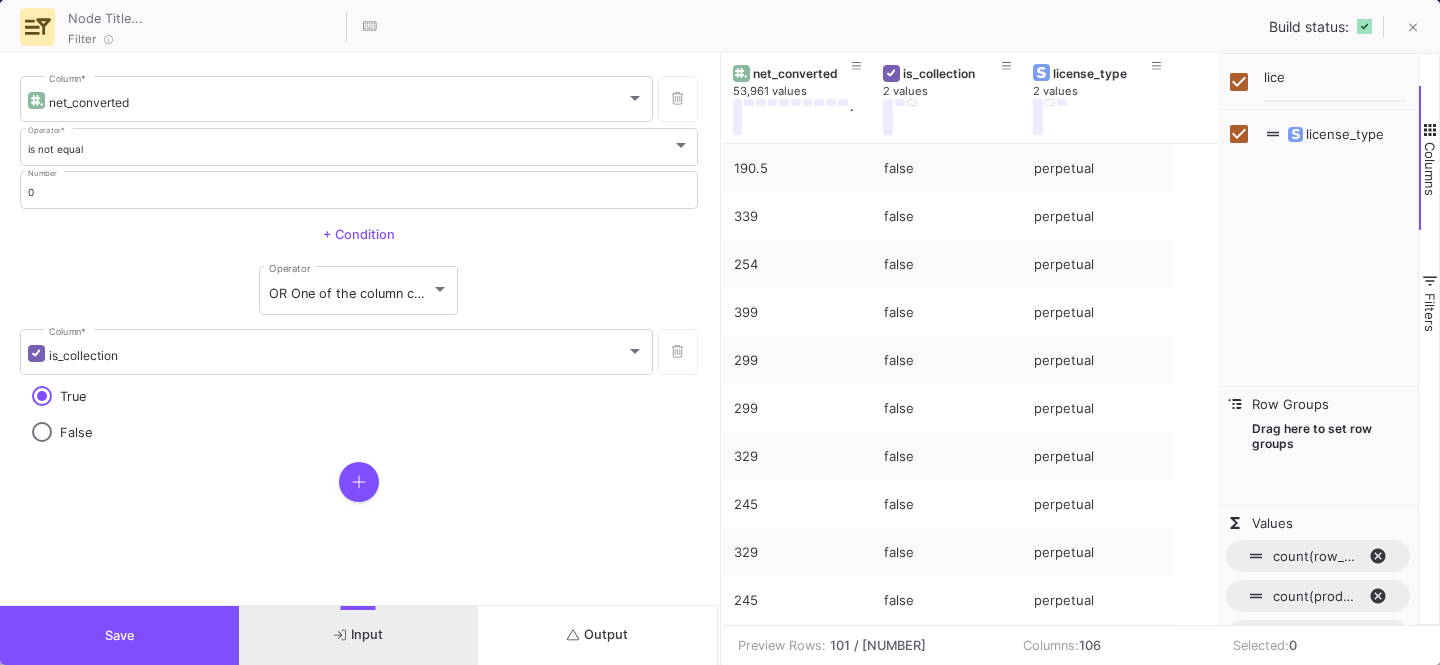 click at bounding box center [1430, 130] 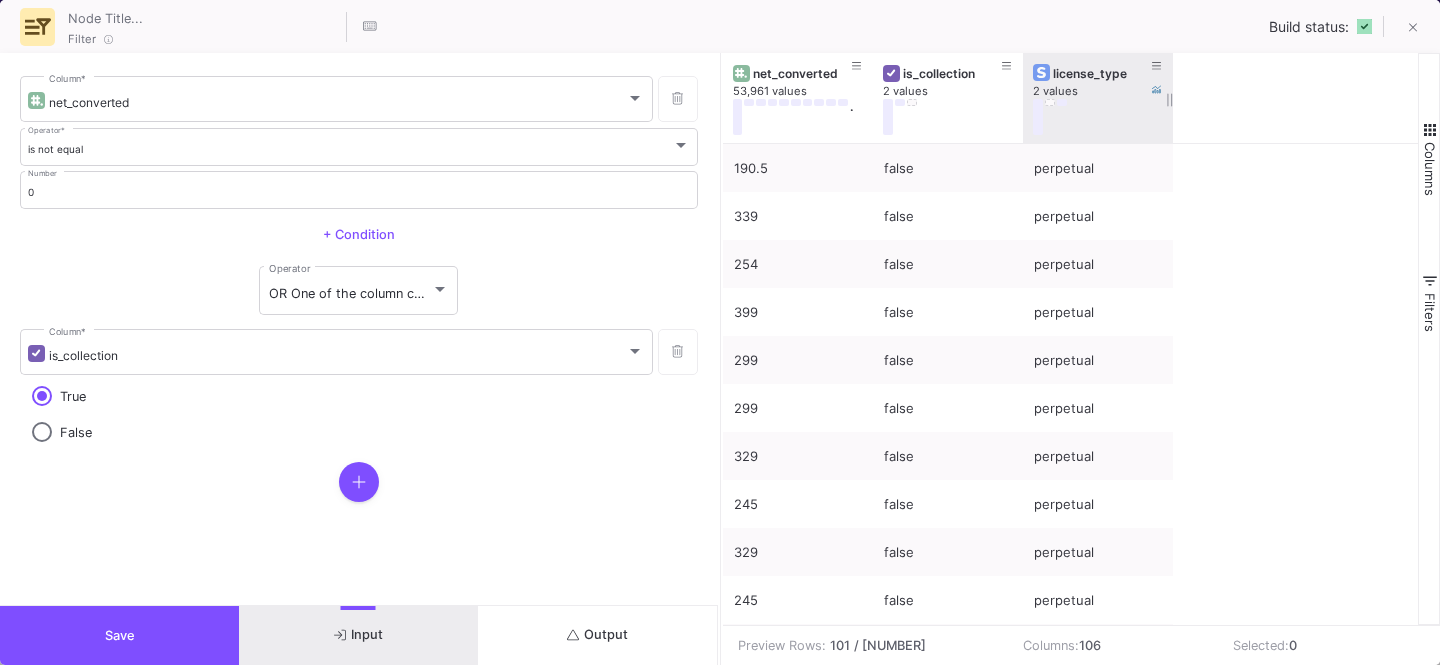 click at bounding box center (1062, 102) 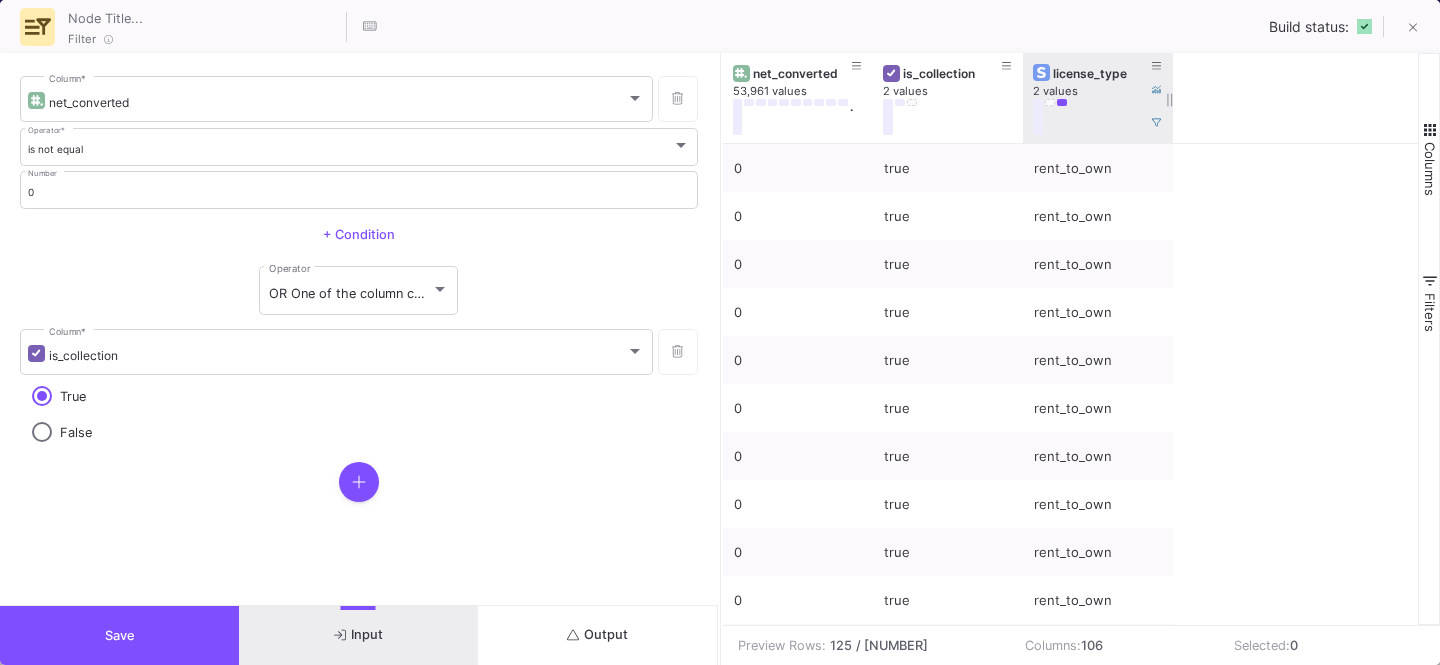 click at bounding box center (1050, 102) 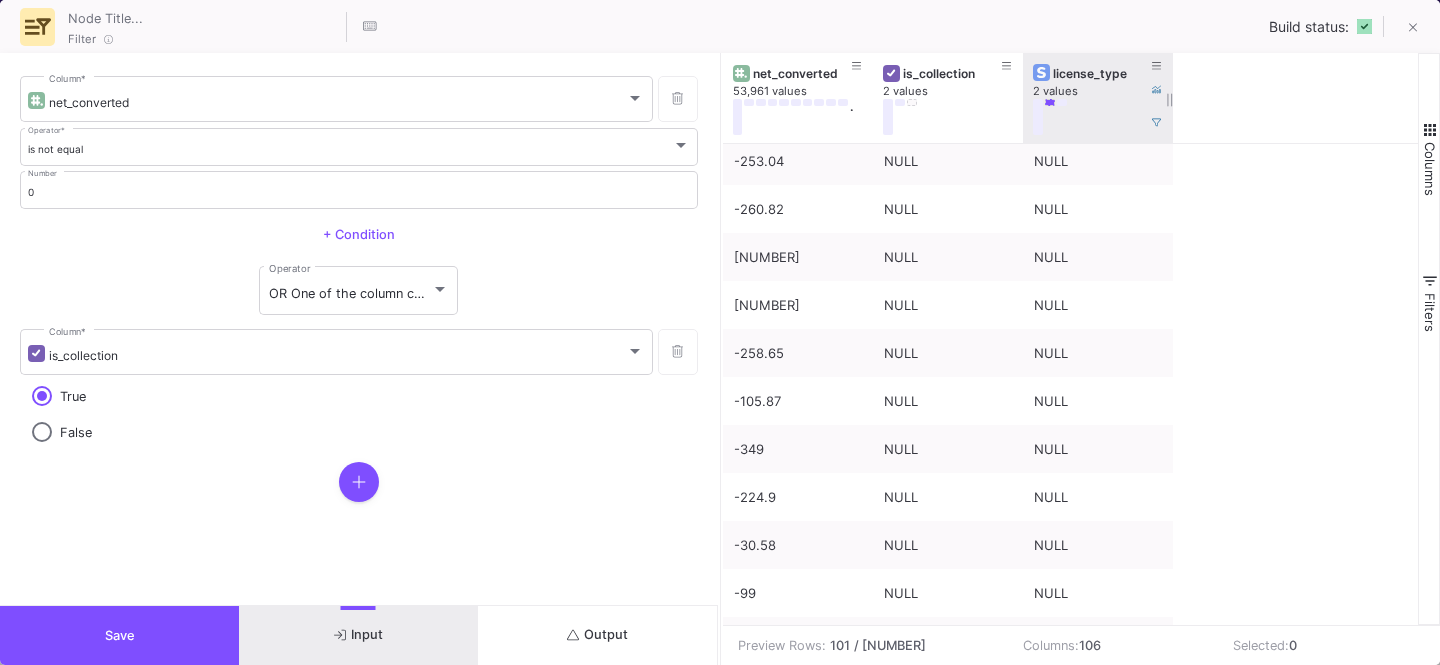 click at bounding box center [1062, 102] 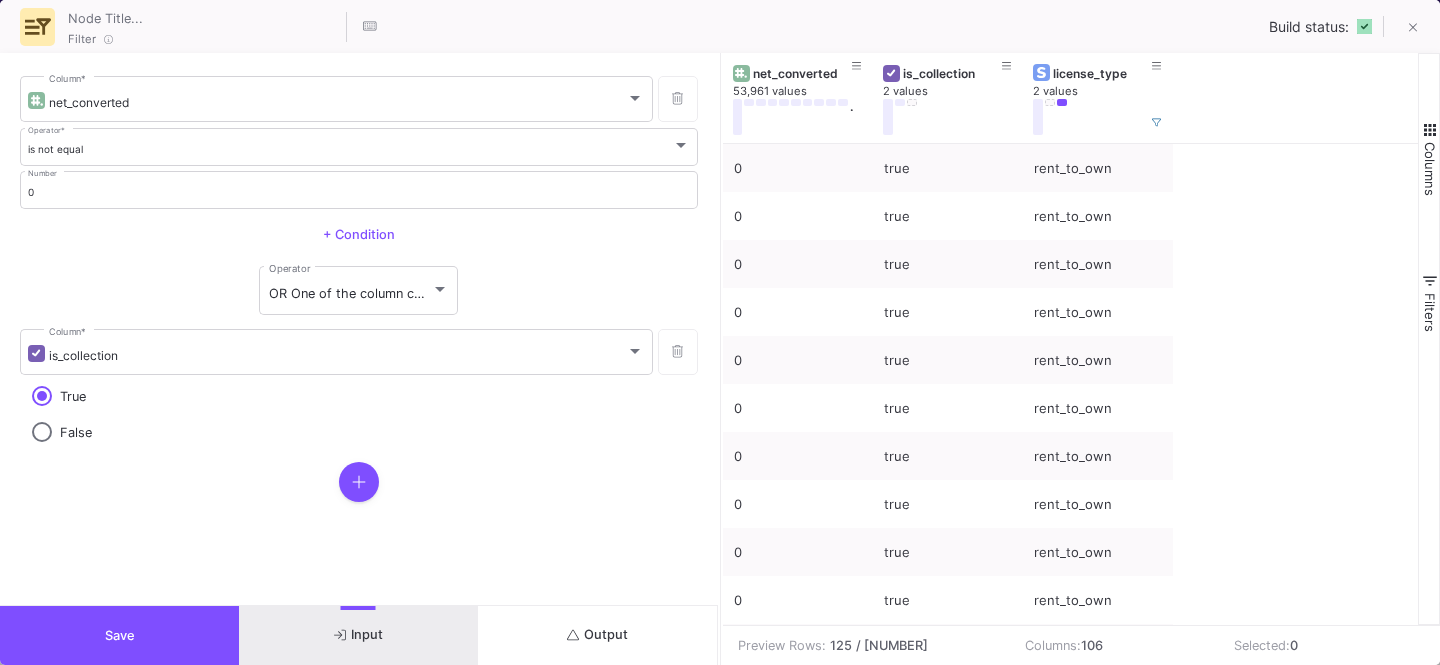 click on "Save" at bounding box center [119, 635] 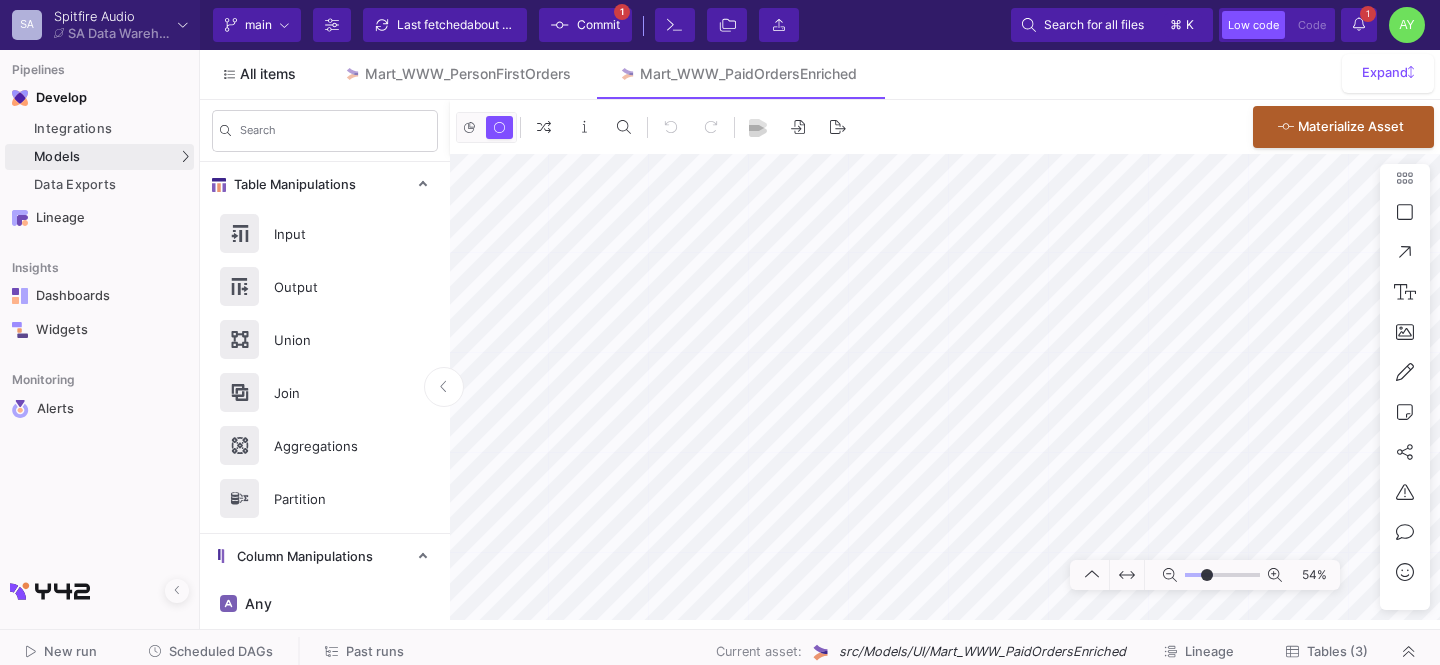 click on "All items" at bounding box center [268, 74] 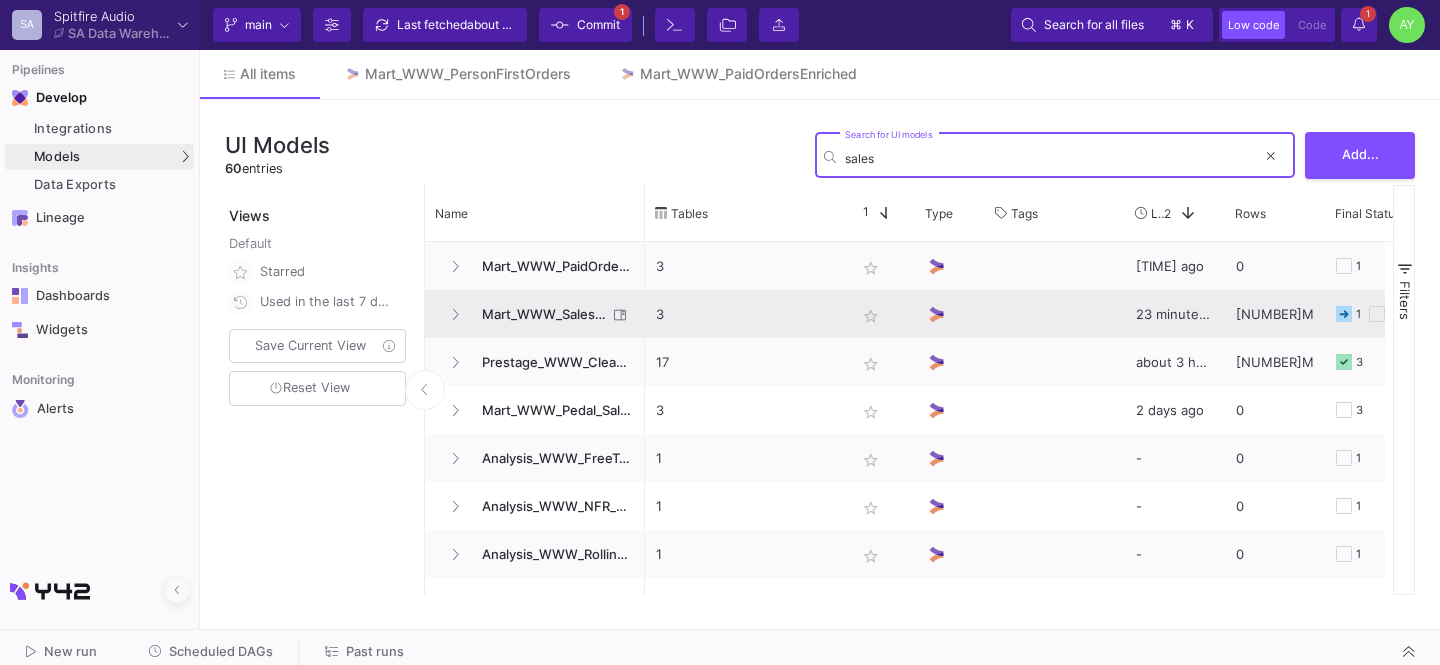 type on "sales" 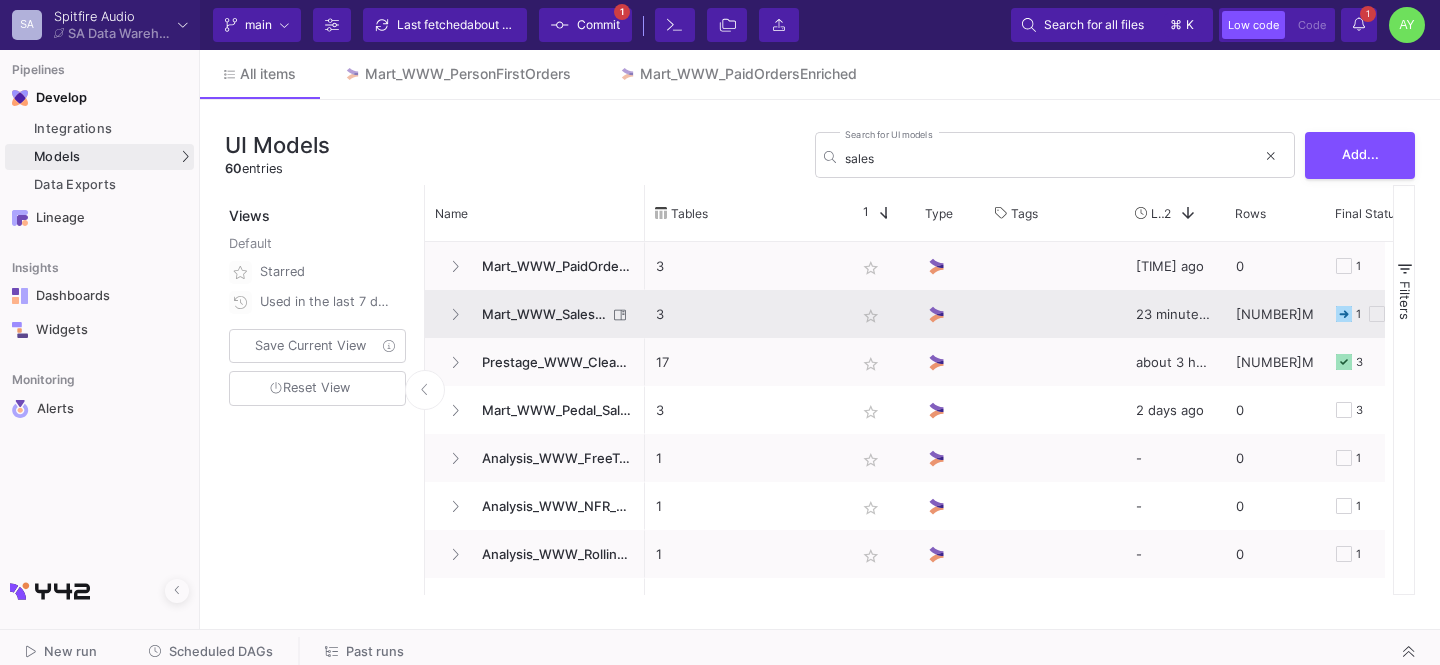 click on "Mart_WWW_SalesCredits_Enriched" 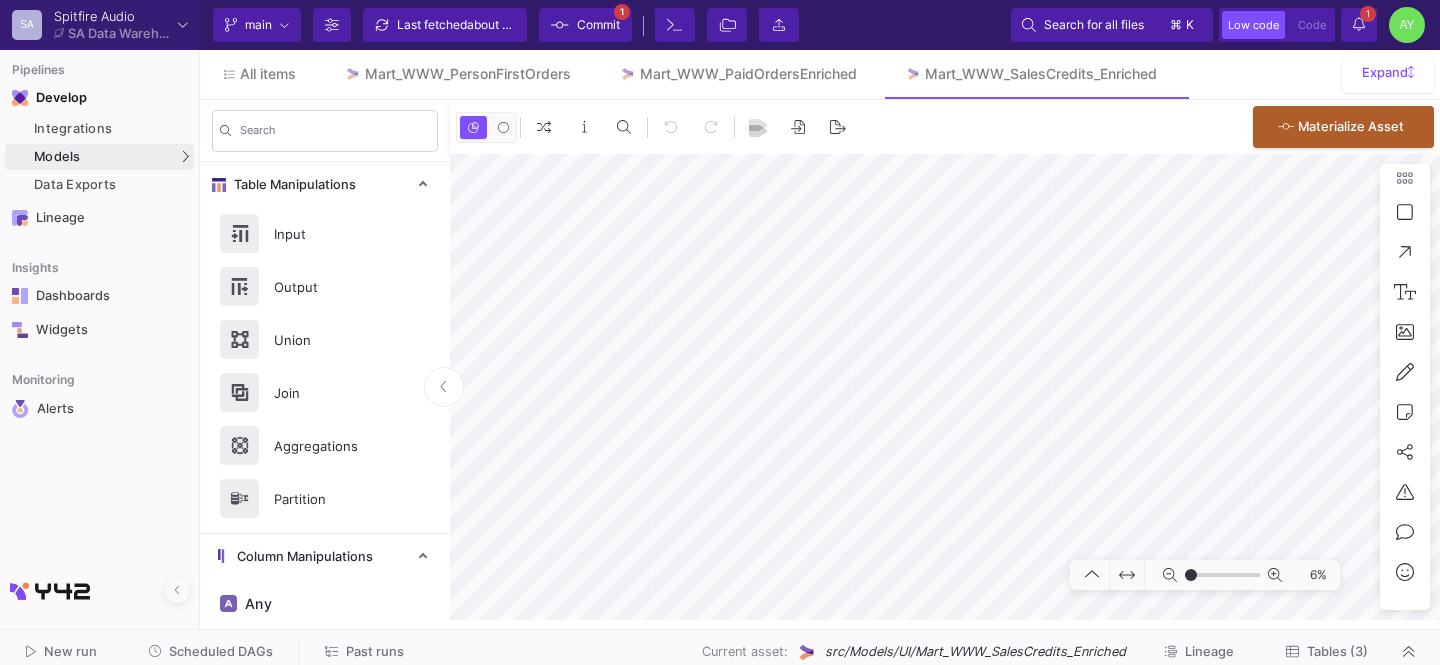 type on "-21" 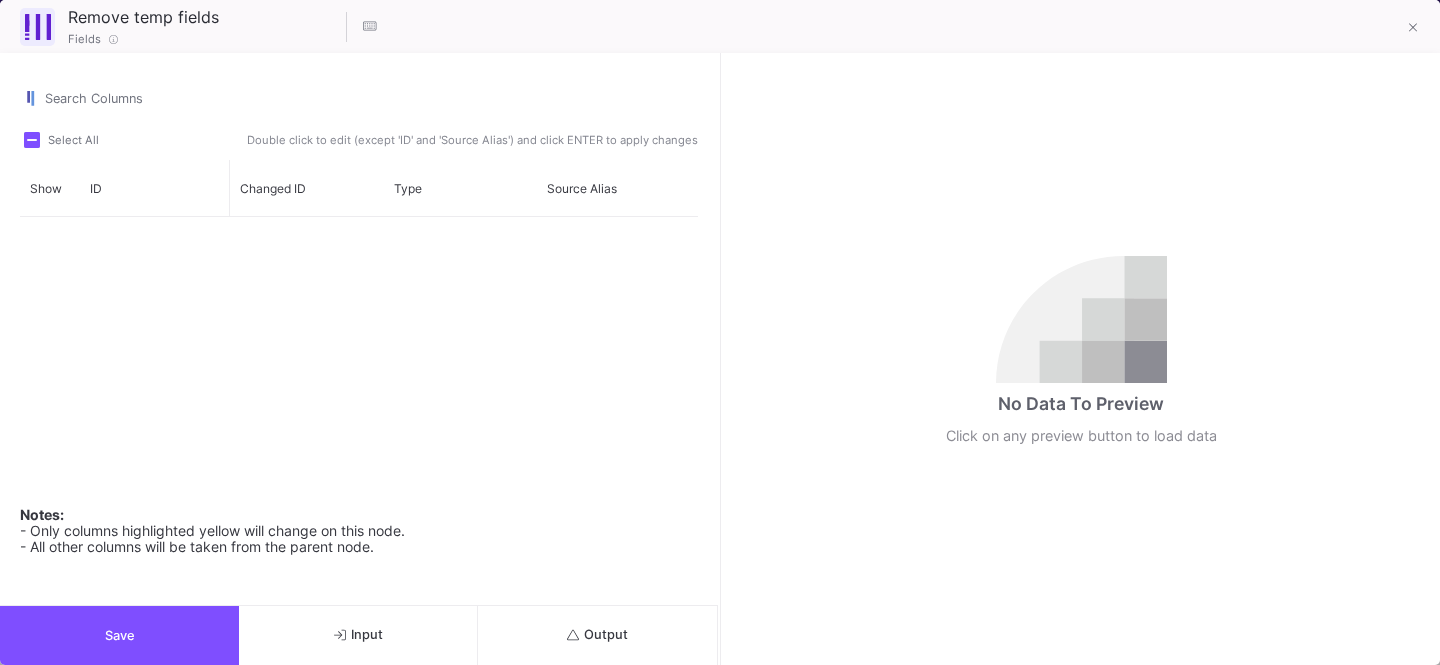 scroll, scrollTop: 0, scrollLeft: 0, axis: both 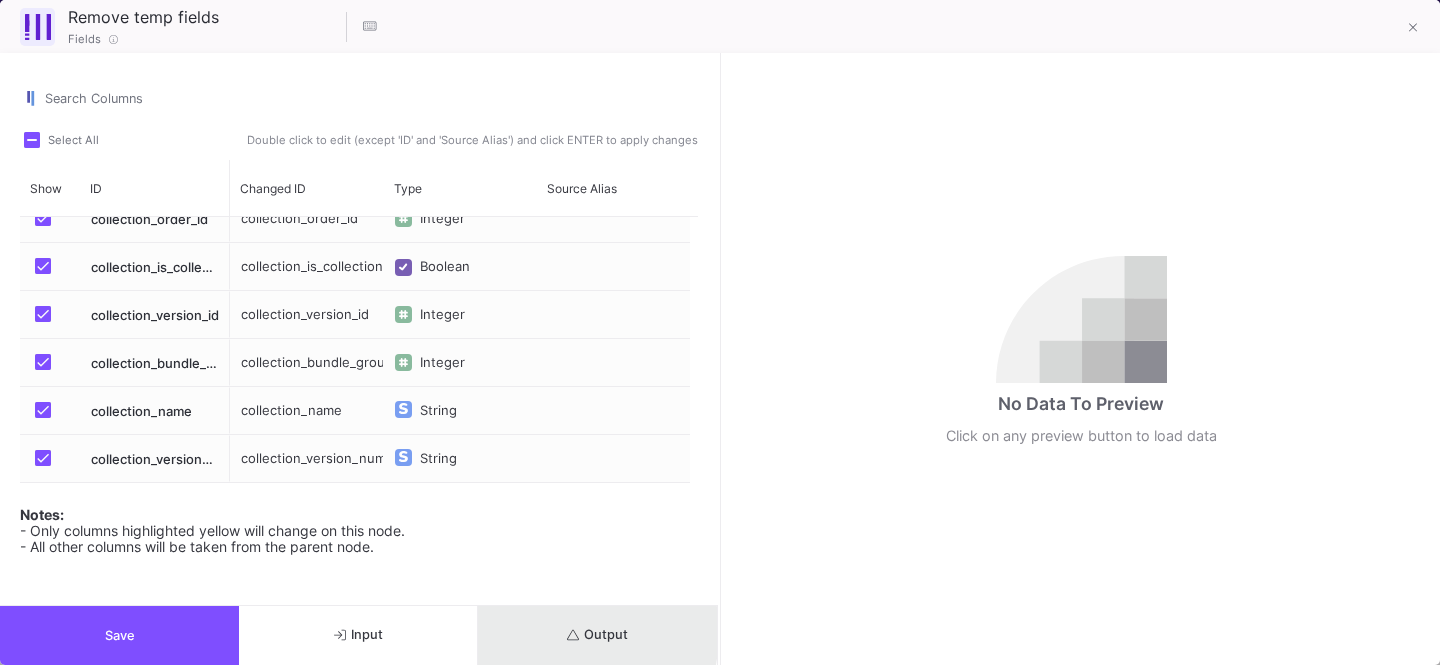 click on "Output" at bounding box center [597, 635] 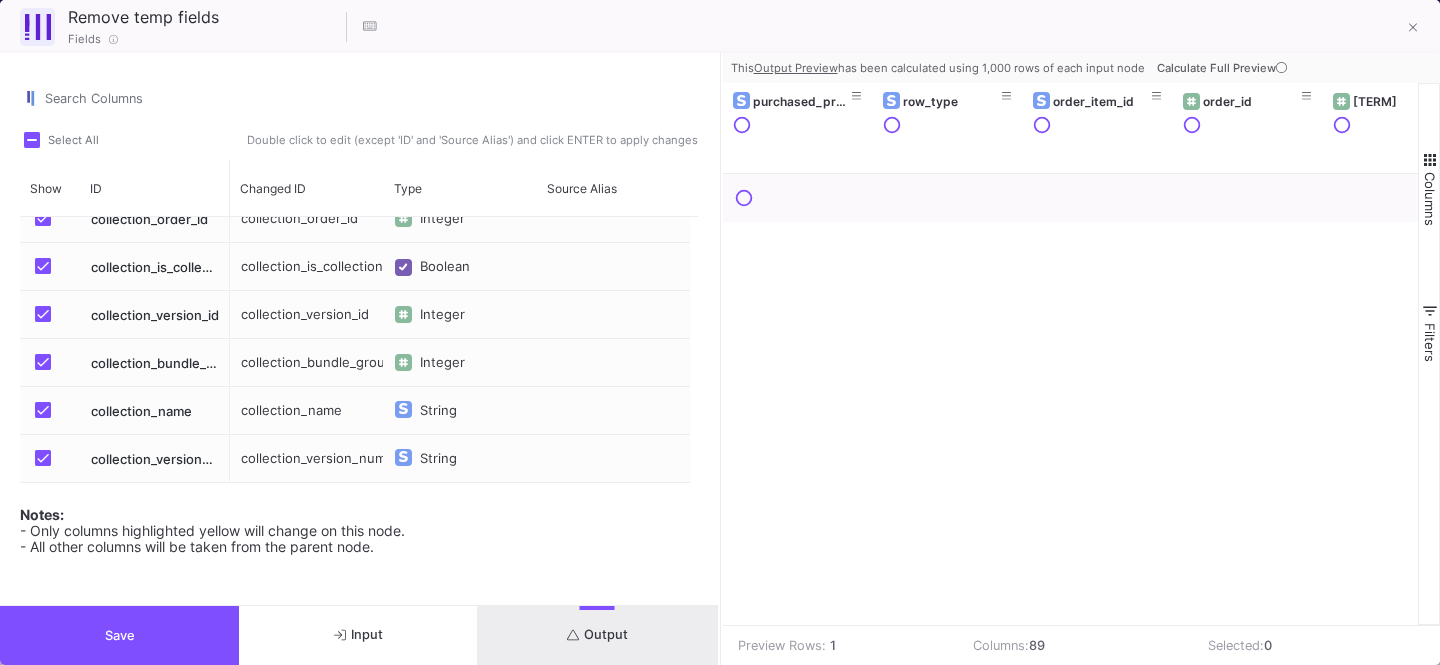 click on "Save" at bounding box center [119, 635] 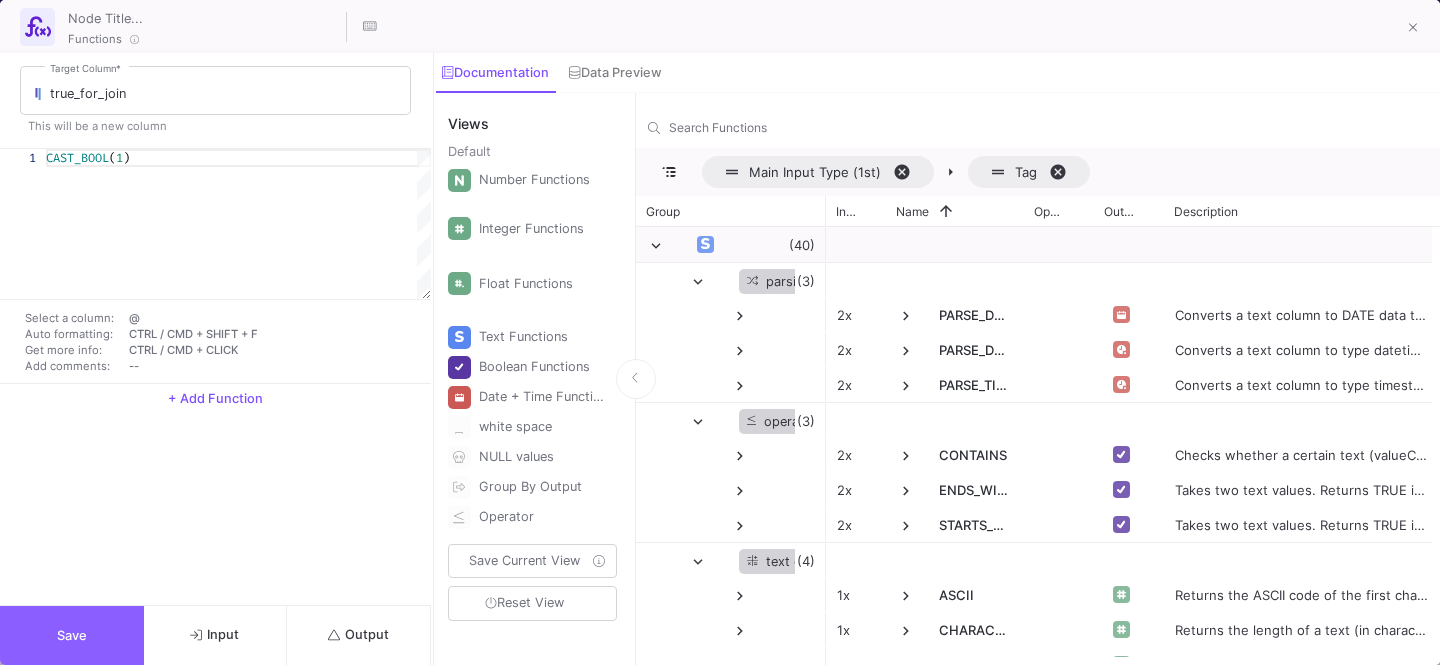 click on "Save" at bounding box center [72, 635] 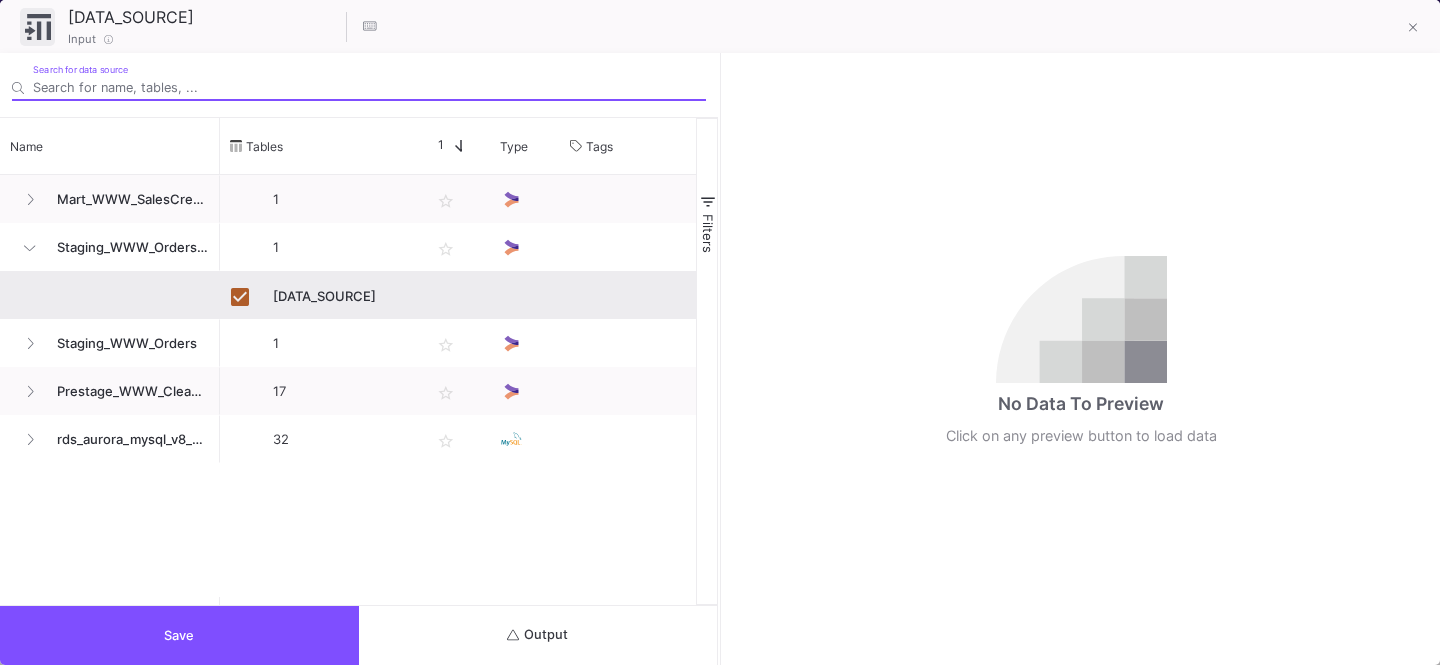 click on "Output" at bounding box center [538, 635] 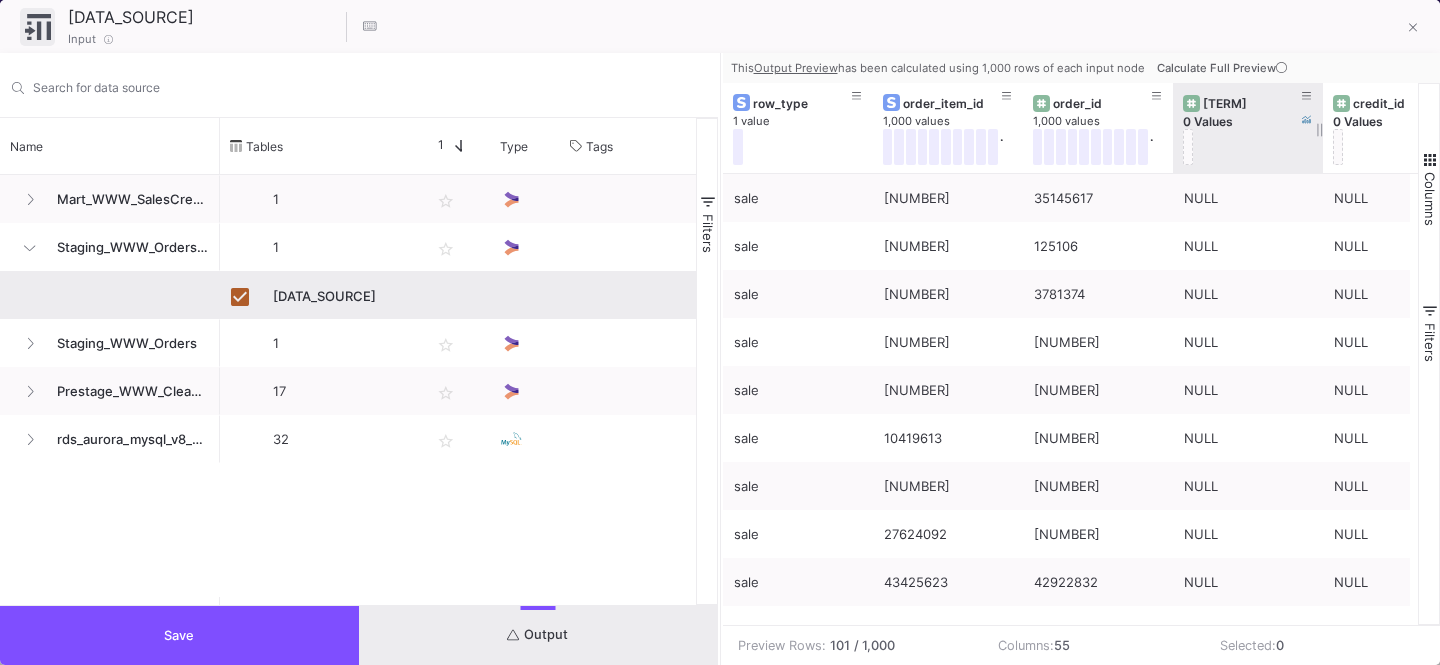 click on "credit_item_id  0 Values" at bounding box center [1248, 128] 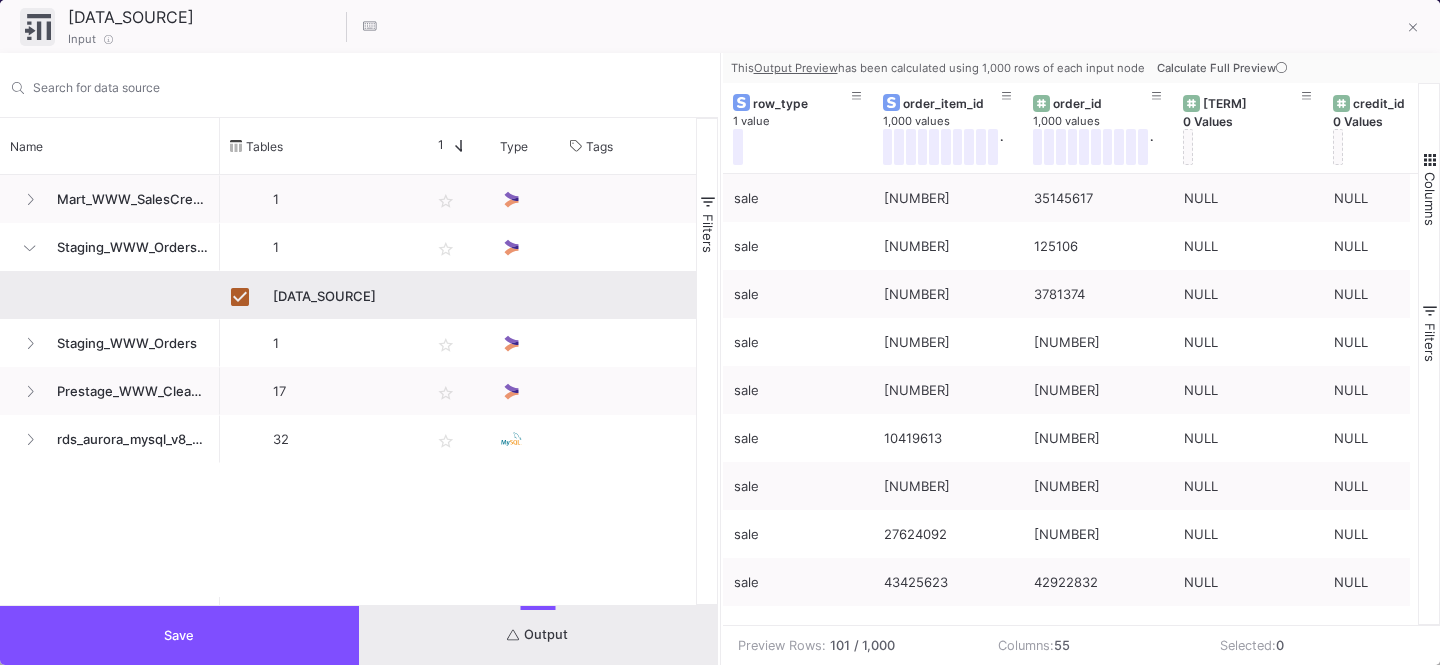 click on "Calculate Full Preview" at bounding box center [1224, 68] 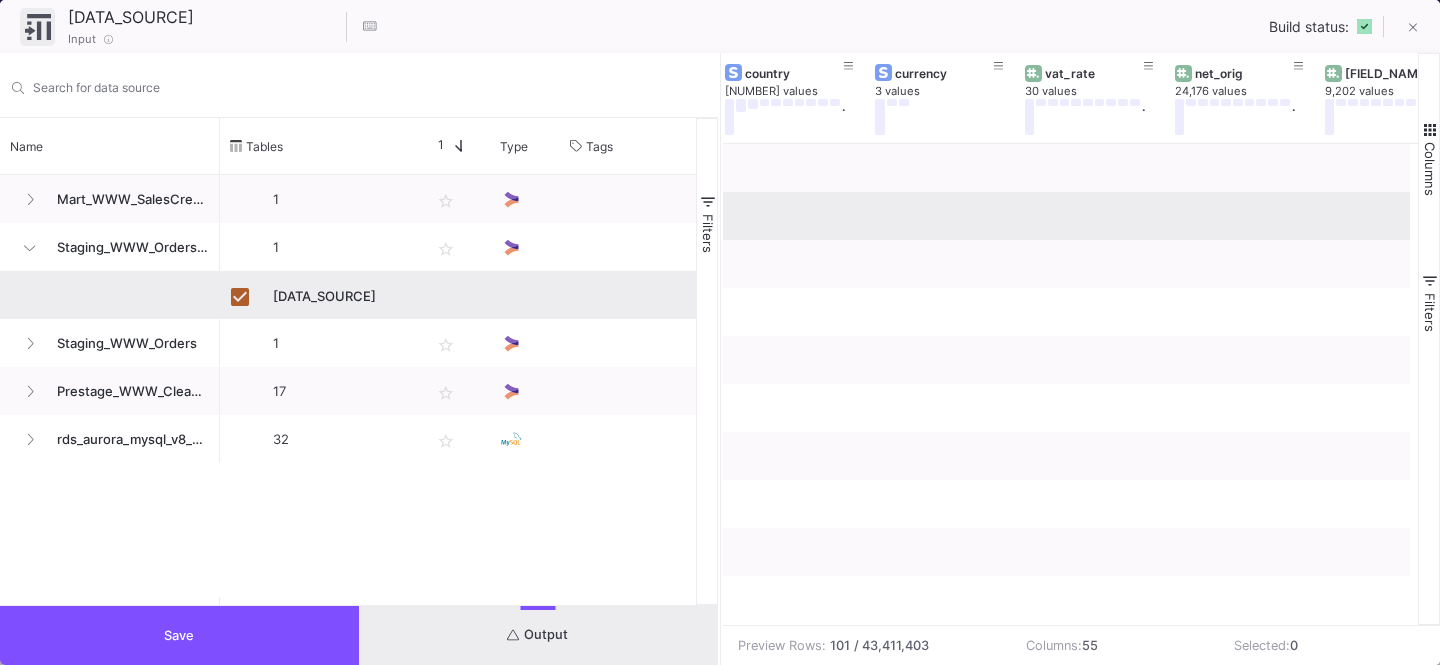 scroll, scrollTop: 0, scrollLeft: 2194, axis: horizontal 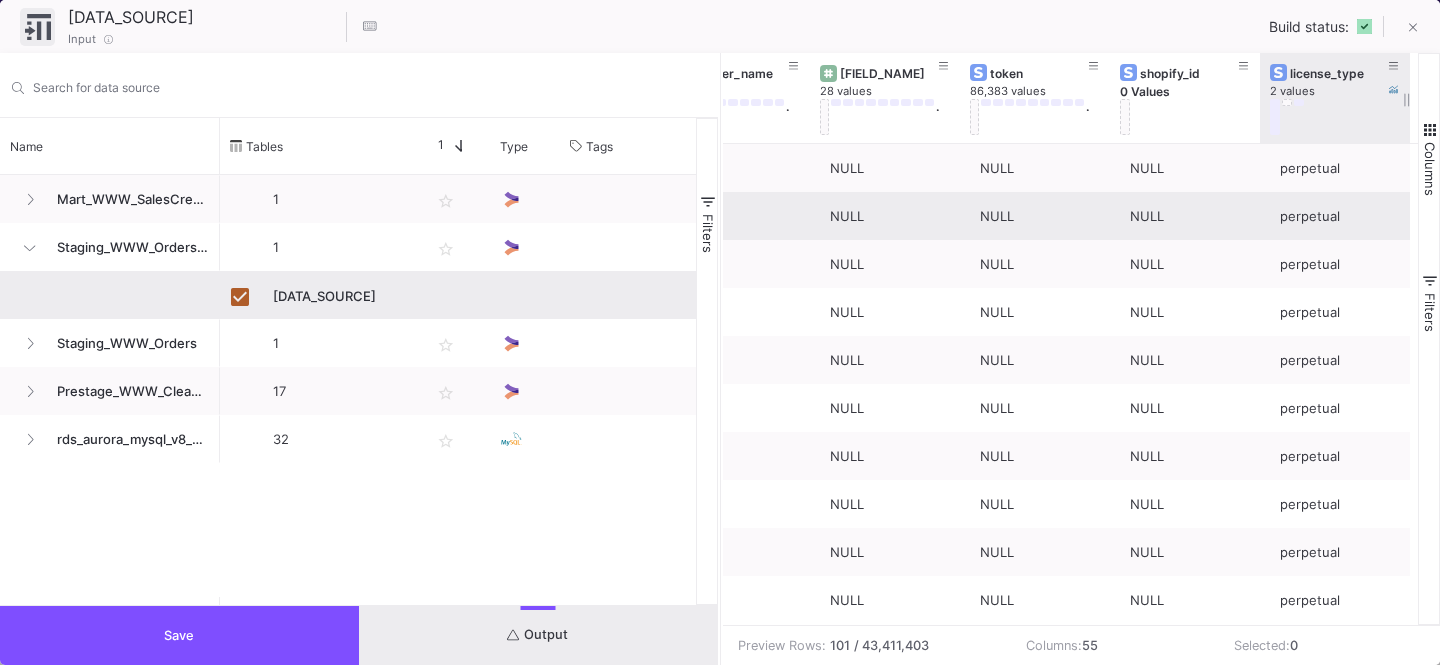 click at bounding box center (1299, 102) 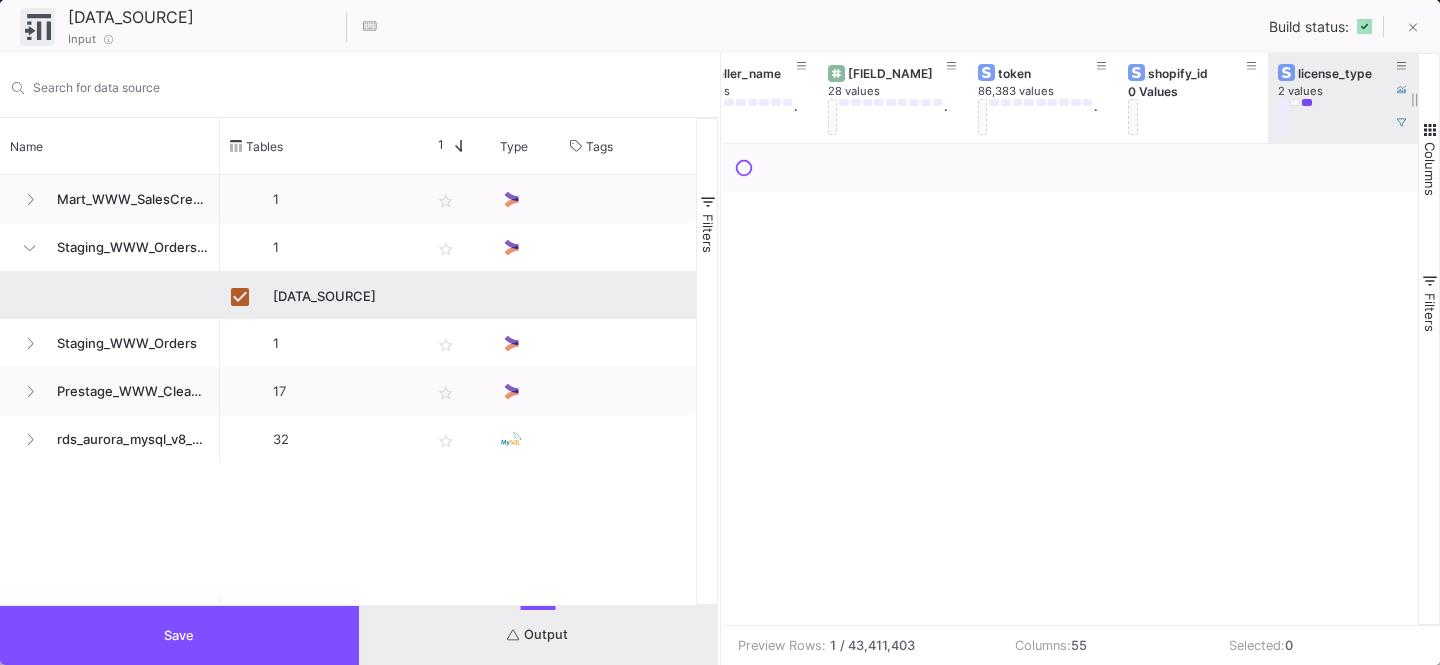 scroll, scrollTop: 0, scrollLeft: 7554, axis: horizontal 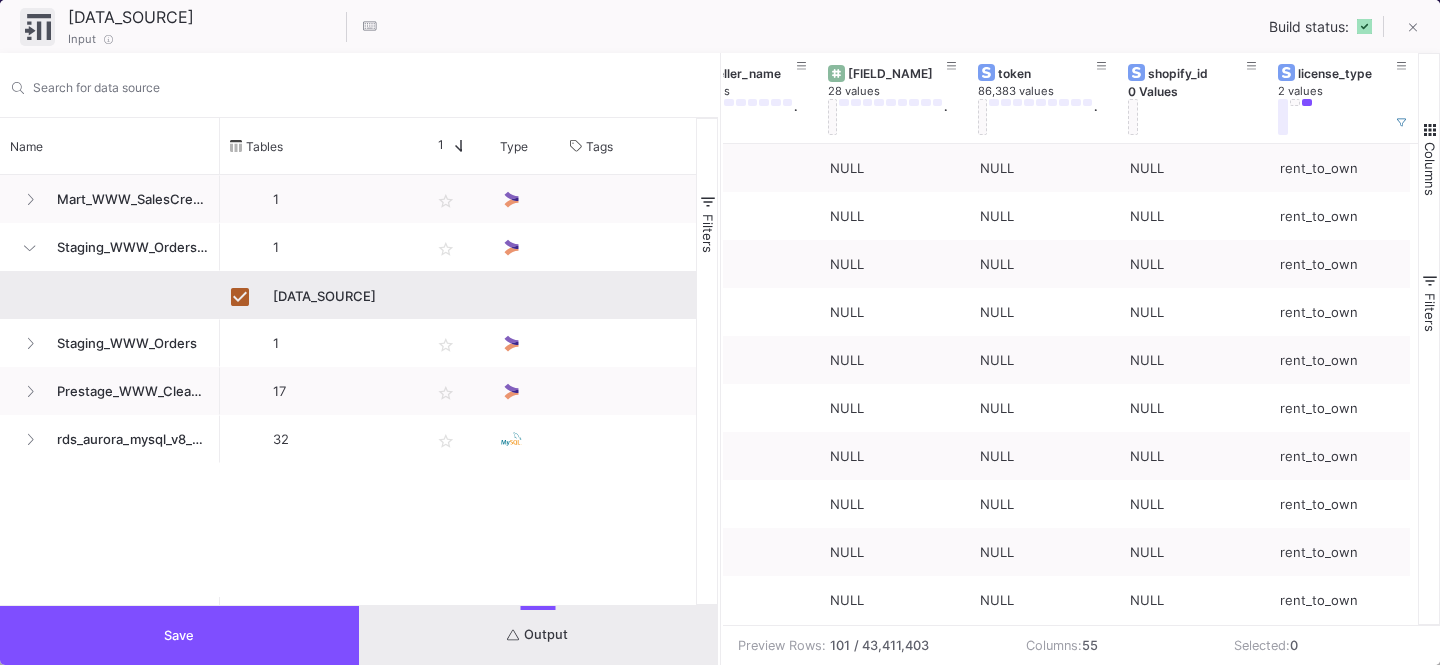 click on "Columns" at bounding box center (1430, 169) 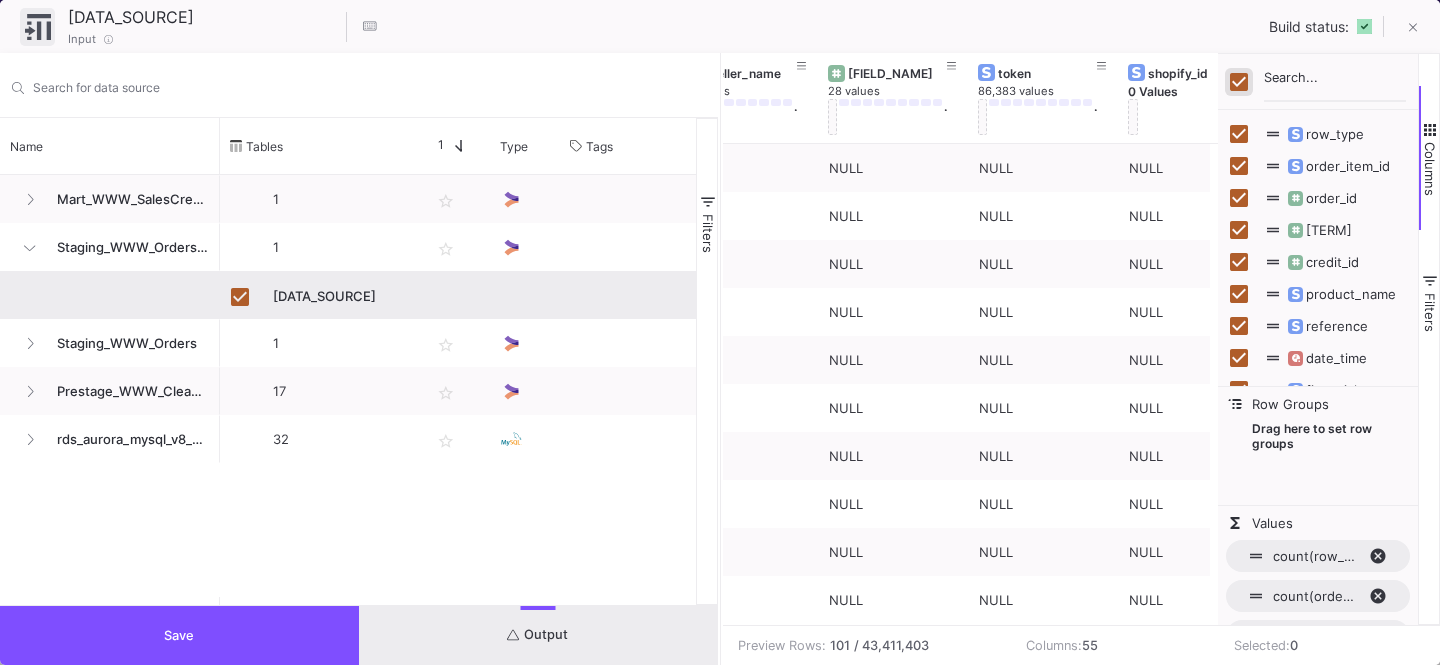 click at bounding box center [1239, 82] 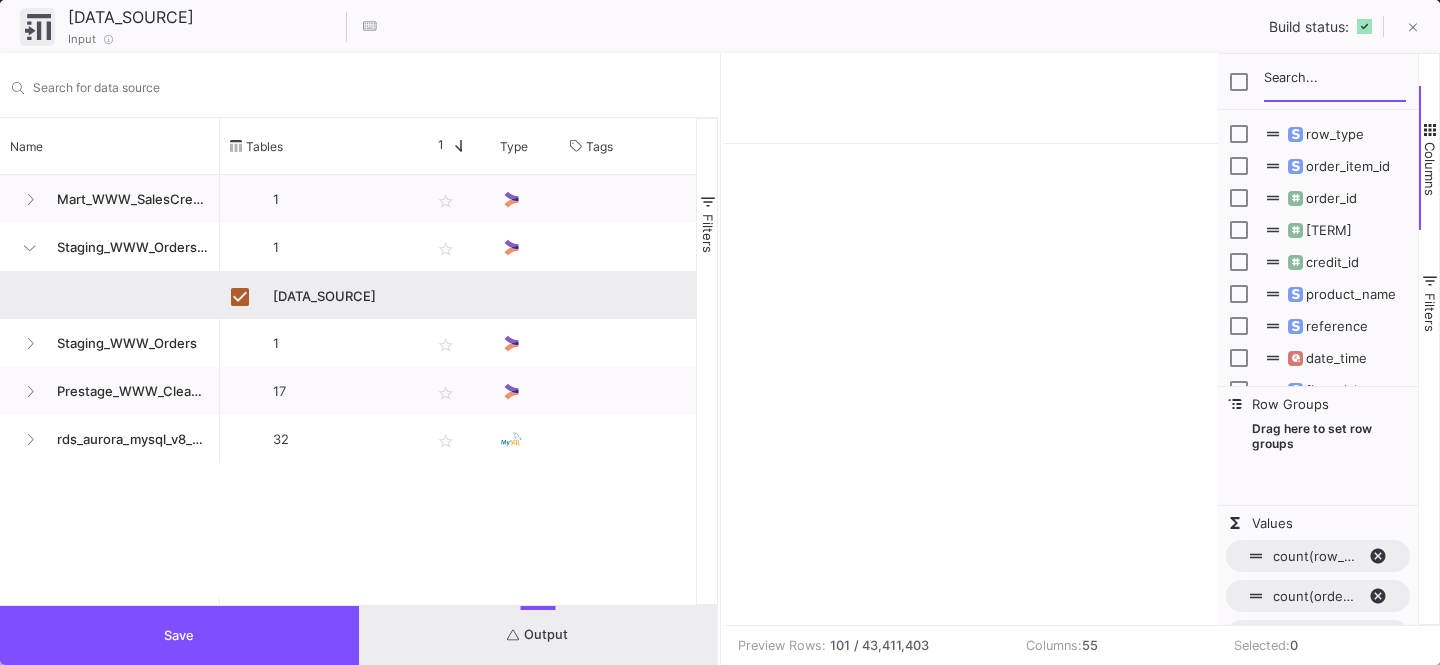 click at bounding box center (1335, 82) 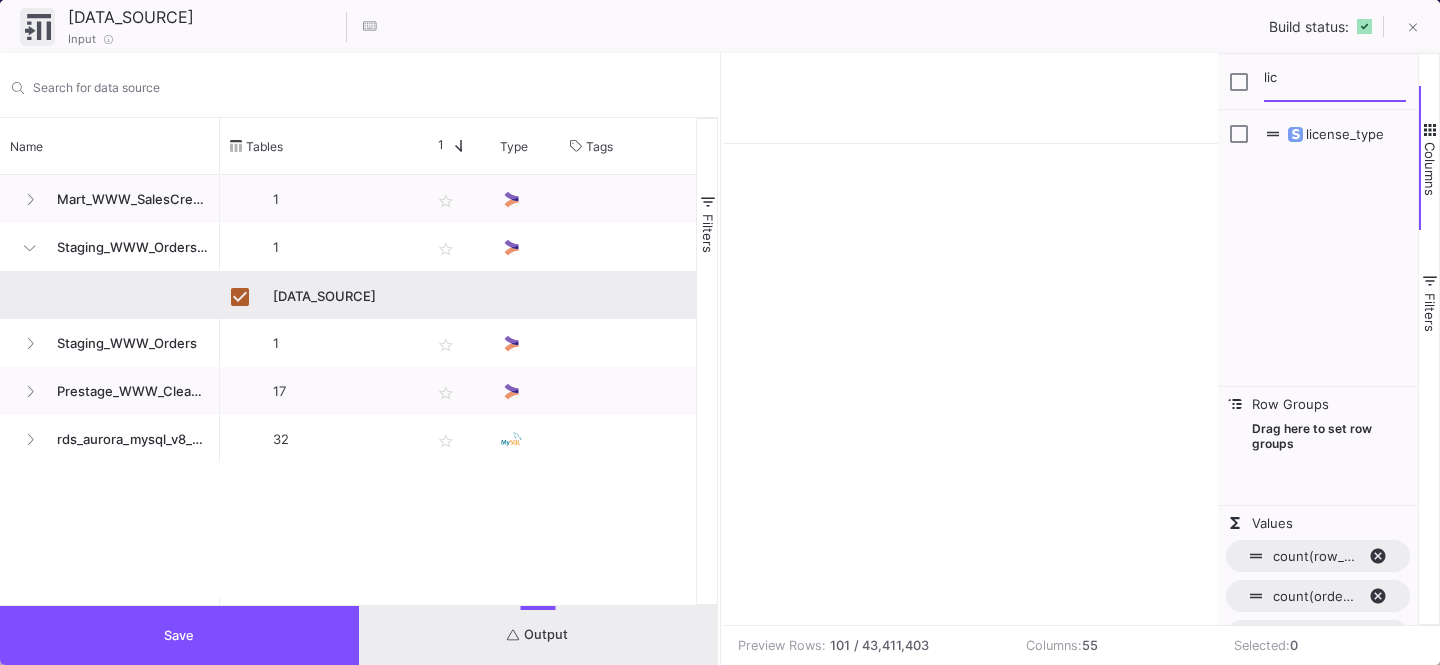 type on "lic" 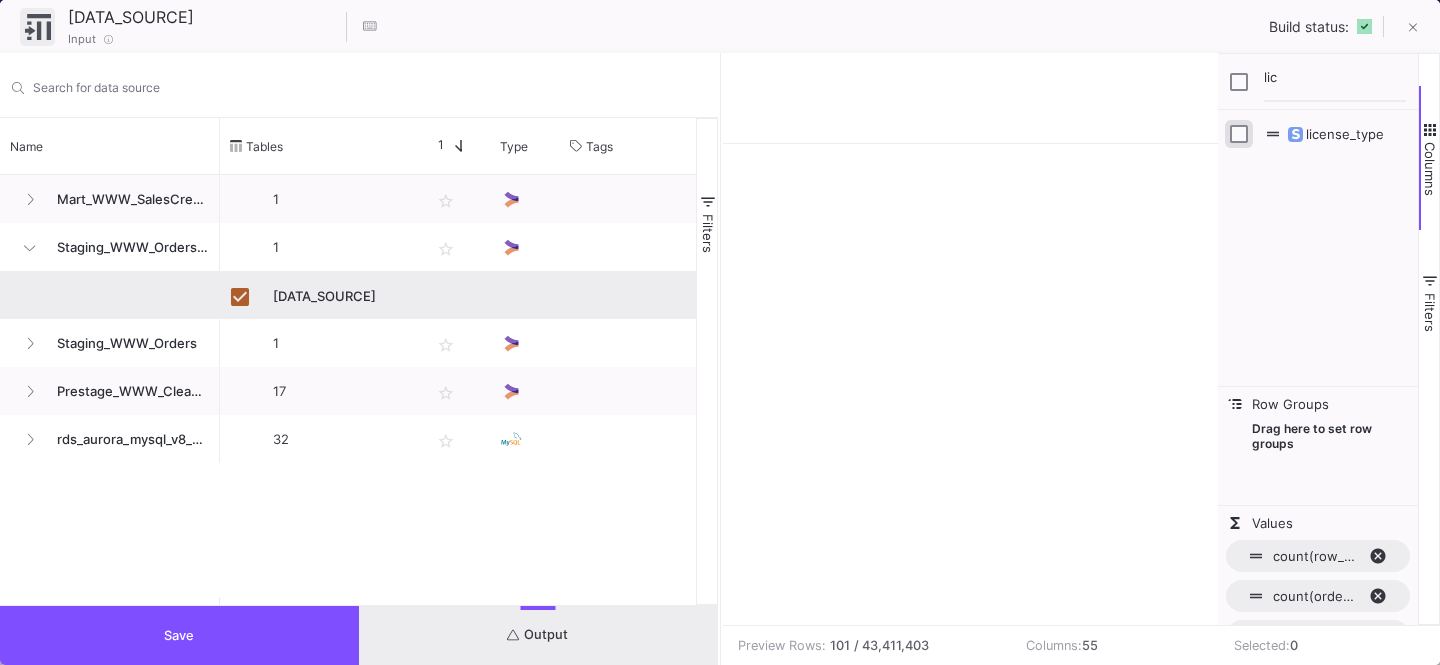 click at bounding box center (1239, 134) 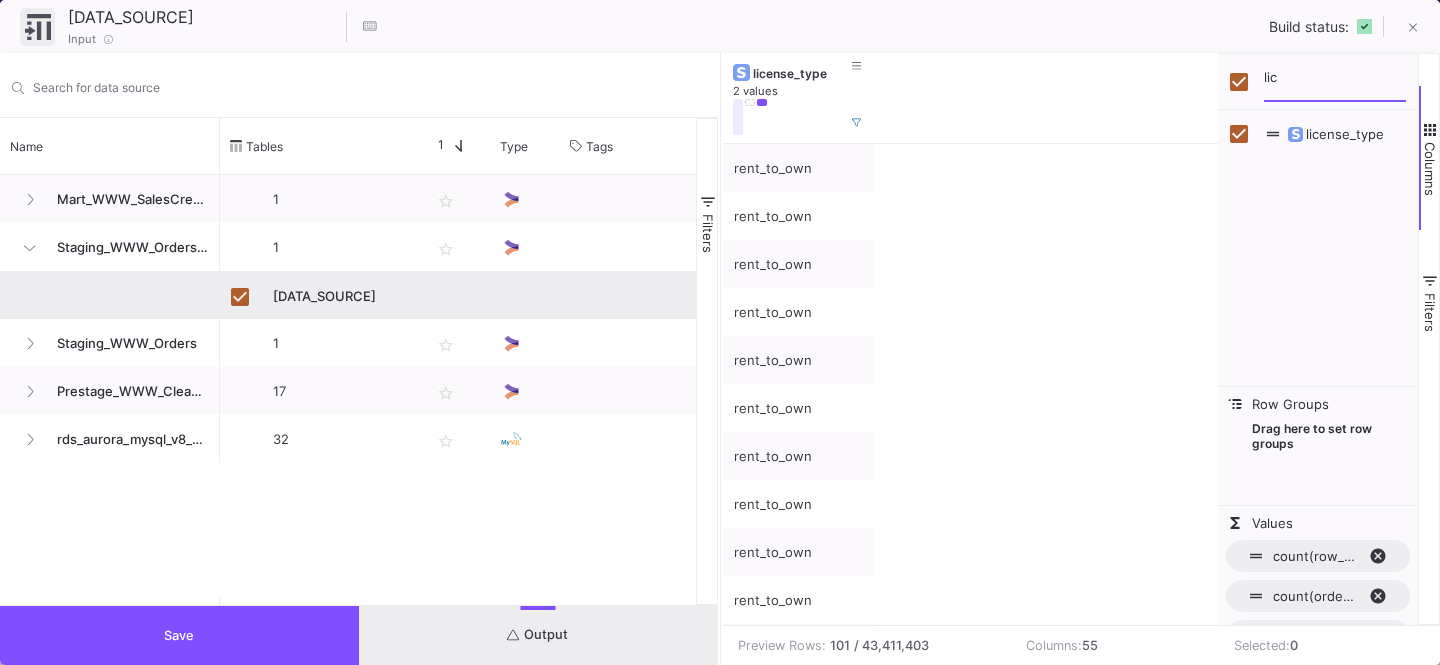 click on "lic" at bounding box center [1335, 82] 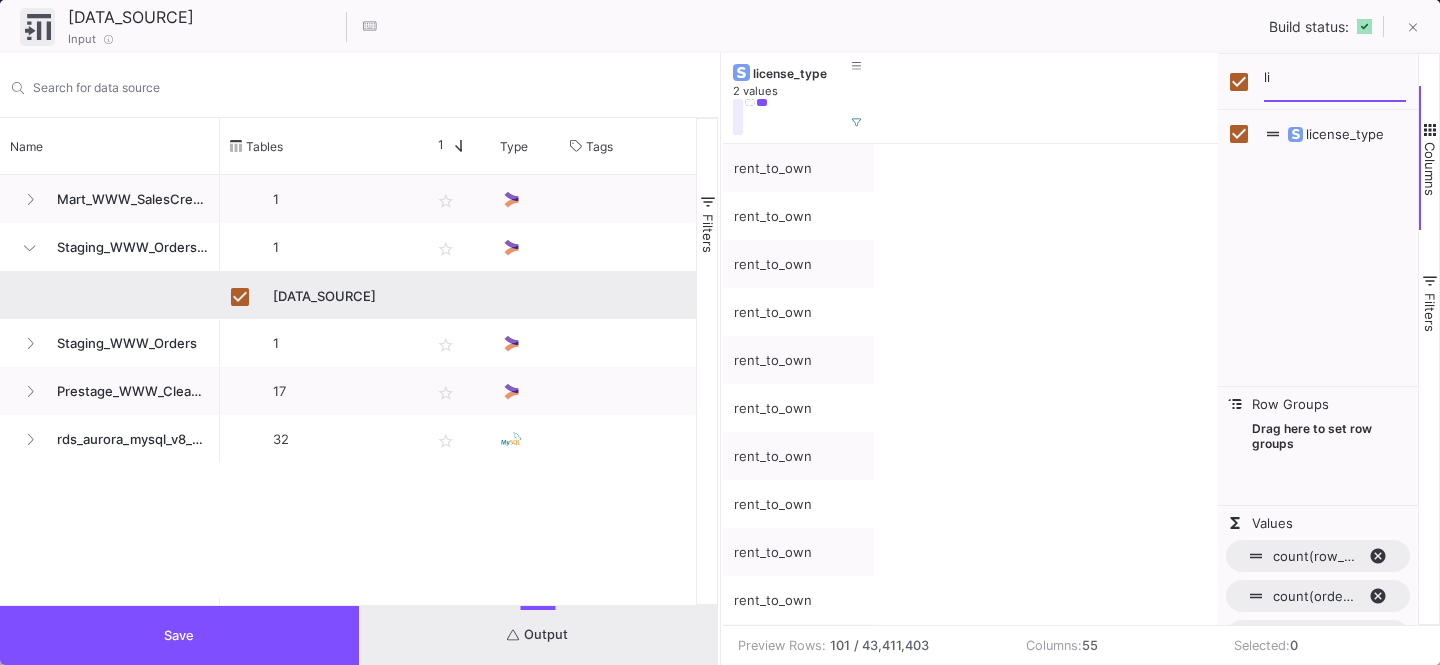 type on "l" 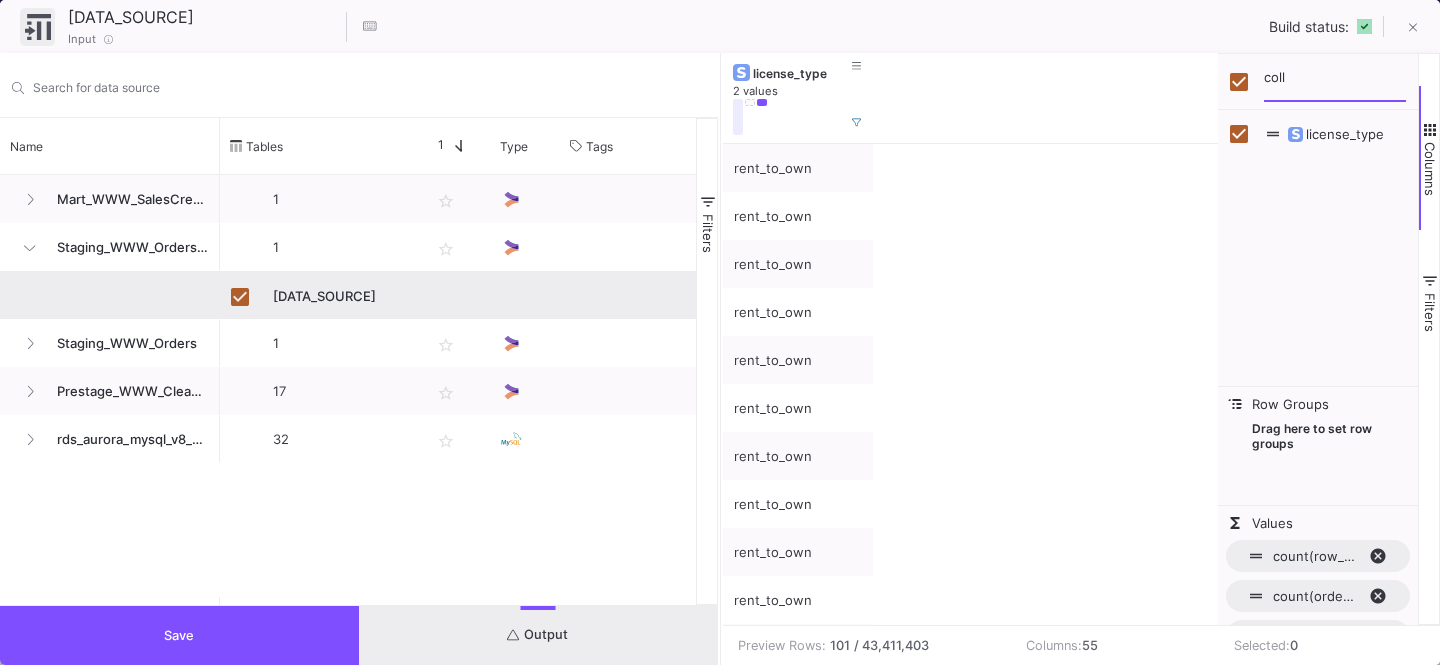 type on "colle" 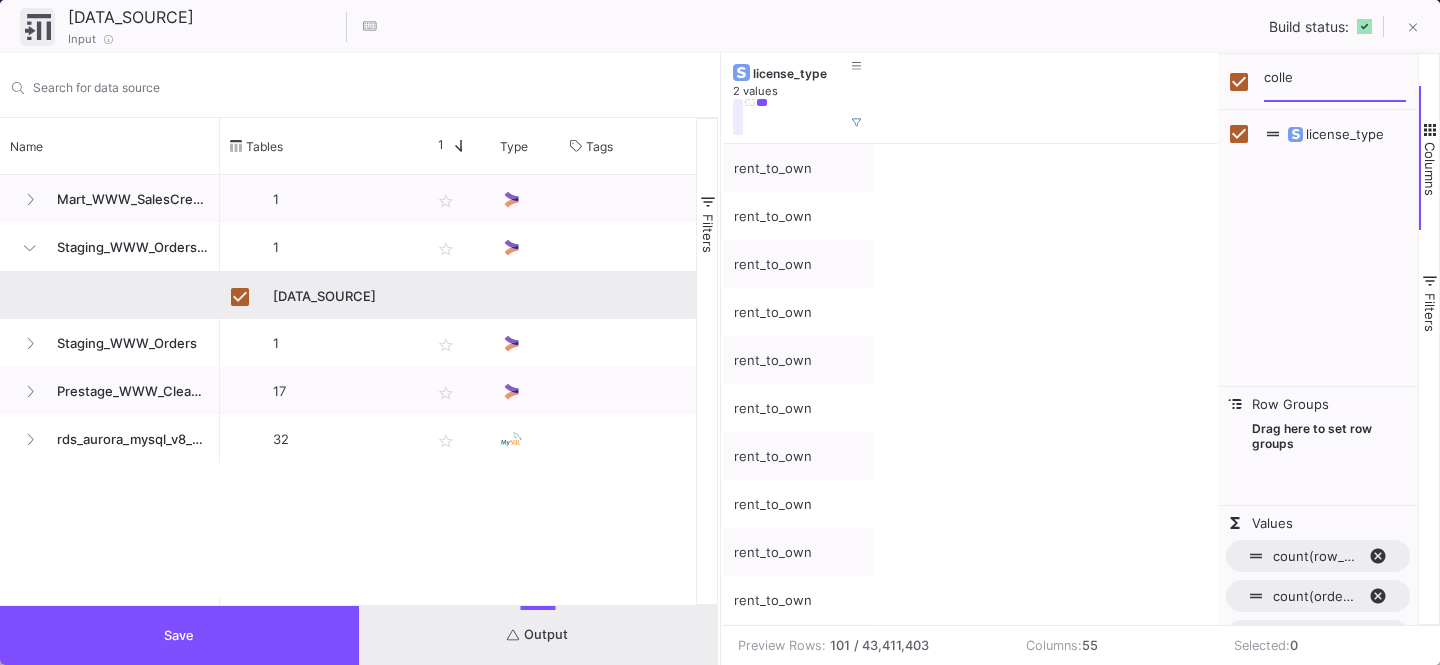checkbox on "false" 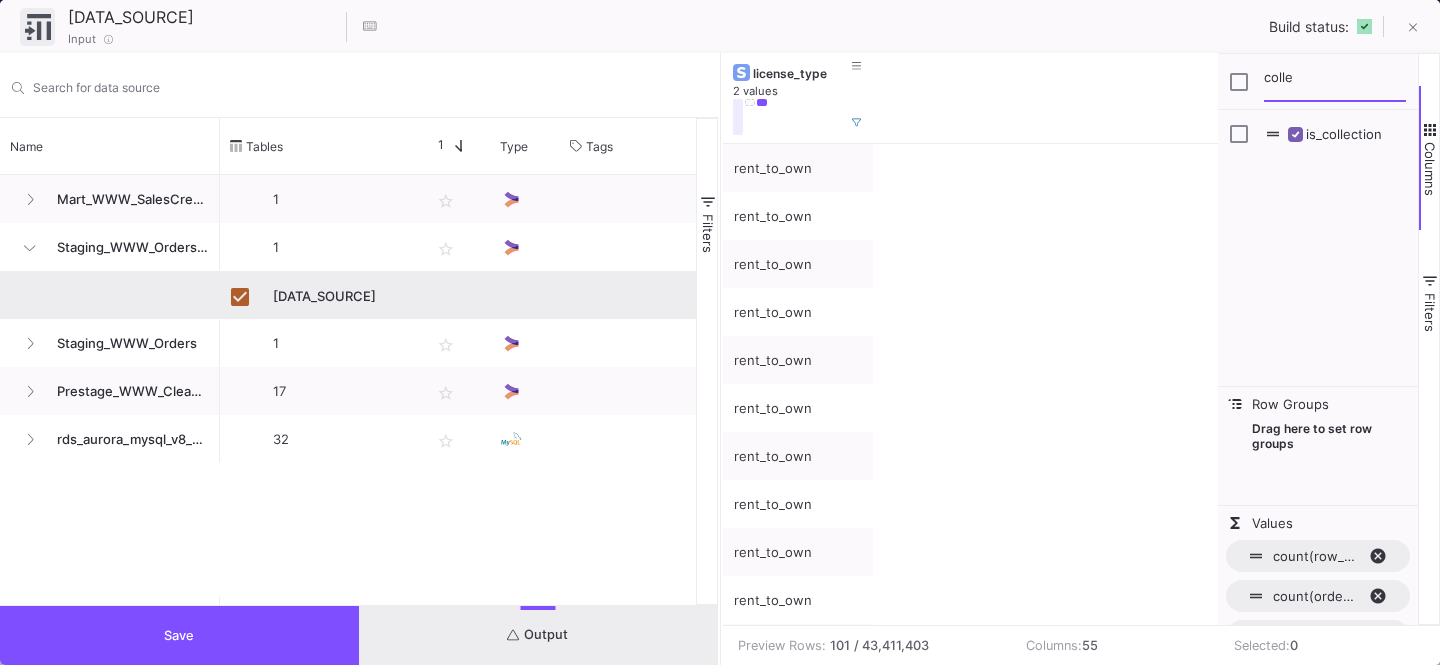 type on "colle" 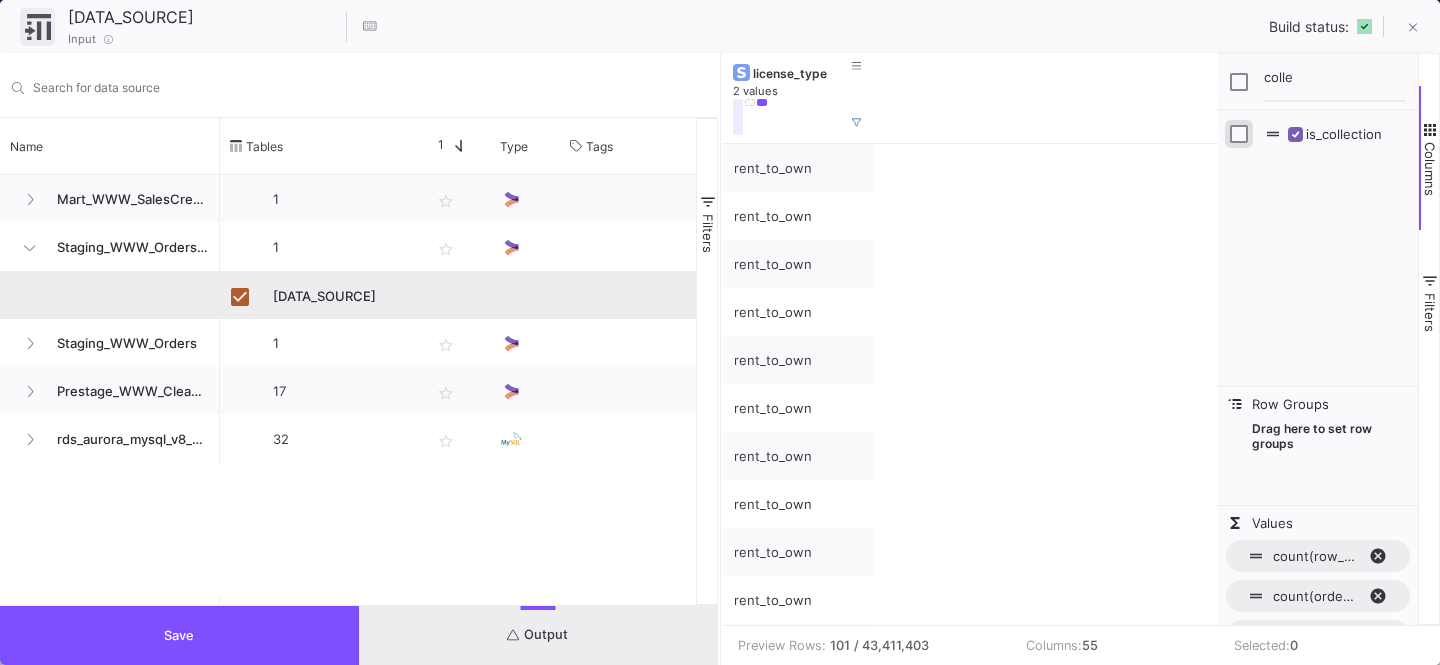 click at bounding box center [1239, 134] 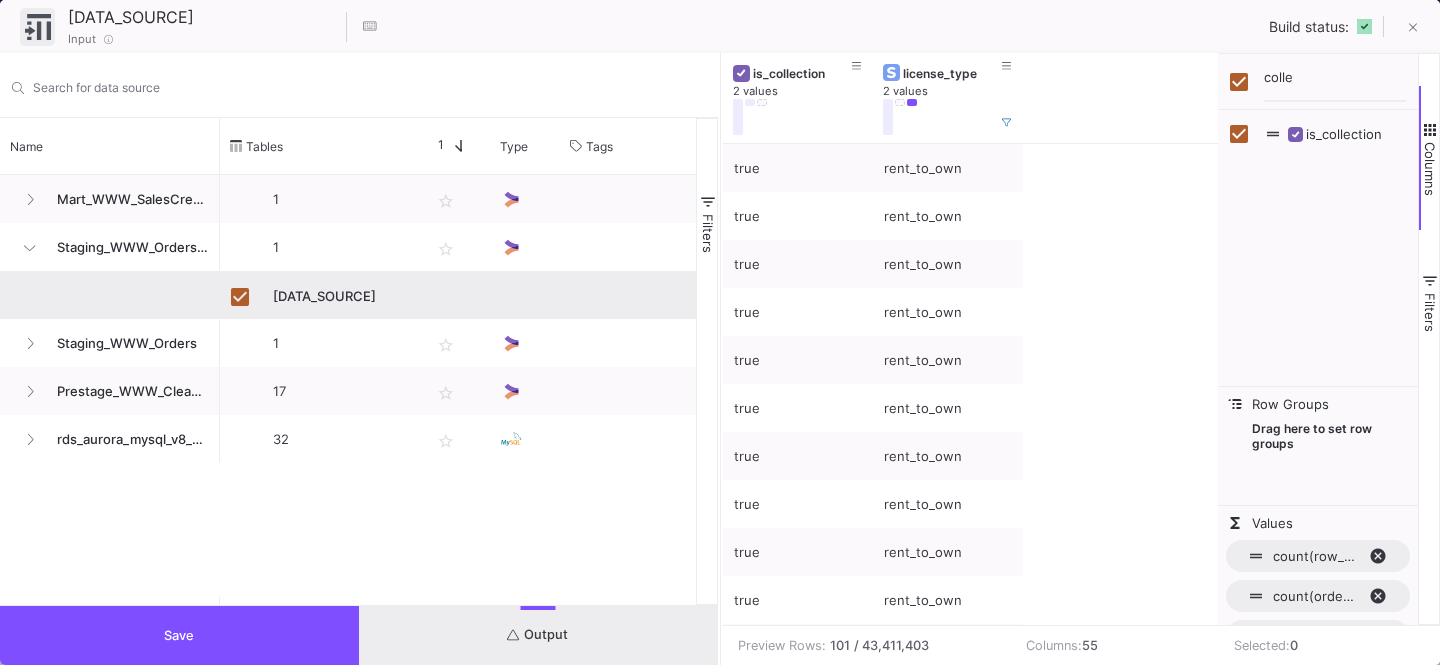 click at bounding box center (1430, 130) 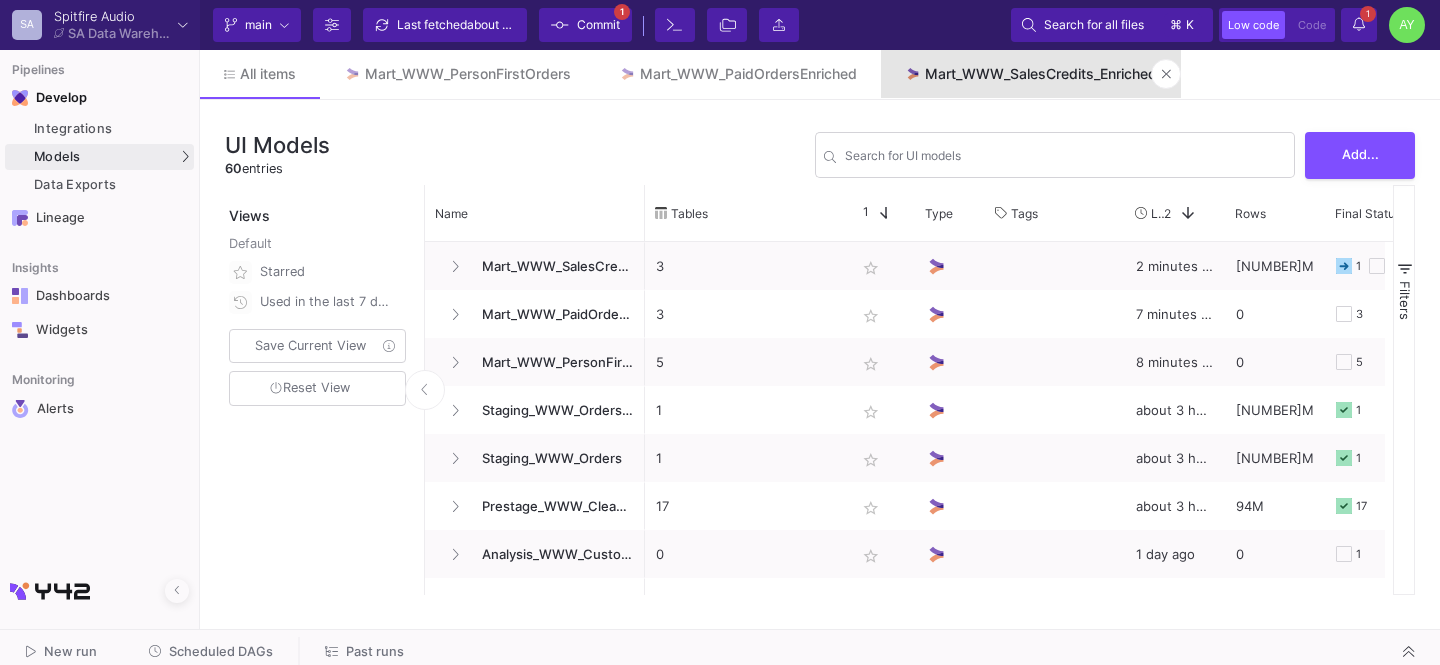 click on "Mart_WWW_SalesCredits_Enriched" at bounding box center [1041, 74] 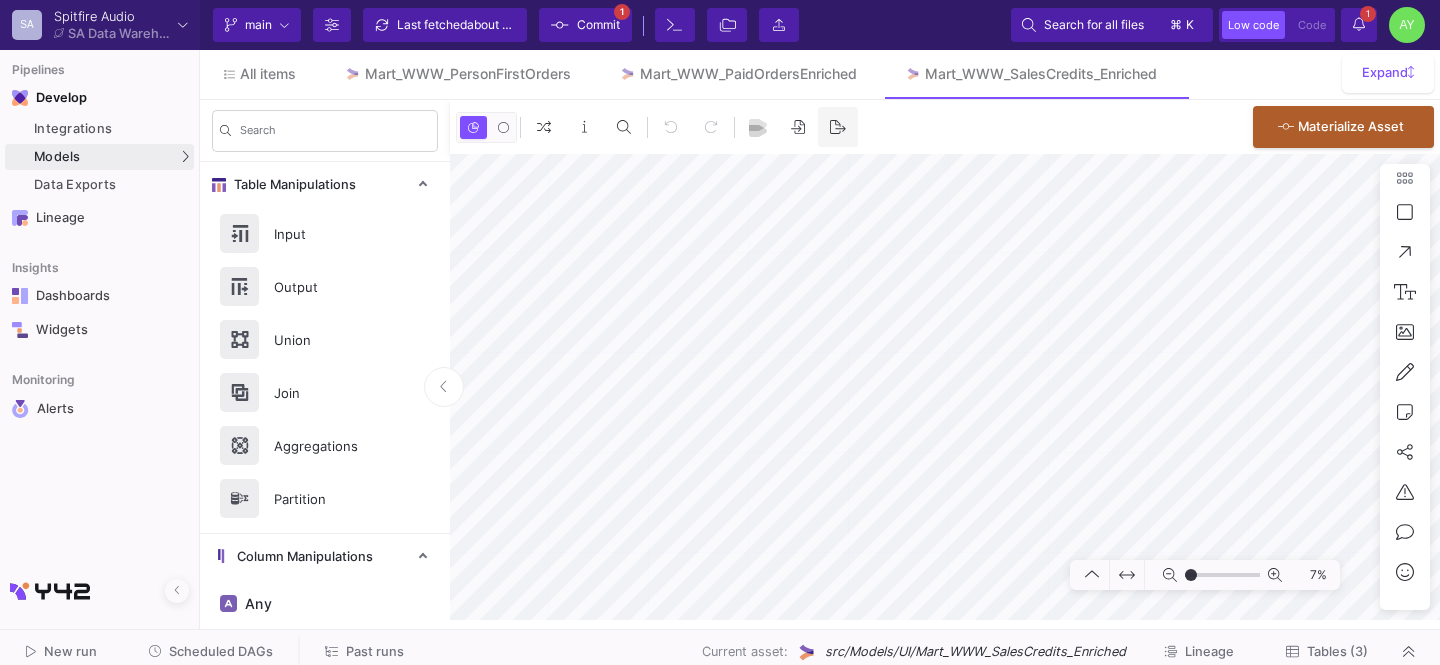 type on "-42" 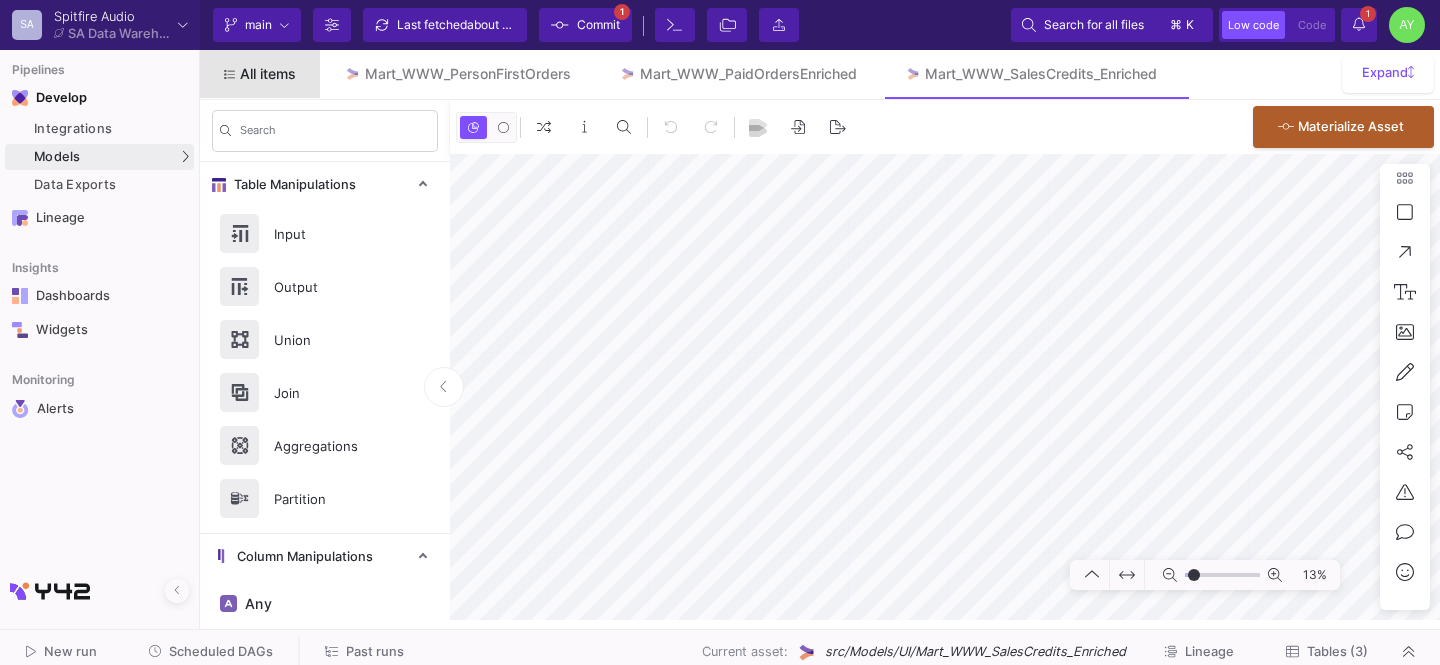click on "All items" at bounding box center [260, 74] 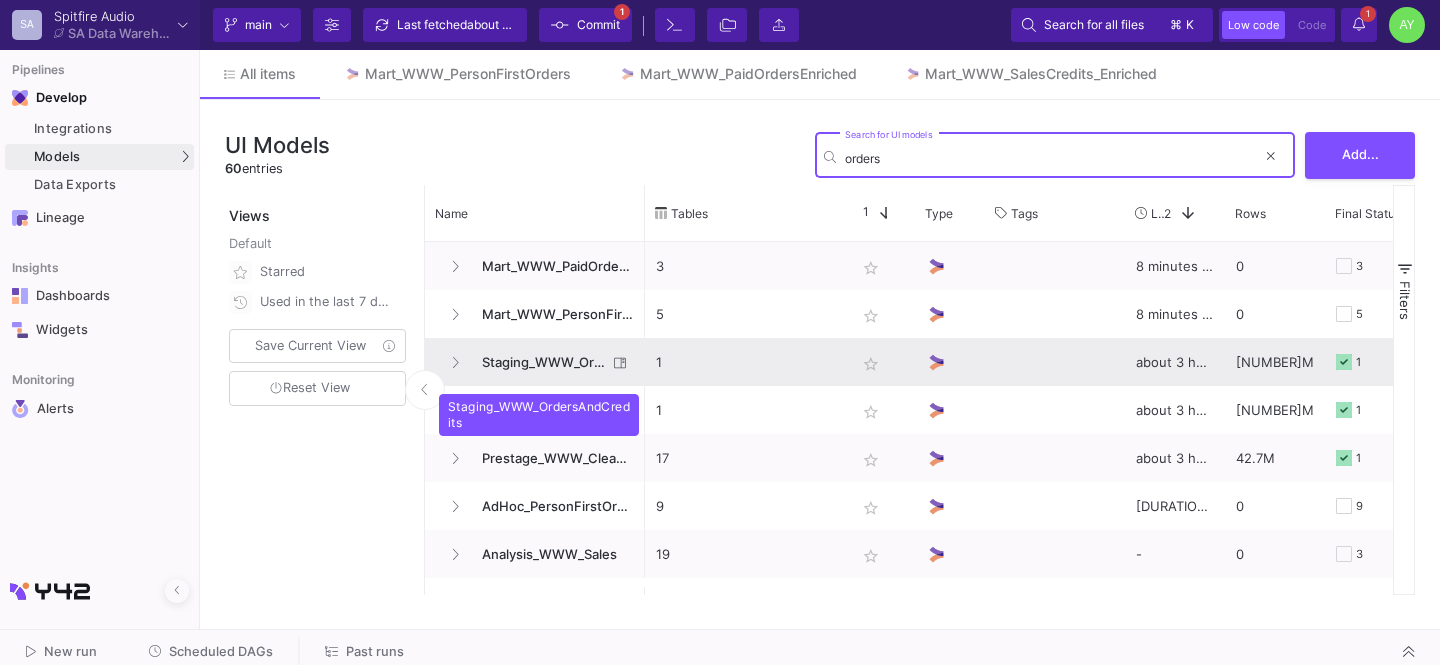 type on "orders" 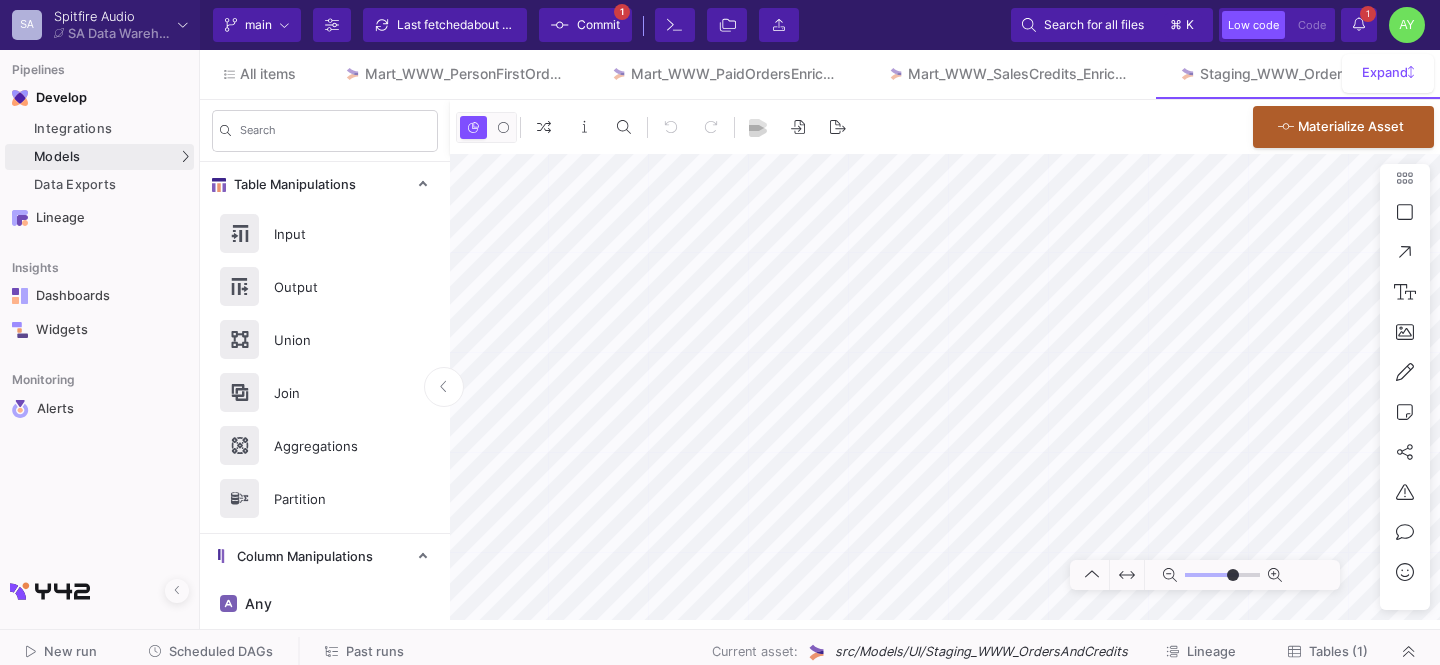type on "-25" 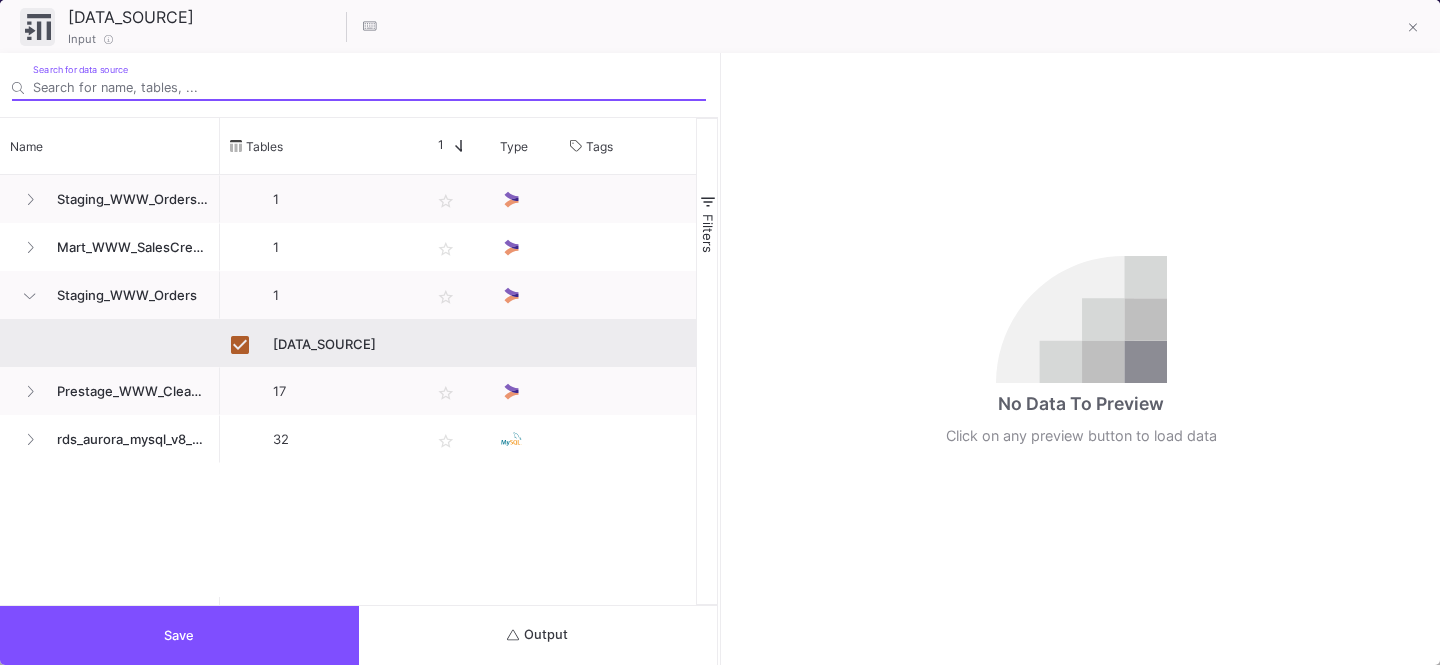 click on "Output" at bounding box center [538, 635] 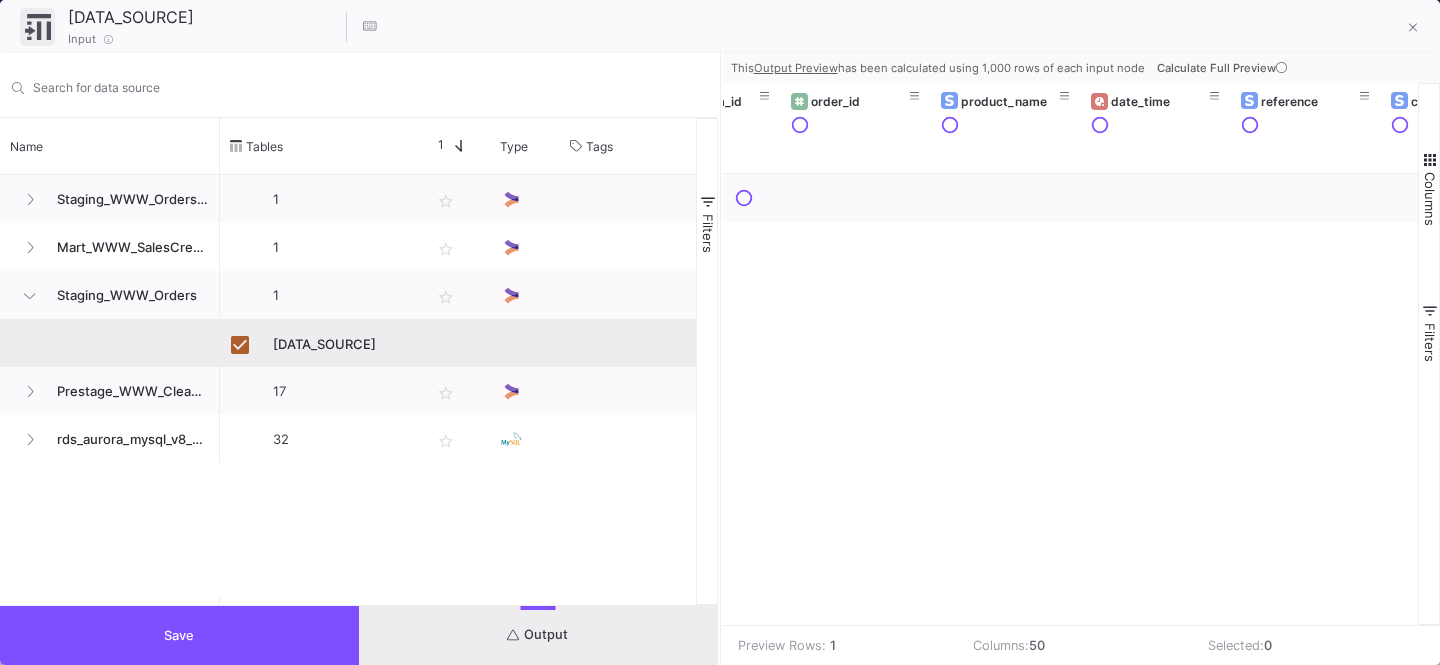 scroll, scrollTop: 0, scrollLeft: 380, axis: horizontal 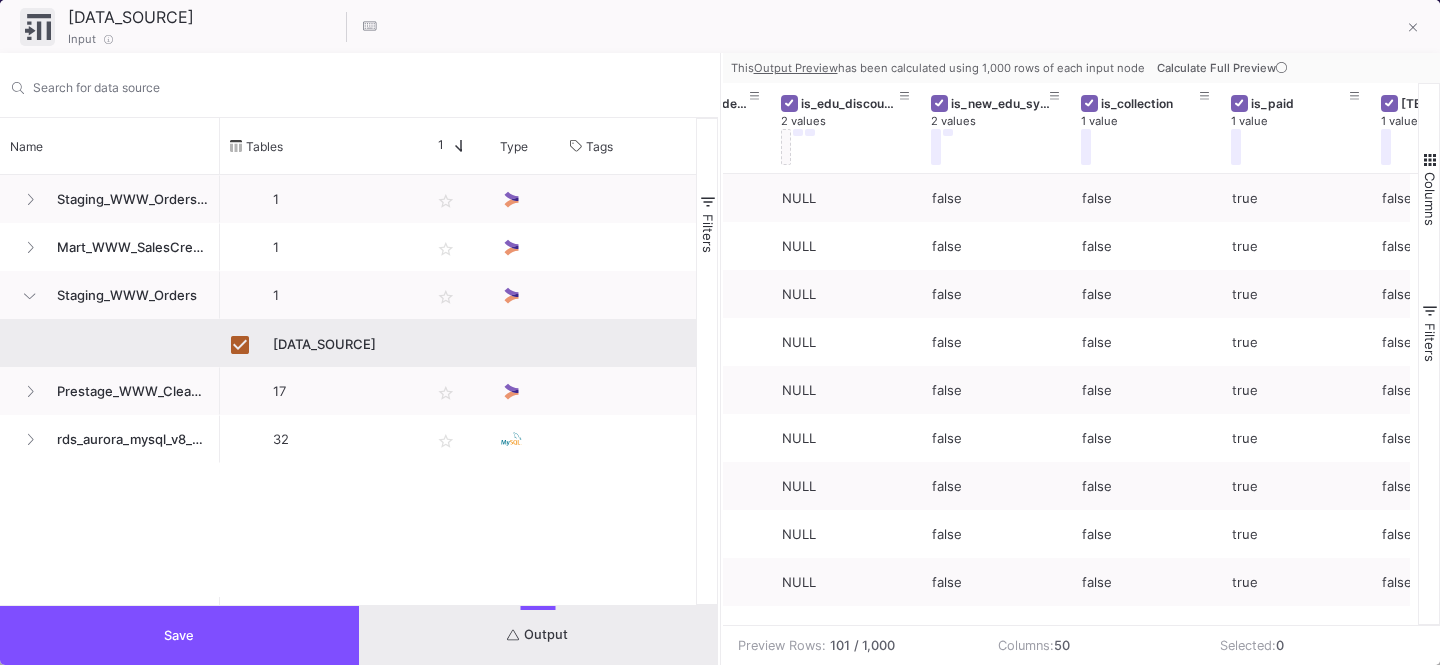 click on "Calculate Full Preview" at bounding box center (1224, 68) 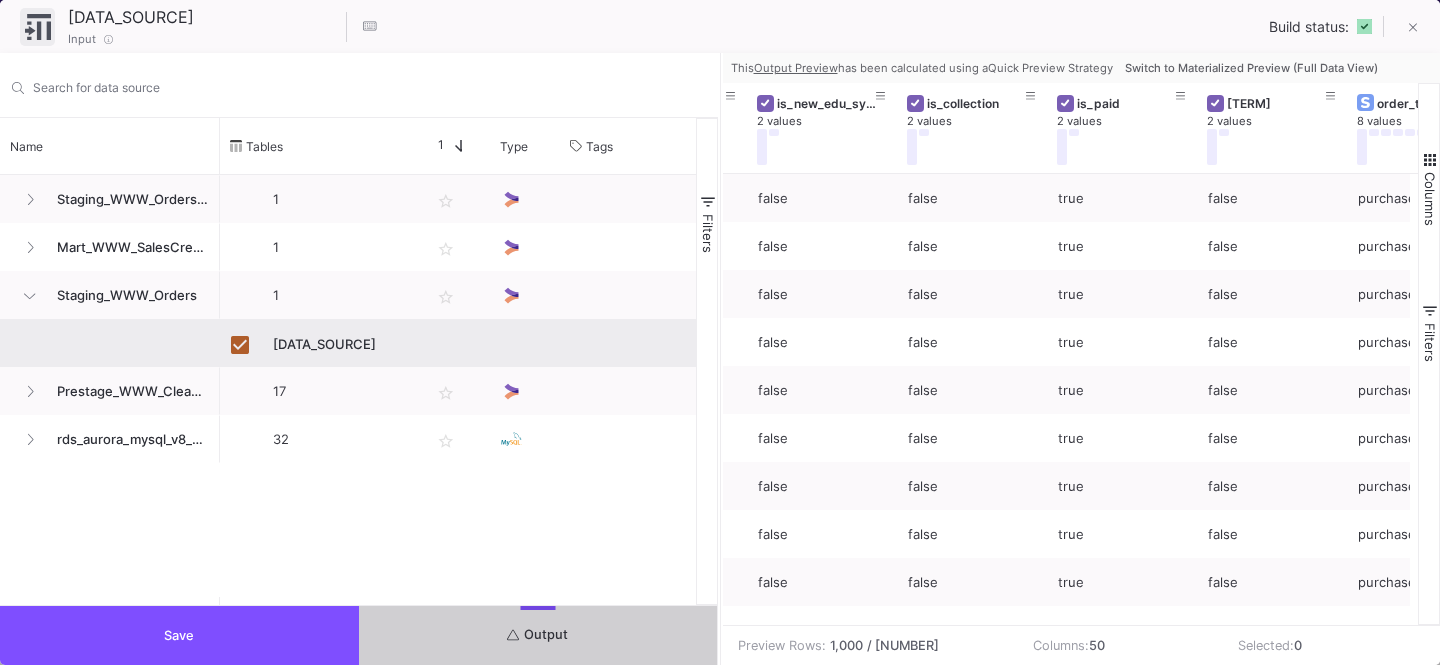 click on "Save" at bounding box center (179, 635) 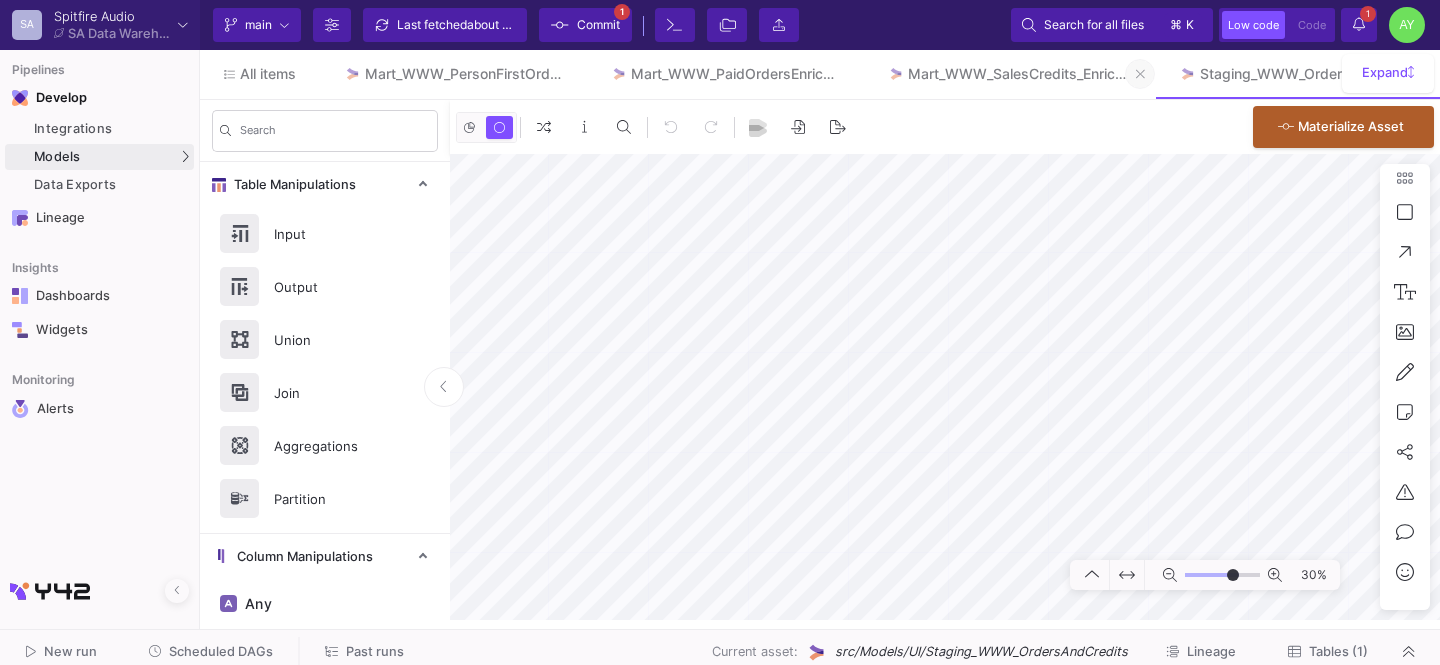 click at bounding box center [1140, 74] 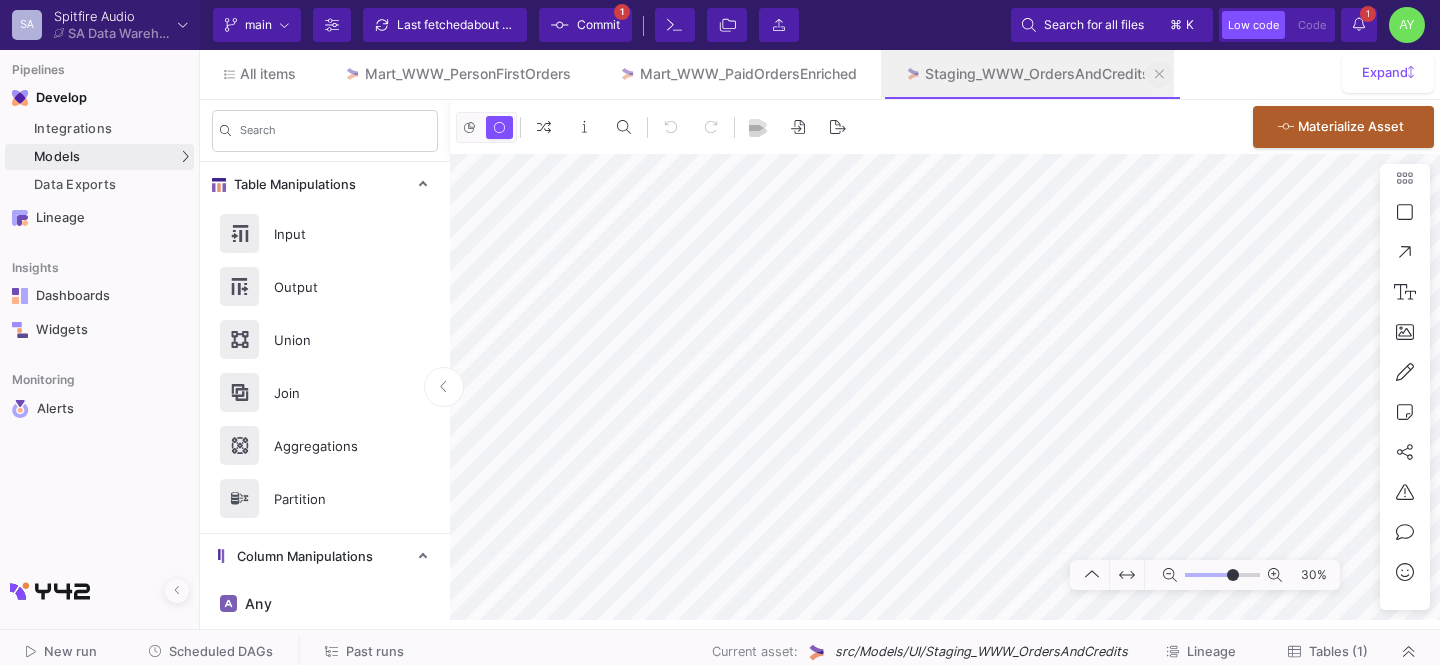 click at bounding box center (1159, 74) 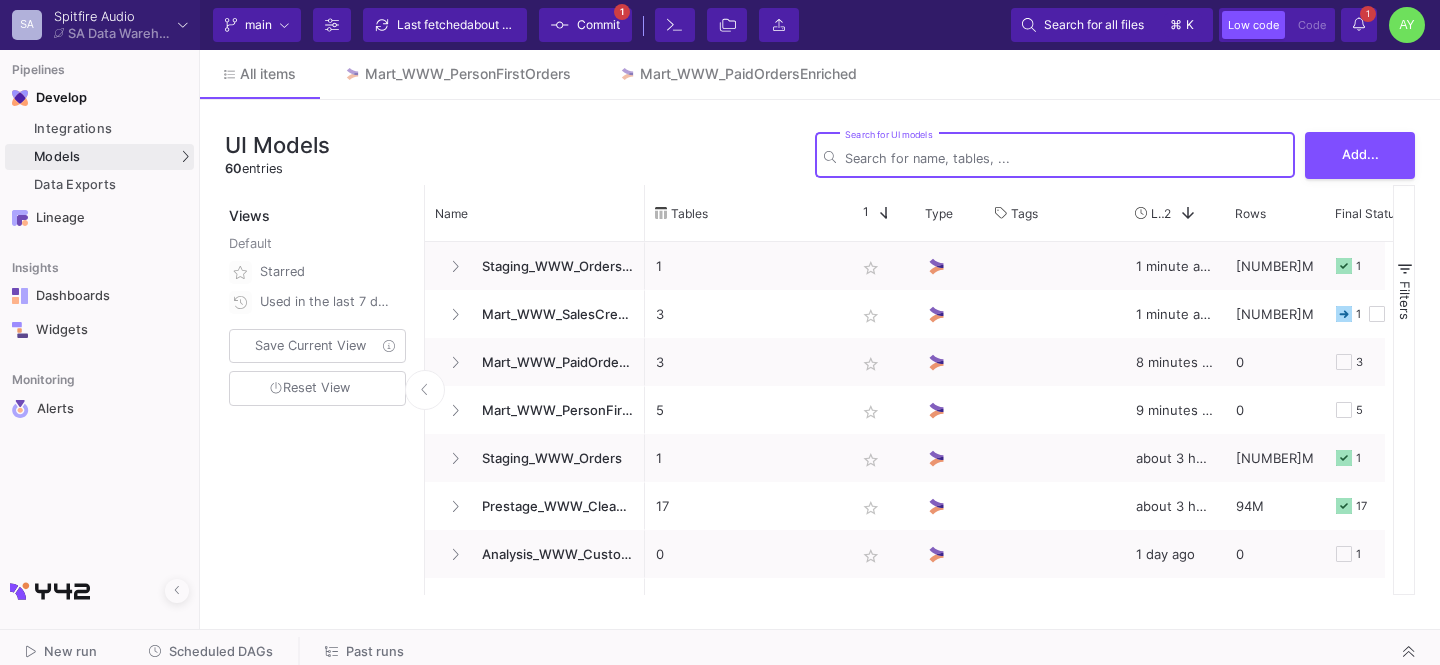click on "Search for UI models" 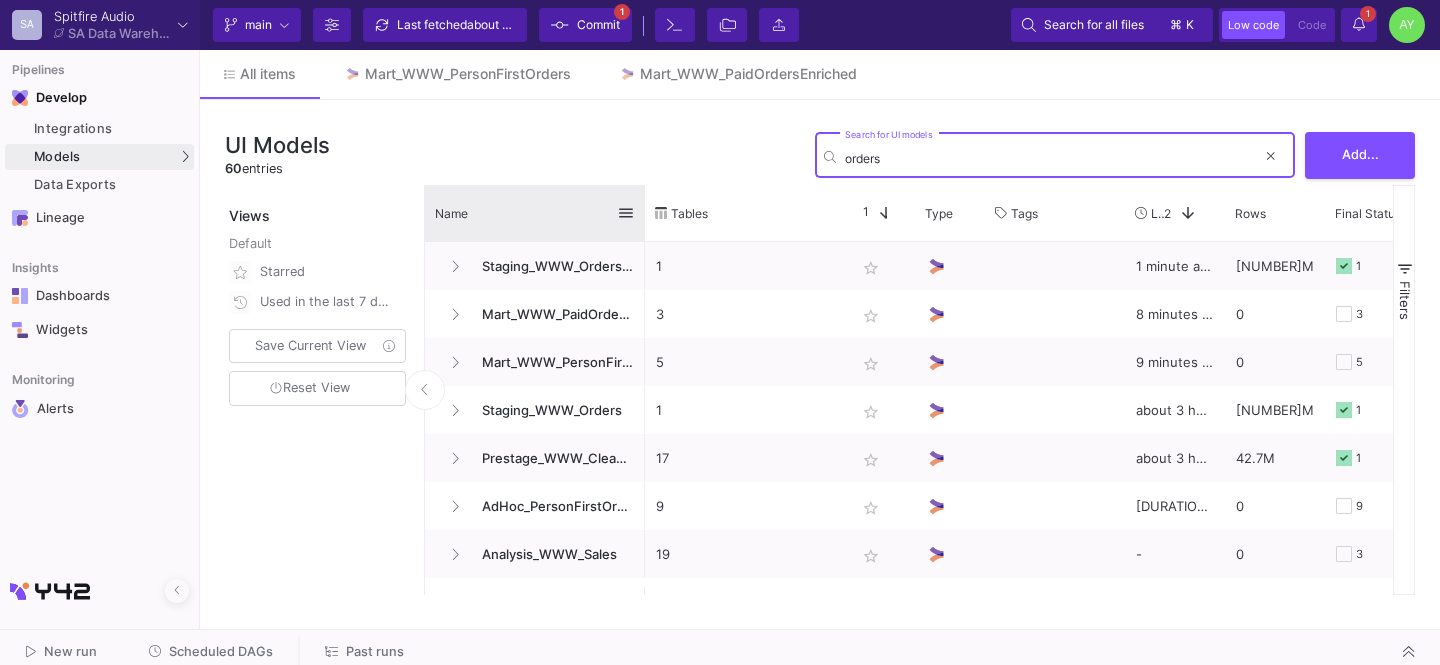type on "orders" 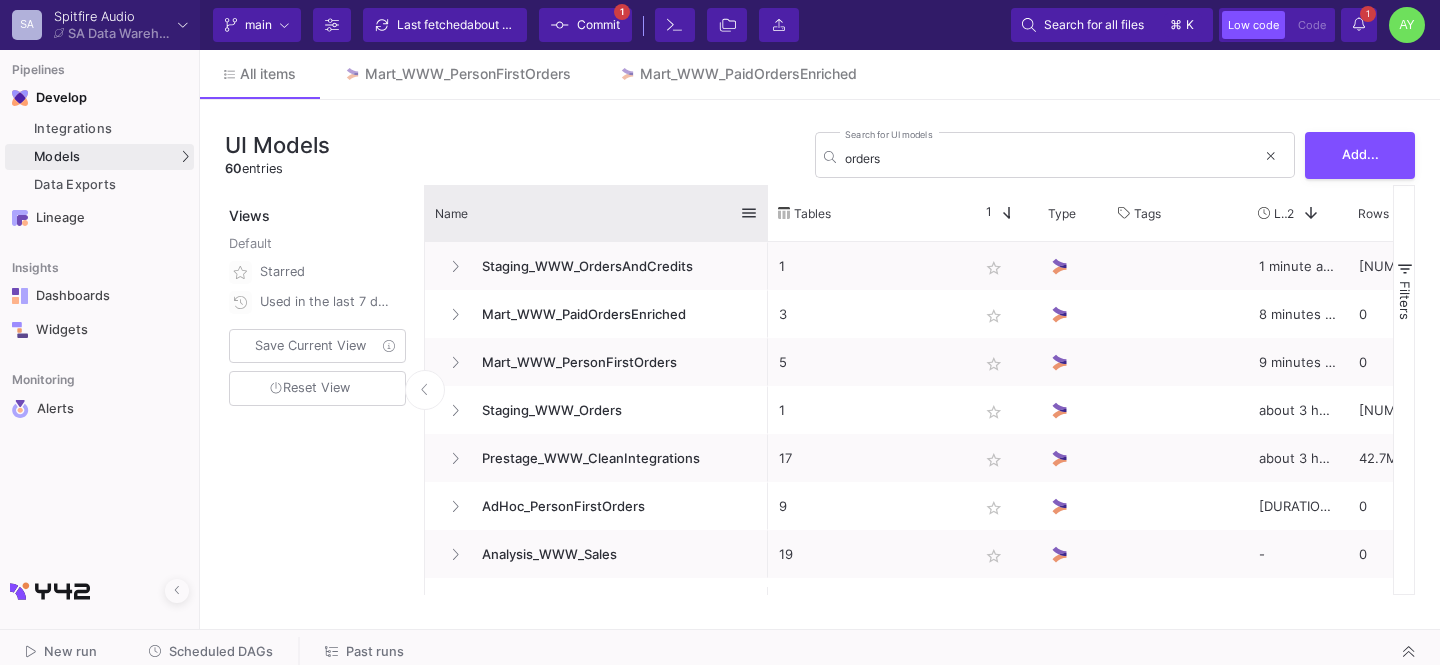 drag, startPoint x: 642, startPoint y: 235, endPoint x: 781, endPoint y: 237, distance: 139.01439 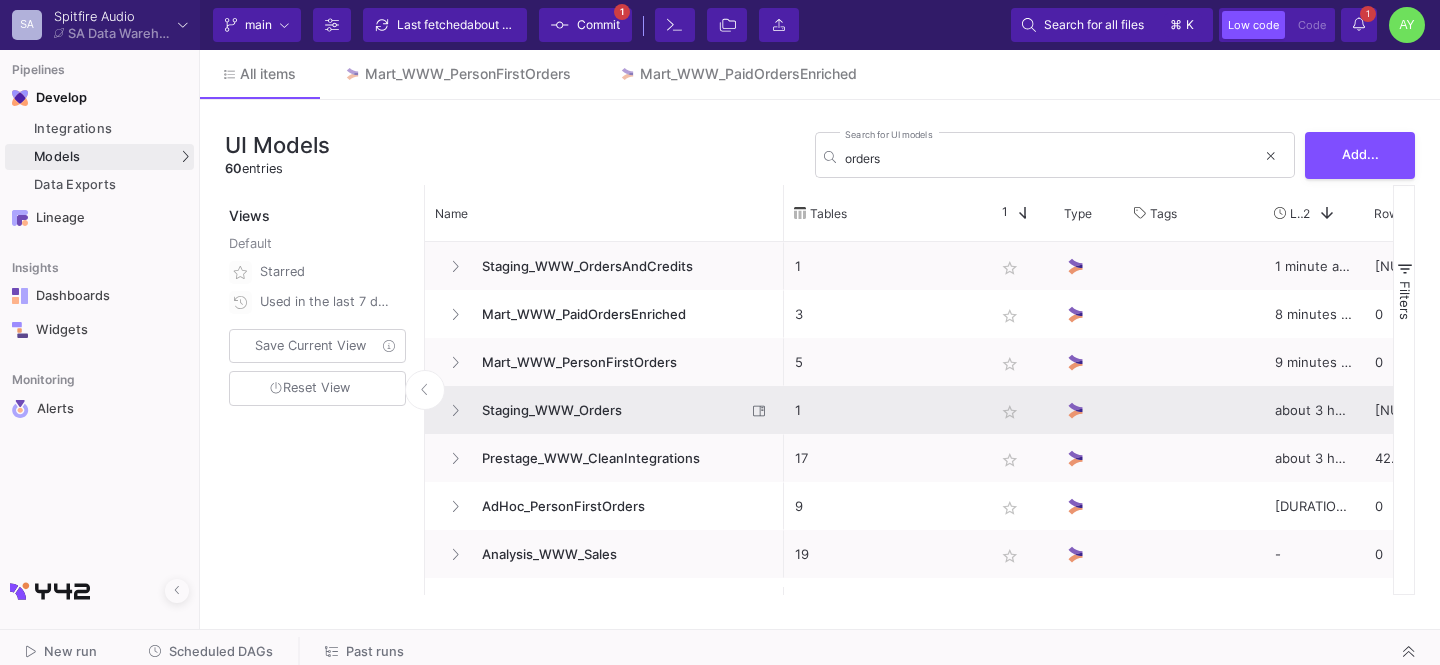 click on "Staging_WWW_Orders" 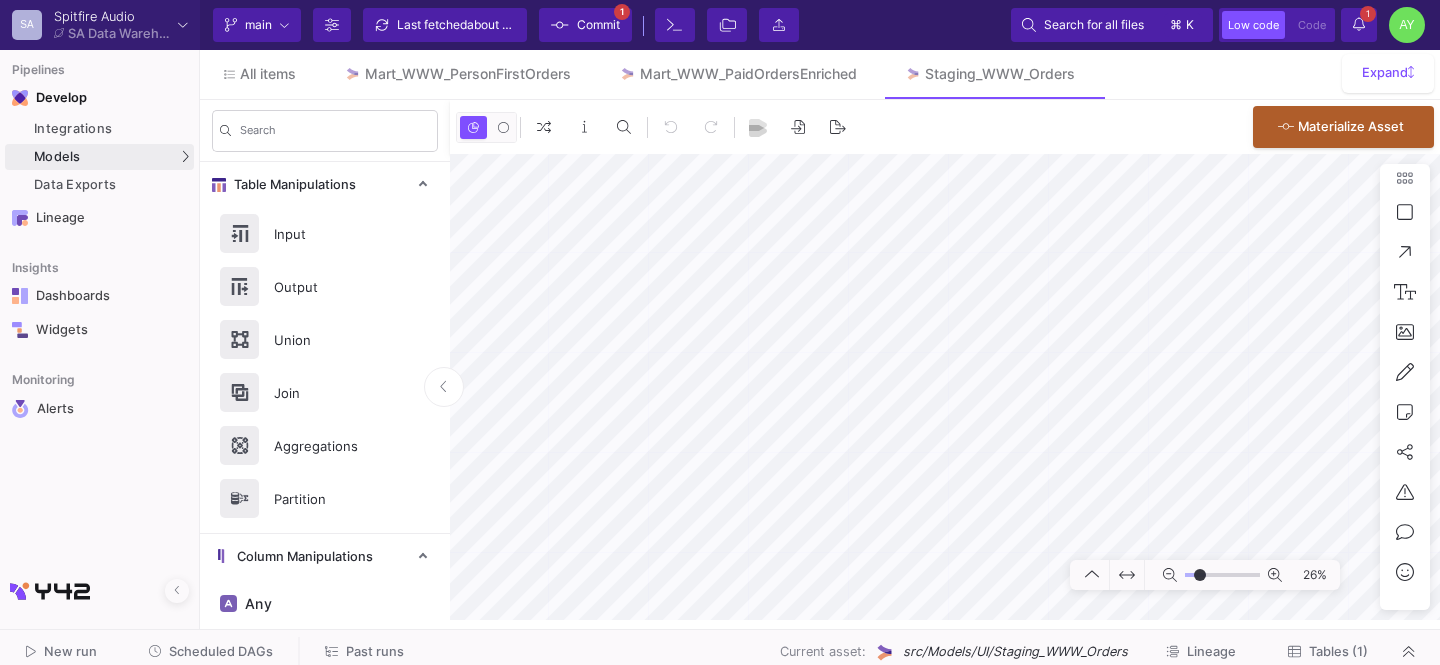type on "-22" 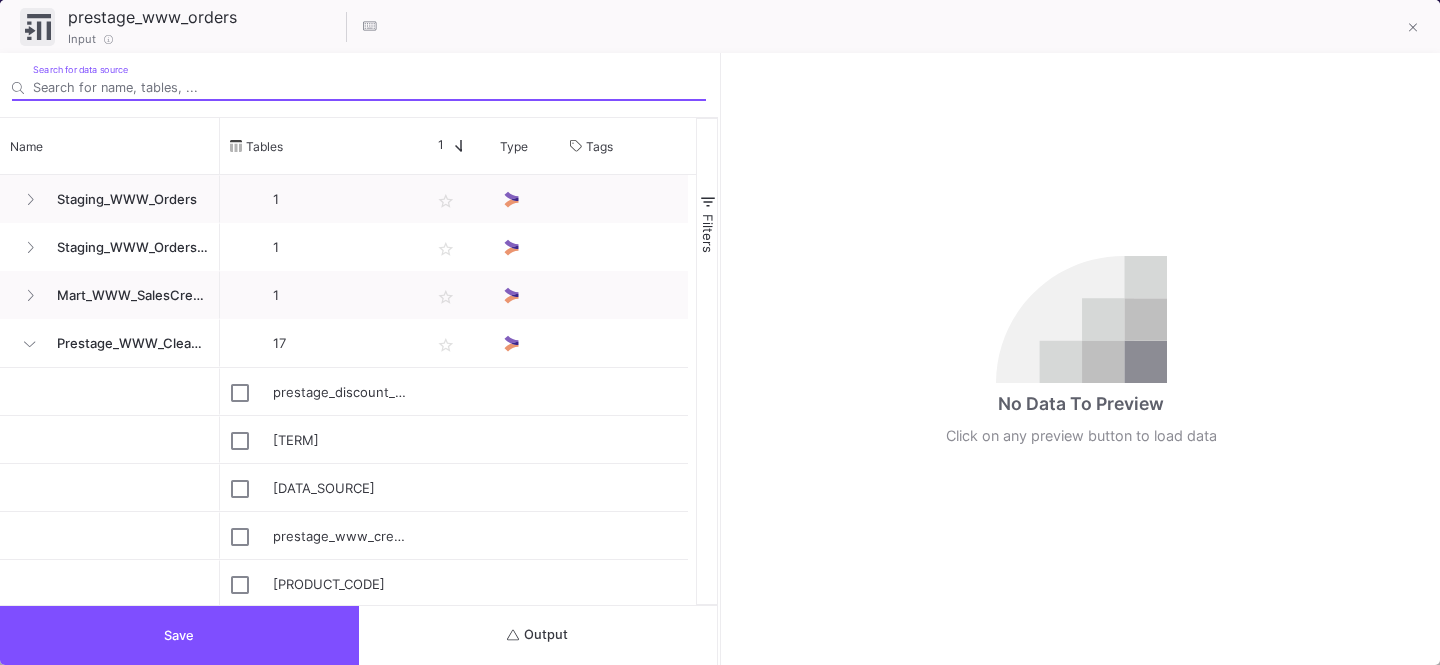 click on "Output" at bounding box center [538, 635] 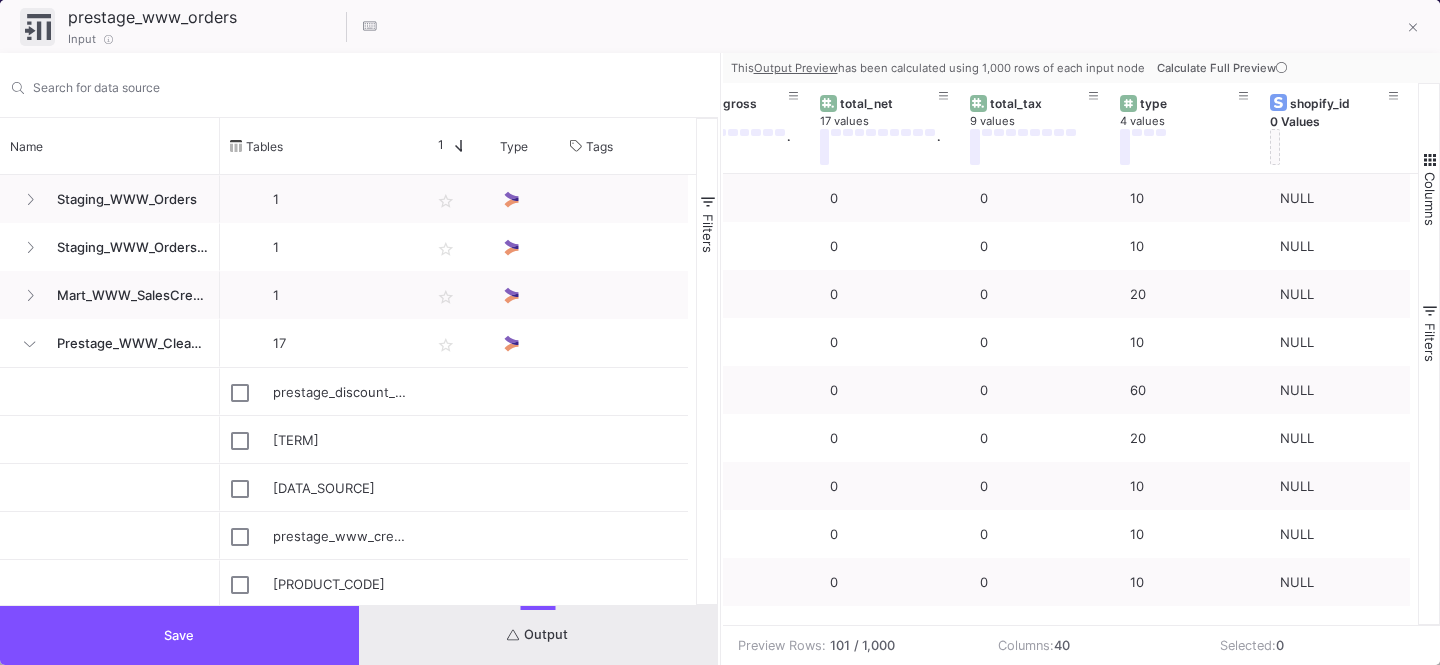 click on "Save" at bounding box center [179, 635] 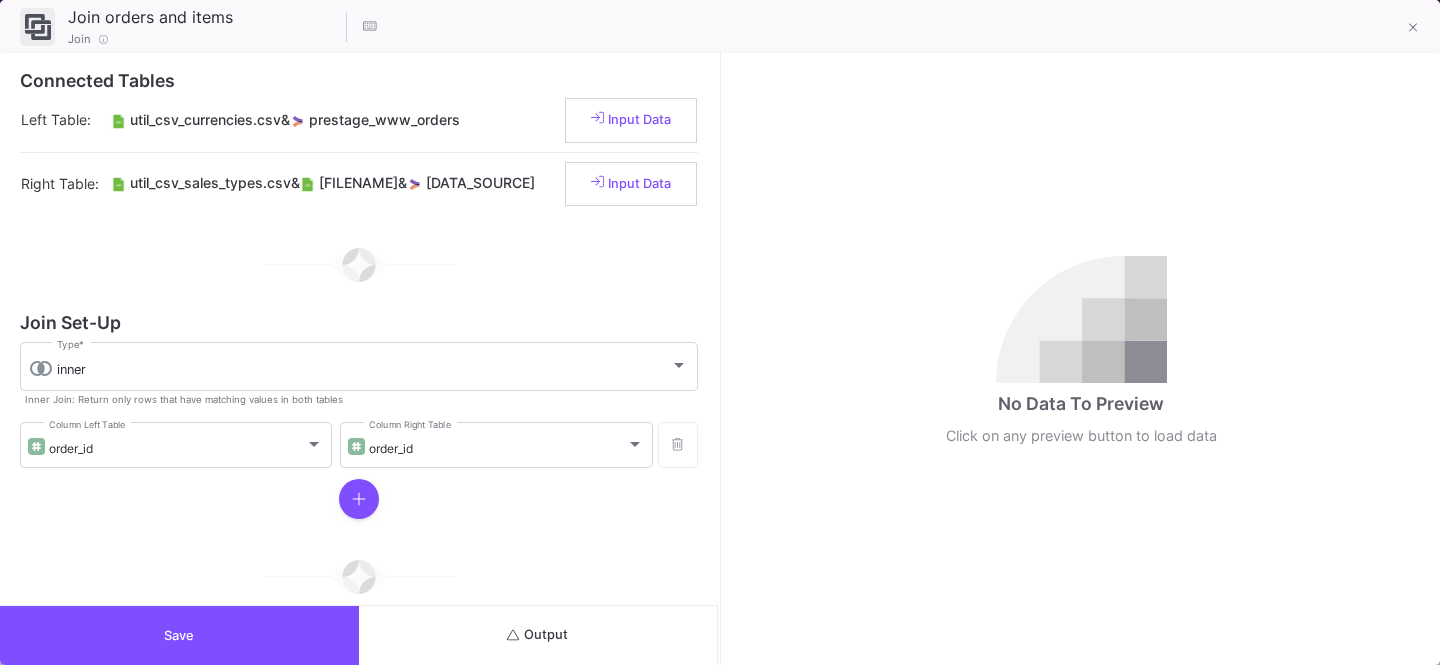 click on "Output" at bounding box center [538, 635] 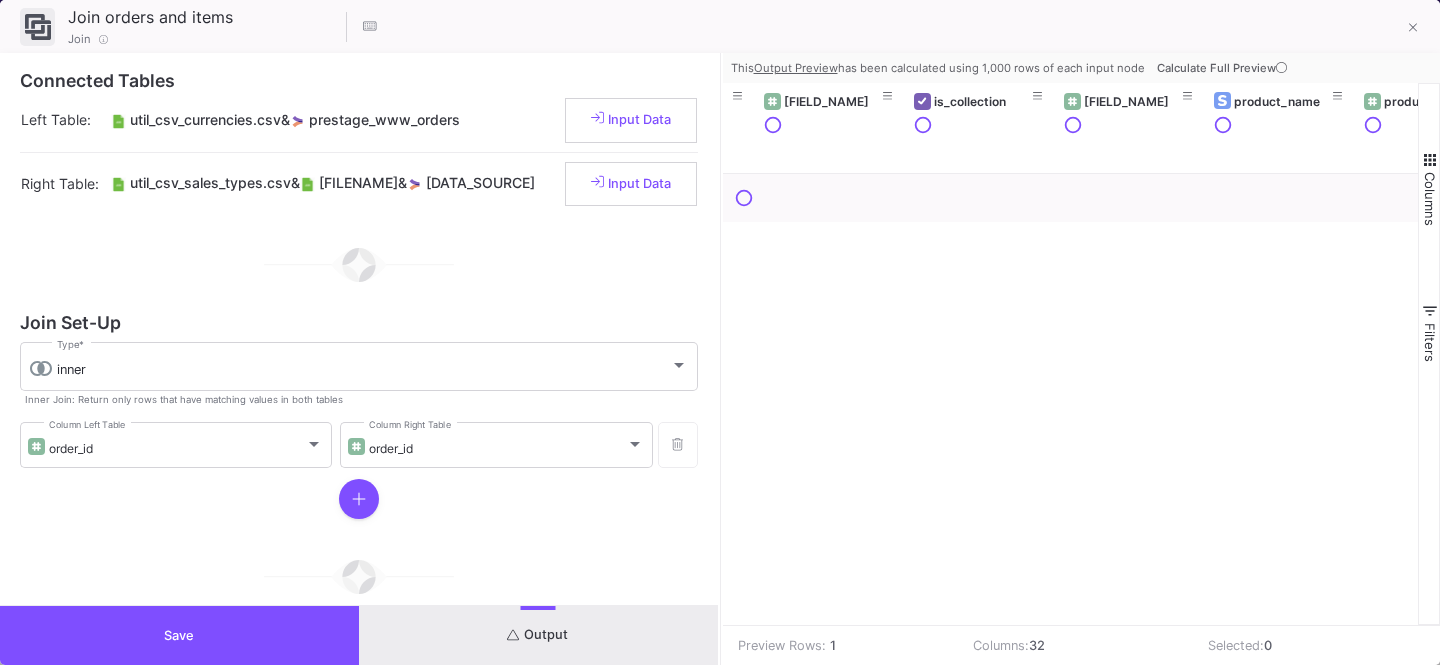 click on "Save" at bounding box center (179, 635) 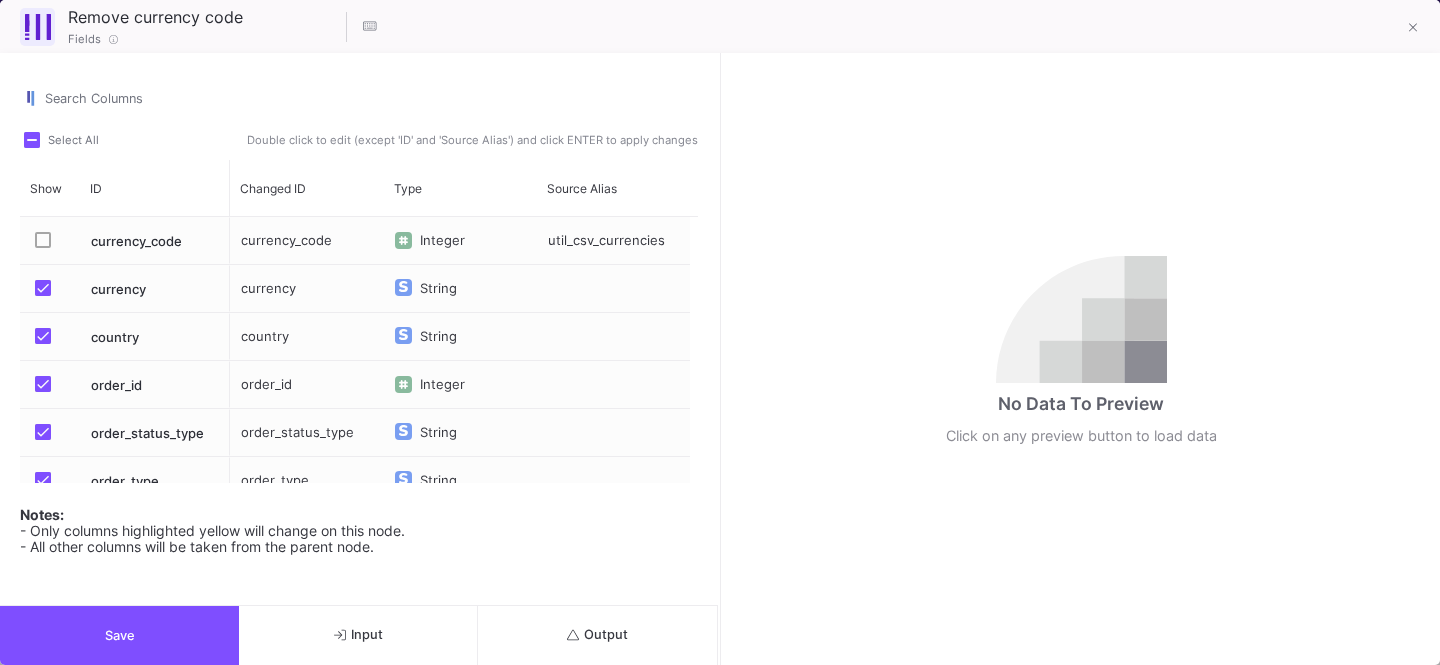 click on "Output" at bounding box center (597, 634) 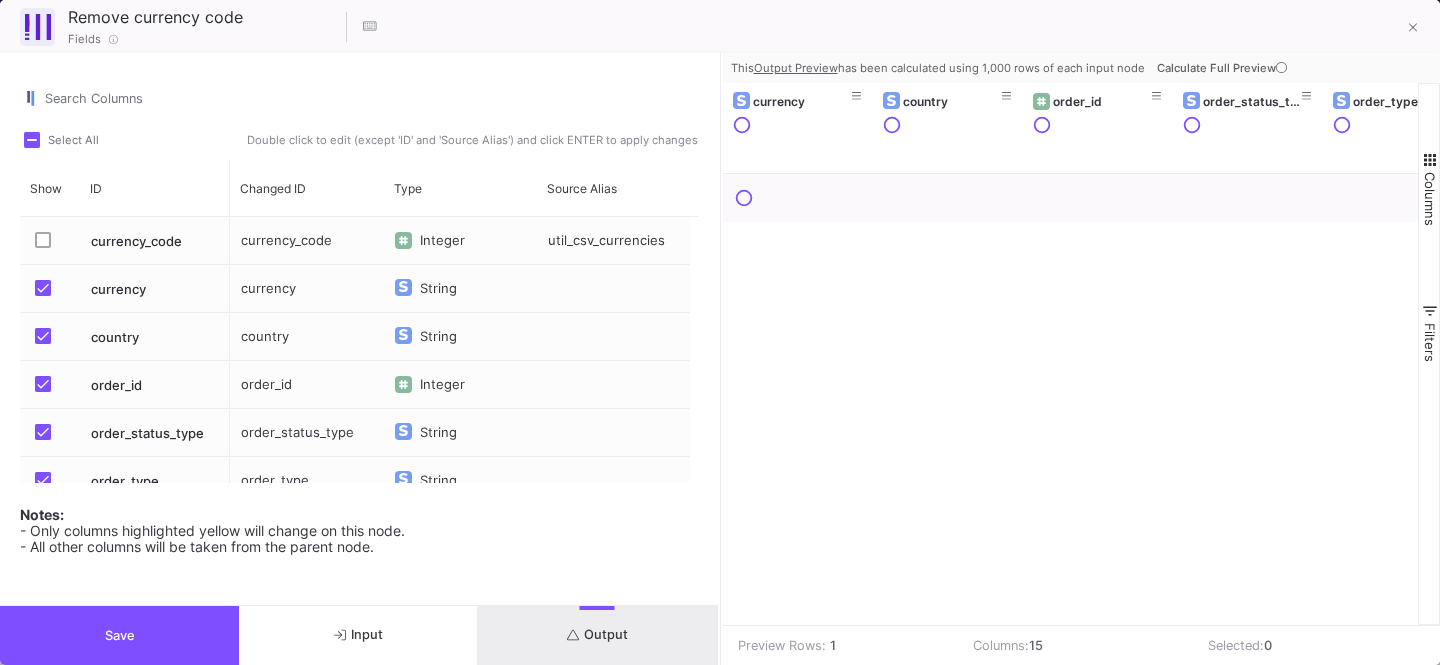 click on "Calculate Full Preview" at bounding box center (1224, 68) 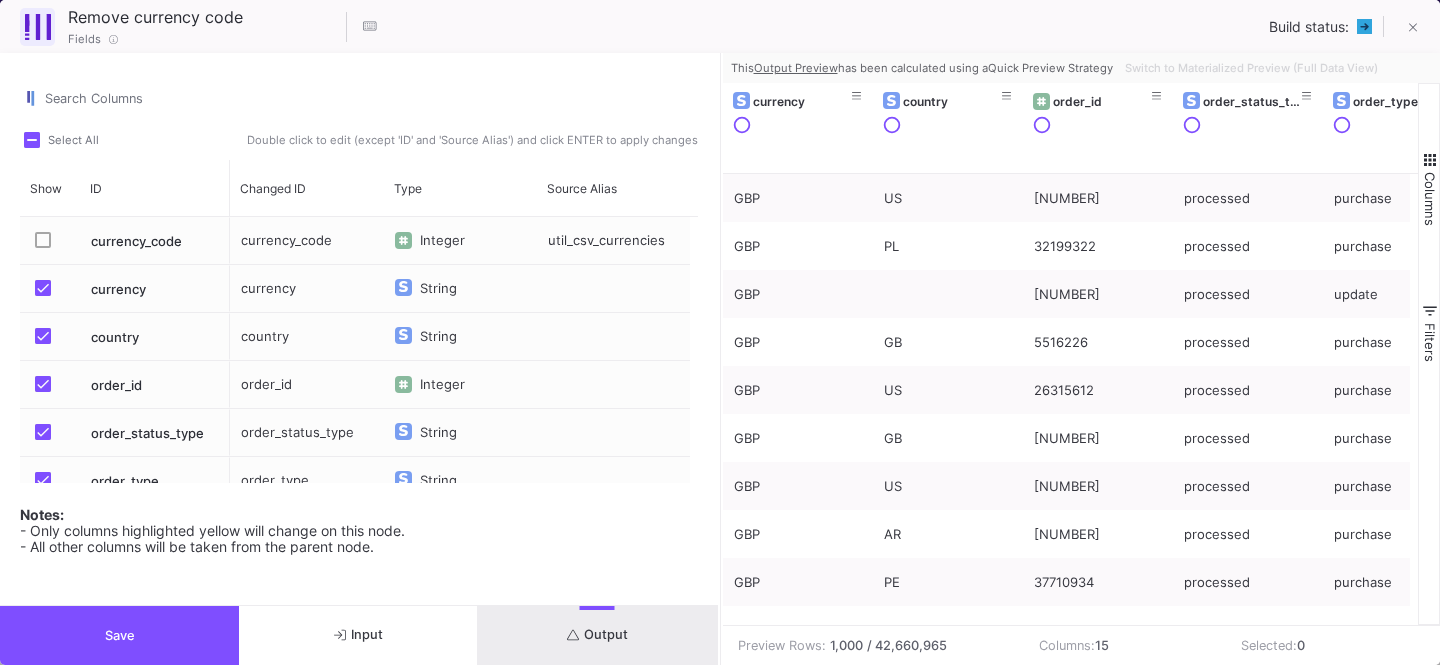 click at bounding box center (1430, 160) 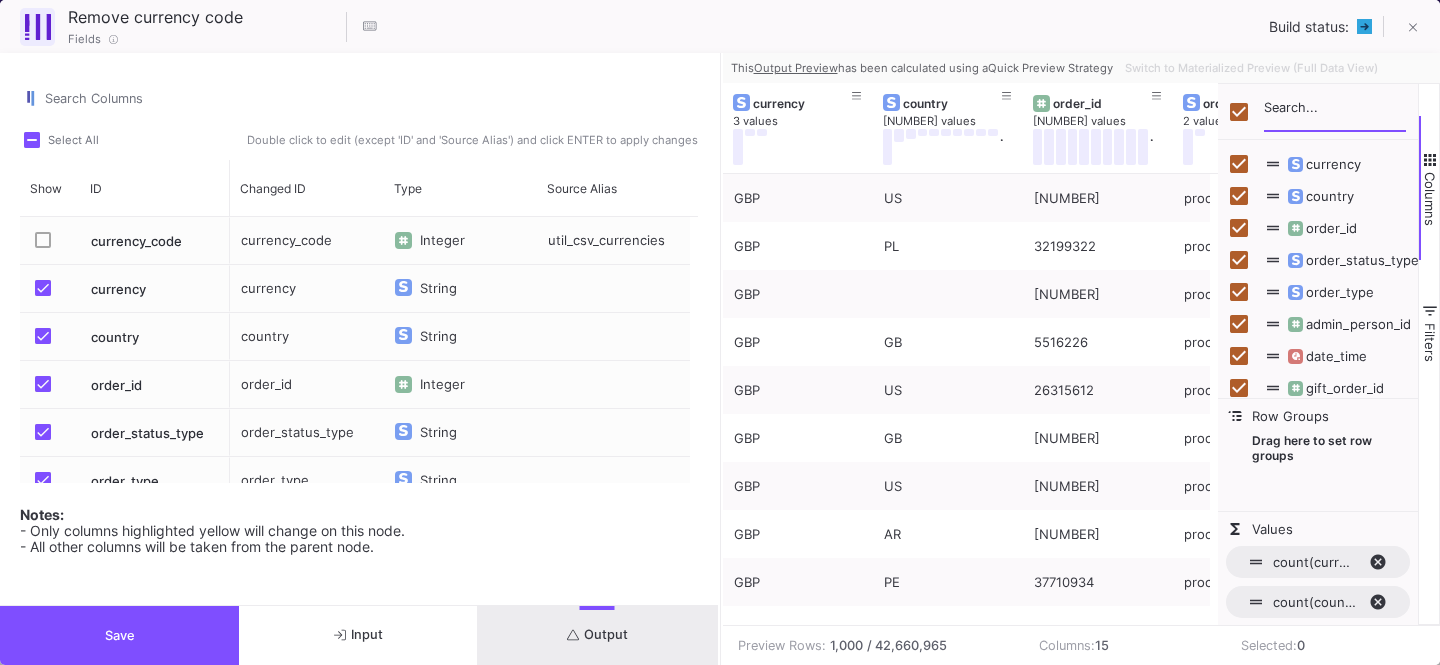 click at bounding box center [1335, 112] 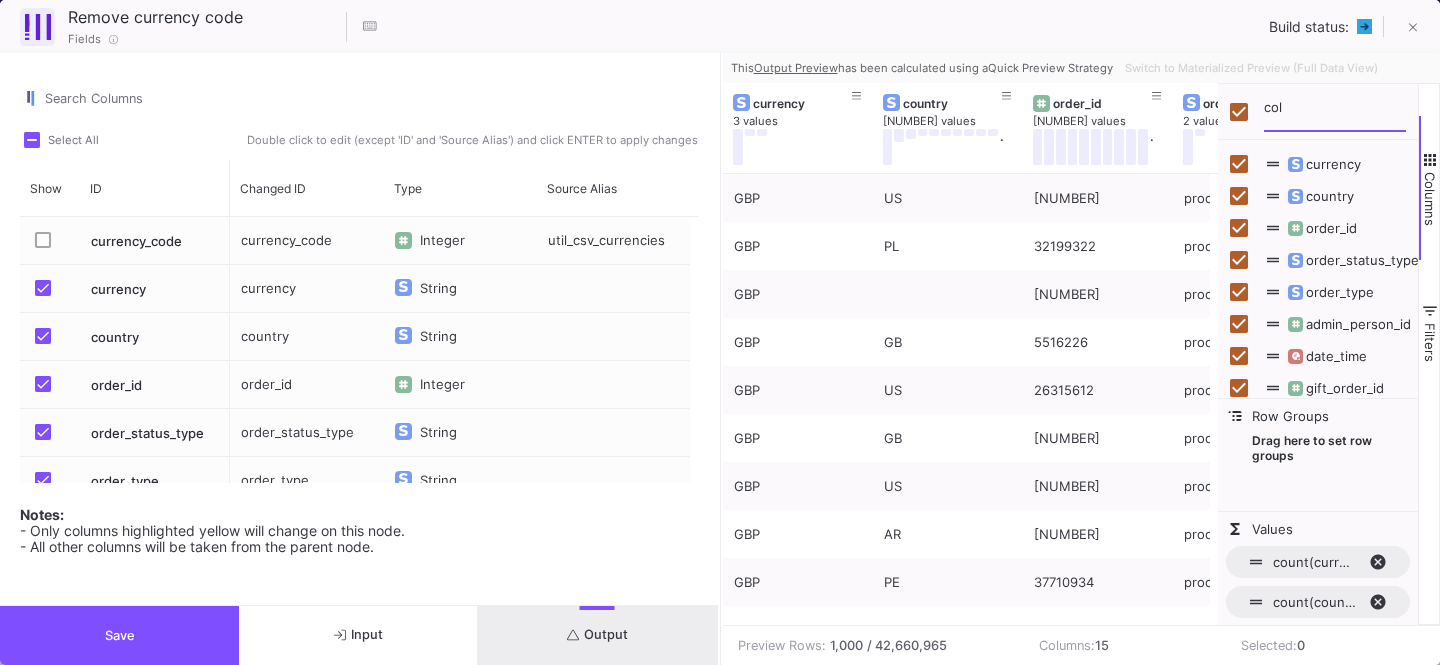 type on "coll" 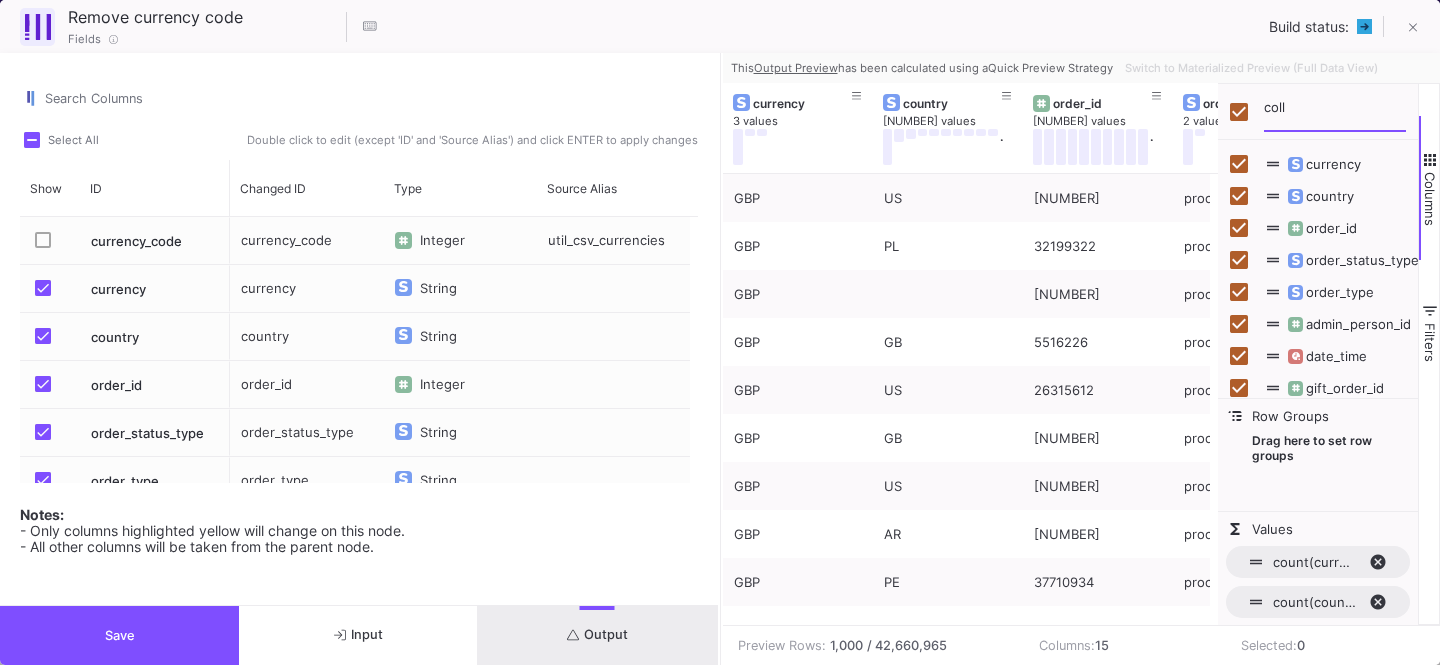 checkbox on "false" 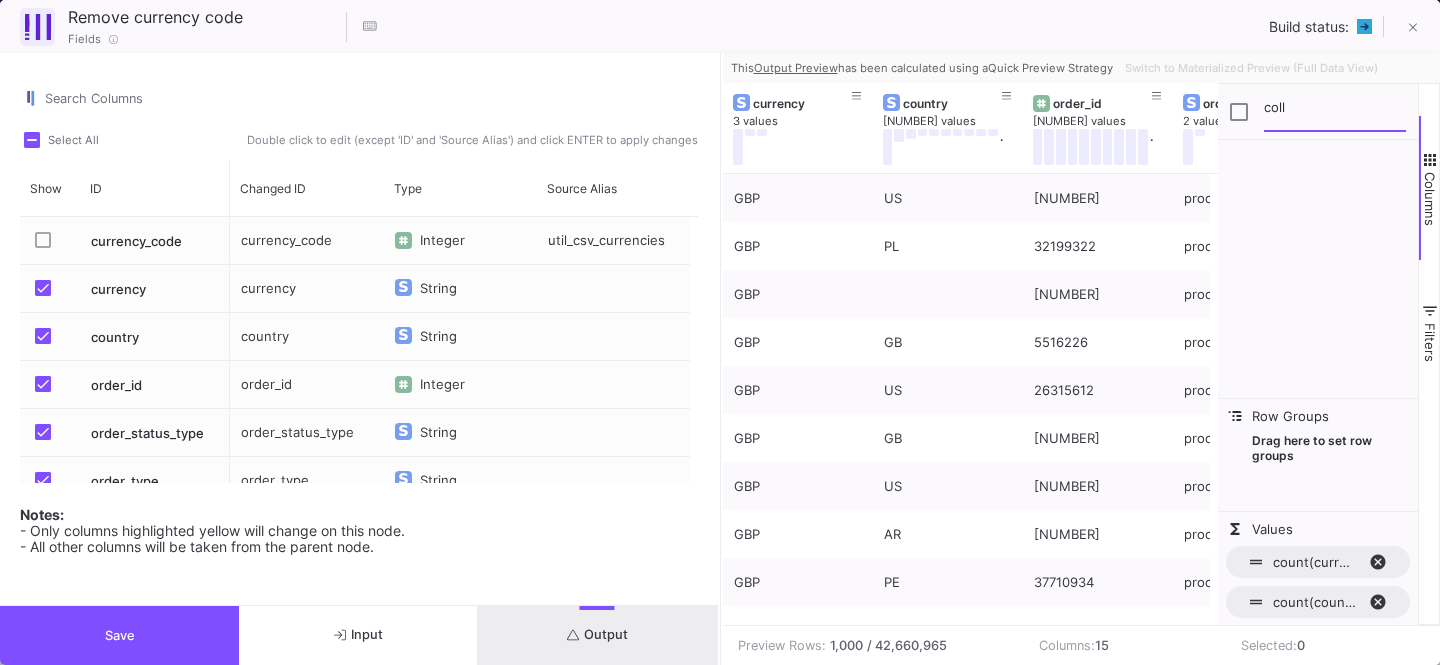 type on "coll" 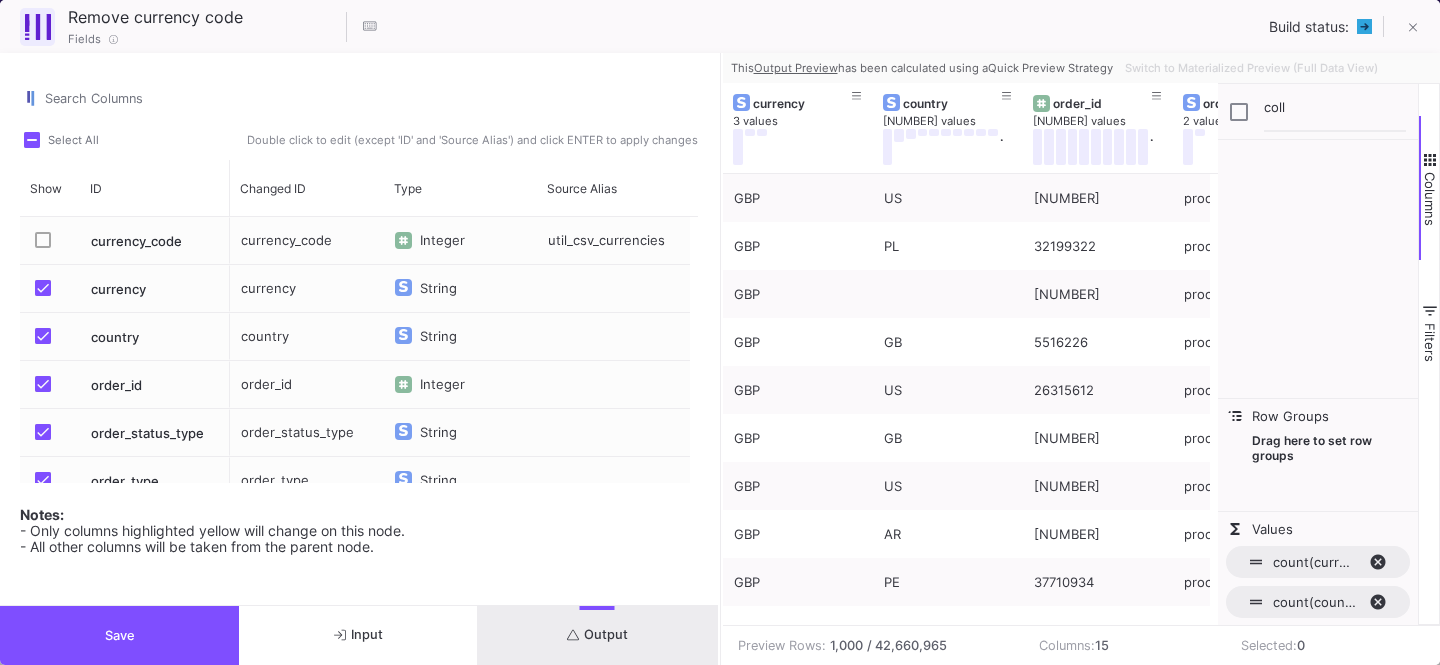 click at bounding box center (1430, 160) 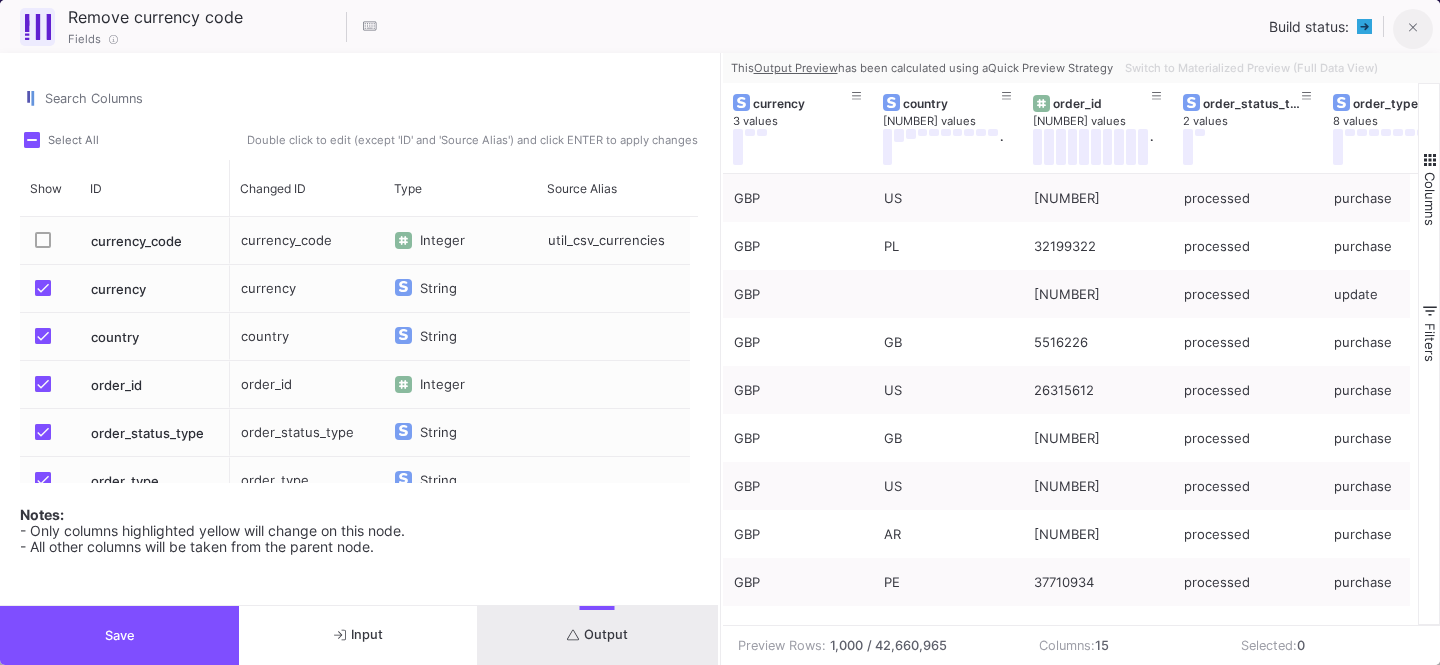 click at bounding box center (1413, 29) 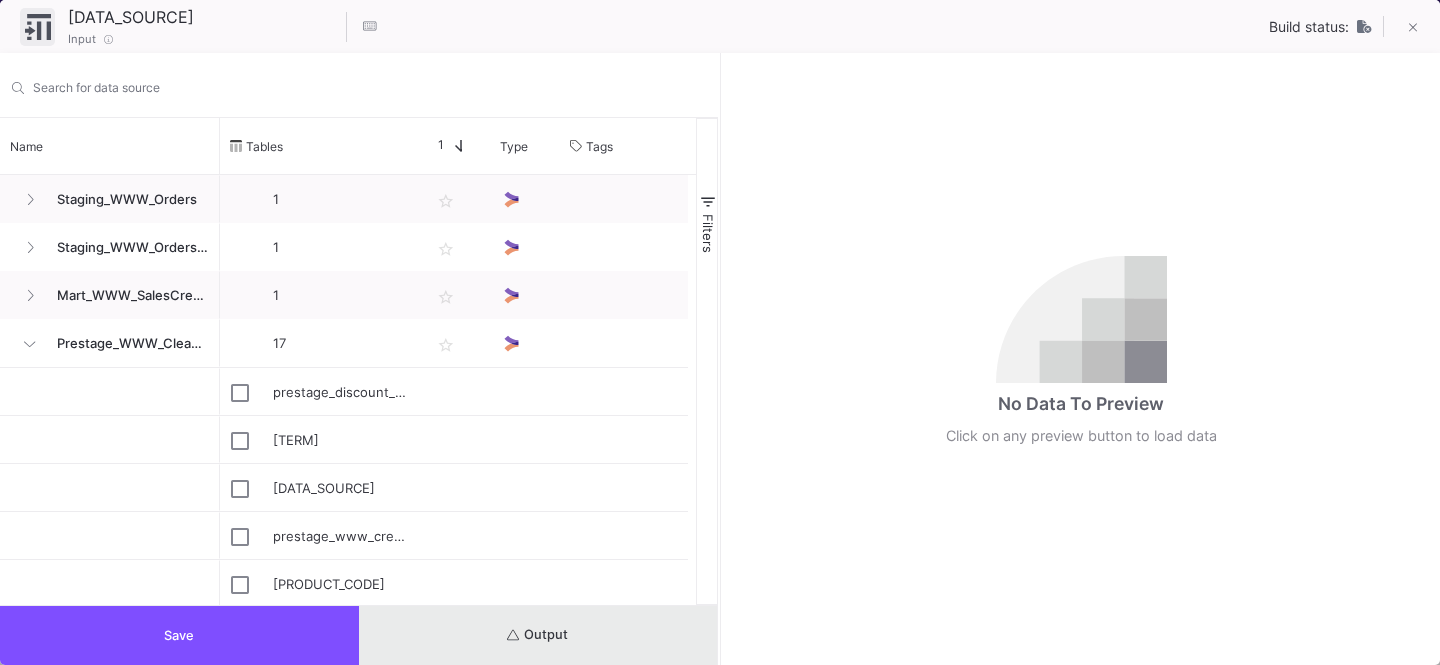 click on "Output" at bounding box center (538, 635) 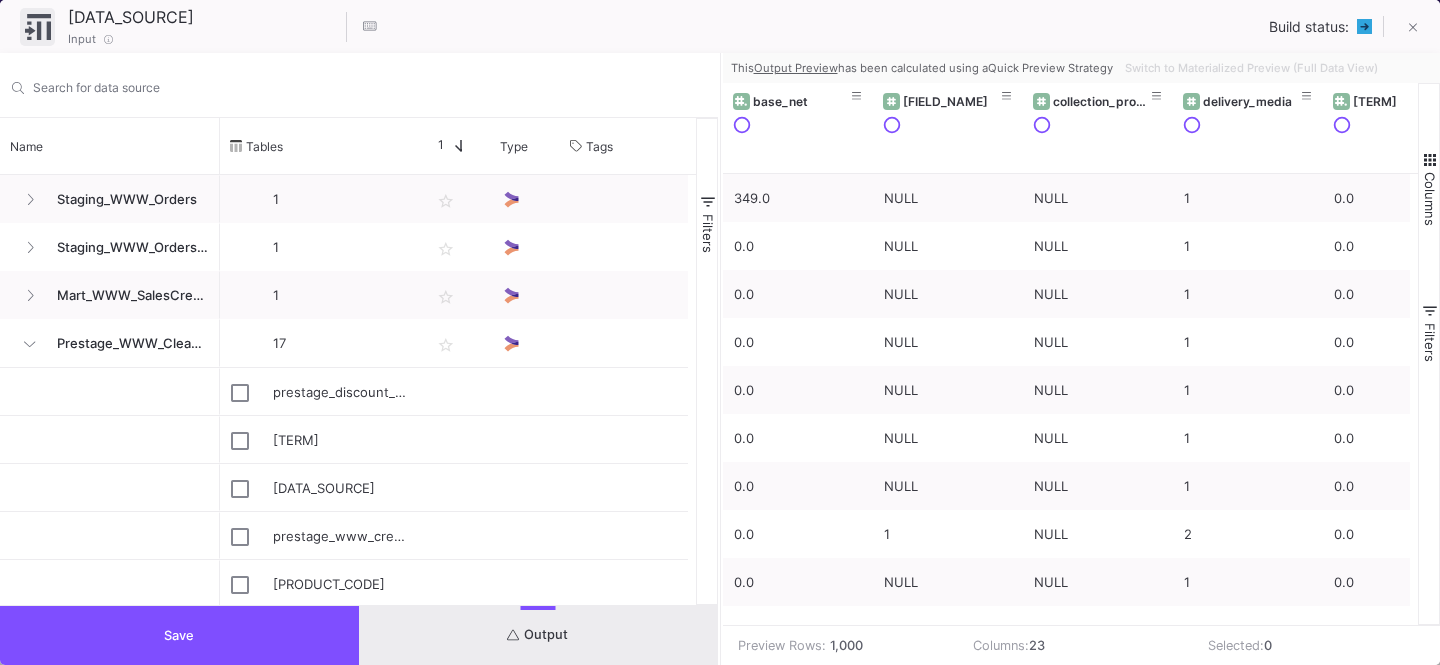click on "Columns" at bounding box center [1429, 188] 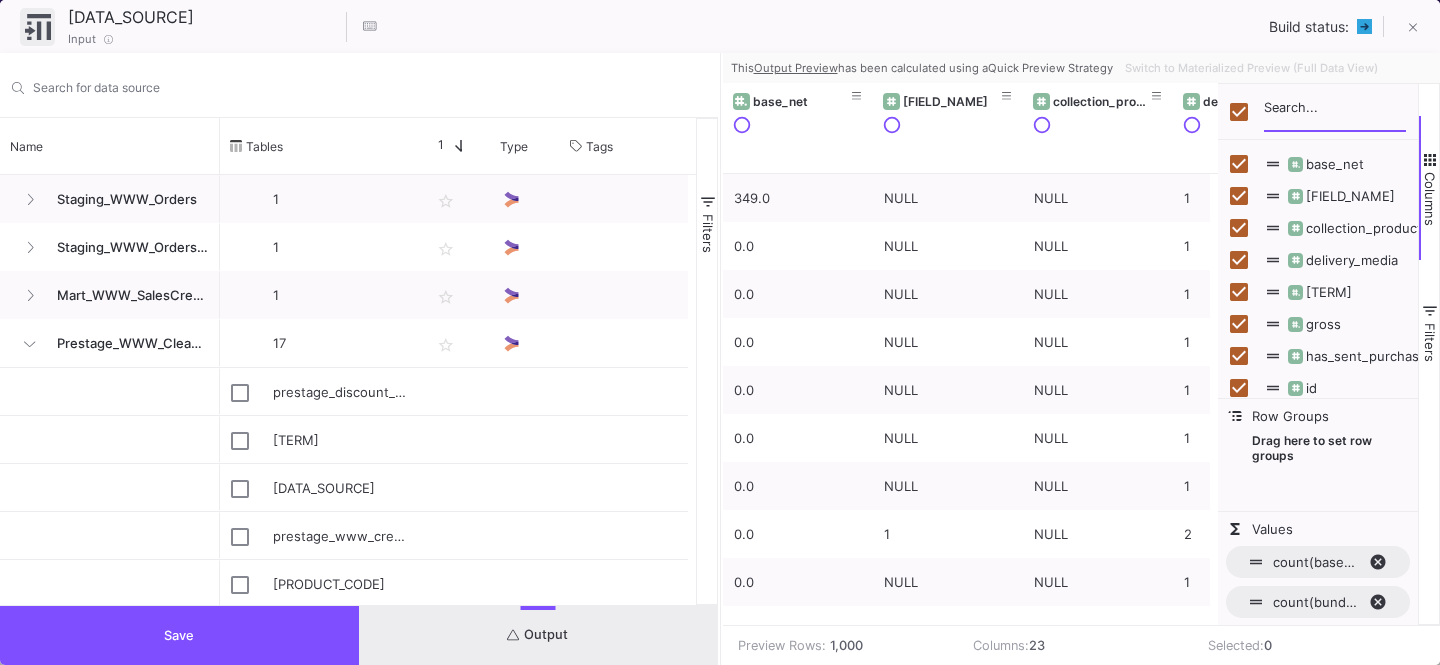 click at bounding box center [1335, 112] 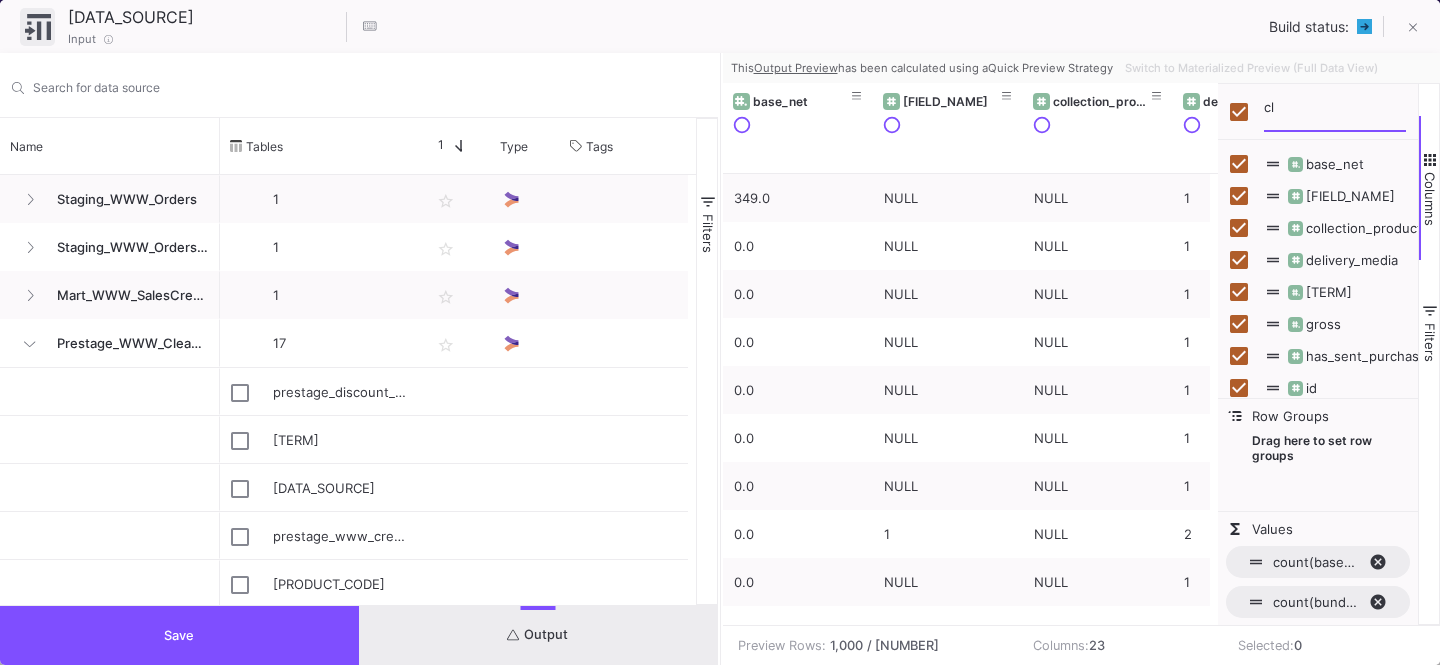 type on "cll" 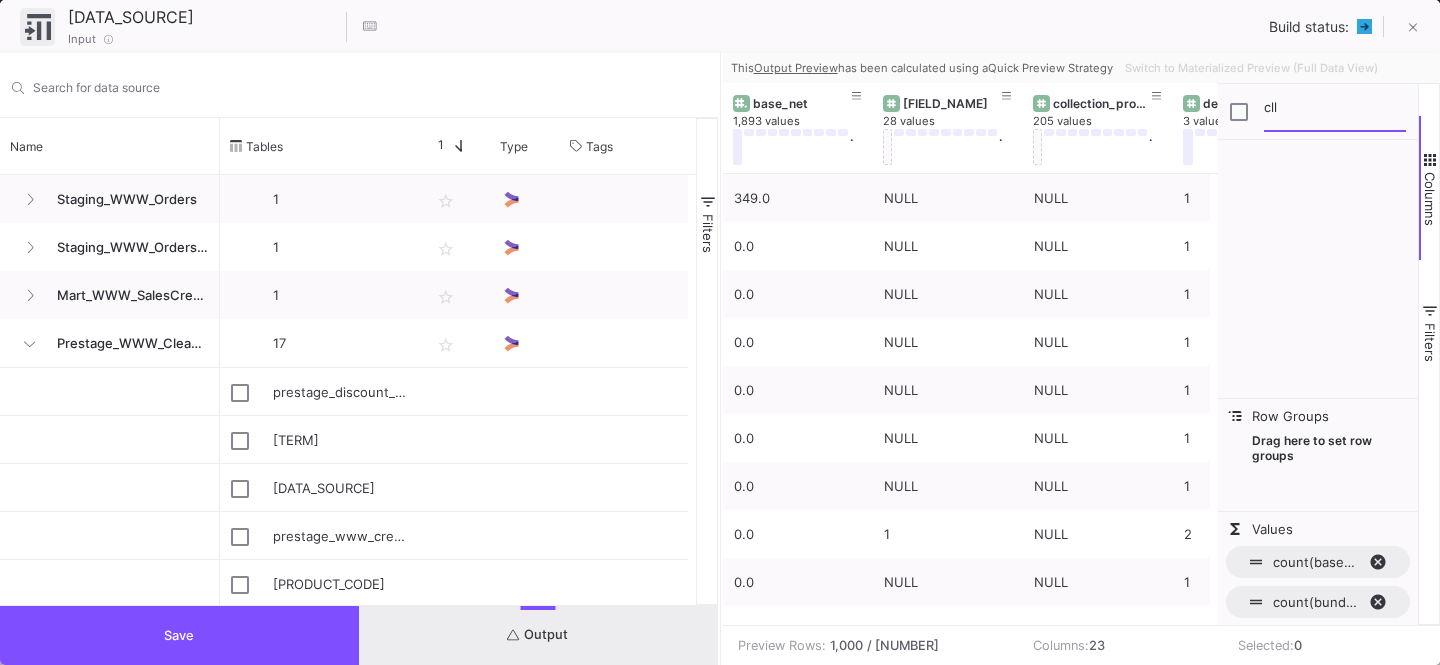 checkbox on "false" 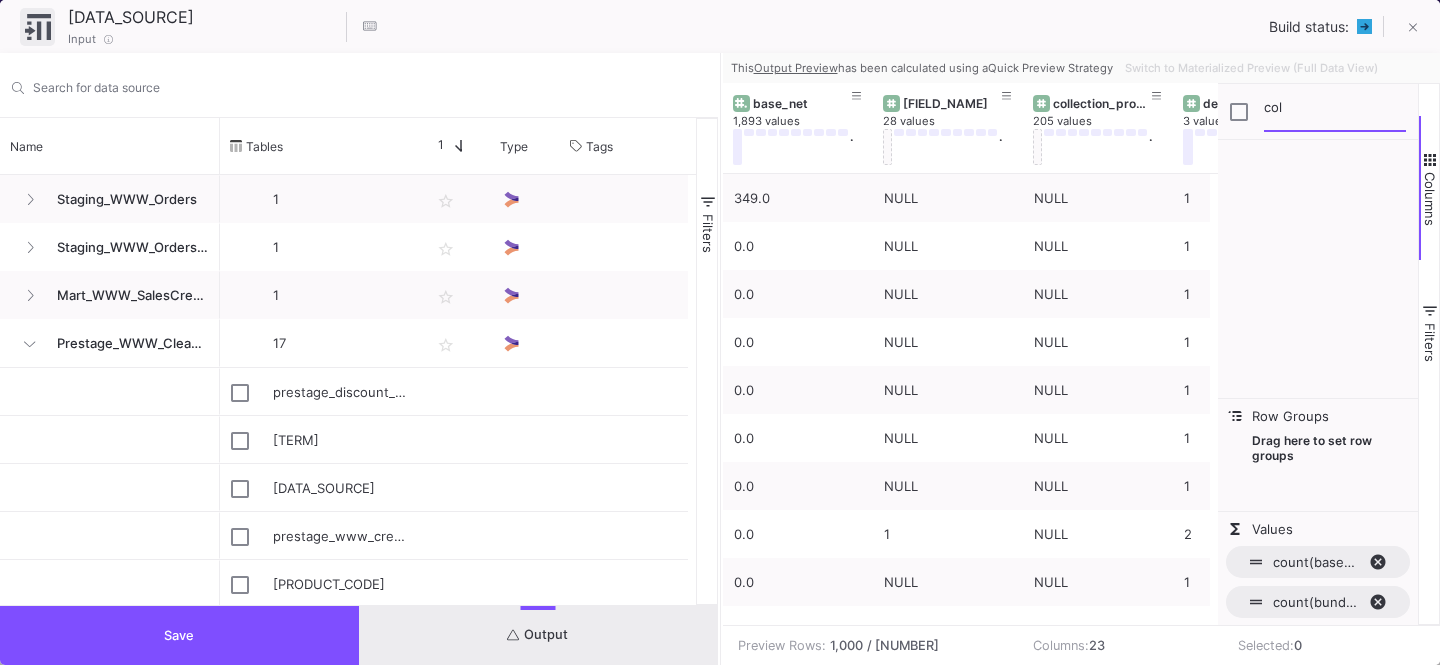 type on "coll" 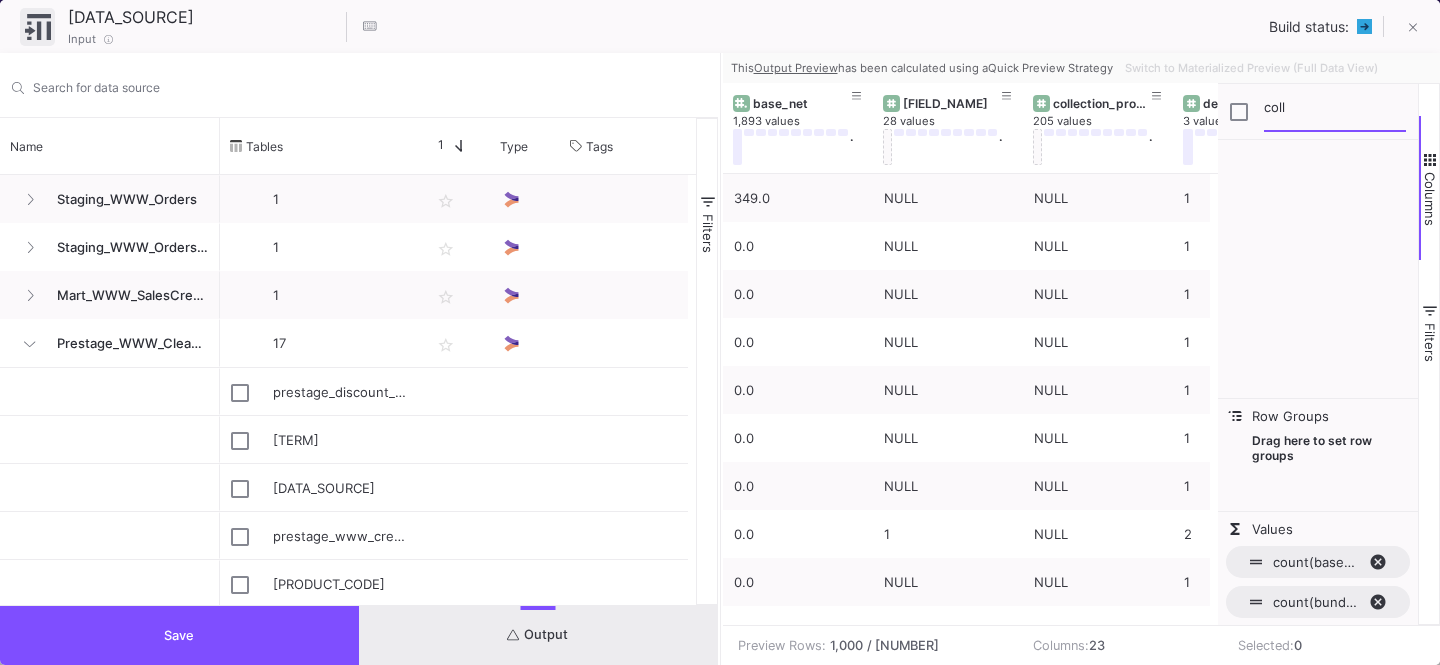 checkbox on "true" 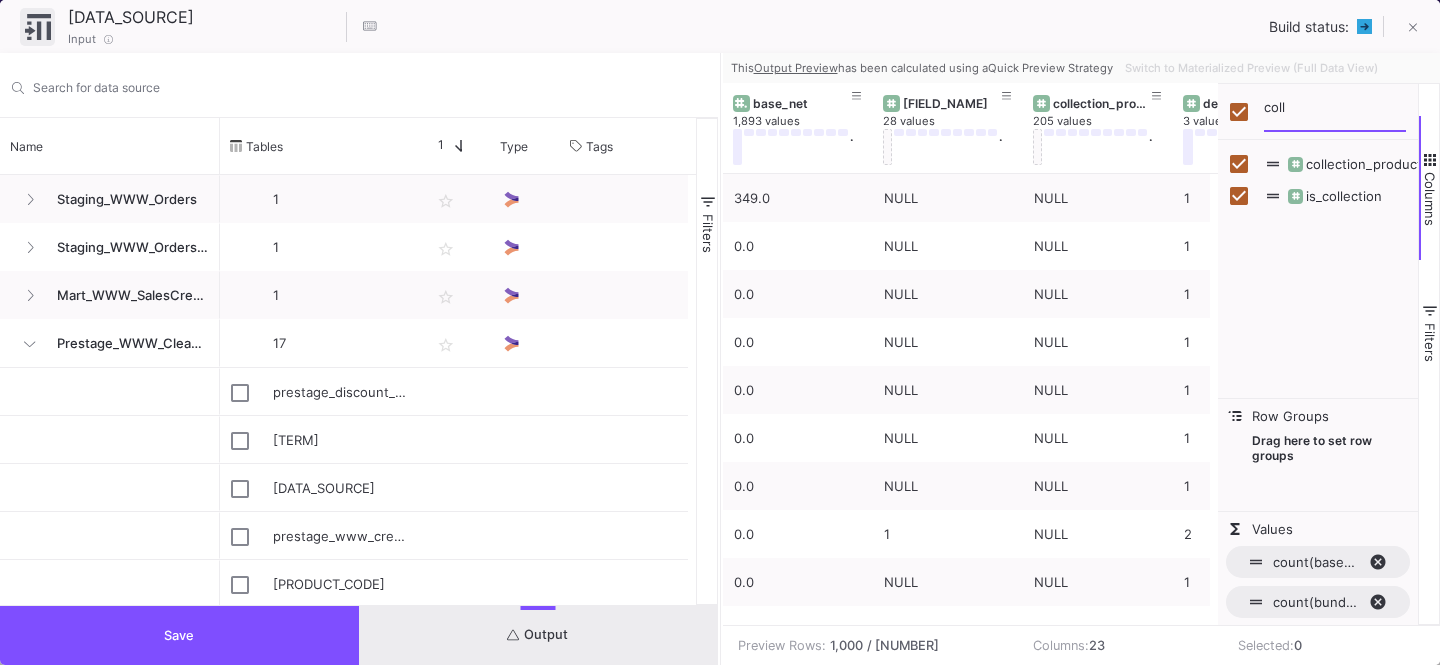 type on "coll" 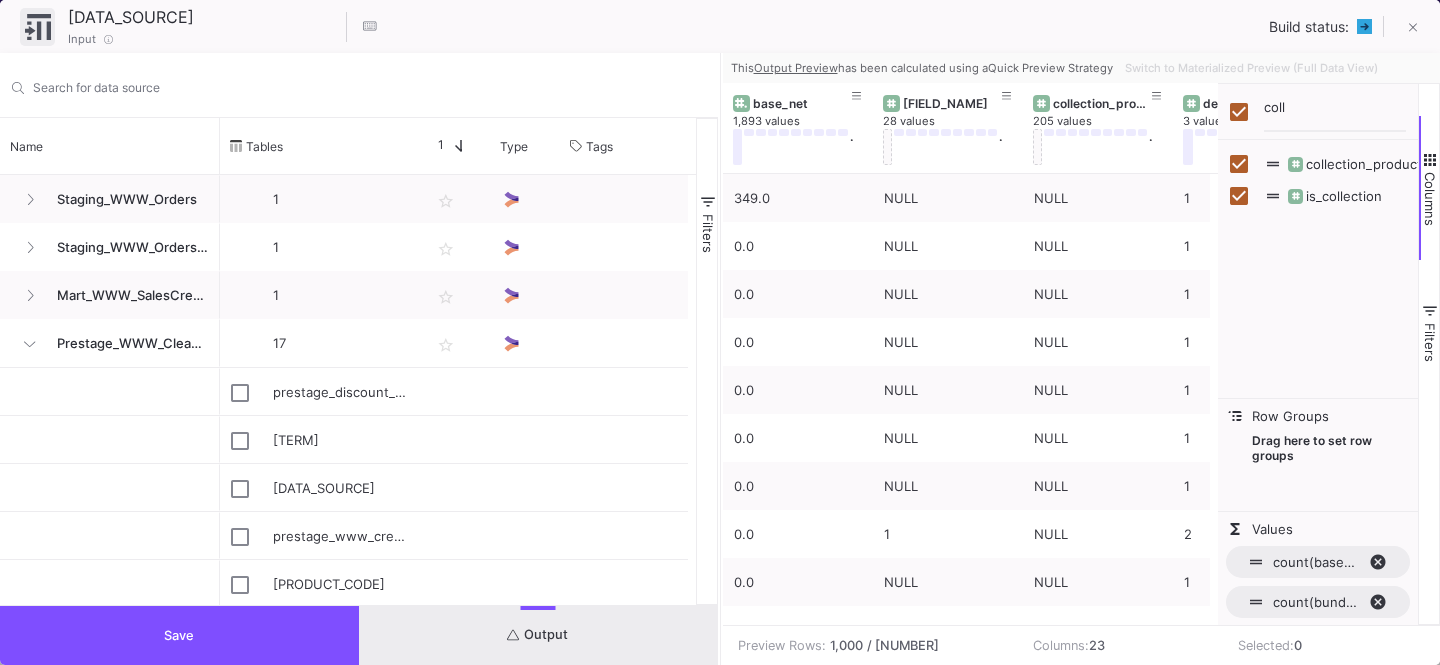 click on "Save" at bounding box center [179, 635] 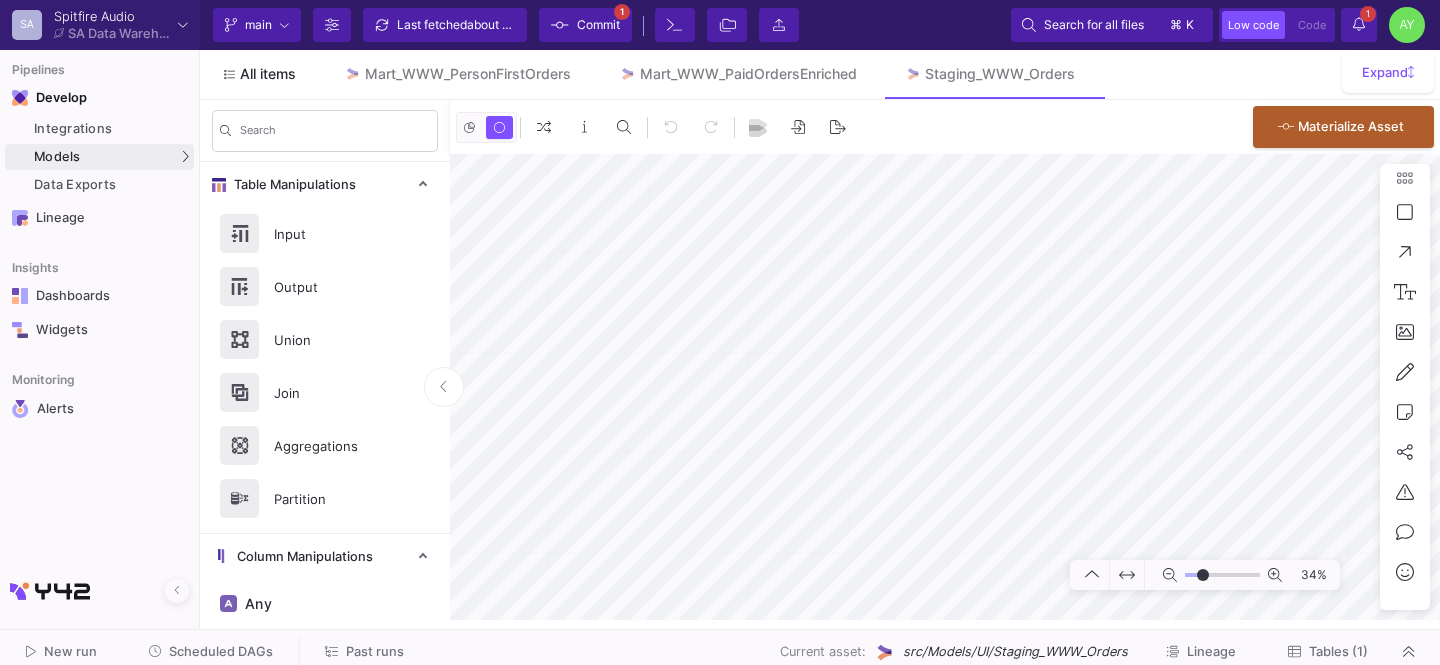 click on "All items" at bounding box center [268, 74] 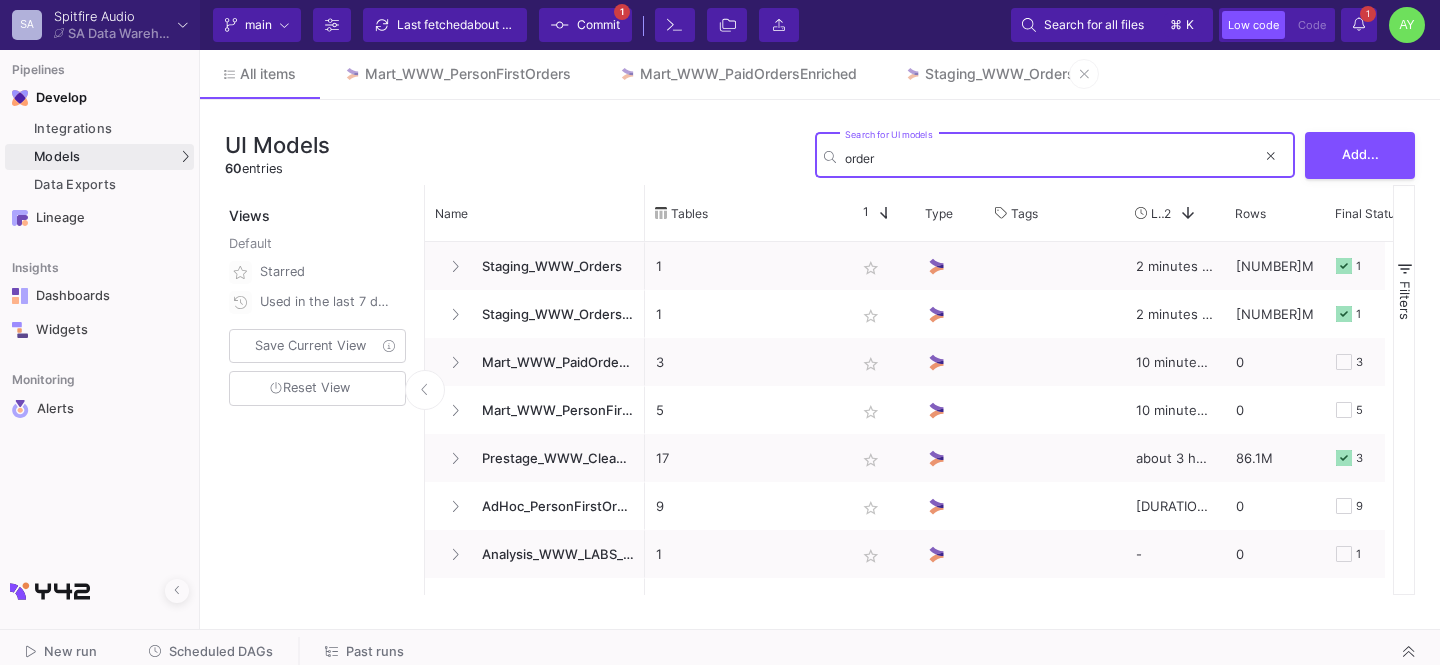 type on "order" 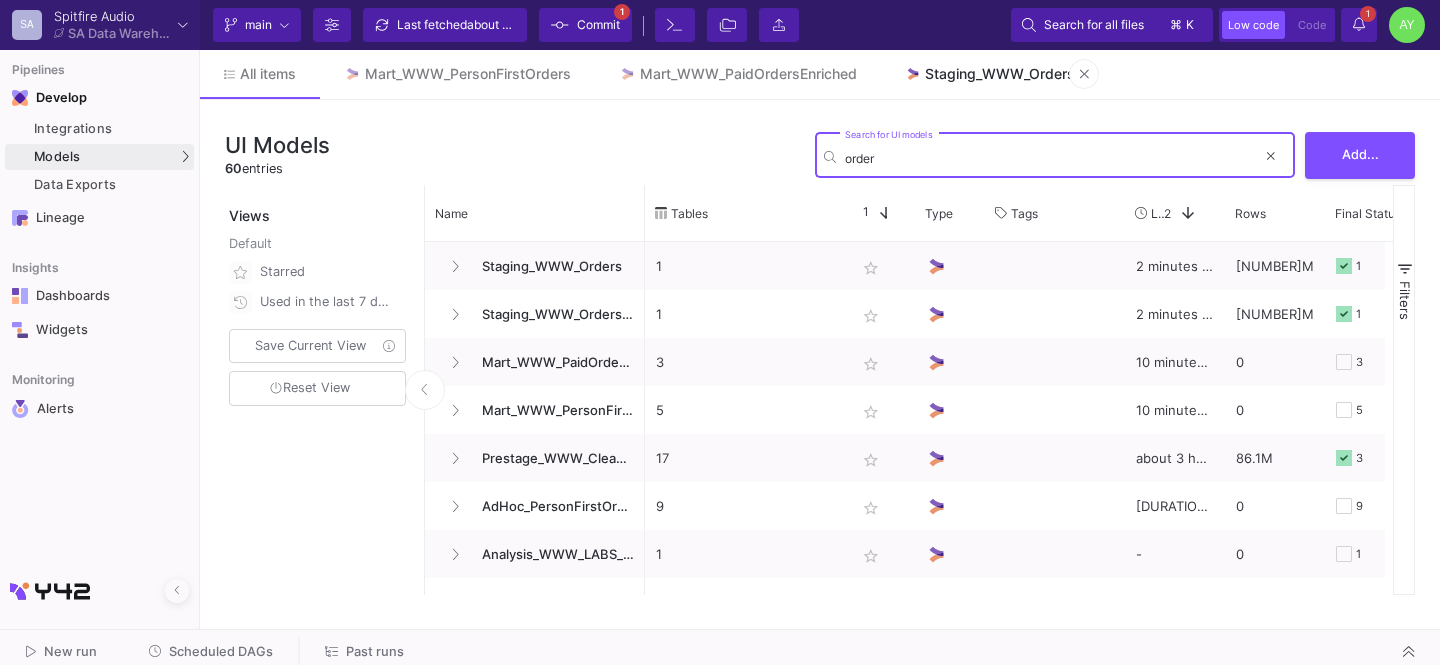 click on "Staging_WWW_Orders" at bounding box center (1000, 74) 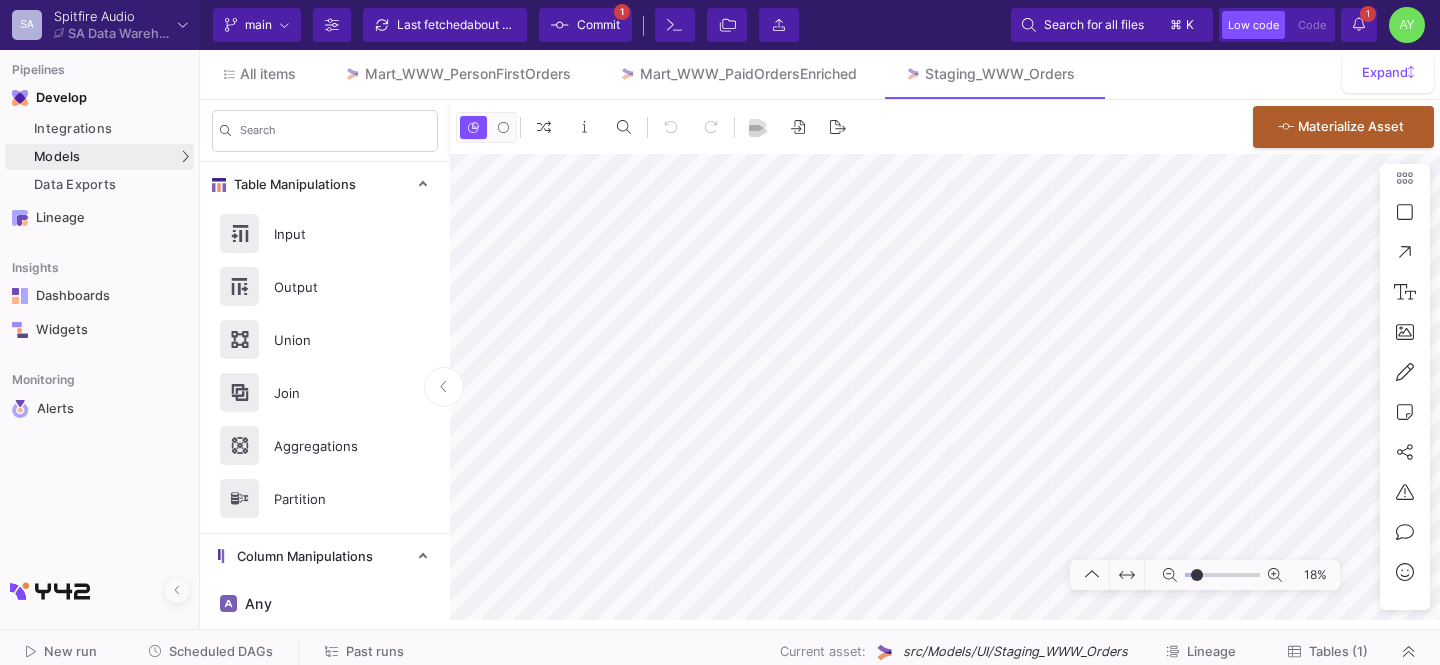 type on "-12" 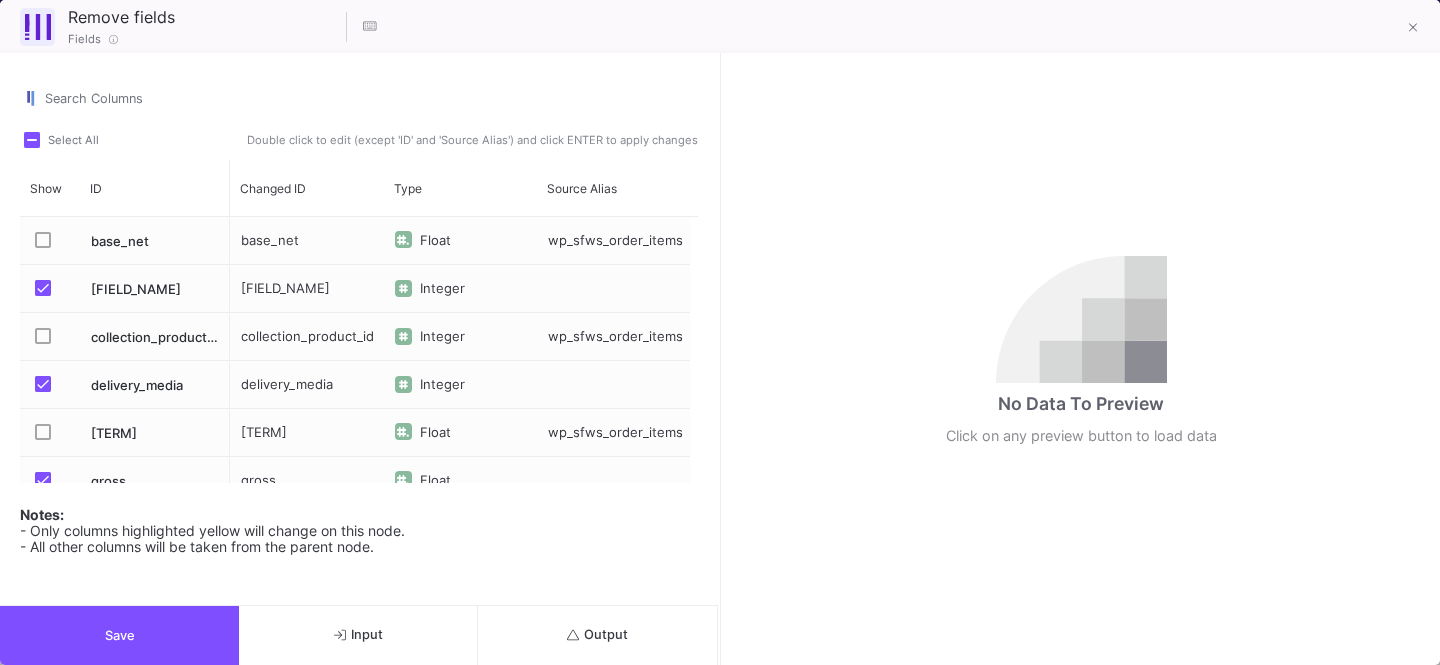 scroll, scrollTop: 185, scrollLeft: 0, axis: vertical 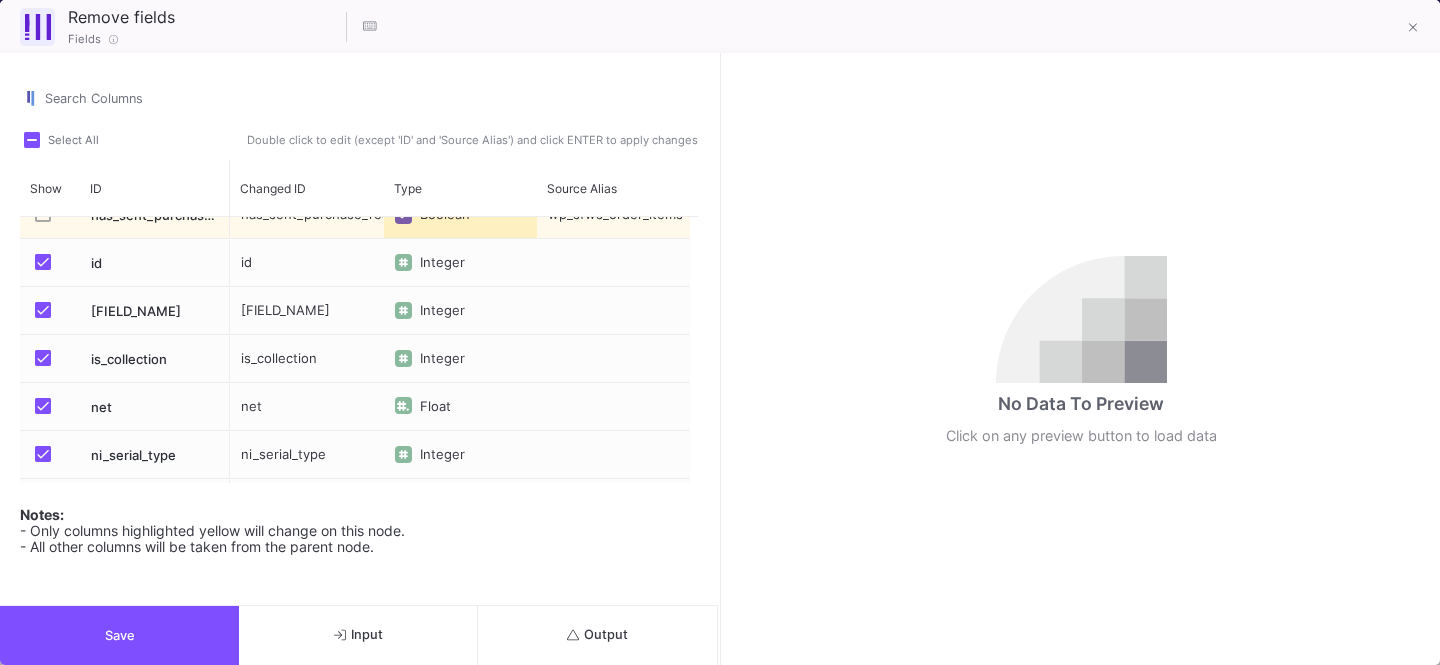 click on "Save" at bounding box center [119, 635] 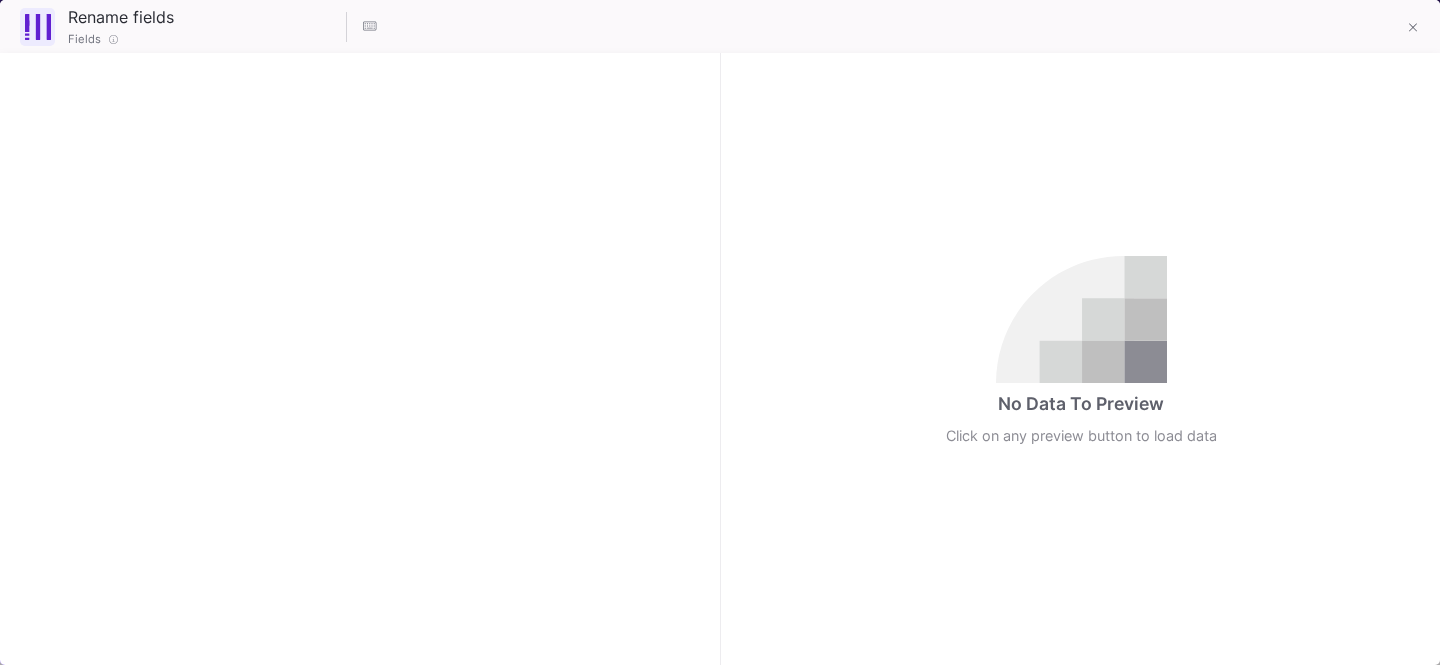 checkbox on "true" 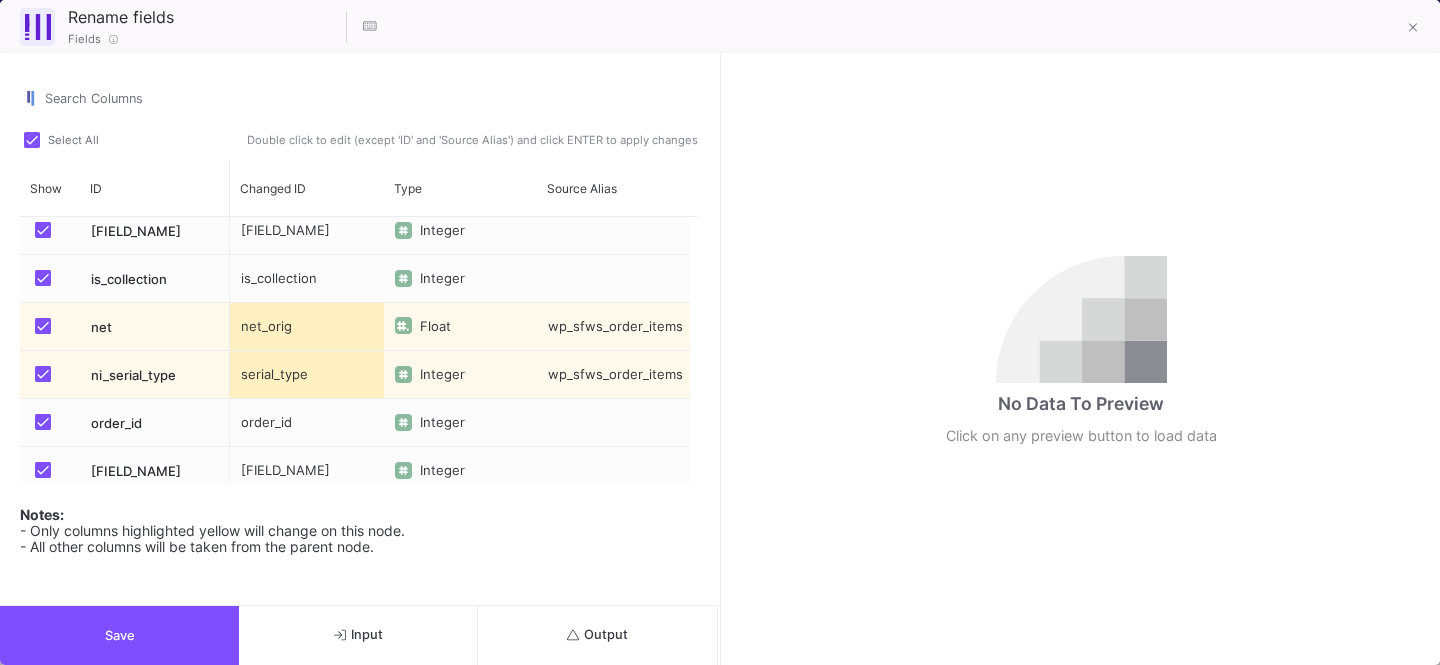 click on "Save" at bounding box center [119, 635] 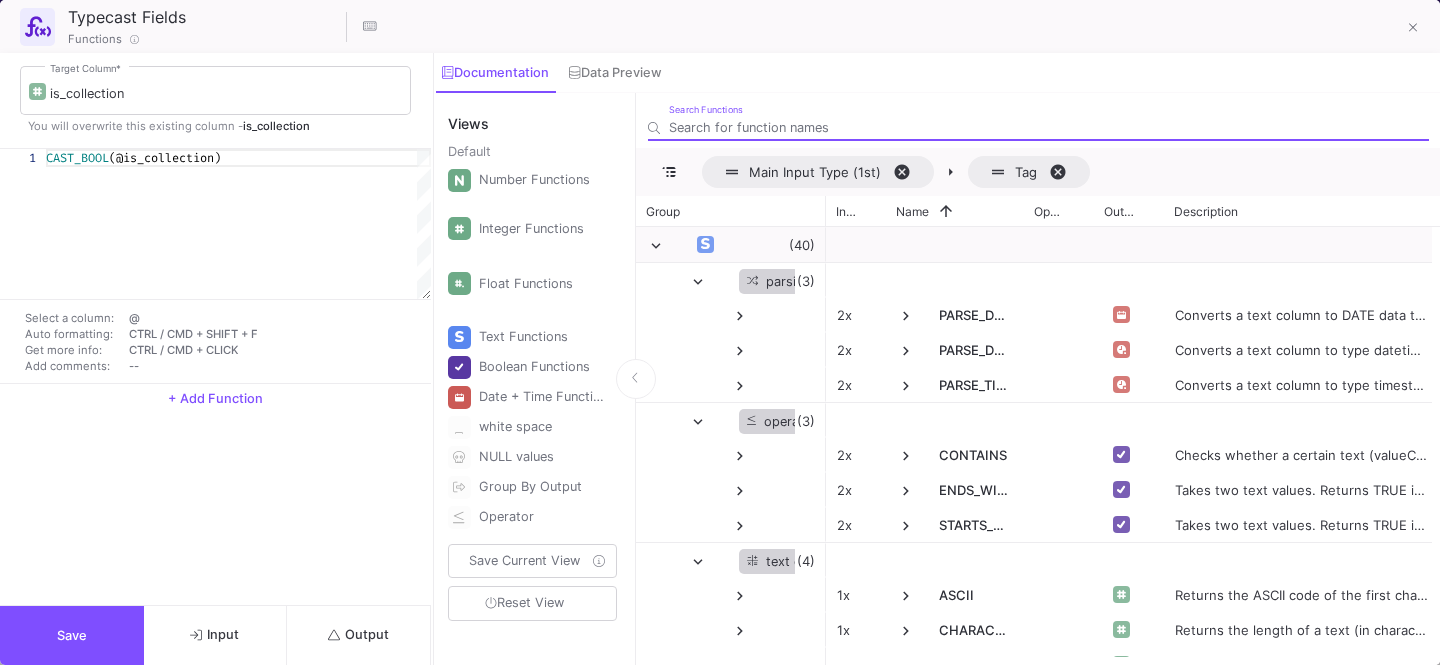 click on "Save" at bounding box center [72, 635] 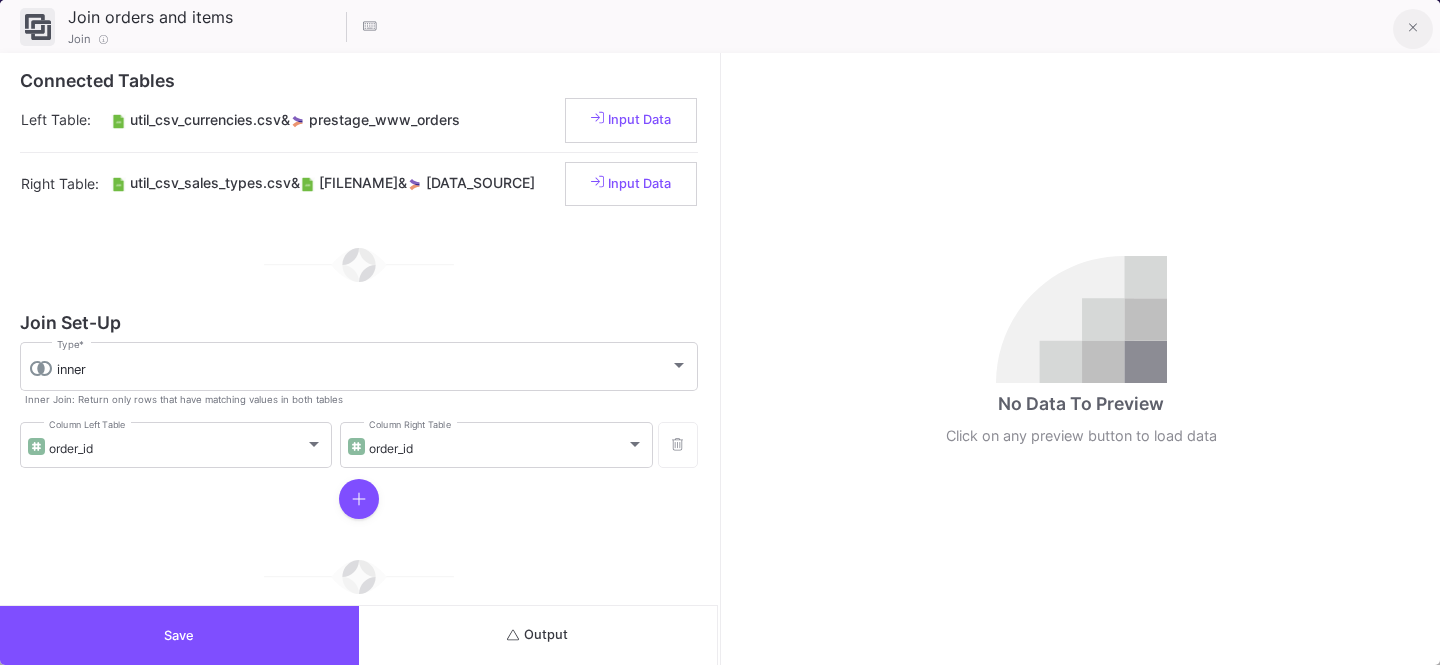 click 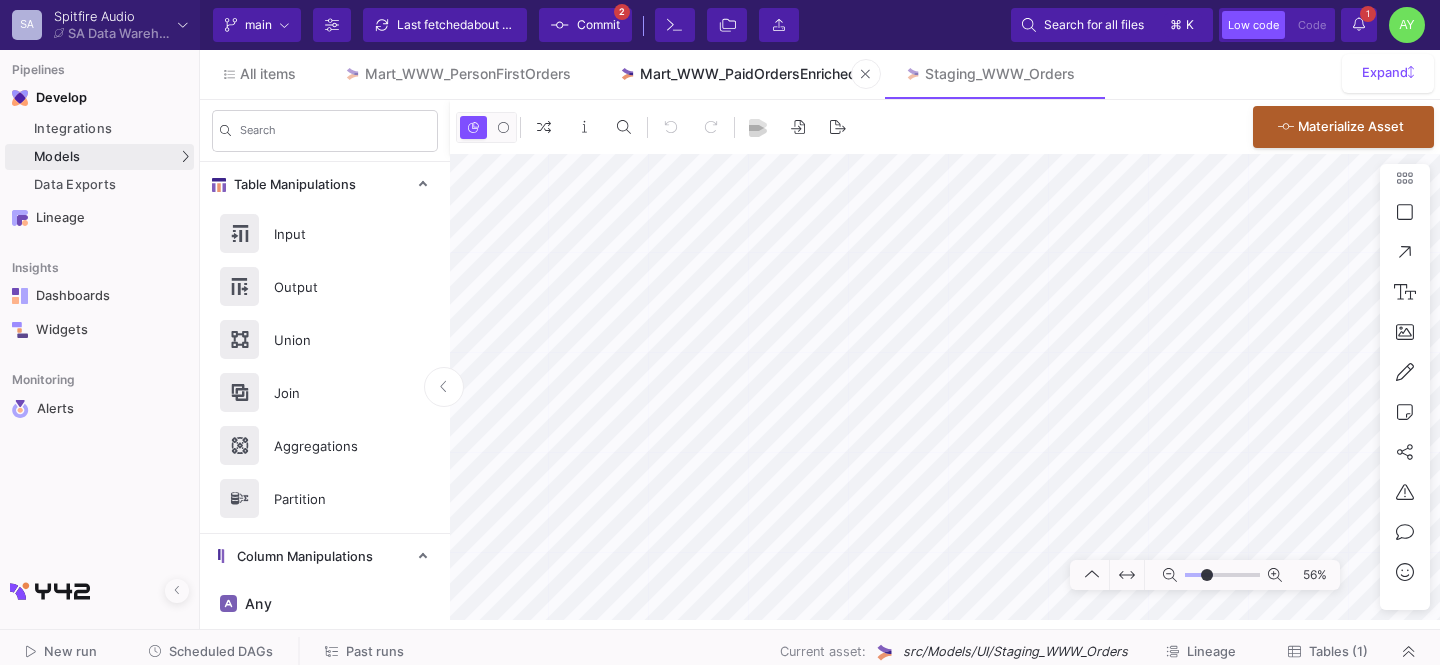 click on "Mart_WWW_PaidOrdersEnriched" at bounding box center [748, 74] 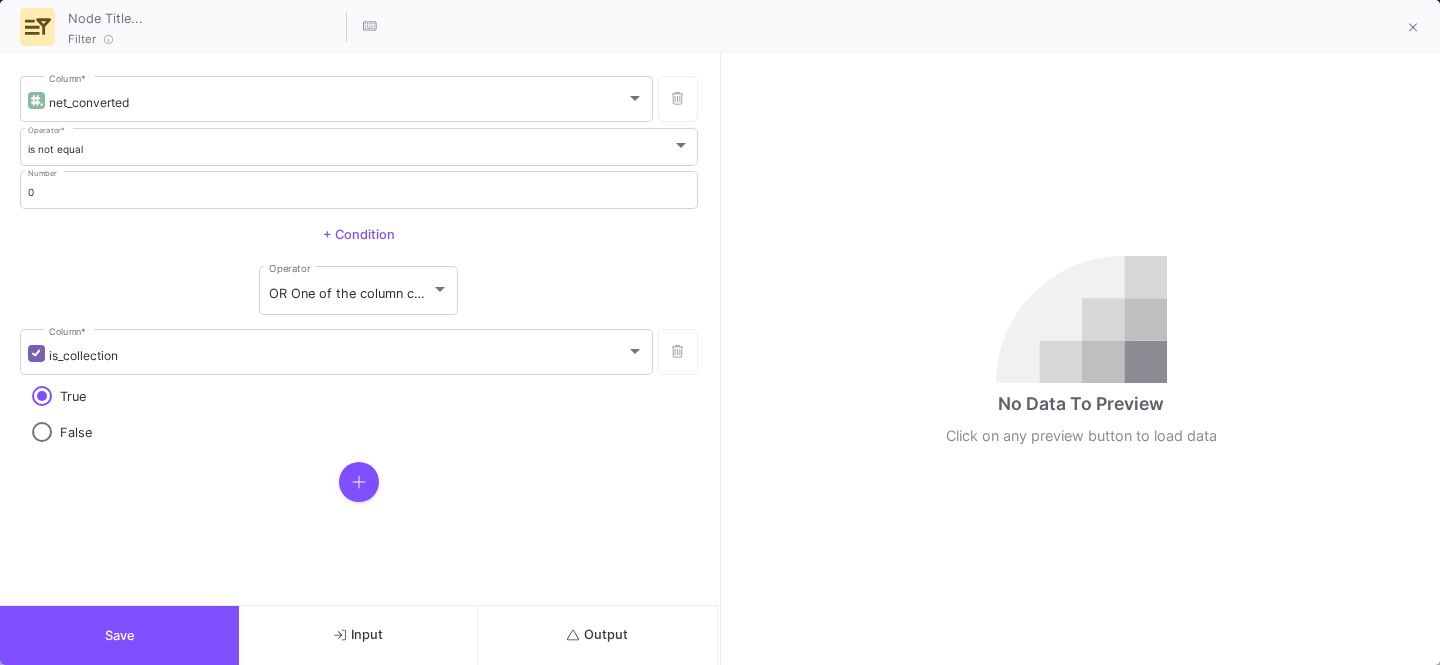 click at bounding box center (359, 482) 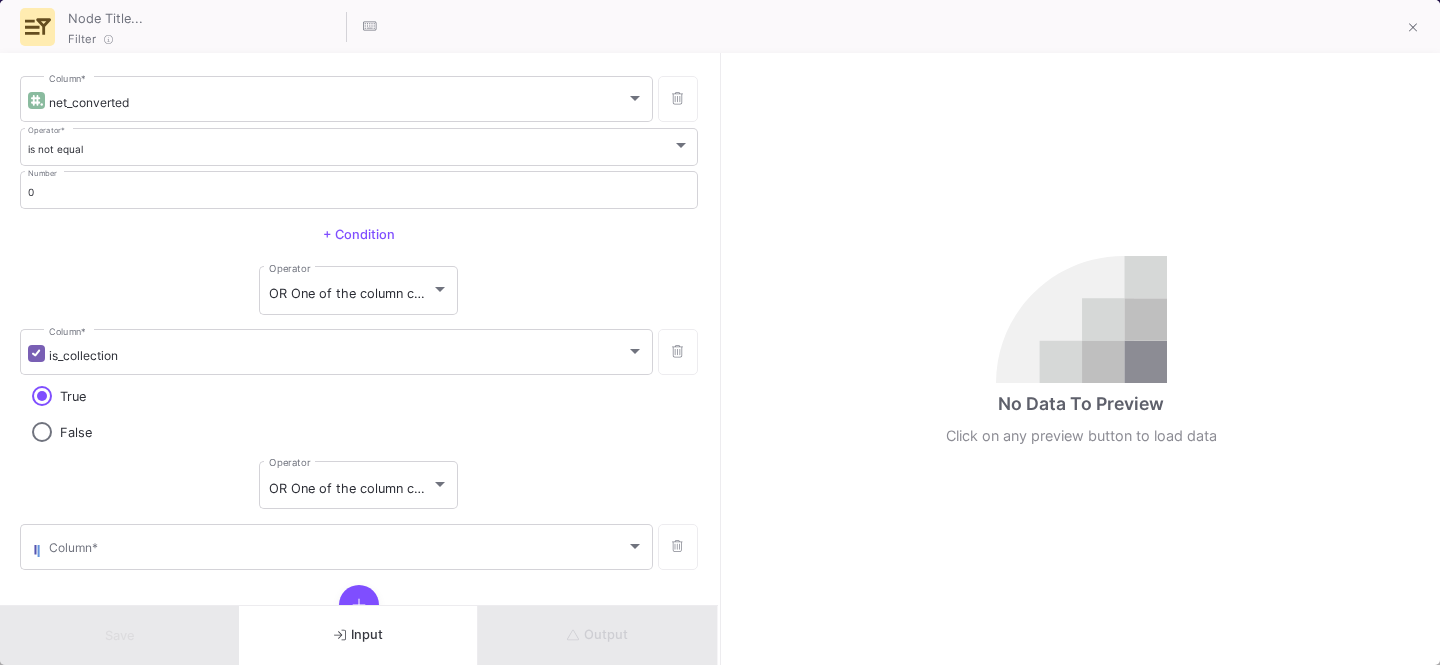 scroll, scrollTop: 73, scrollLeft: 0, axis: vertical 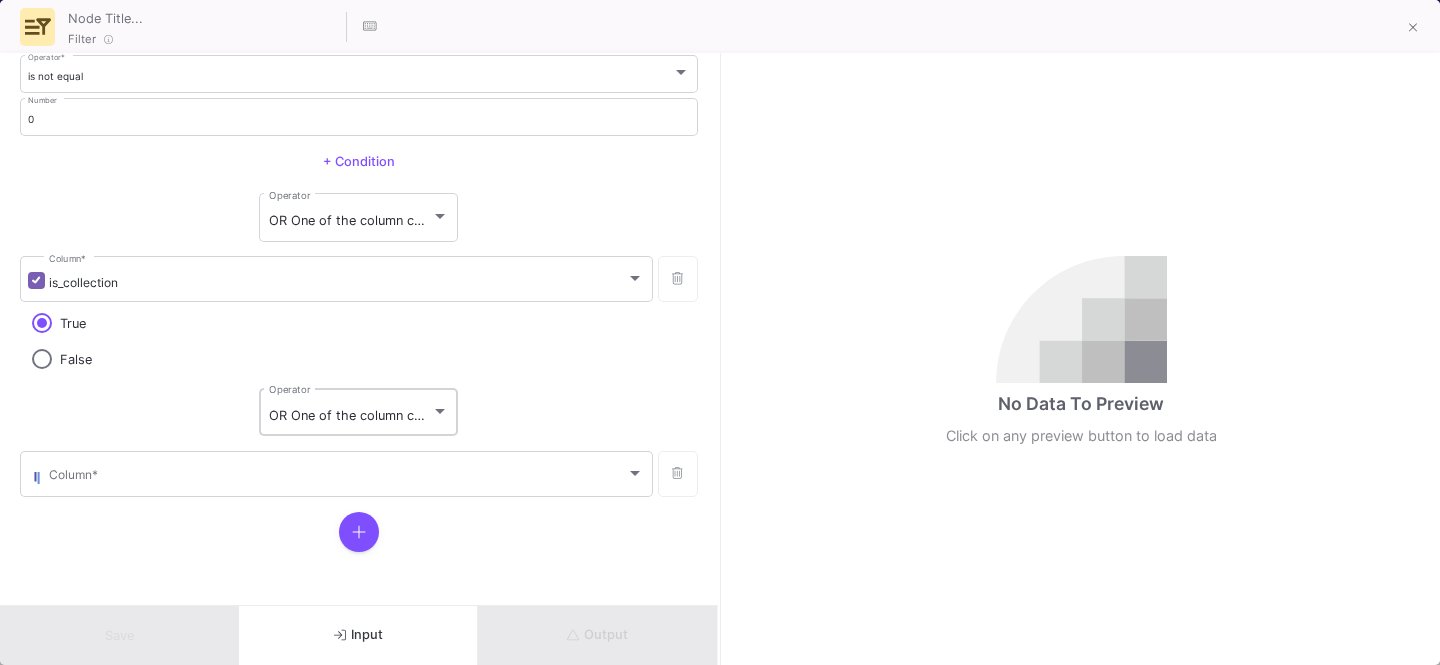 click on "OR  One of the column conditions (see left bars) have to match" at bounding box center [460, 415] 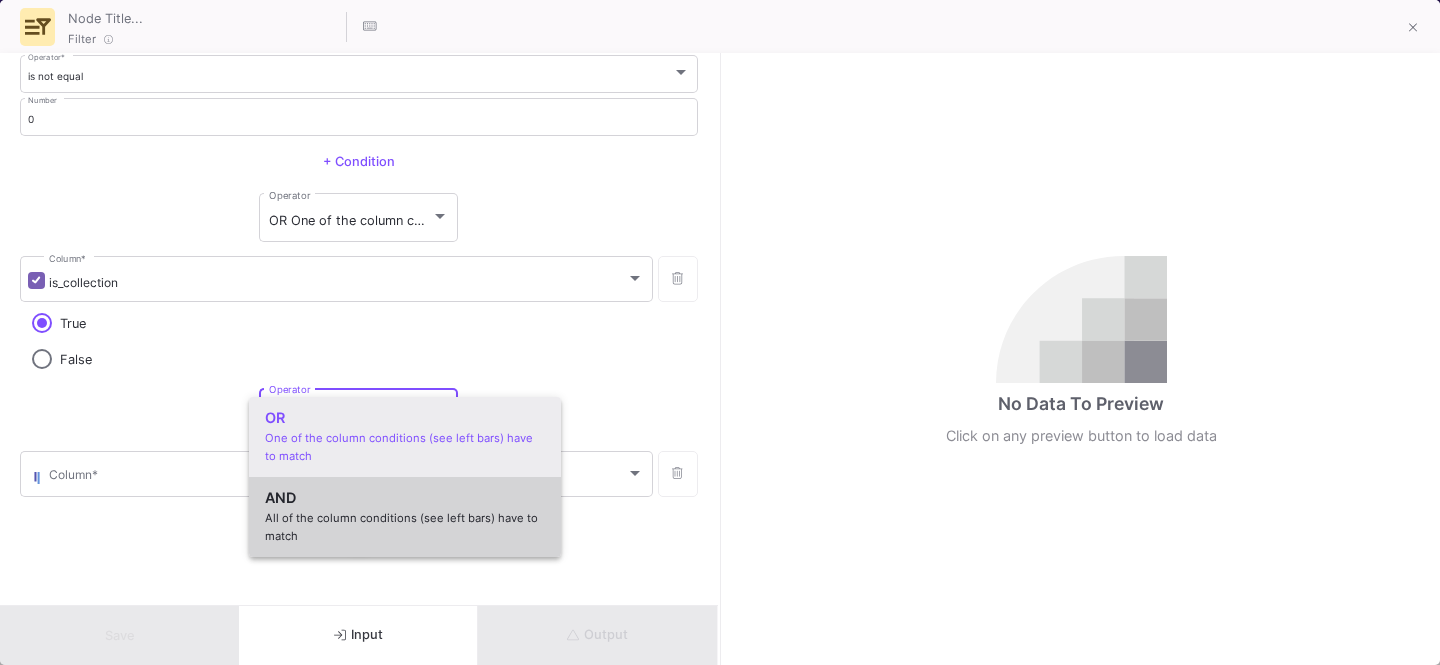 click on "AND" at bounding box center [405, 497] 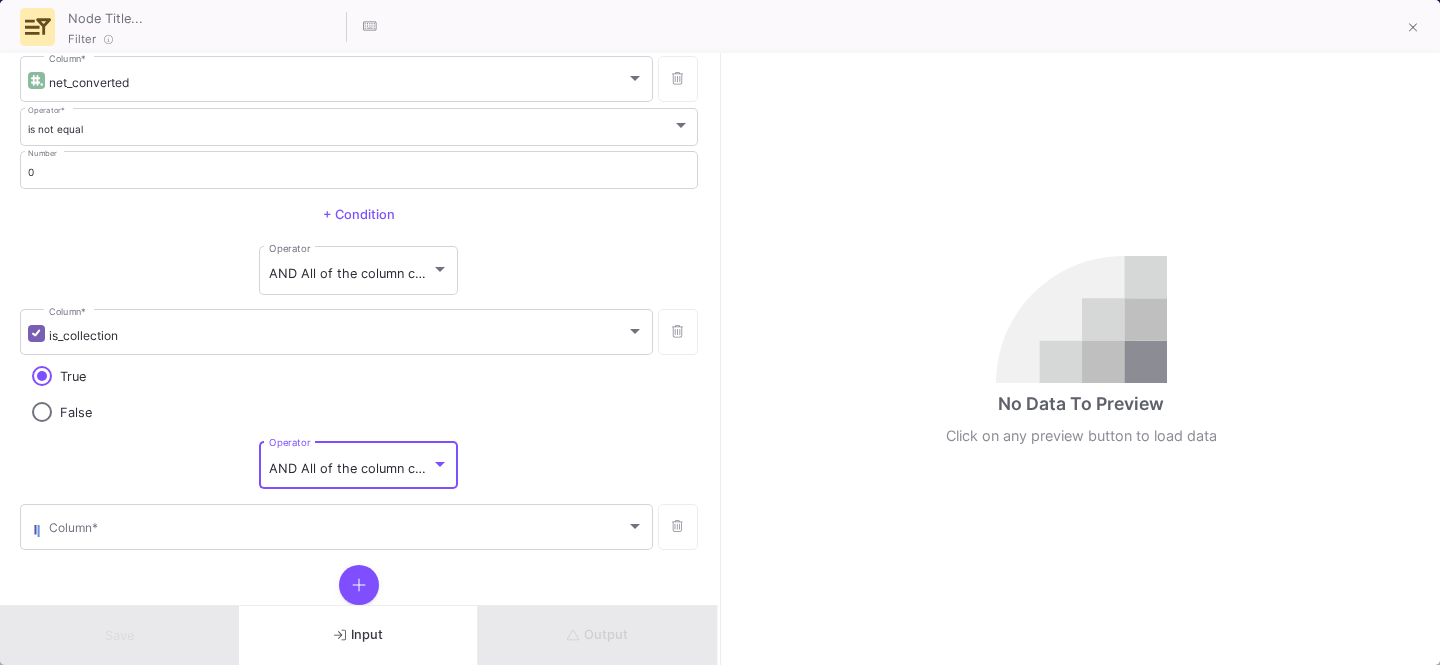 scroll, scrollTop: 21, scrollLeft: 0, axis: vertical 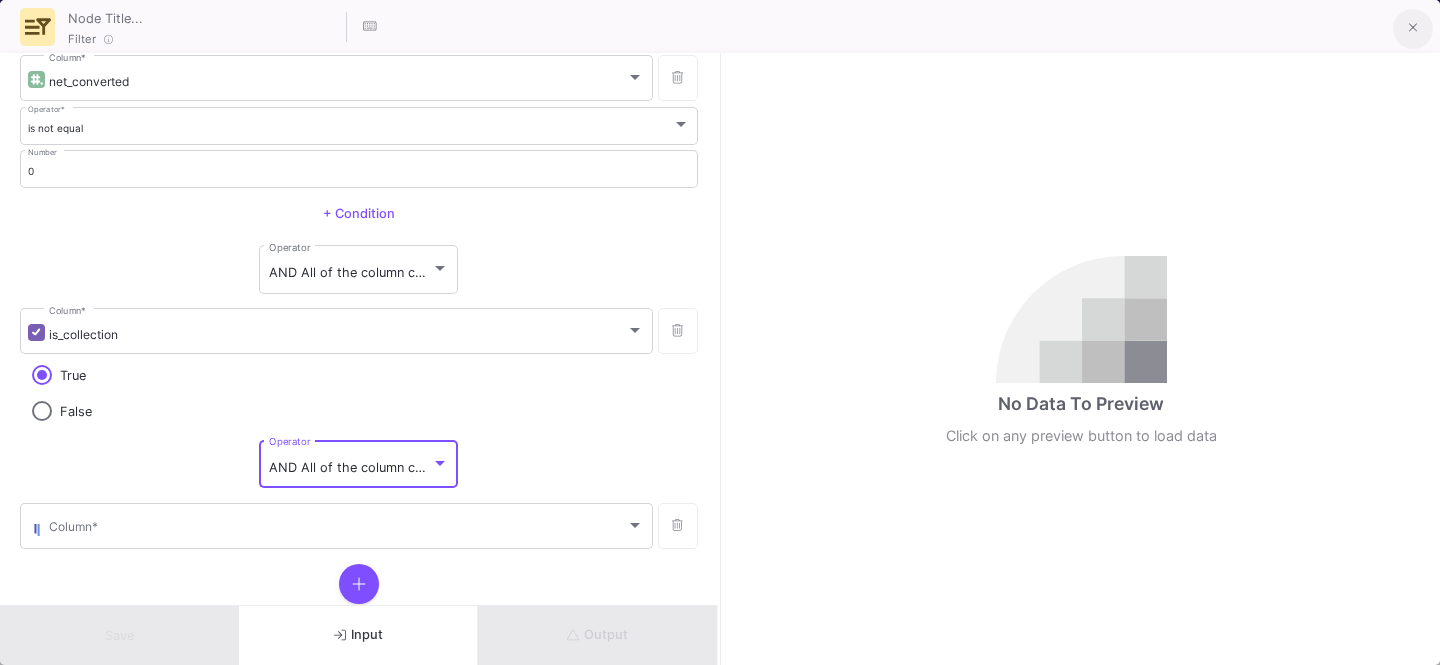 click at bounding box center [1413, 29] 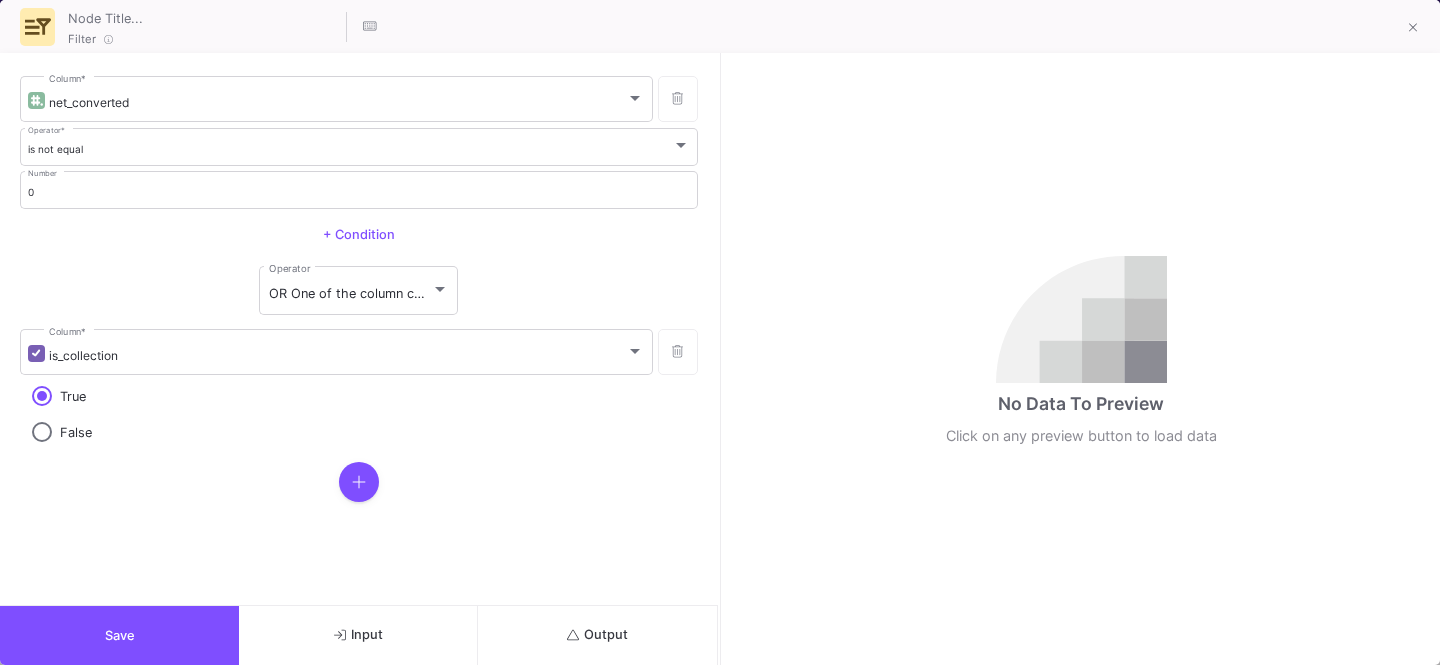click 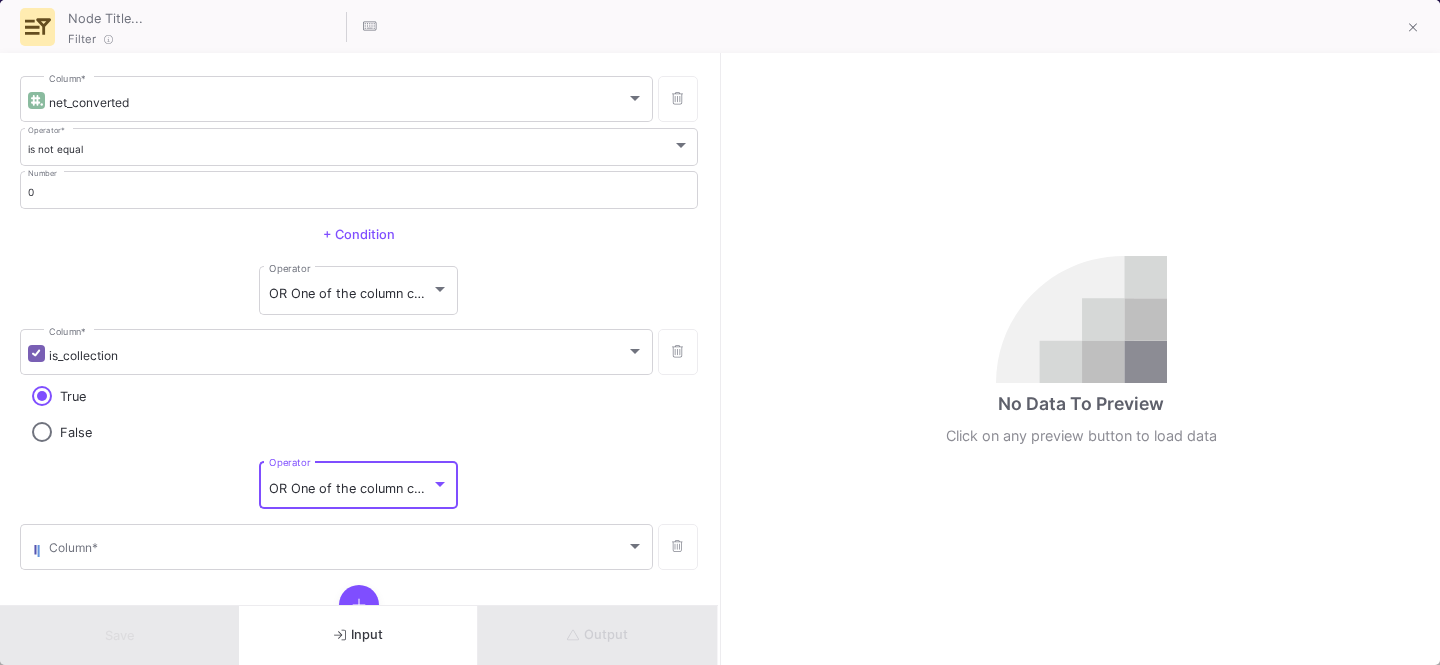 click on "OR  One of the column conditions (see left bars) have to match" at bounding box center [460, 488] 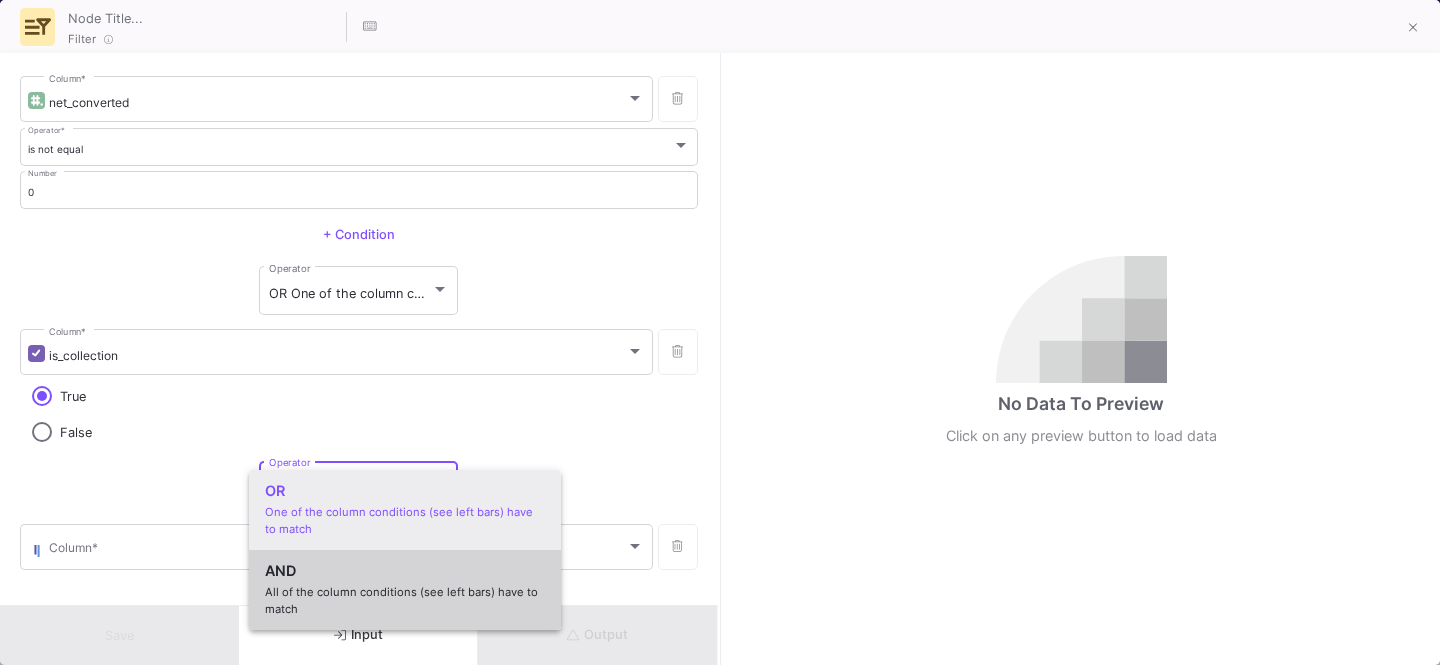 click on "AND" at bounding box center [405, 570] 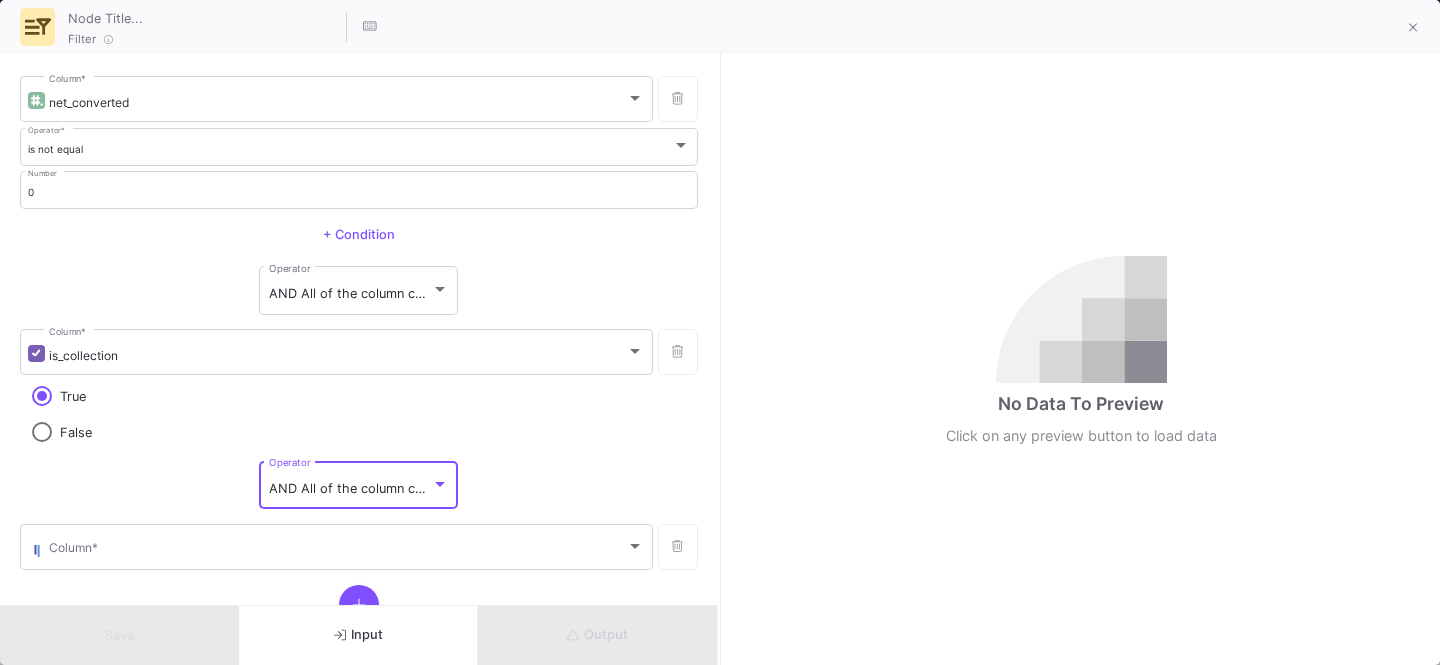 click on "AND  All of the column conditions (see left bars) have to match Operator" at bounding box center [359, 484] 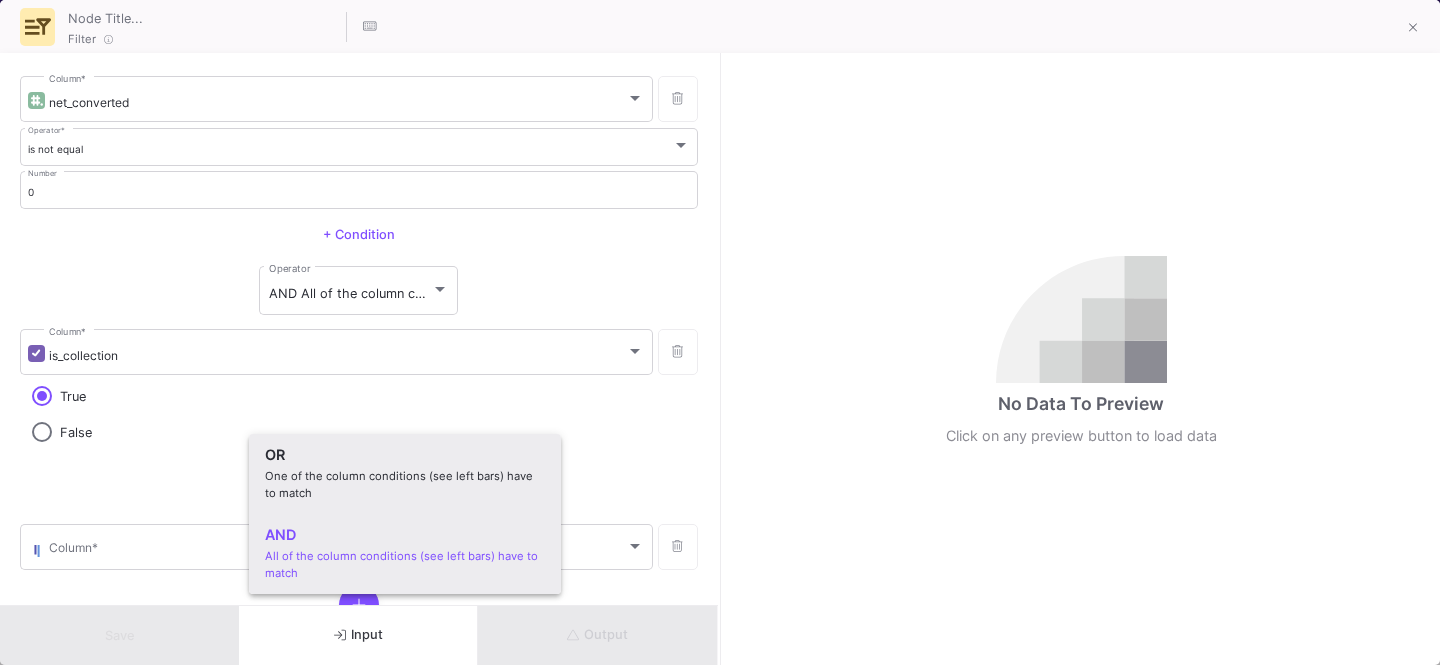 click on "OR   One of the column conditions (see left bars) have to match" at bounding box center [405, 474] 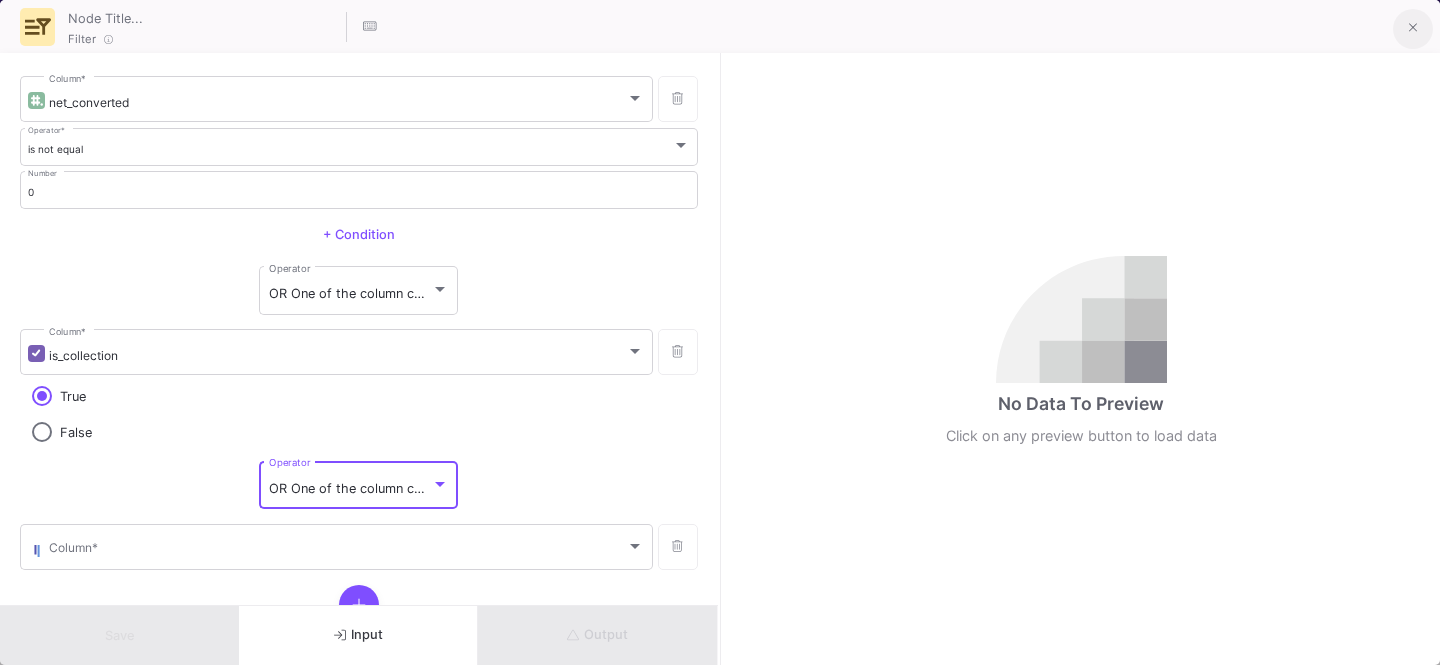 click 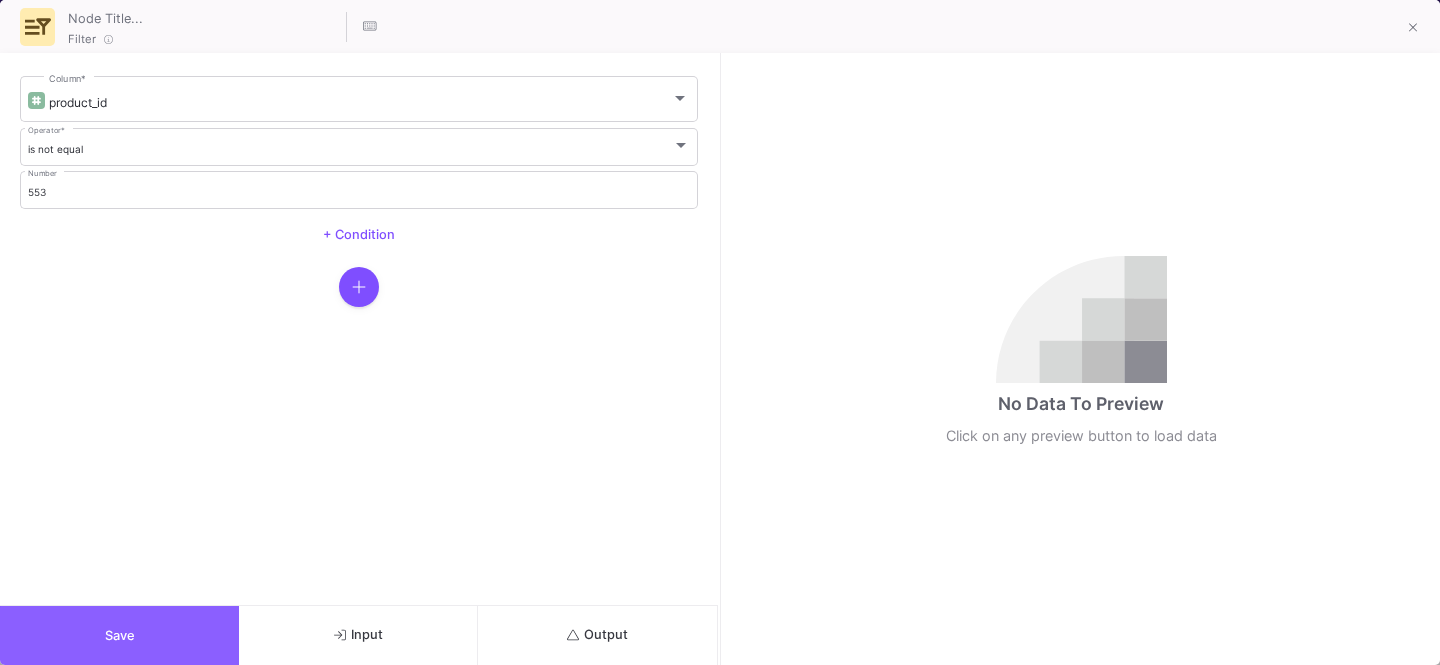 click on "Save" at bounding box center [120, 635] 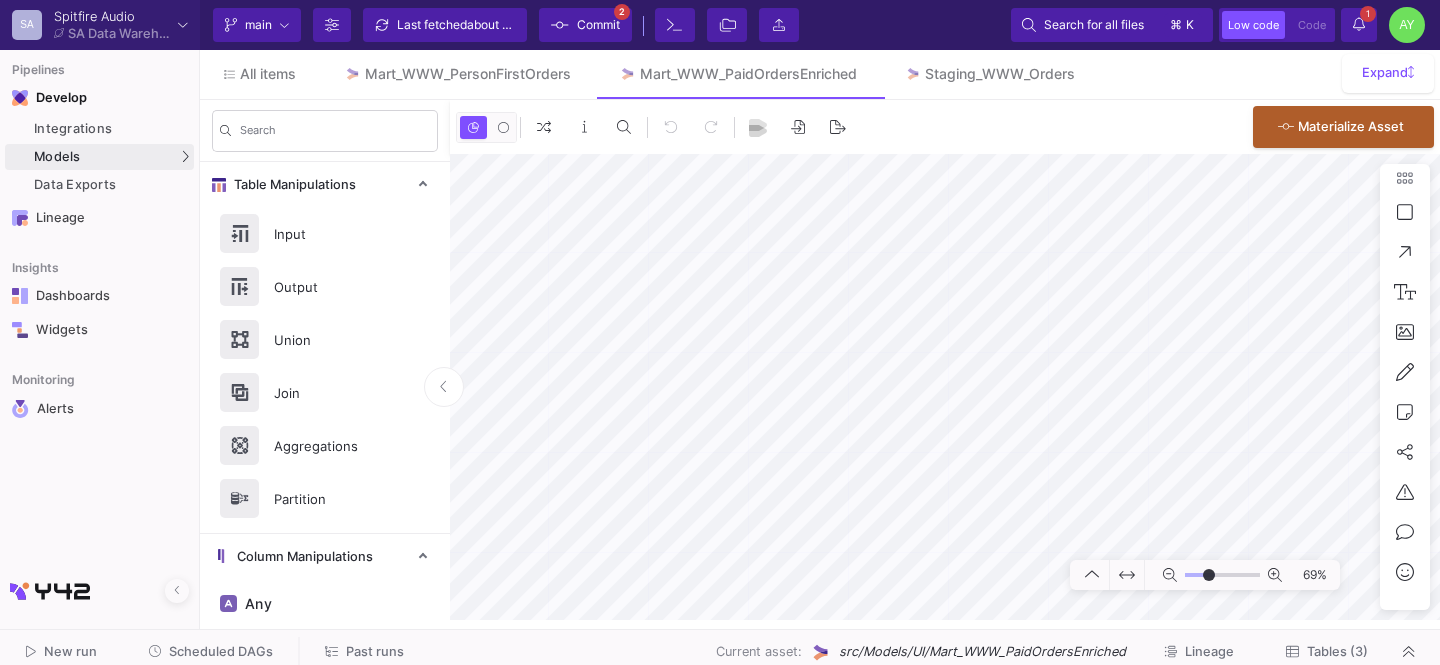 type on "-25" 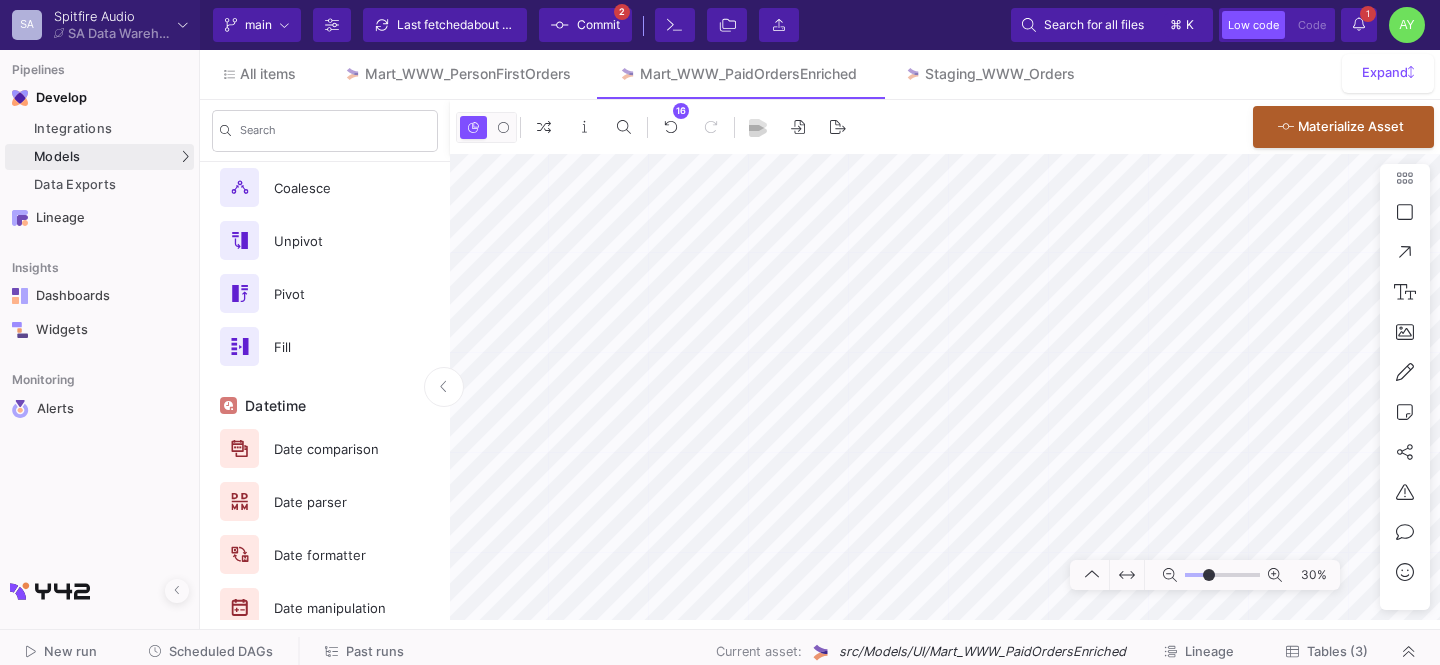 scroll, scrollTop: 1218, scrollLeft: 0, axis: vertical 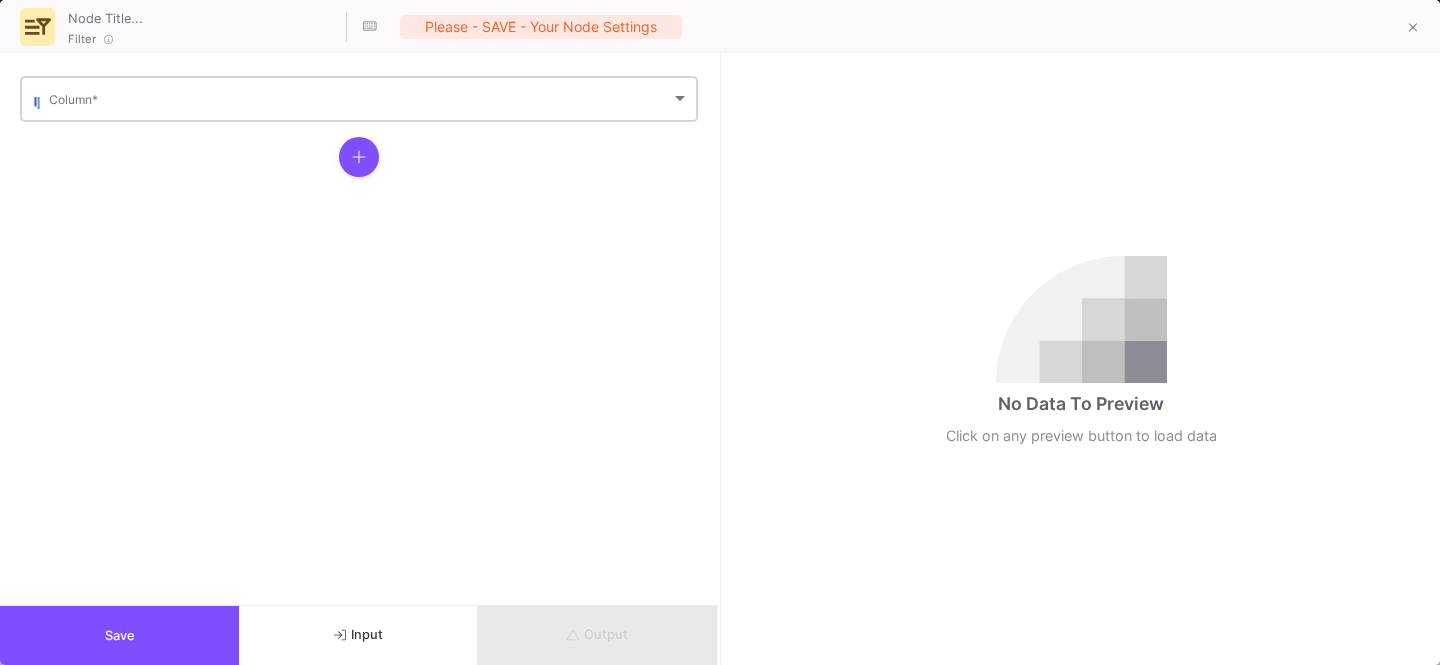 click on "Column   *" at bounding box center [369, 97] 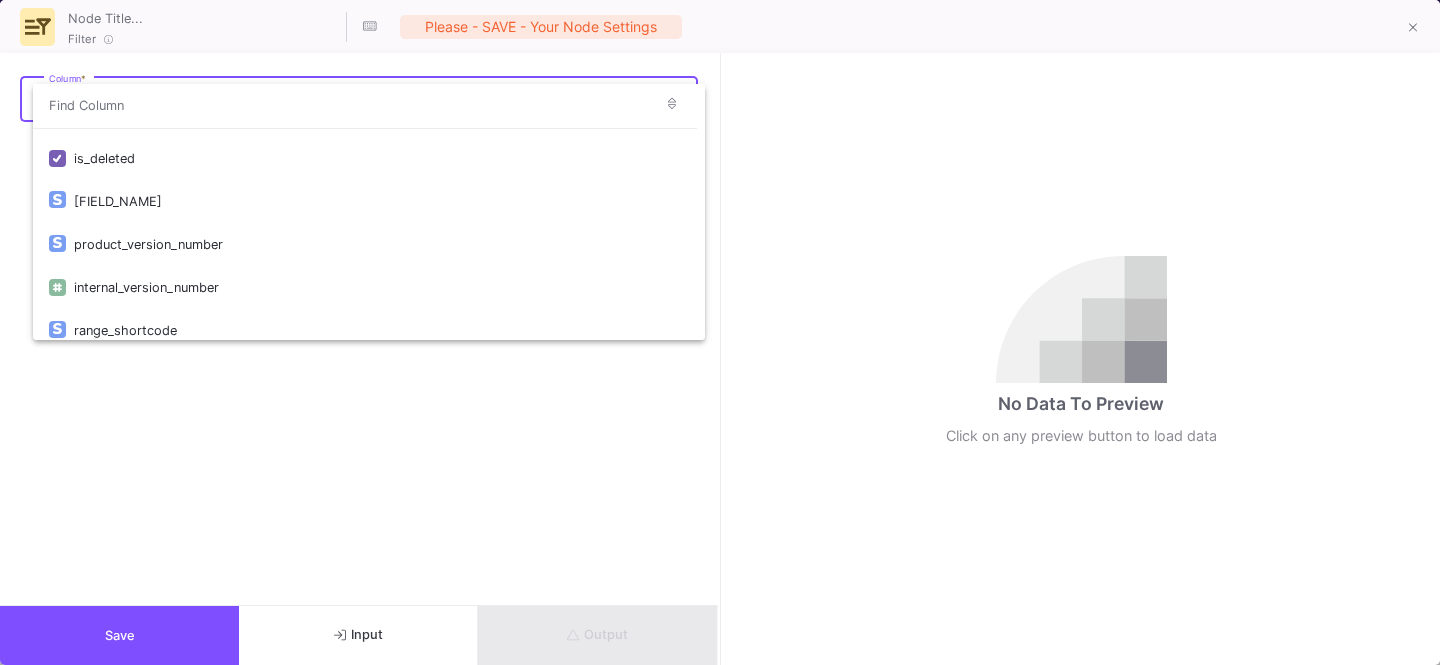 scroll, scrollTop: 3964, scrollLeft: 0, axis: vertical 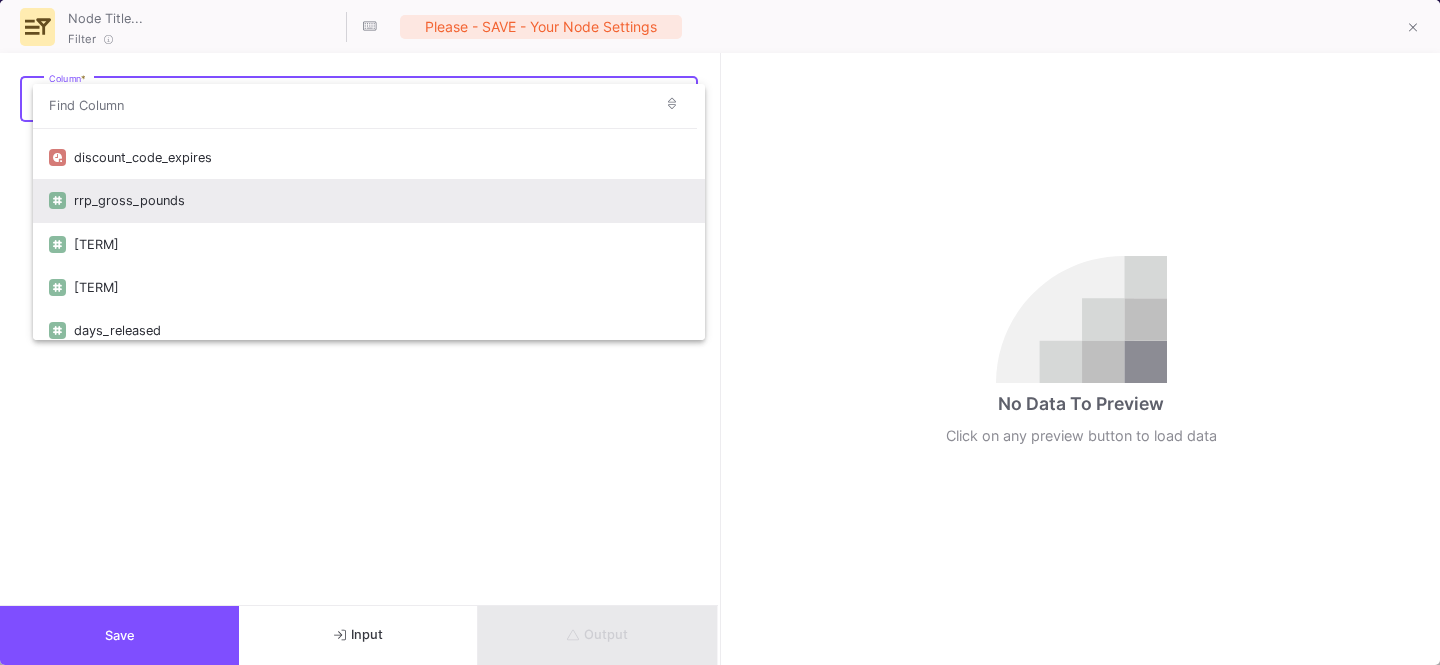 type on ";" 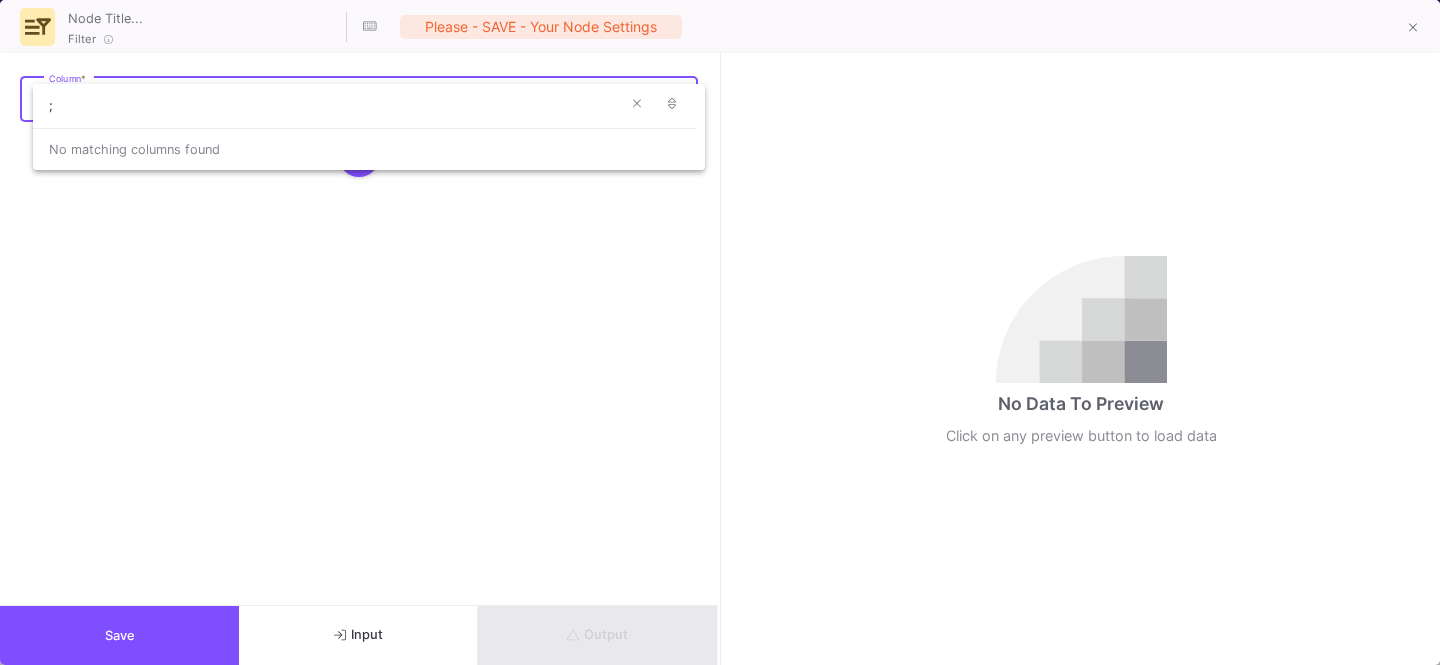 scroll, scrollTop: 0, scrollLeft: 0, axis: both 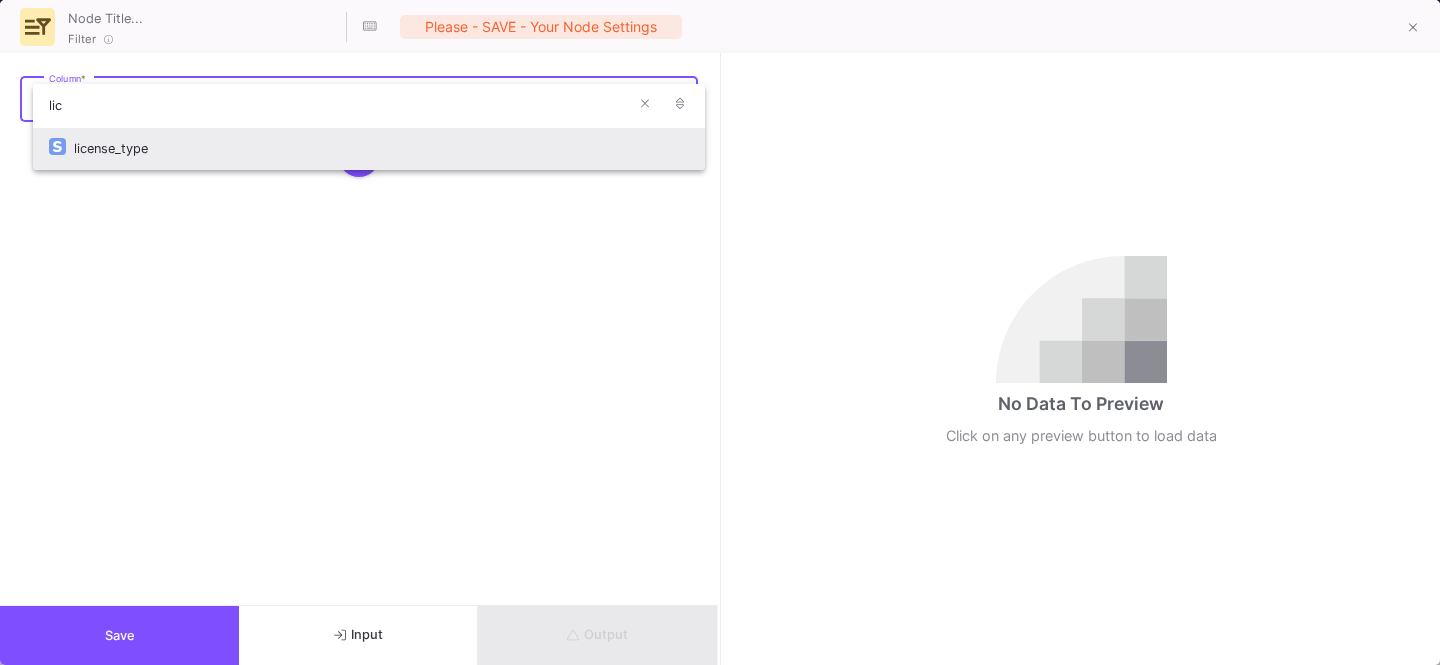 type on "lic" 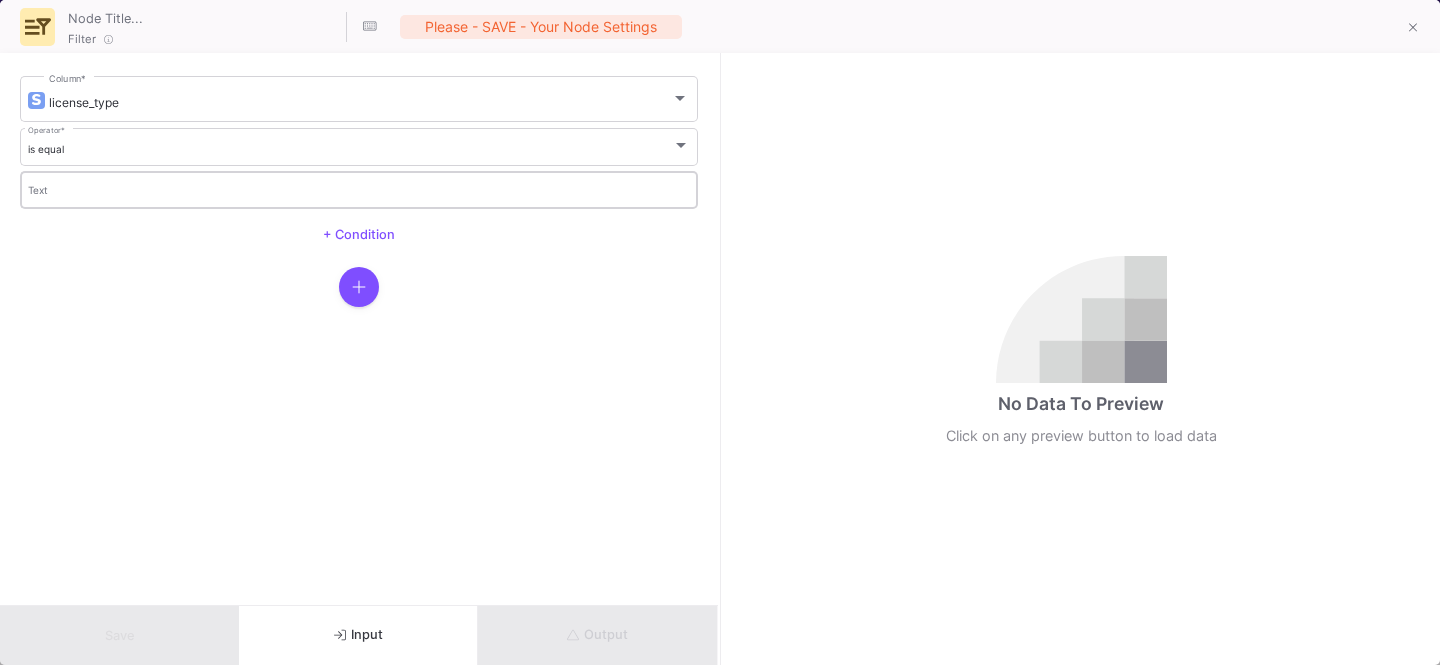 click on "Text" at bounding box center (359, 192) 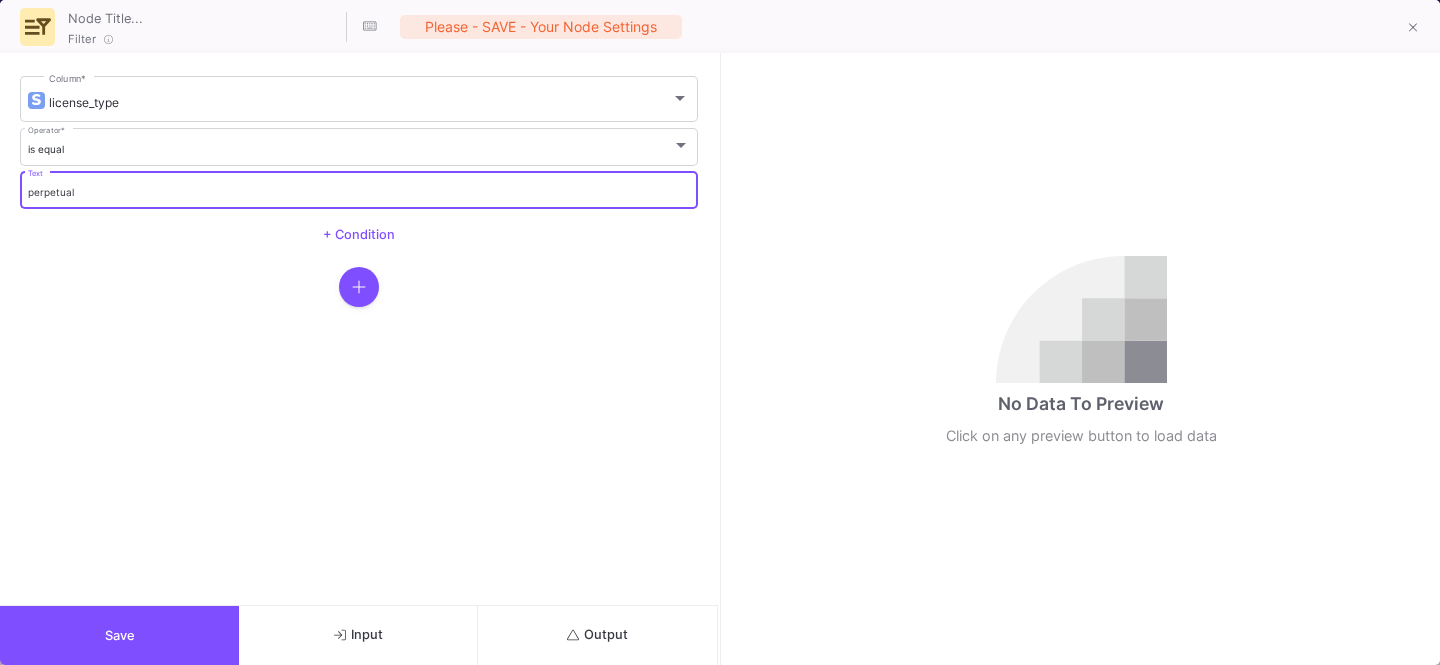 click on "Output" at bounding box center (597, 634) 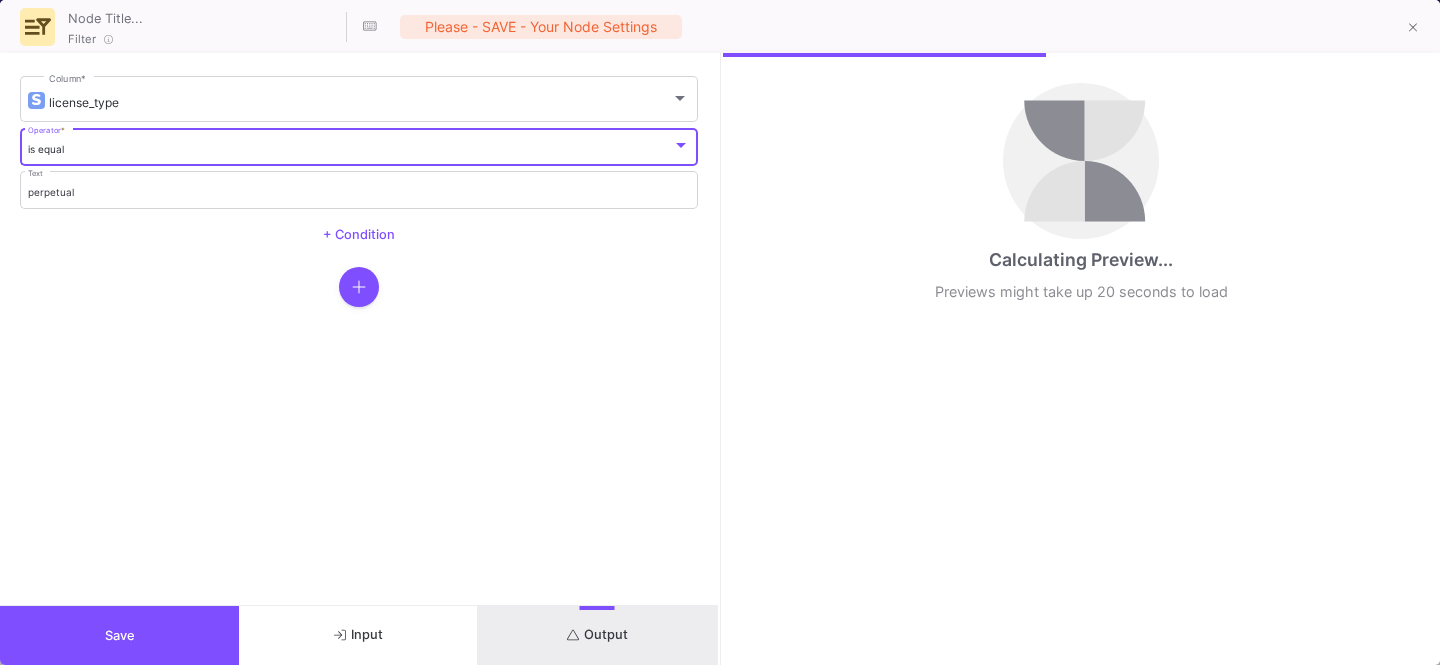 click on "is equal" at bounding box center [350, 149] 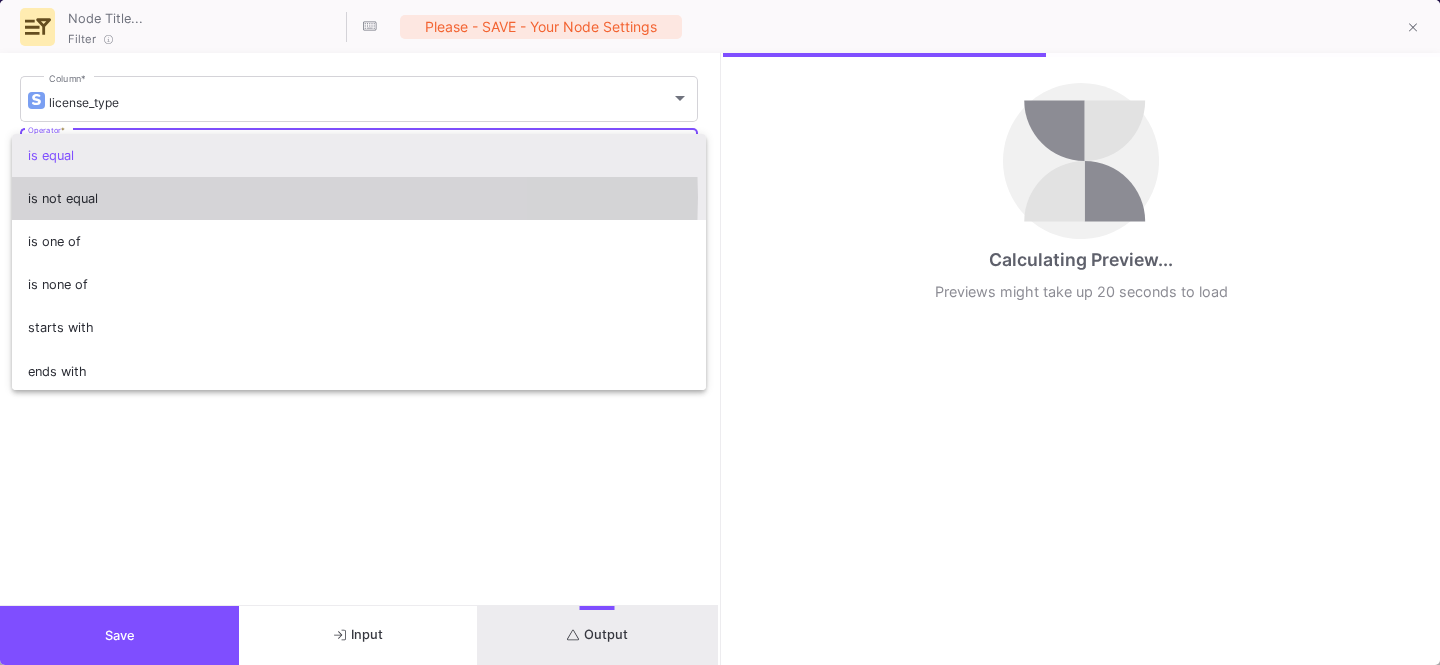 click on "is not equal" at bounding box center (359, 198) 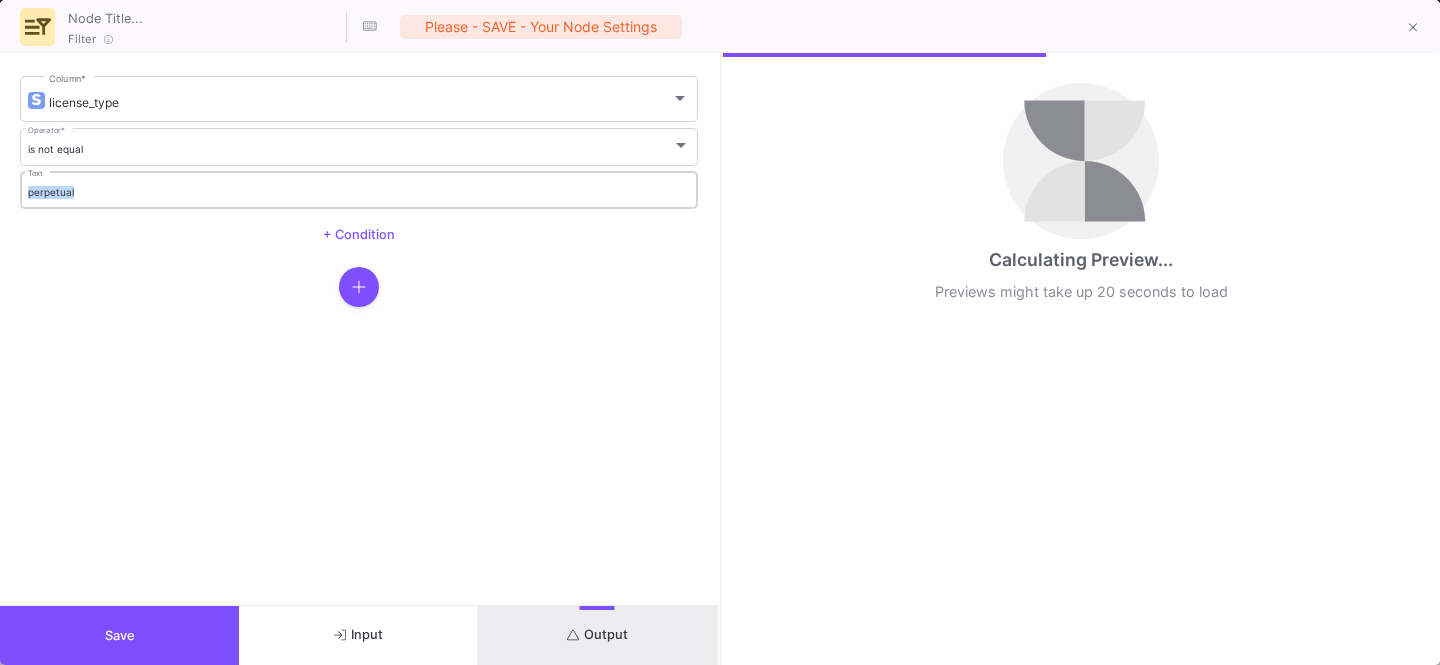 click on "perpetual Text" at bounding box center (359, 188) 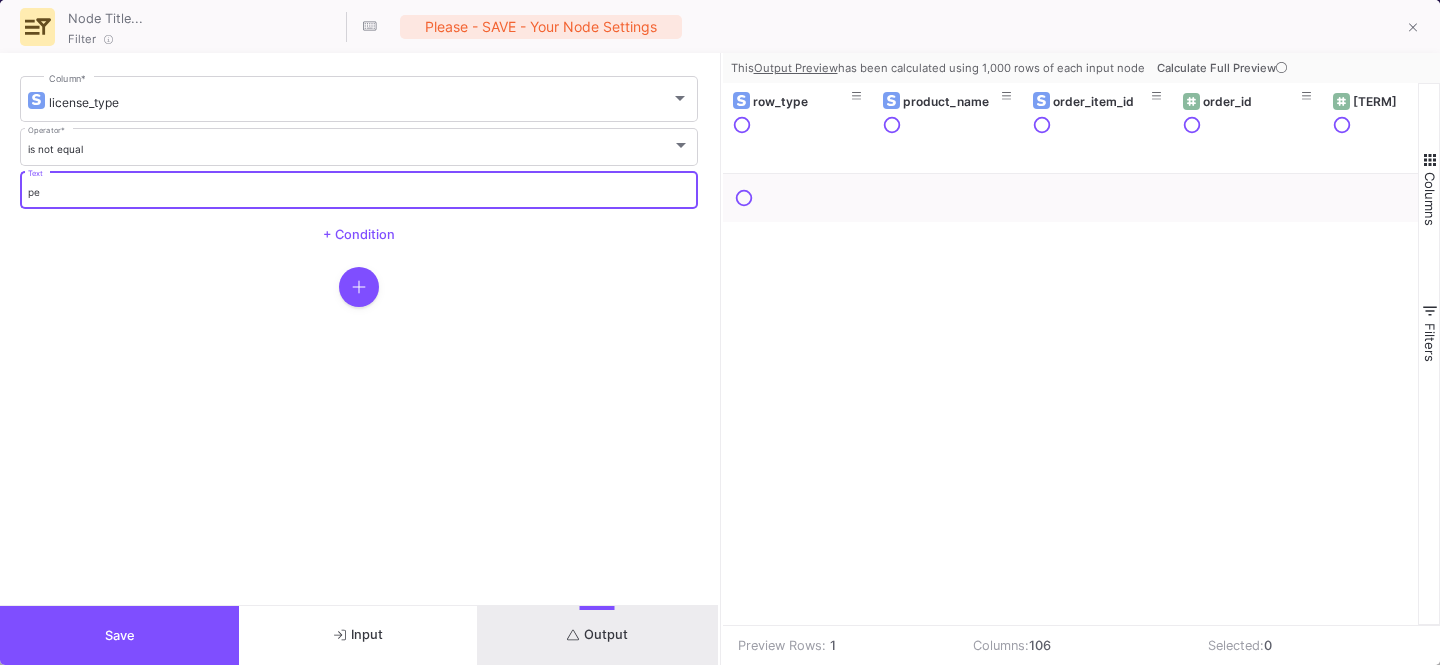 type on "p" 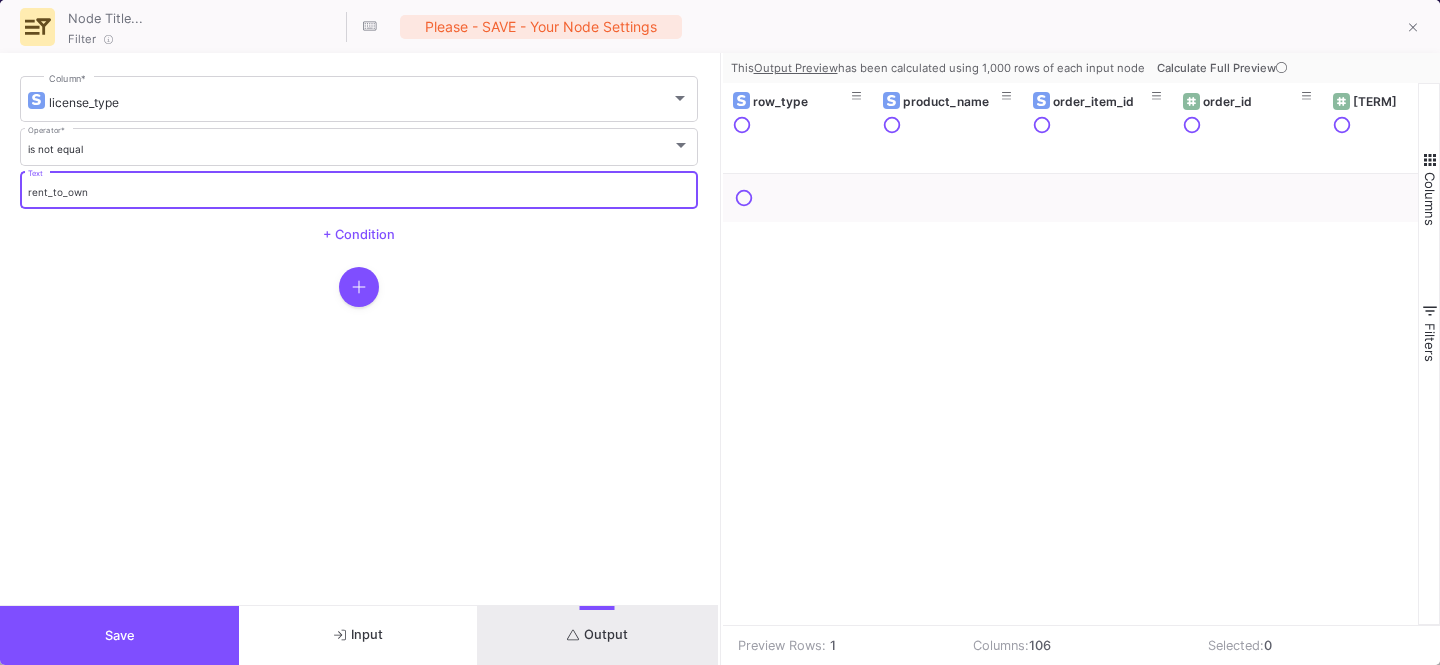 type on "rent_to_own" 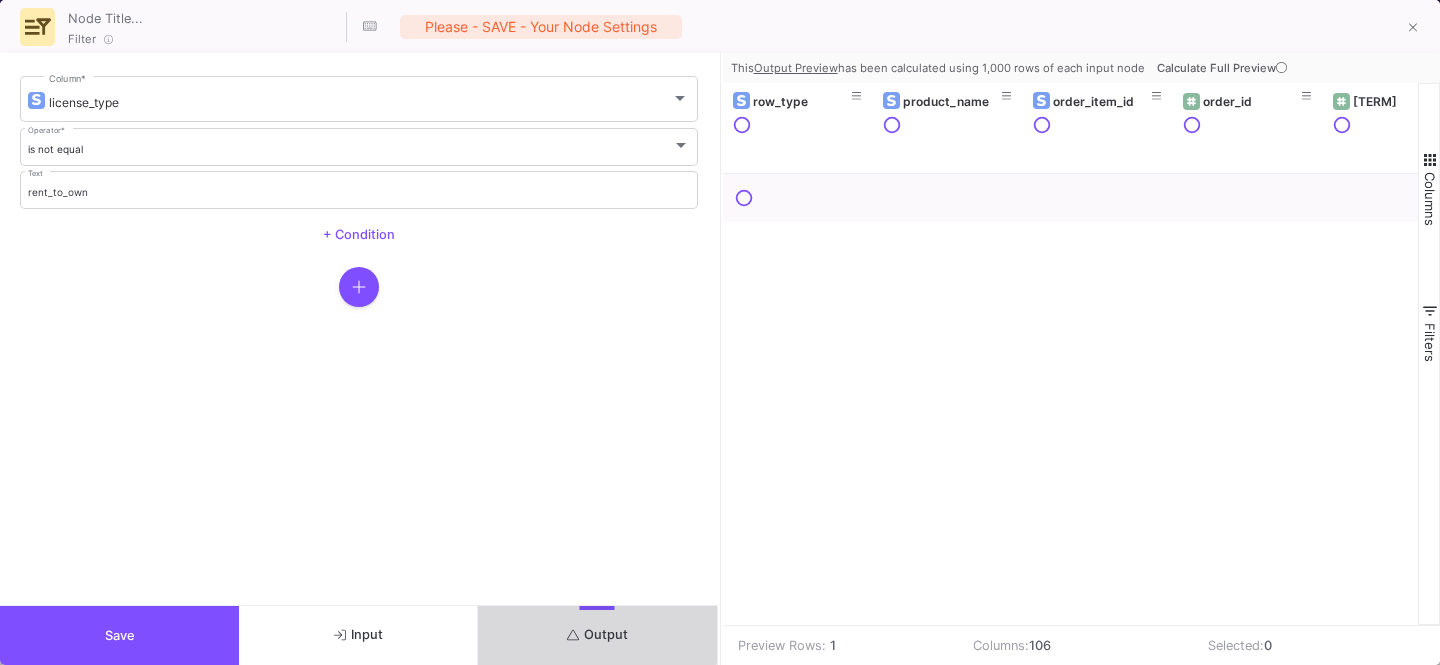 click on "Output" at bounding box center (597, 635) 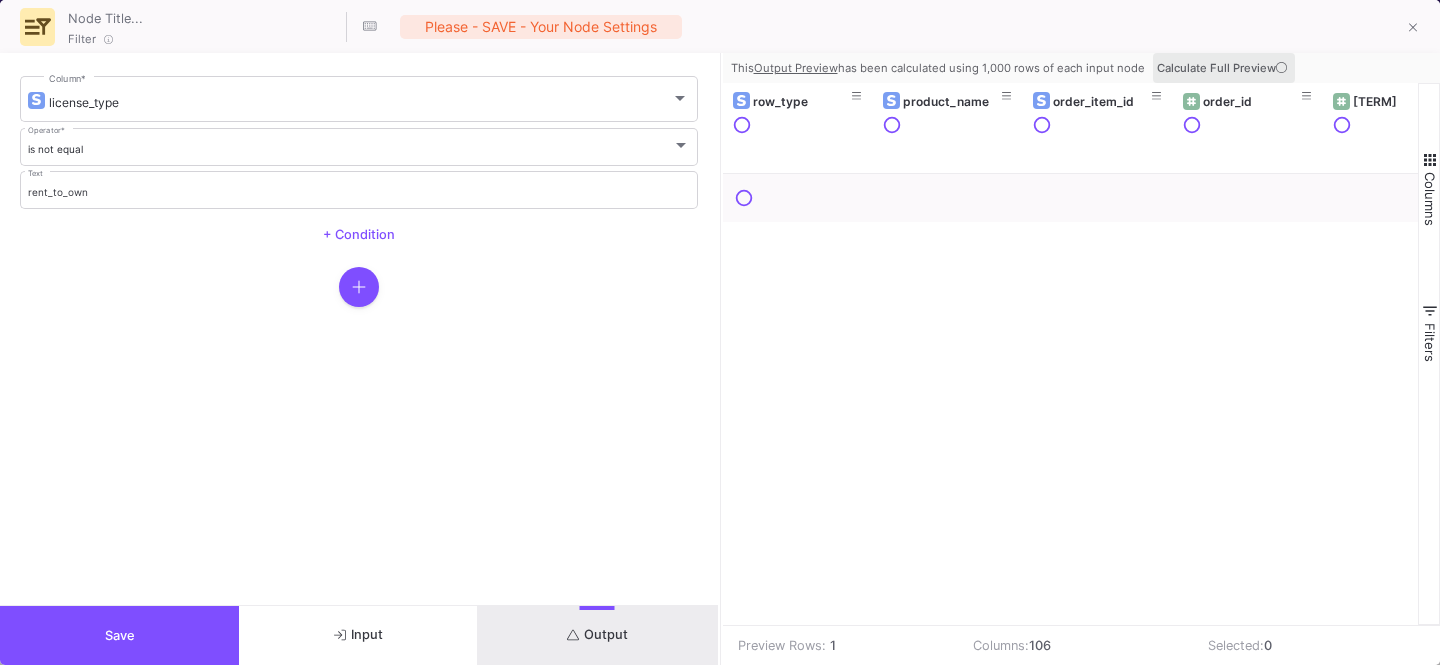 click on "Calculate Full Preview" at bounding box center [1224, 68] 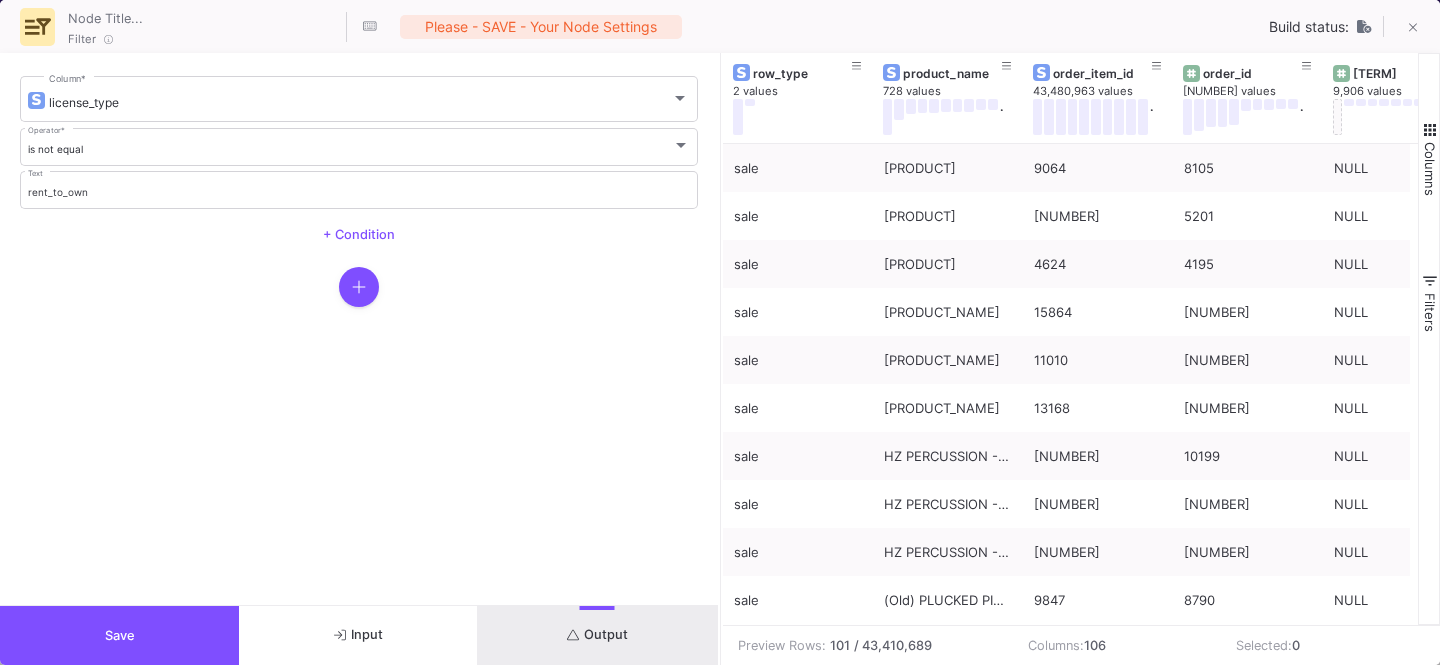 click at bounding box center (1430, 130) 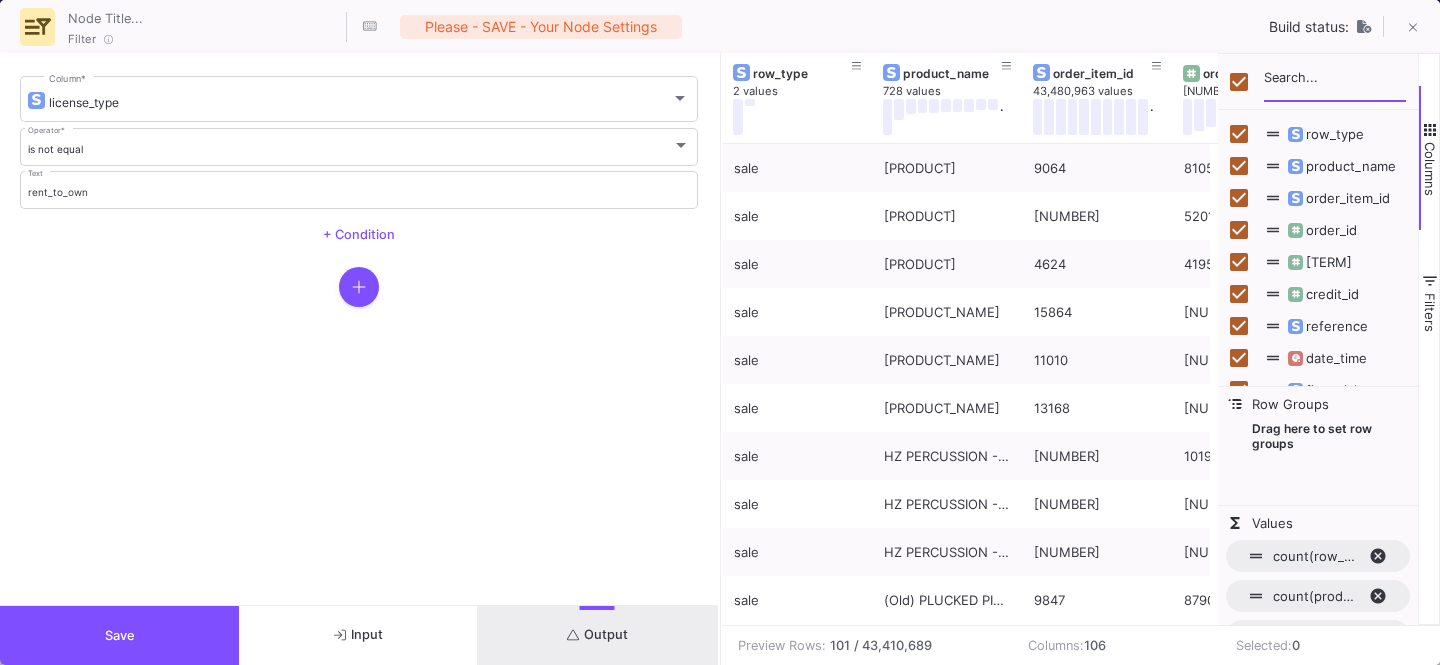 click at bounding box center [1335, 82] 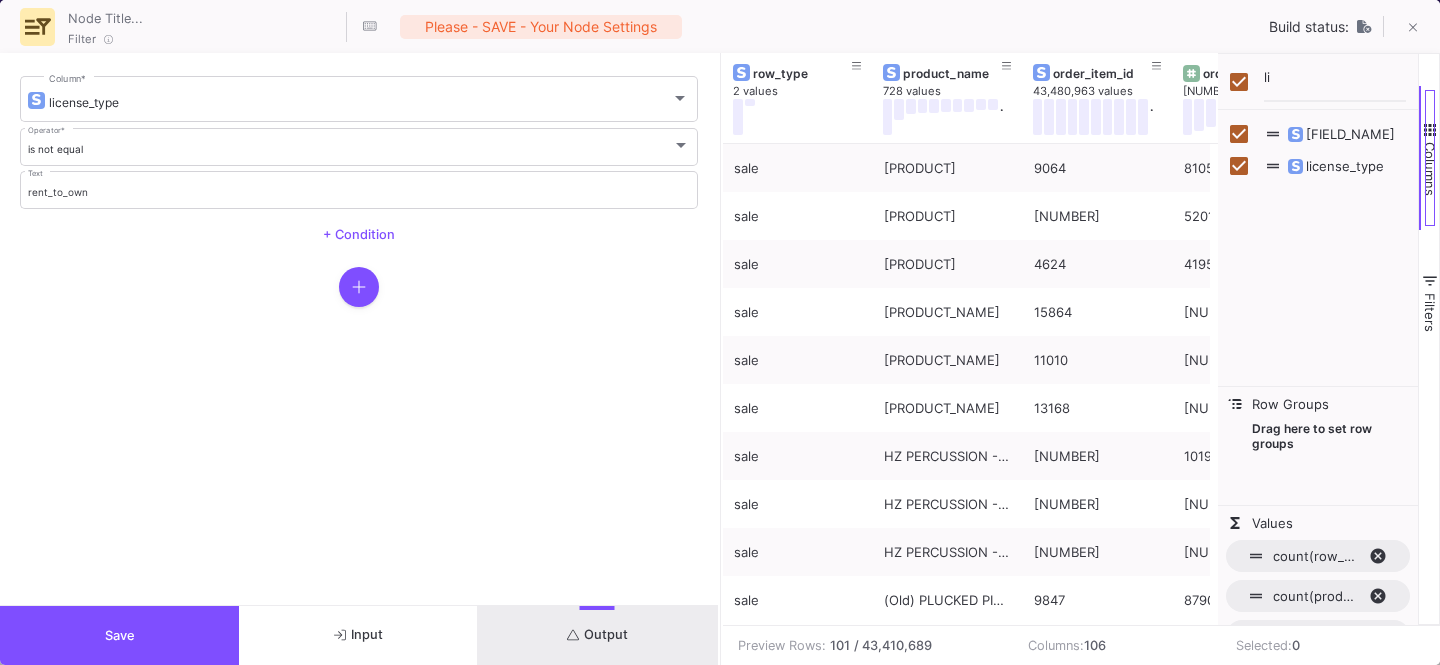 click at bounding box center (1430, 130) 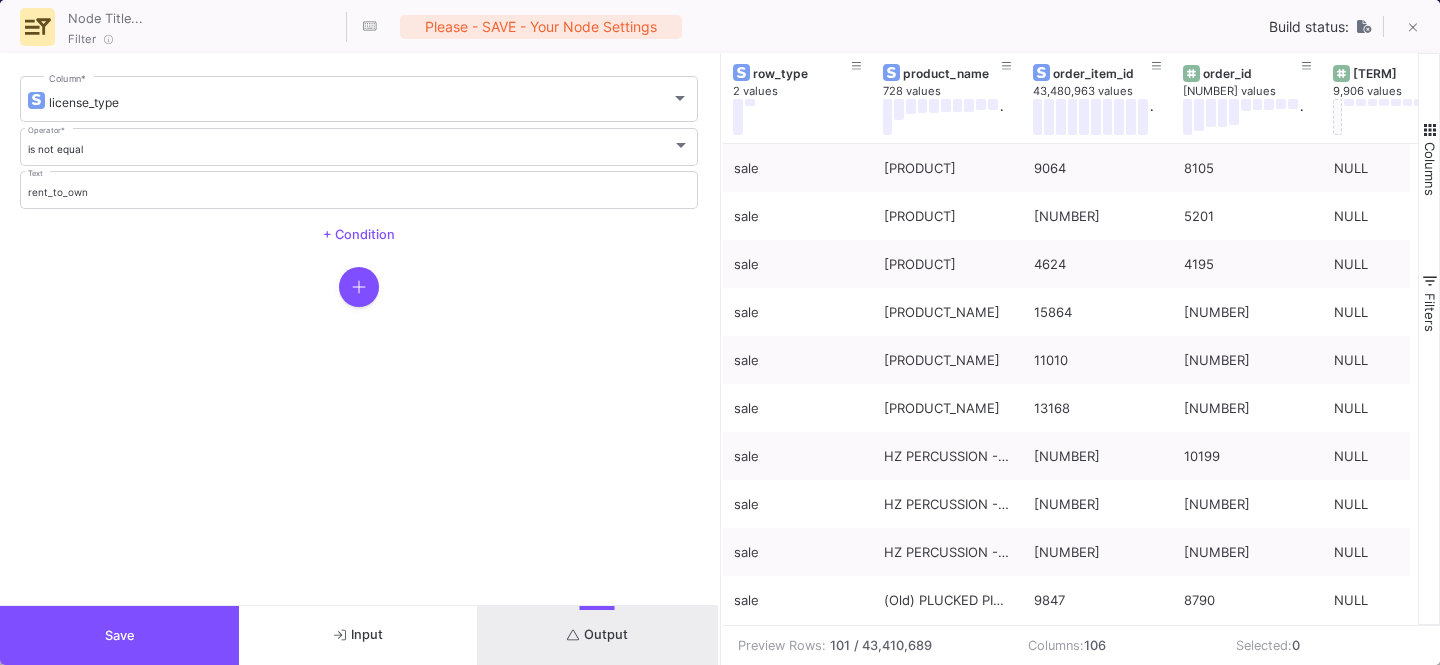 click at bounding box center (1430, 130) 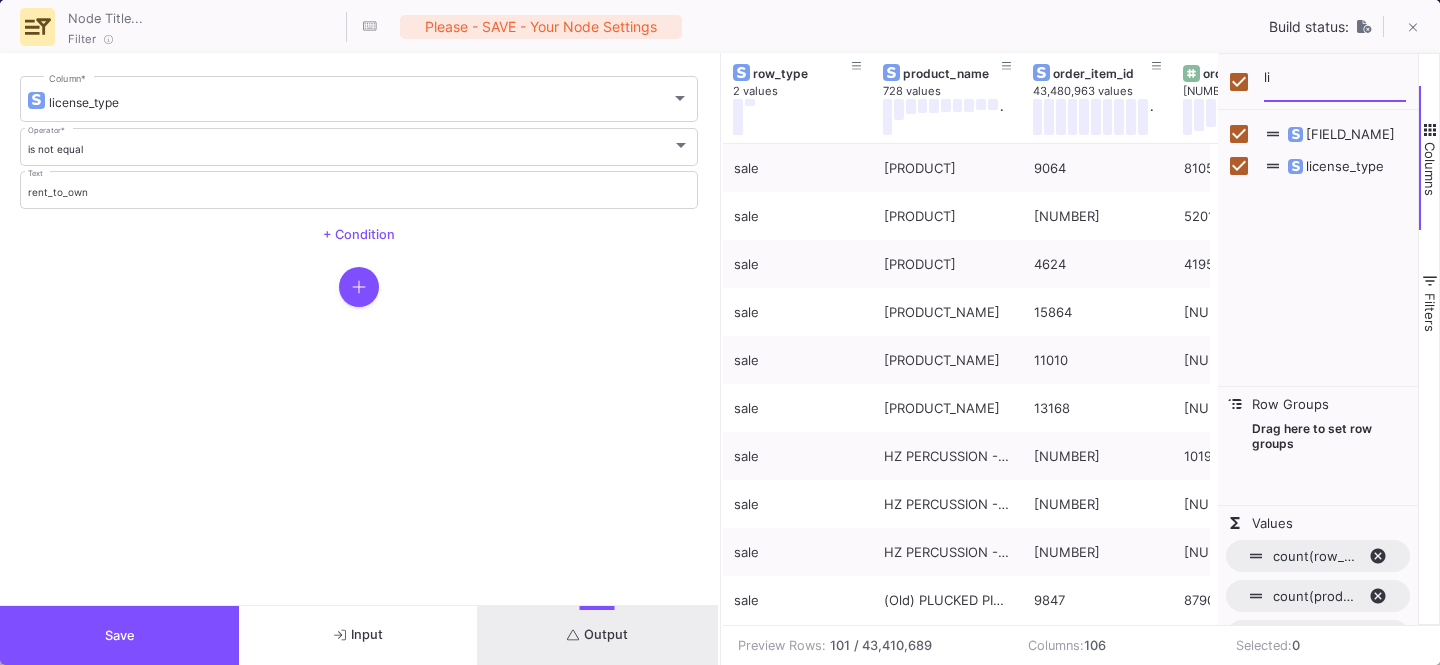 click on "li" at bounding box center (1335, 82) 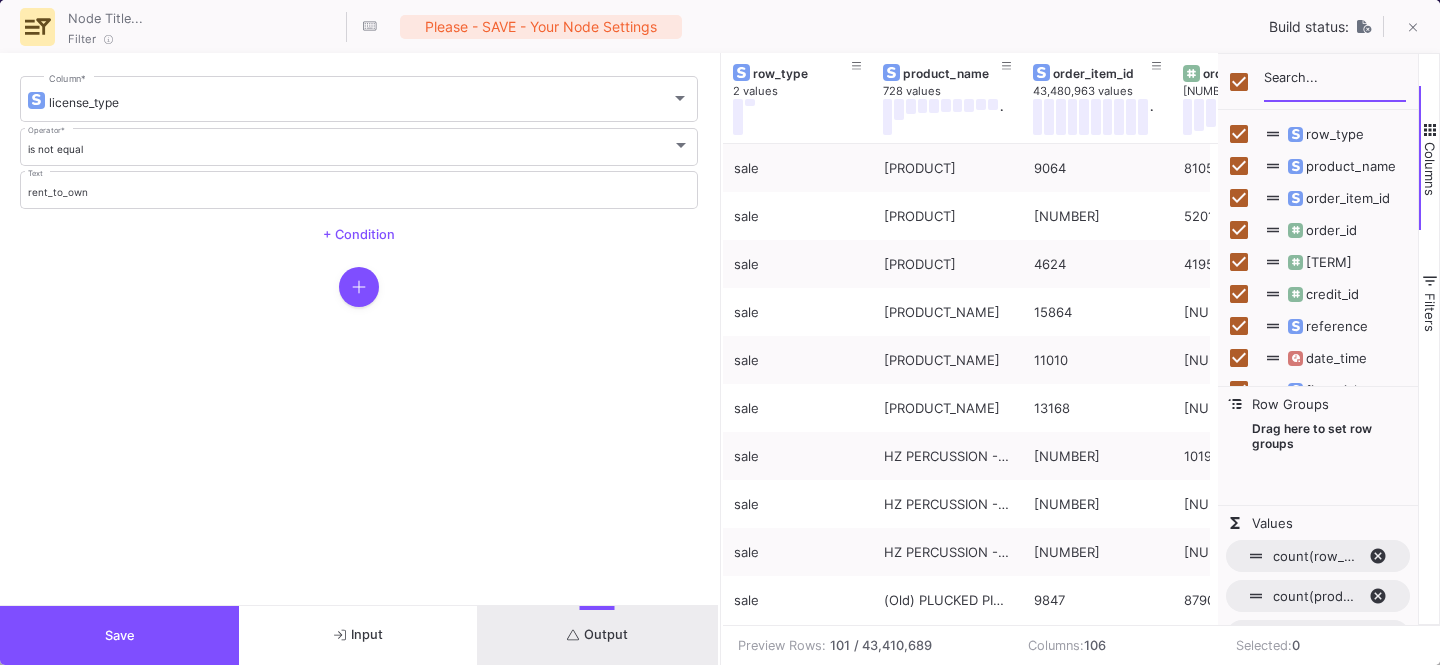 type 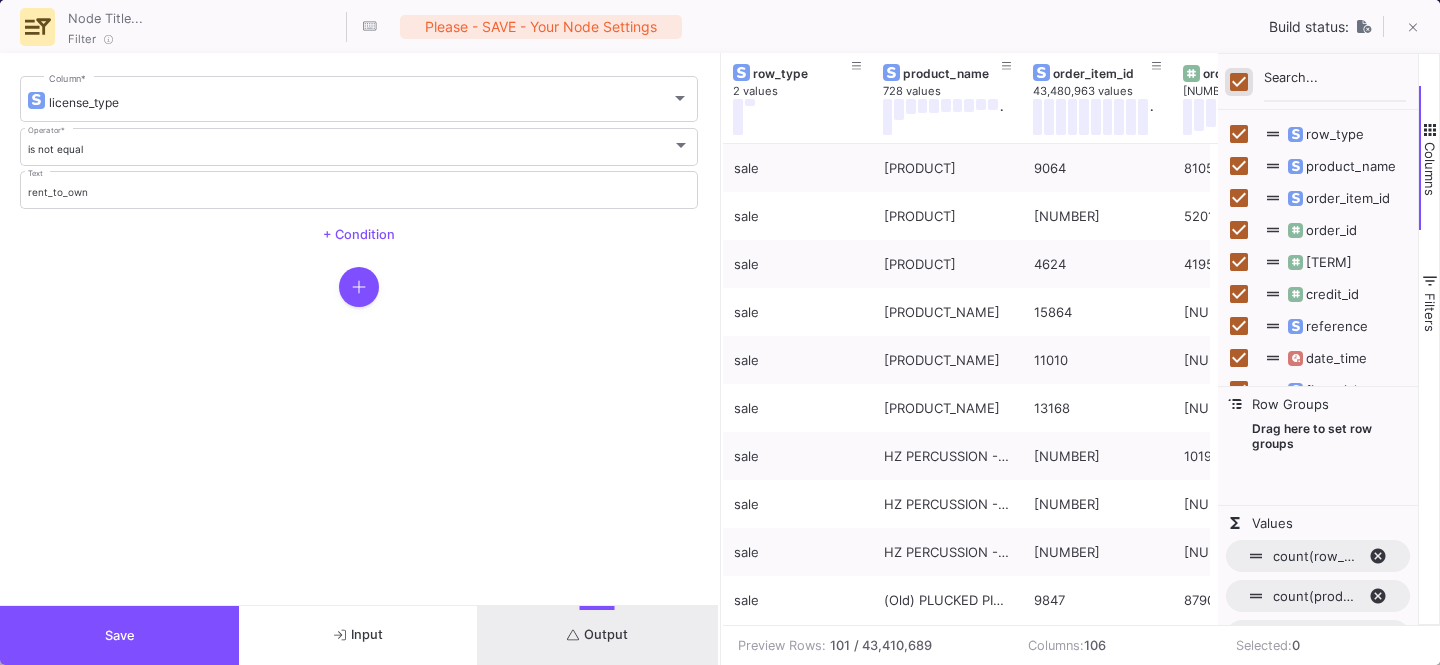 click at bounding box center [1239, 82] 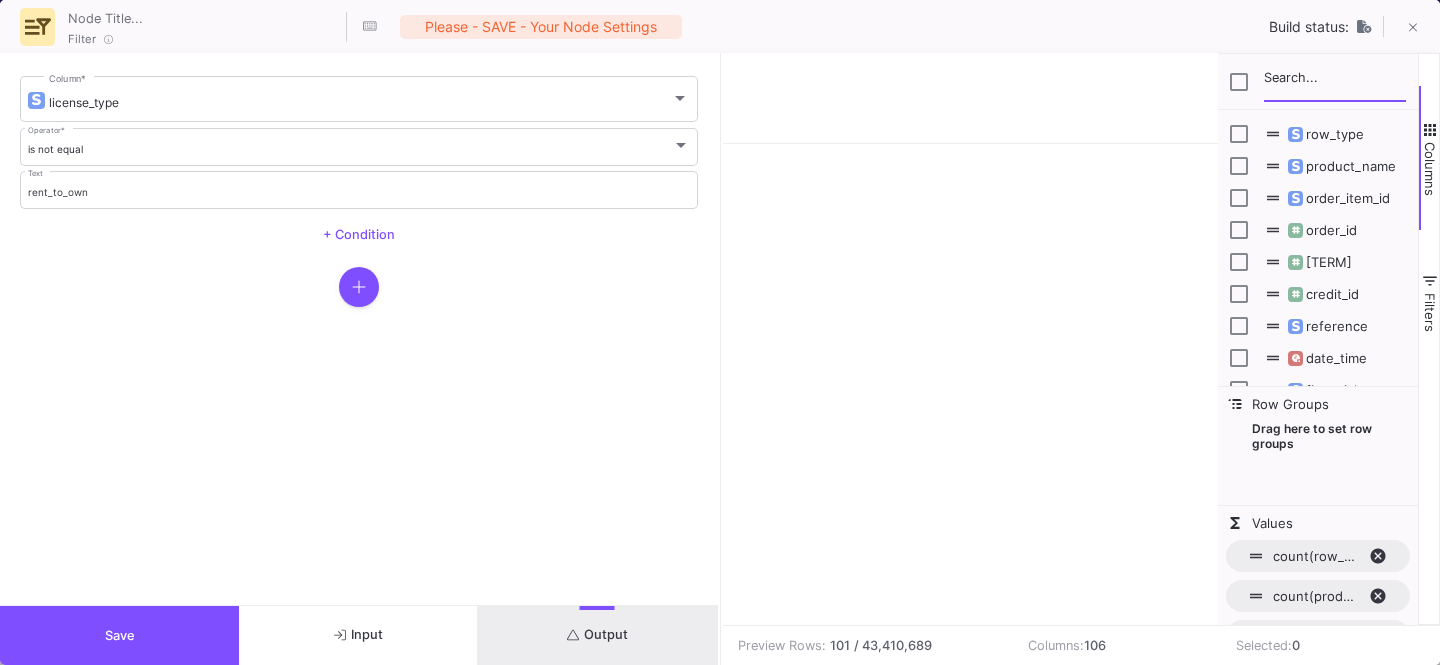 click at bounding box center [1335, 82] 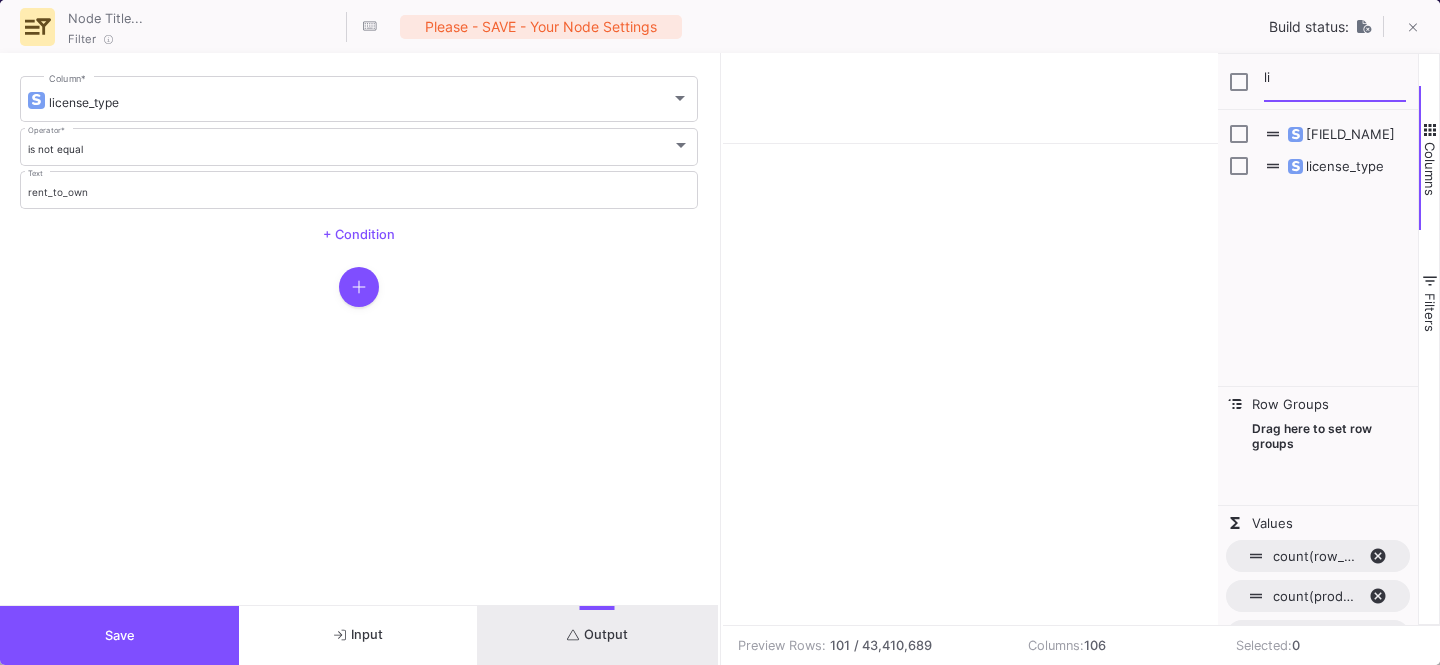 type on "li" 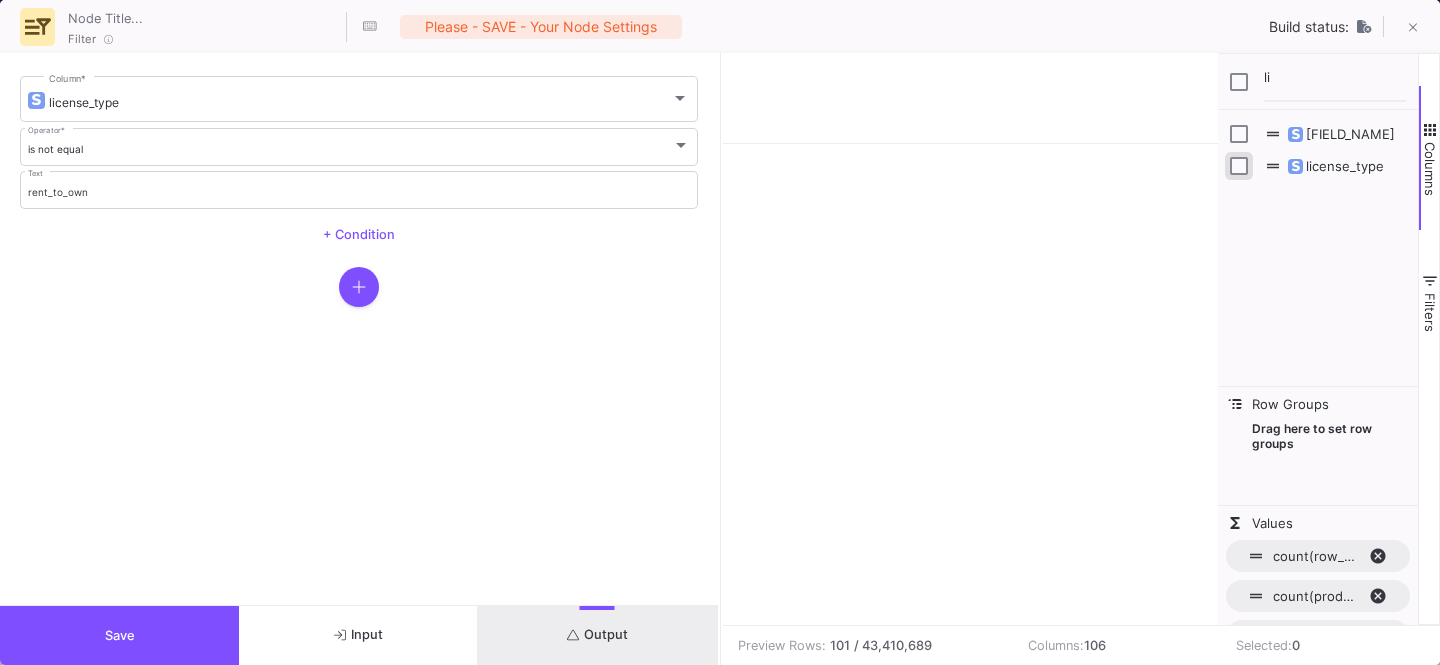 click at bounding box center (1239, 166) 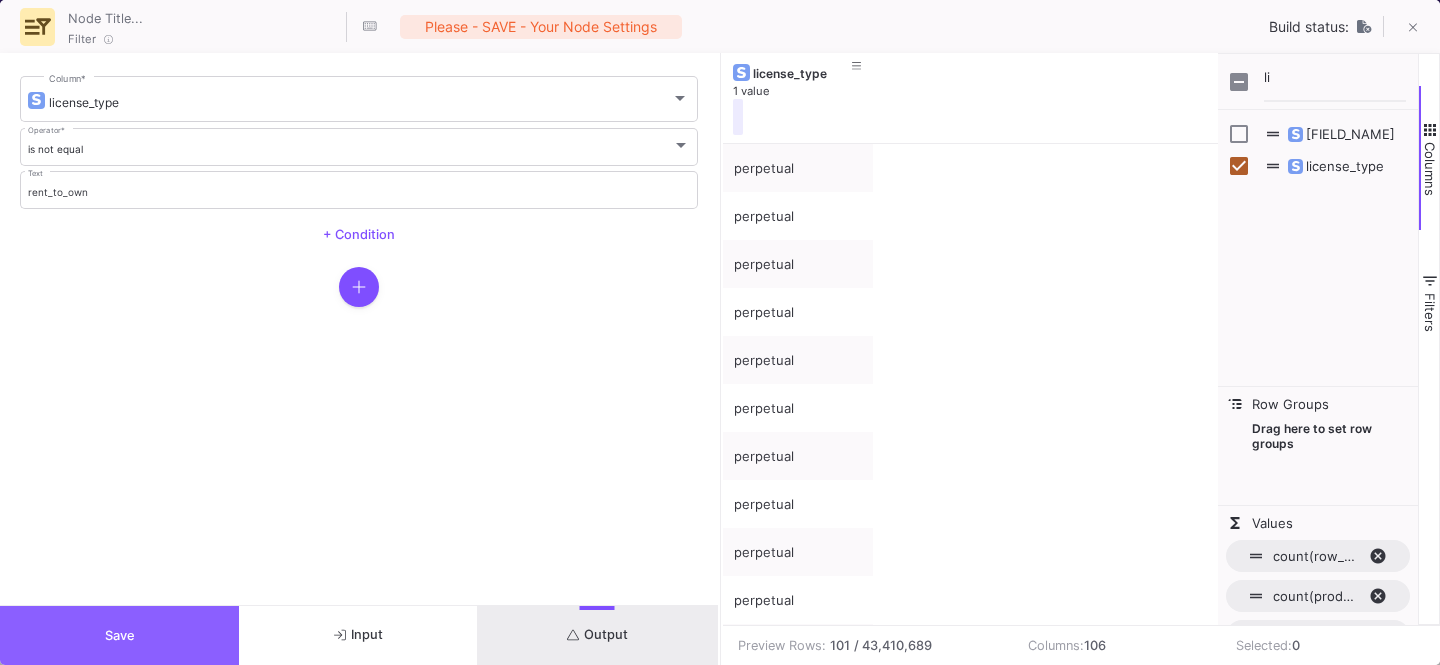 click on "Save" at bounding box center [119, 635] 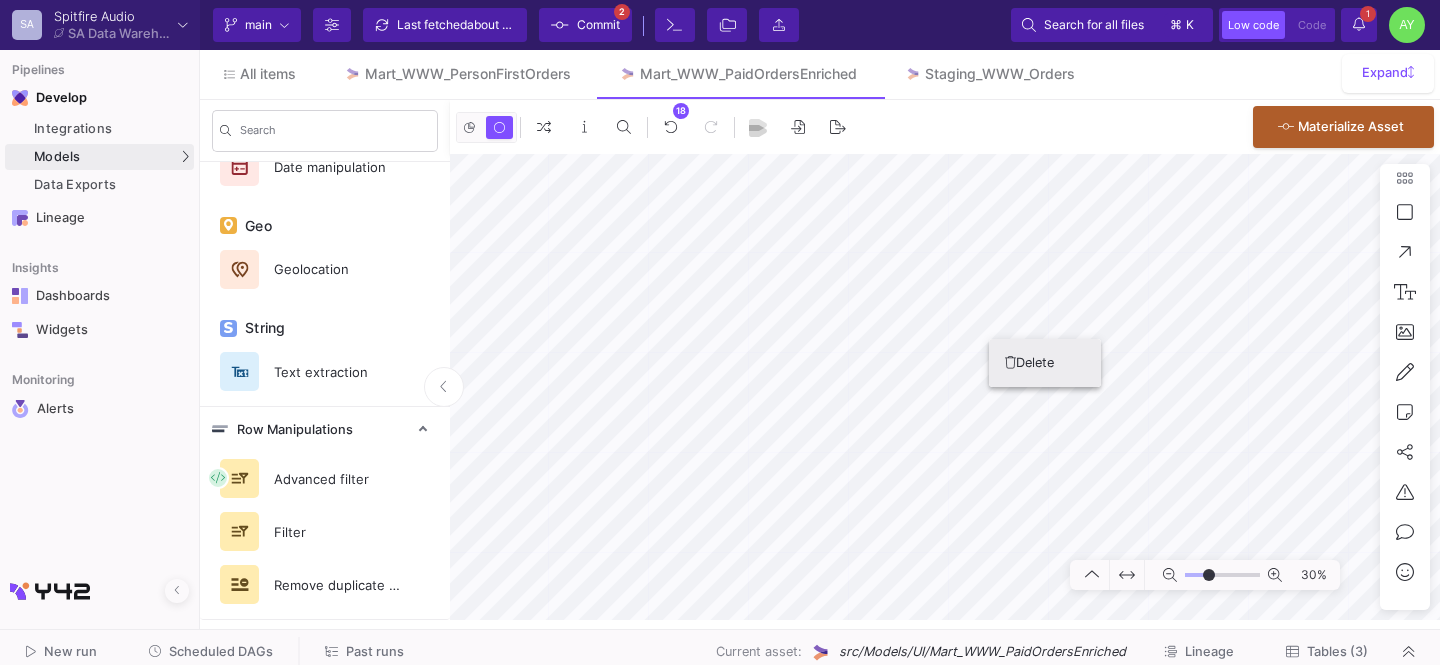 type 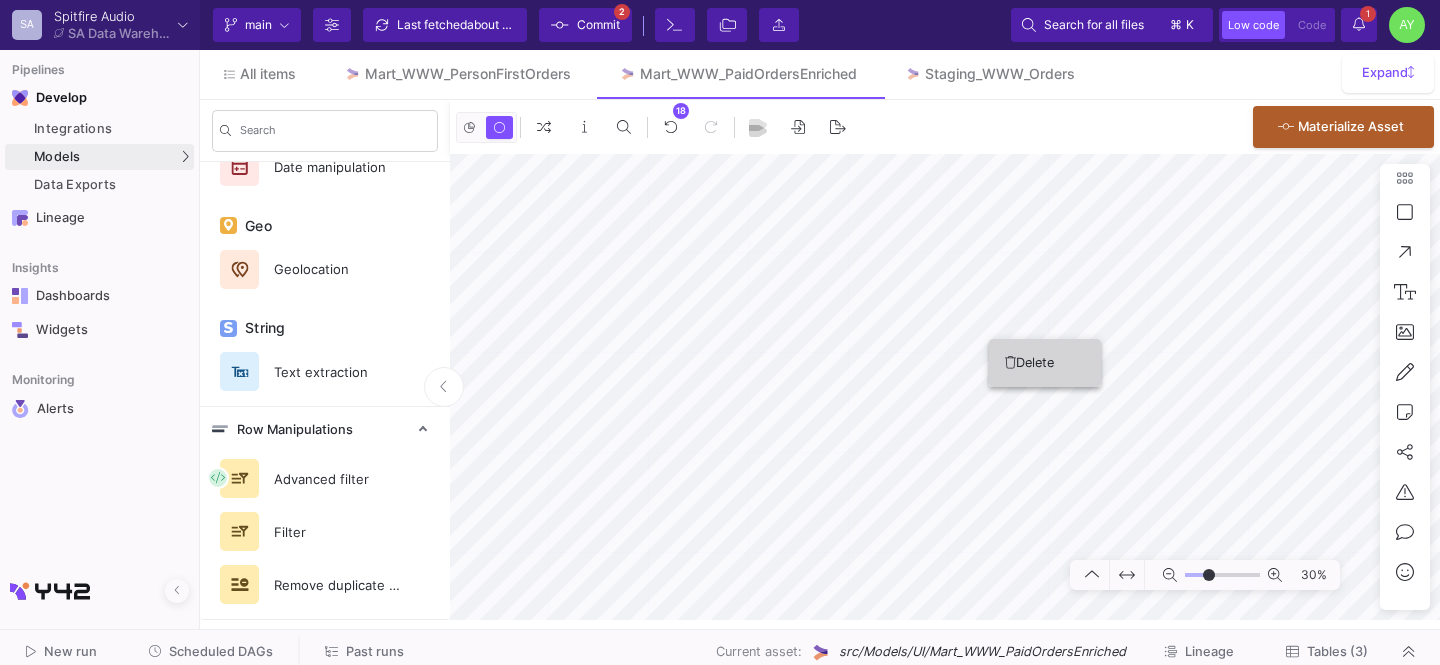 click on "Delete" at bounding box center [1045, 363] 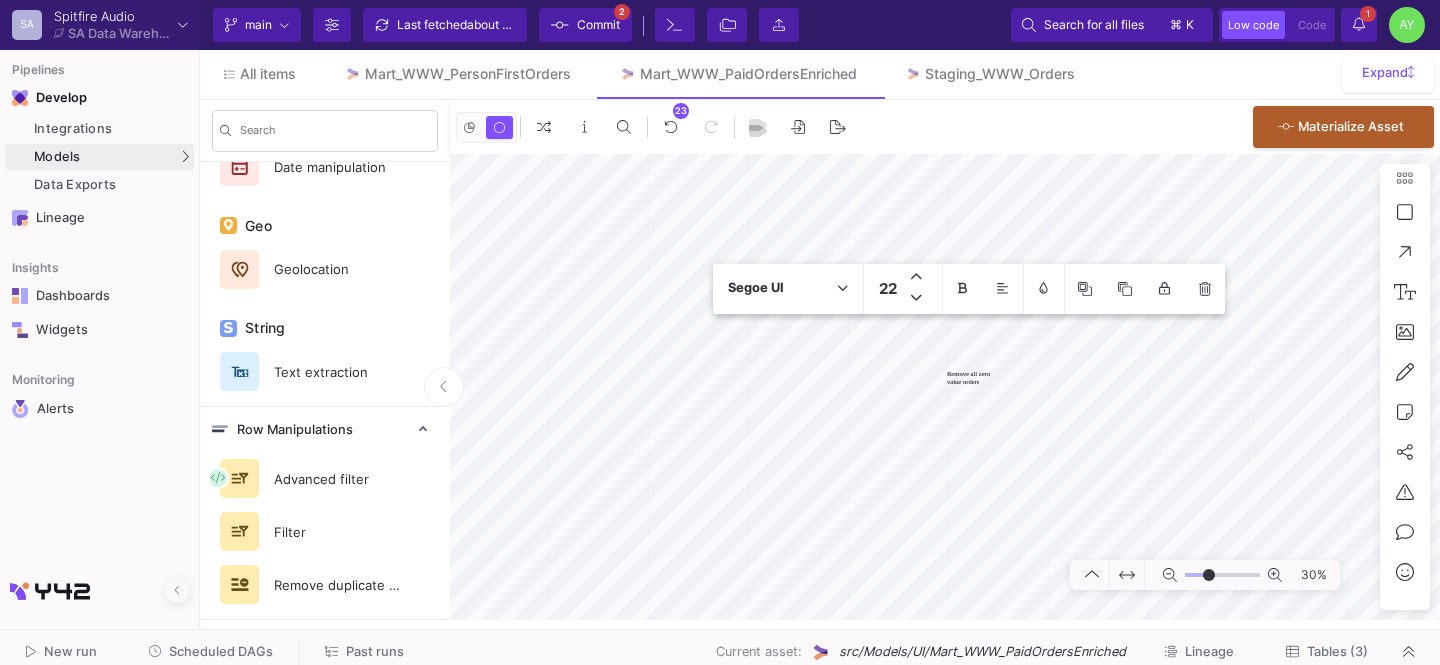 scroll, scrollTop: 0, scrollLeft: 0, axis: both 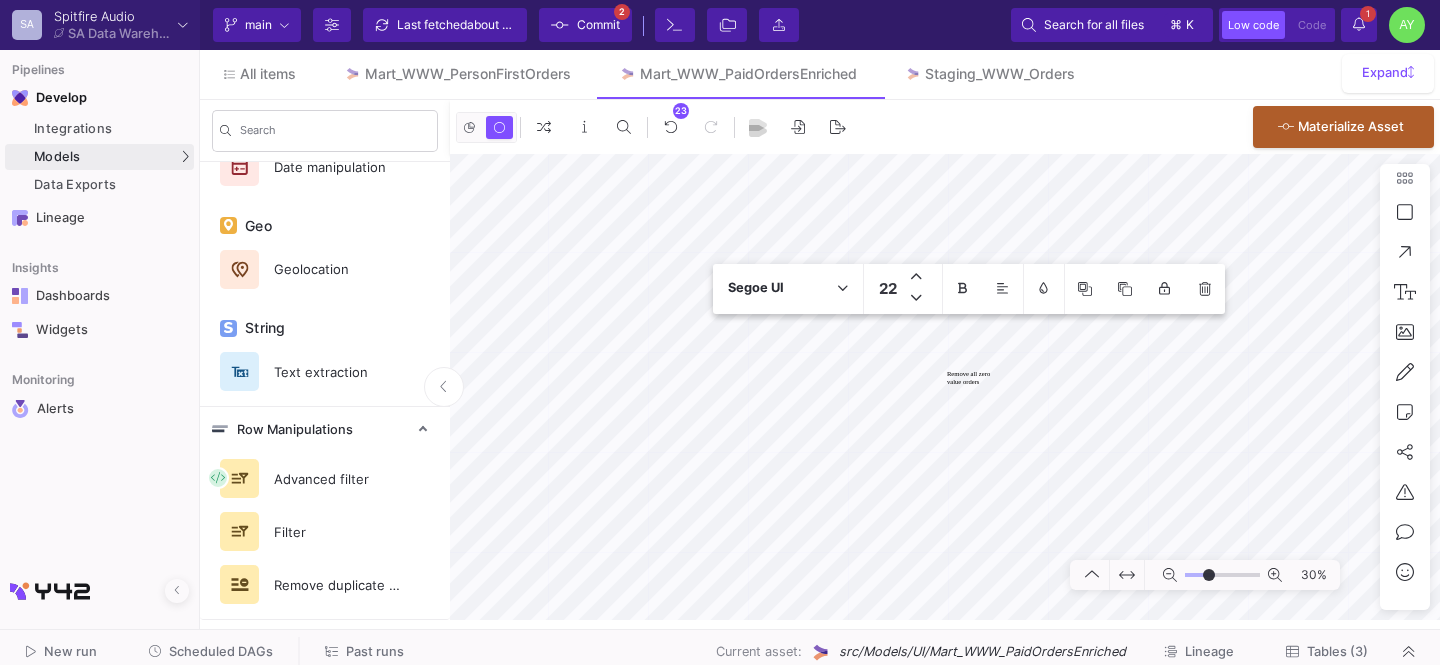 click on "Remove all zero
value orders" at bounding box center (968, 377) 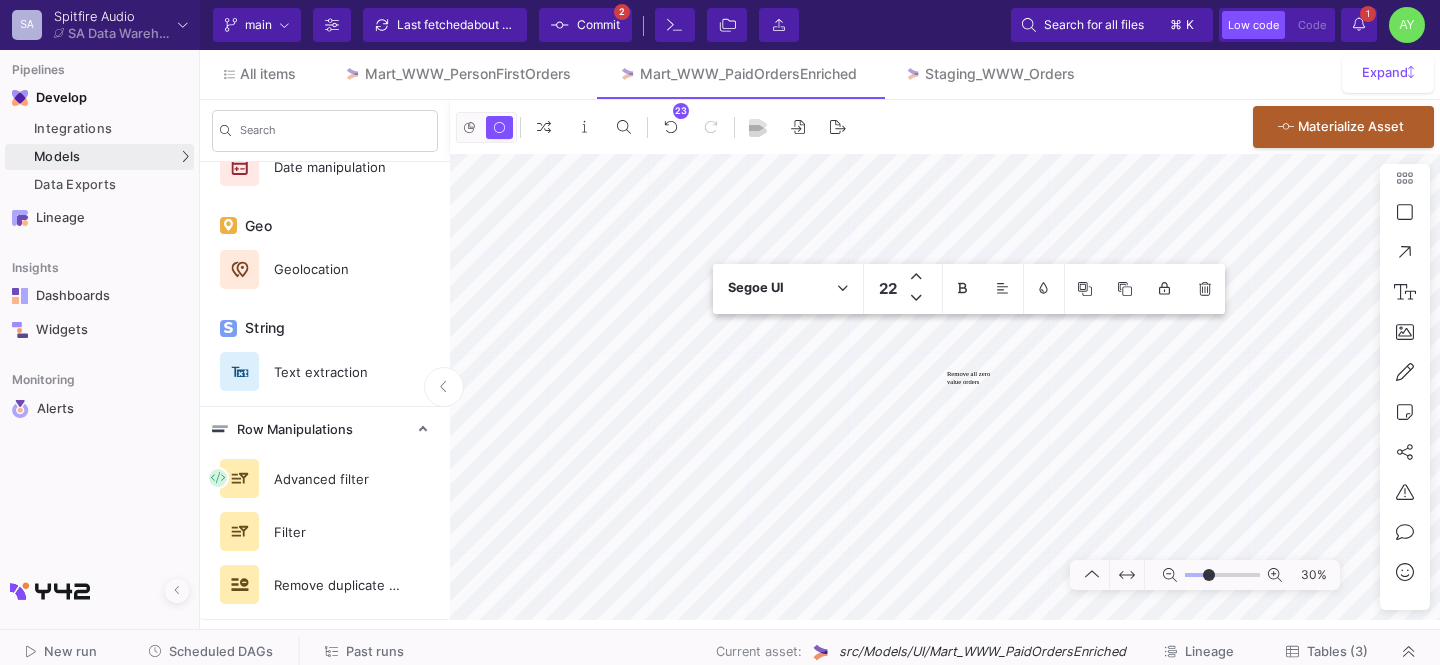 click on "Remove all zero
value orders" at bounding box center [968, 377] 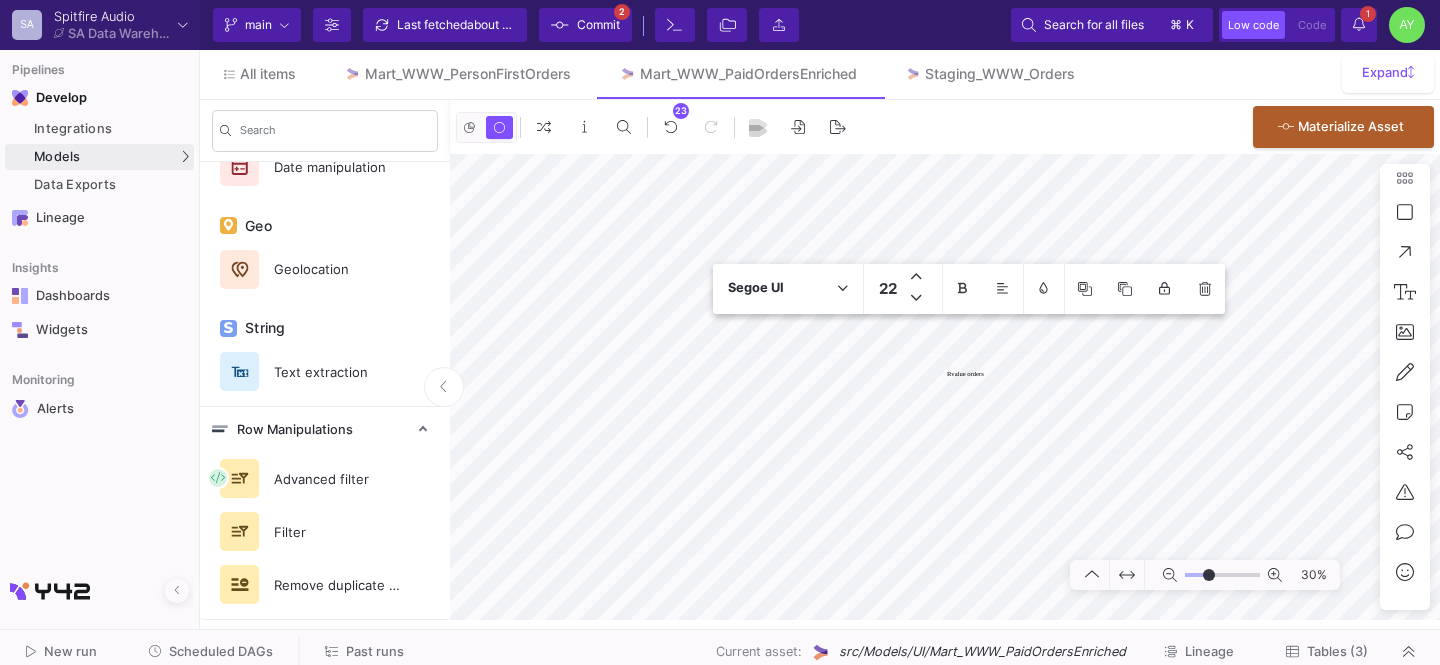 scroll, scrollTop: 0, scrollLeft: 0, axis: both 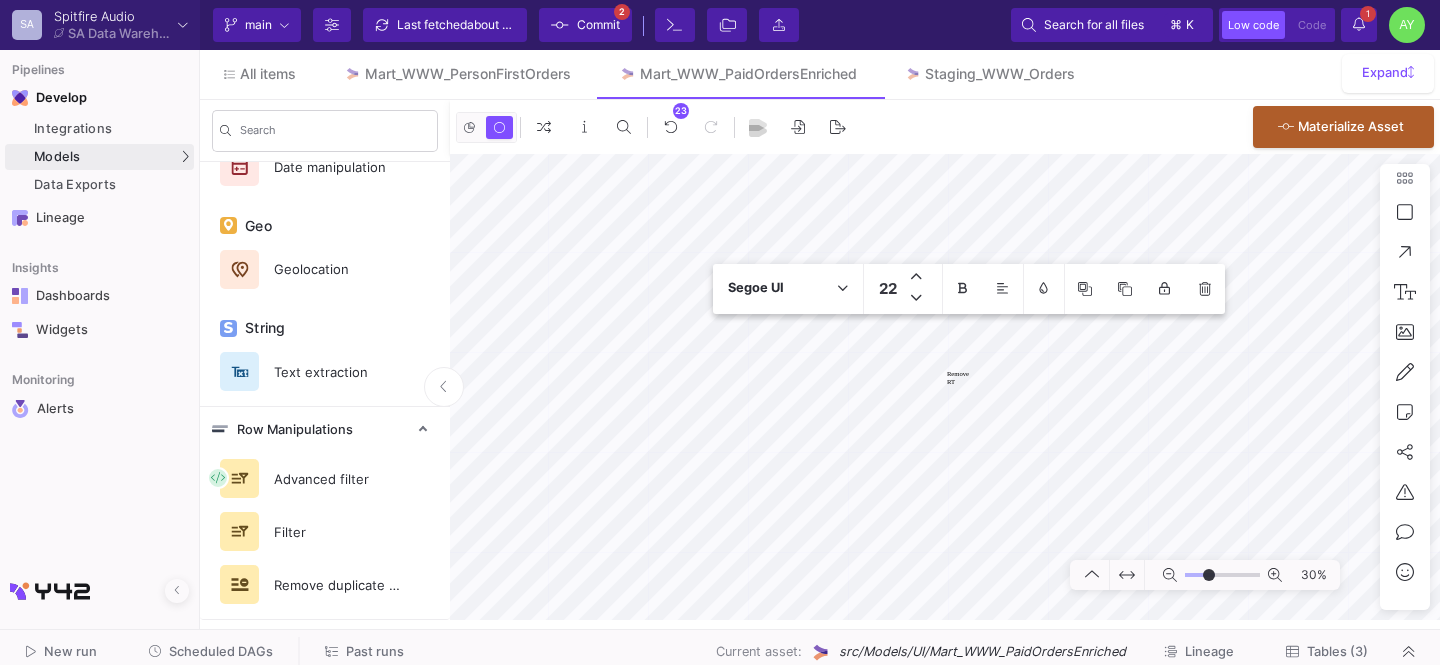 type on "Remove RTO" 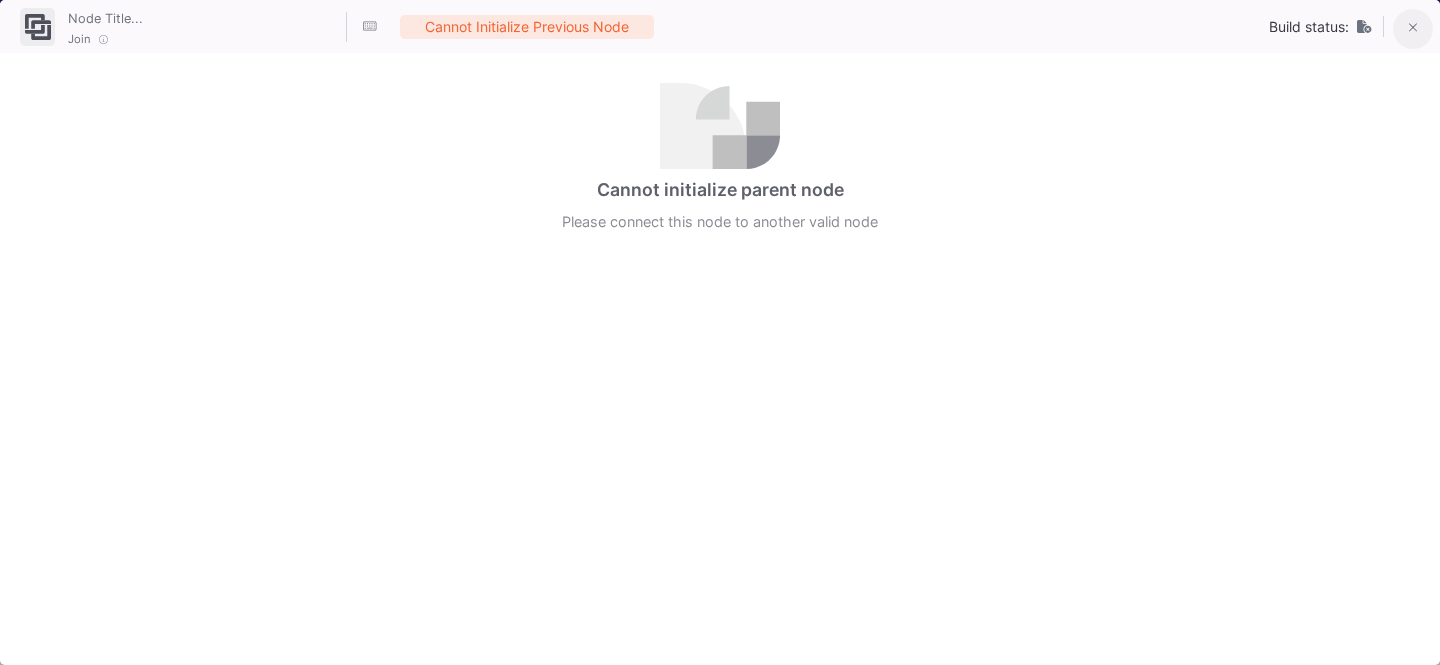 click at bounding box center [1413, 29] 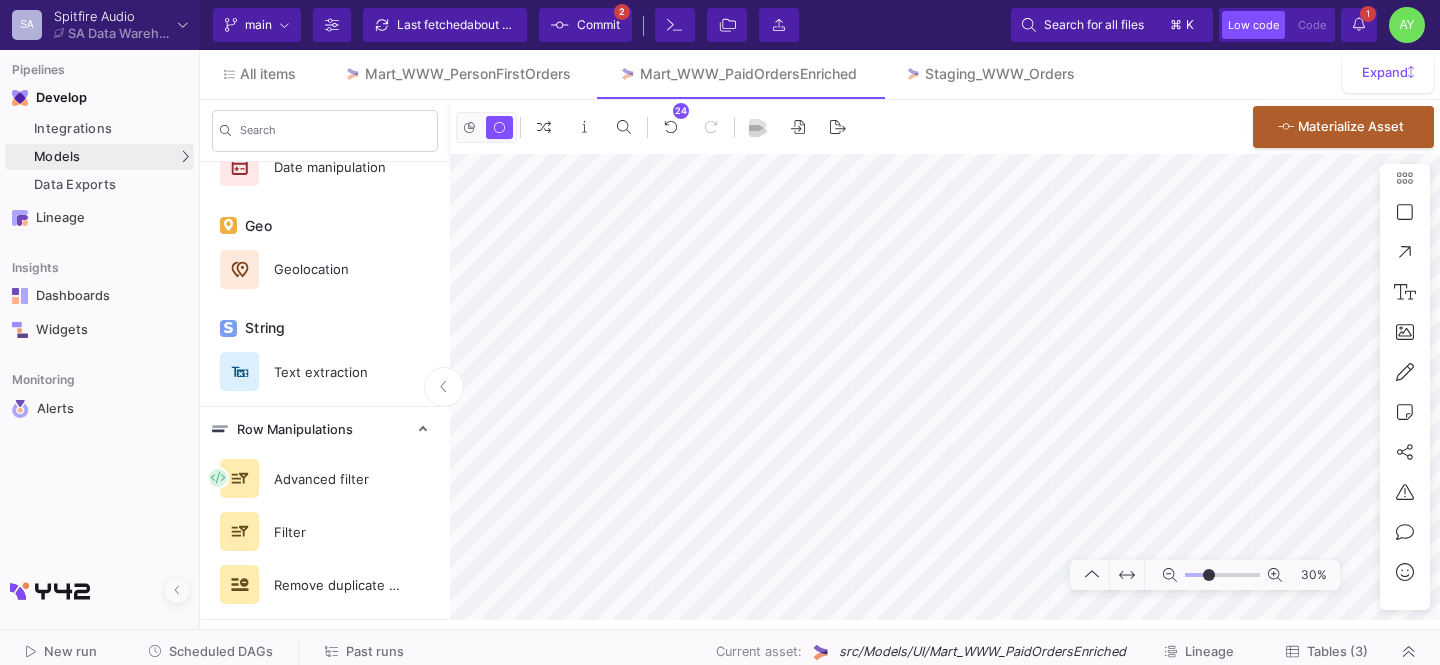 type on "-19" 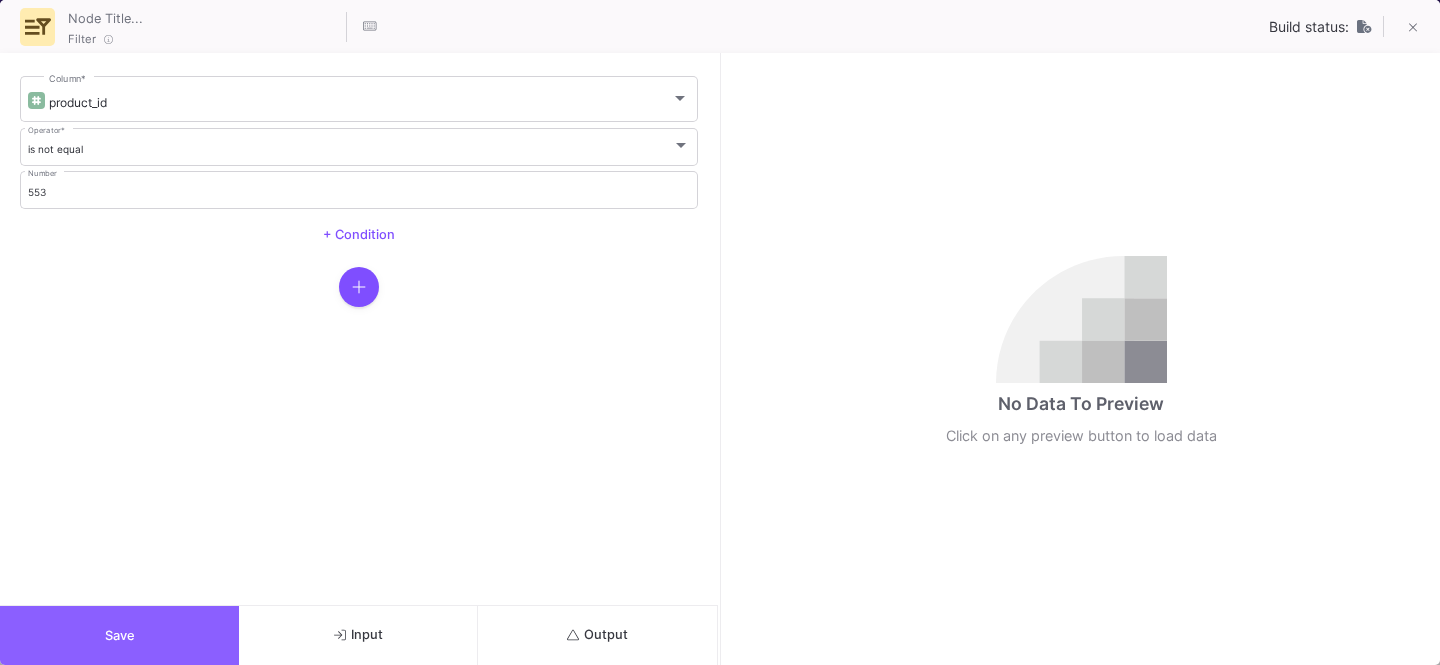 click on "Save" at bounding box center (119, 635) 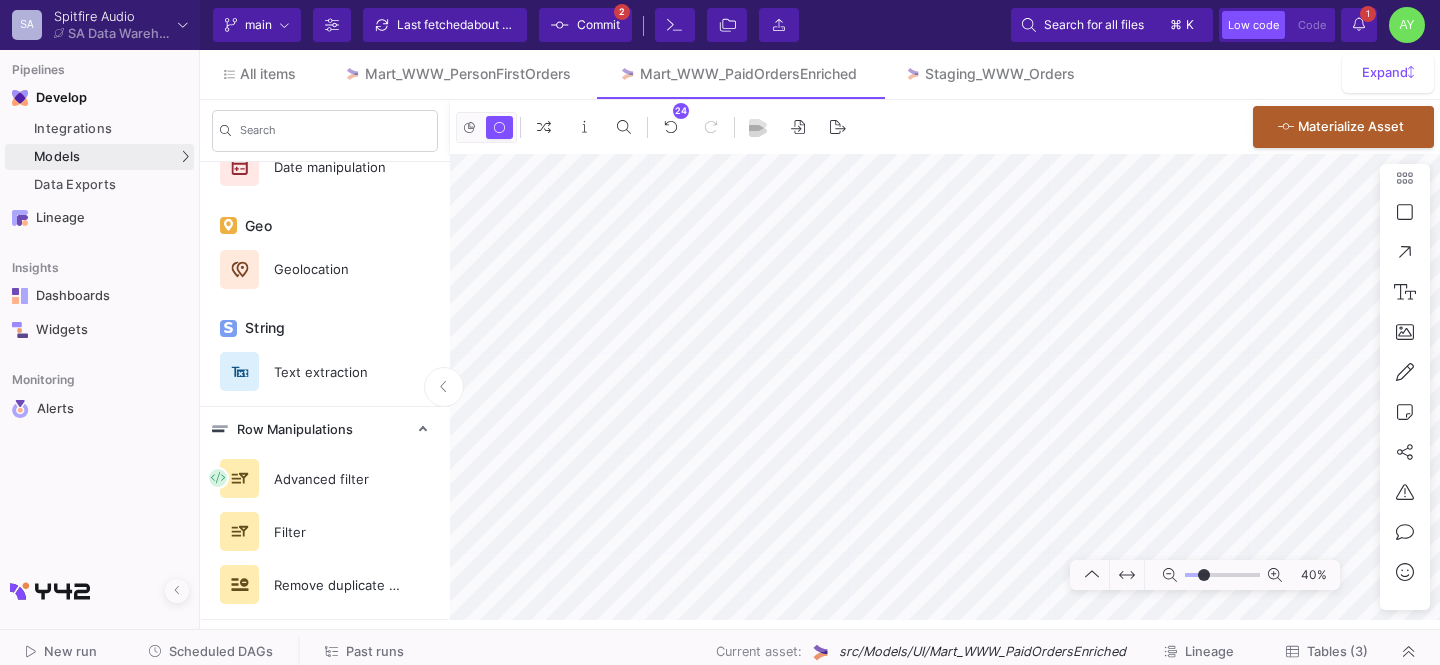 click on "Commit" 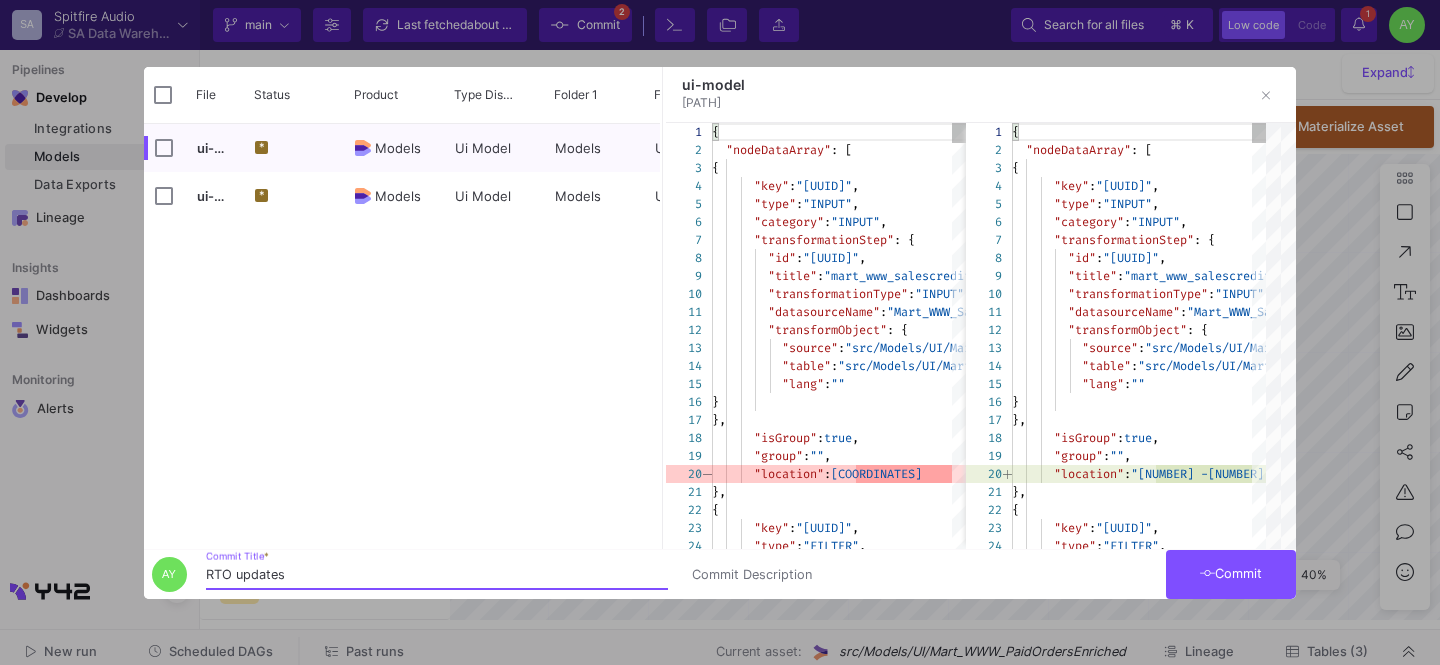 type on "RTO updates" 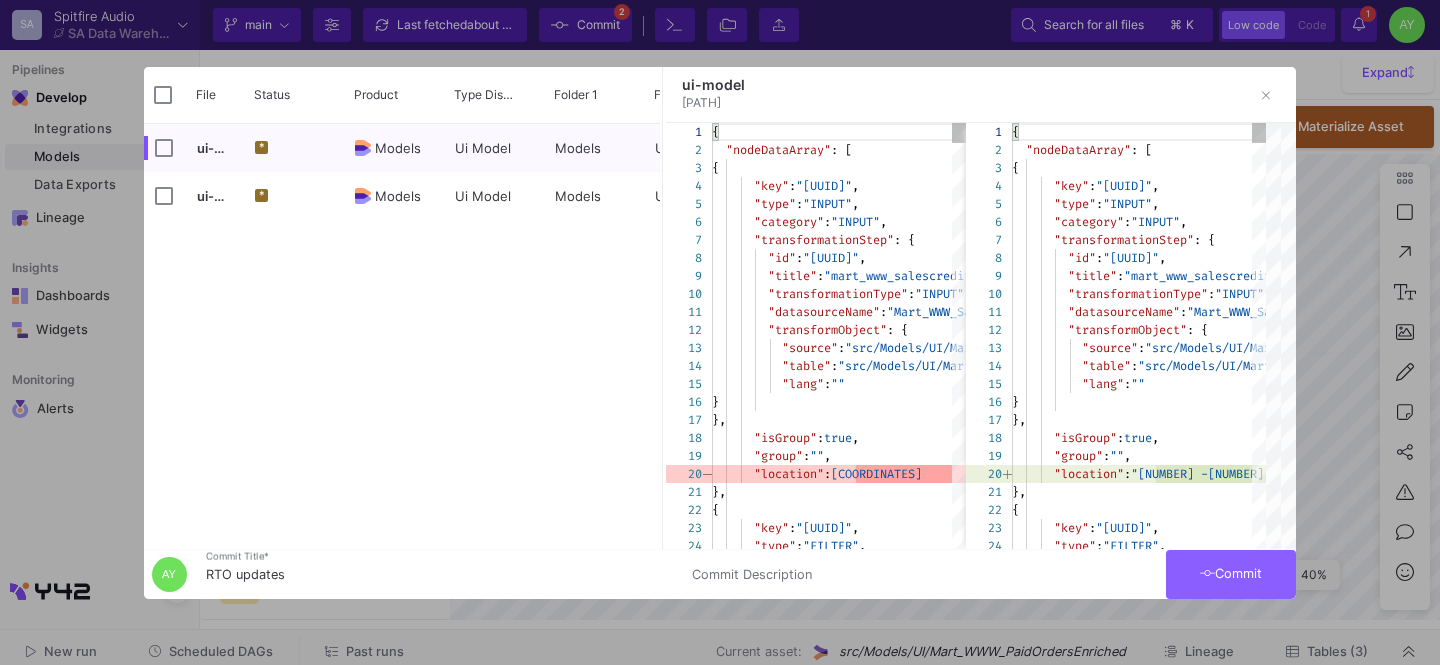 click on "Commit" at bounding box center (1231, 574) 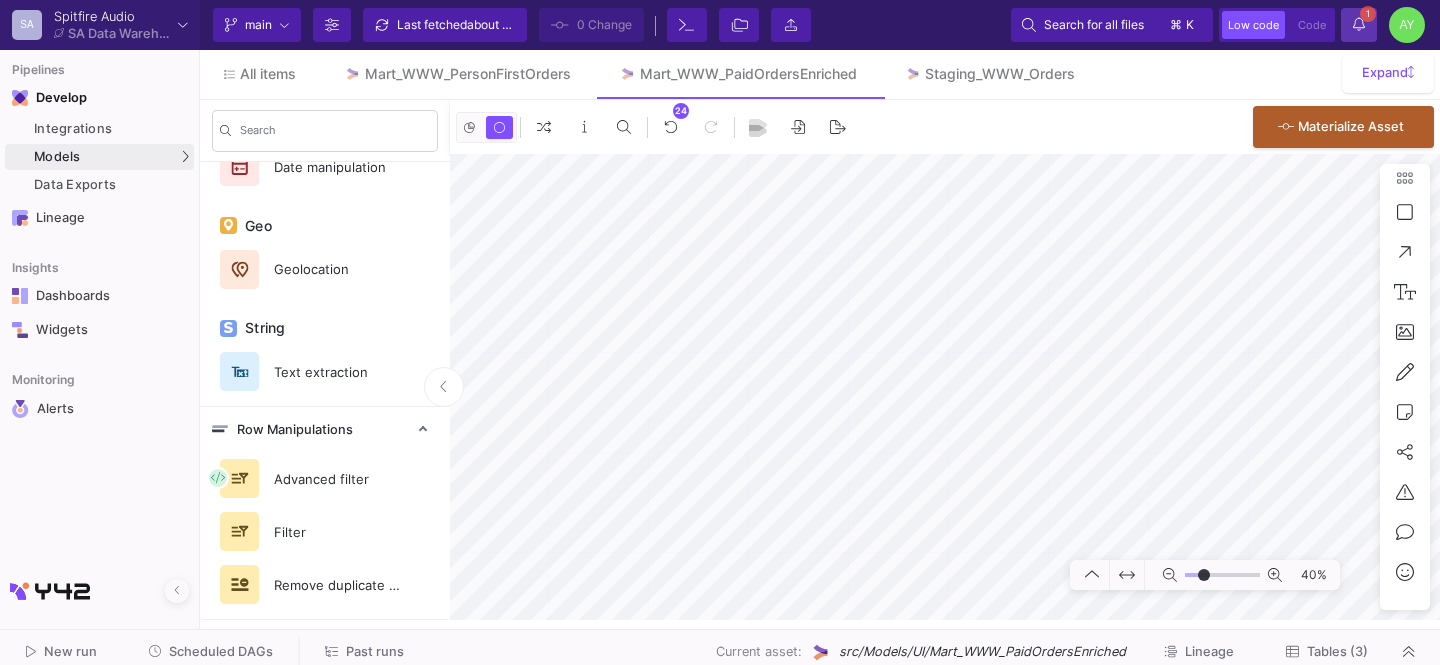 click on "1 1 Notifications" 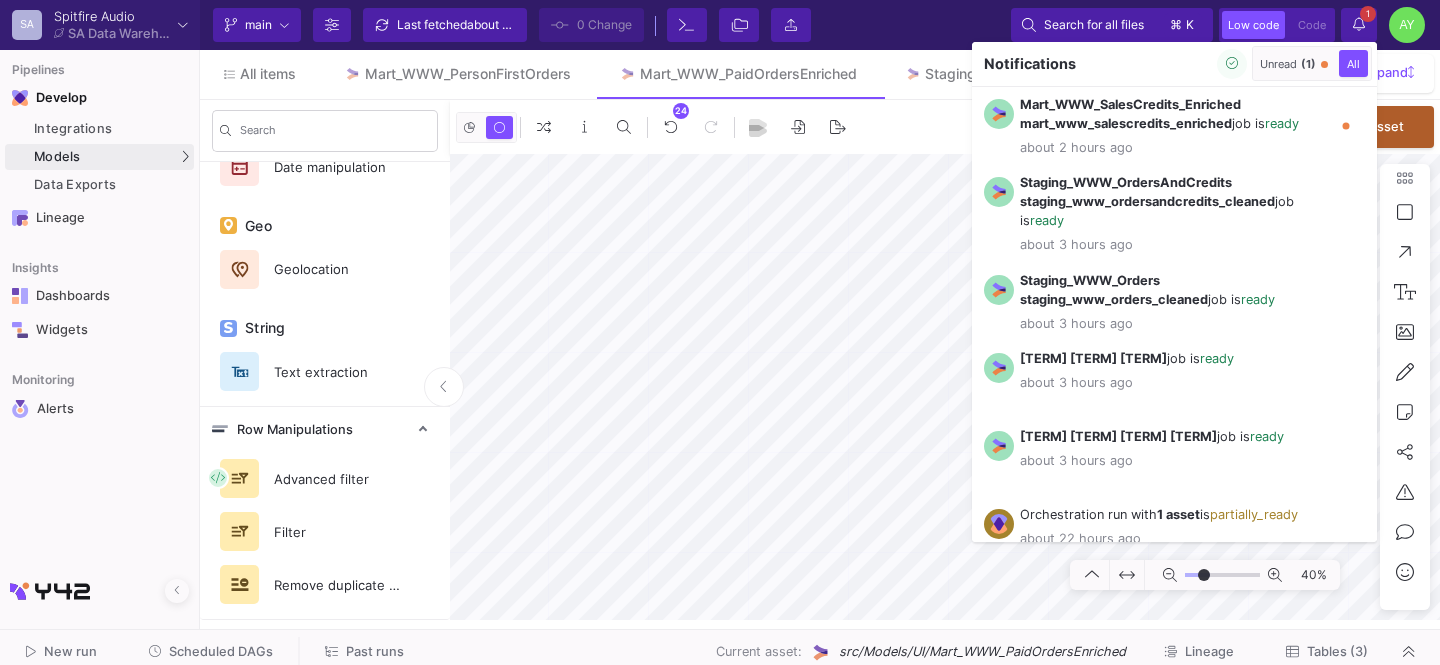 click at bounding box center (720, 332) 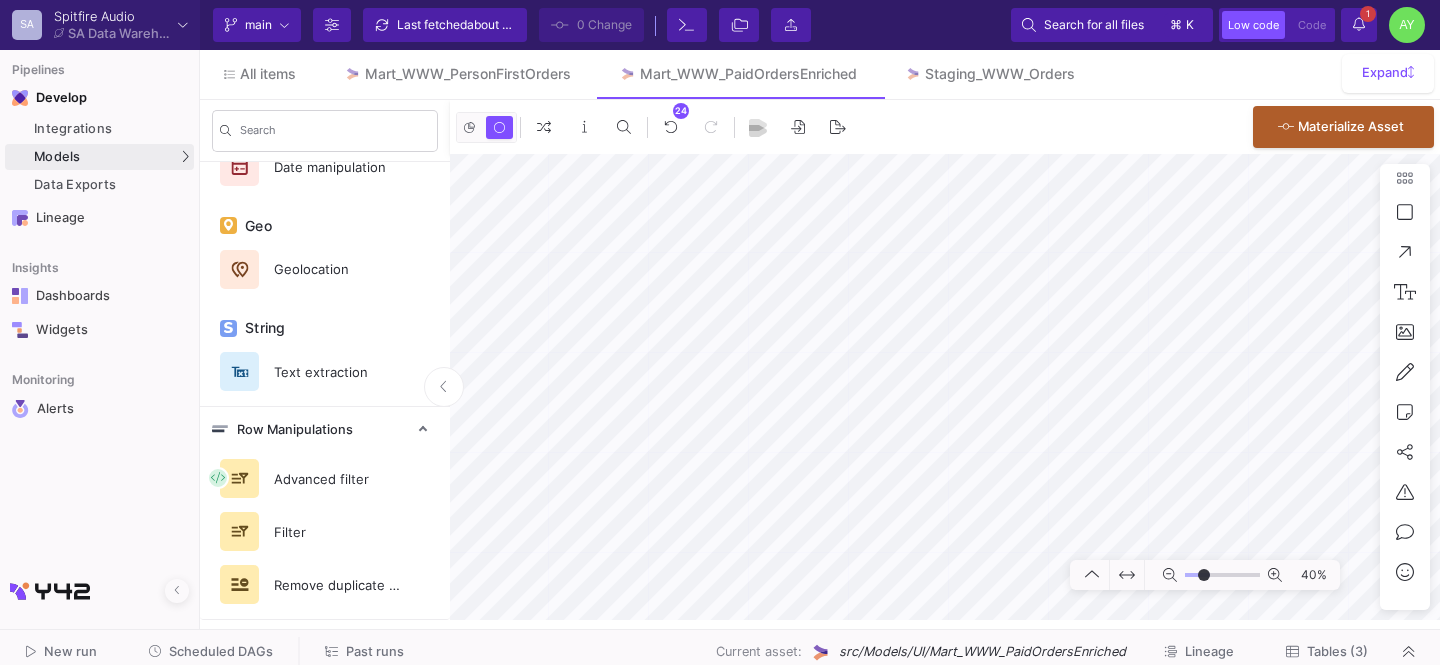click on "Tables (3)" 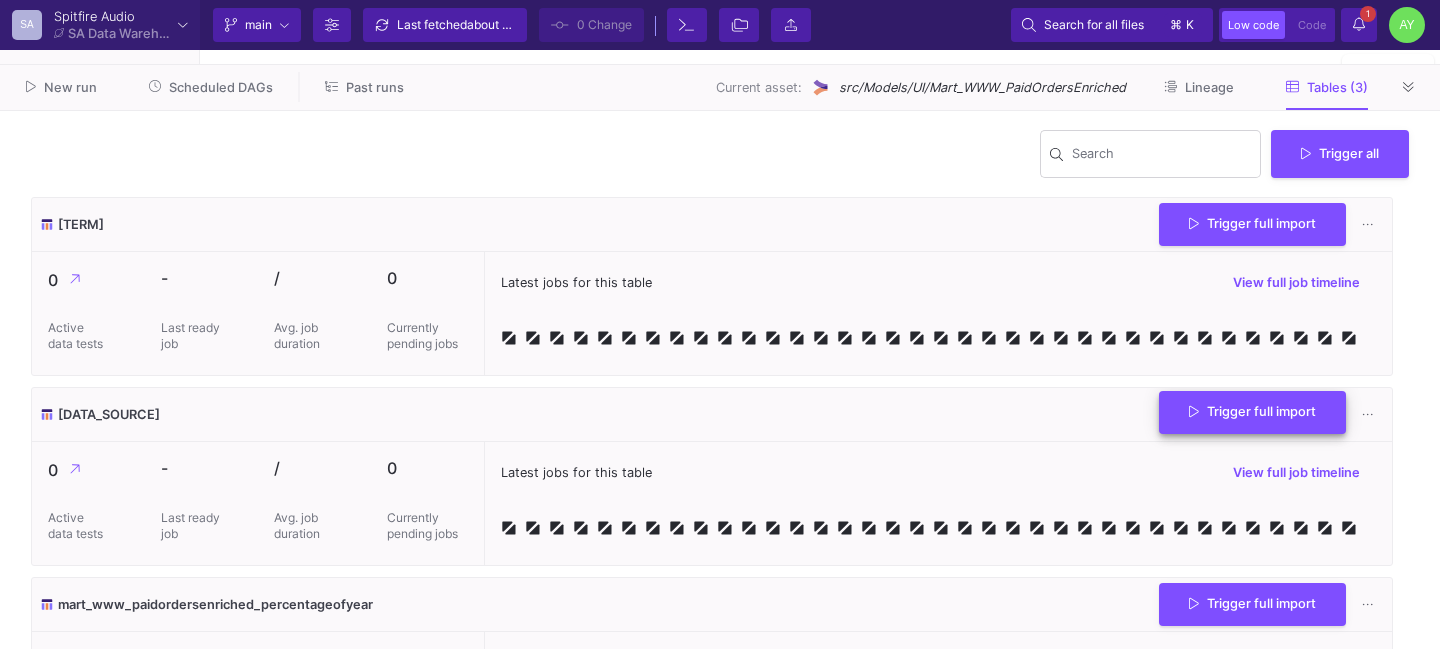 click on "Trigger full import" 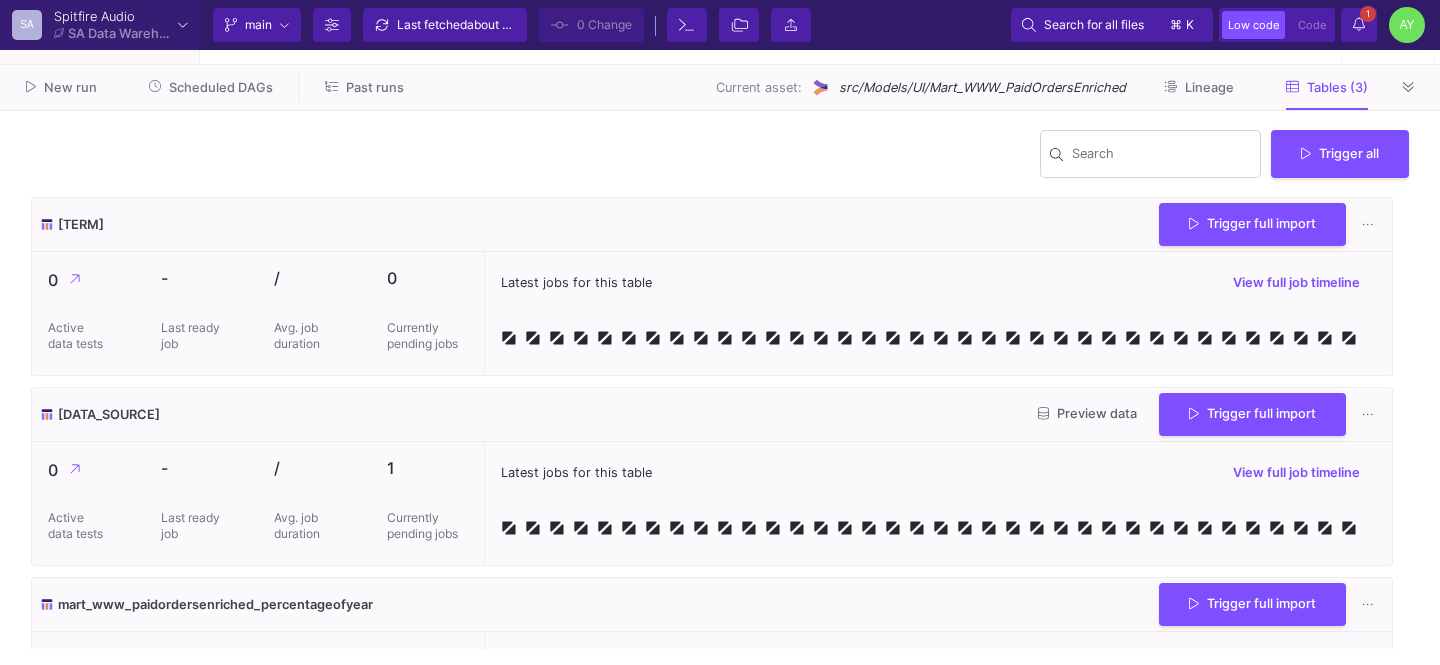 click on "1" 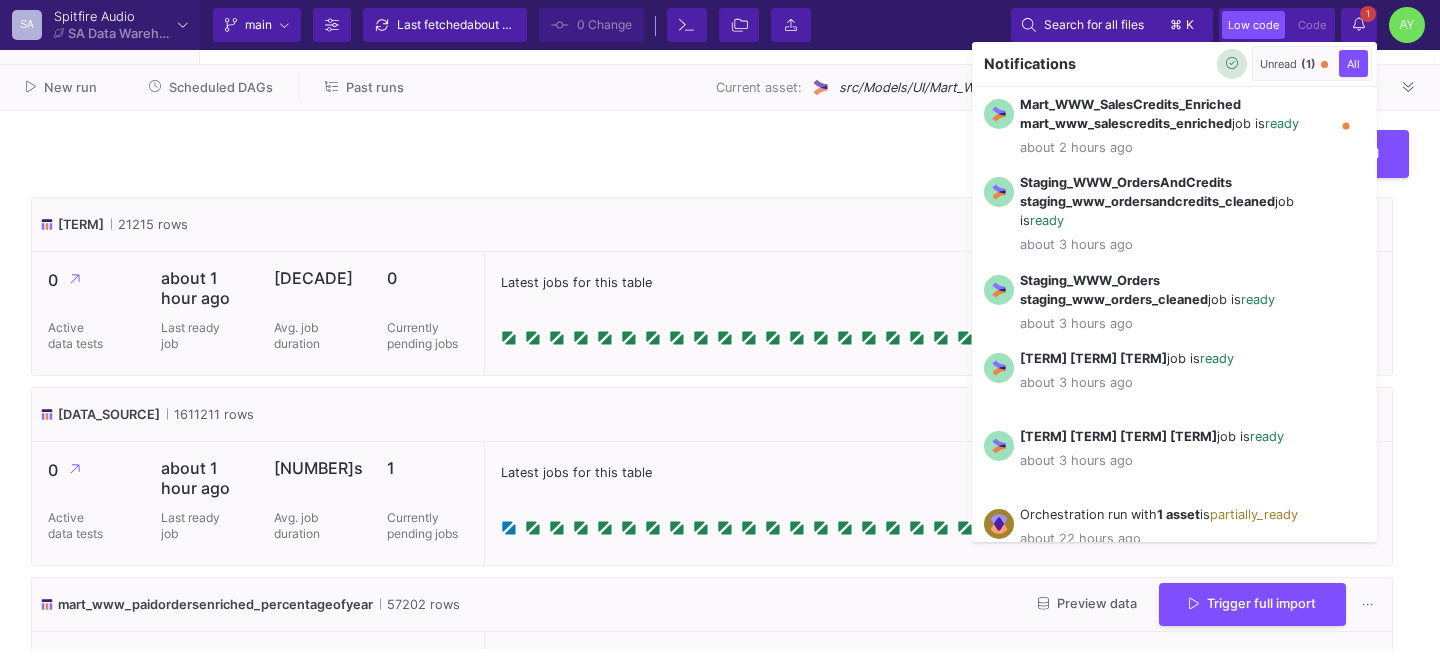 click at bounding box center [1232, 64] 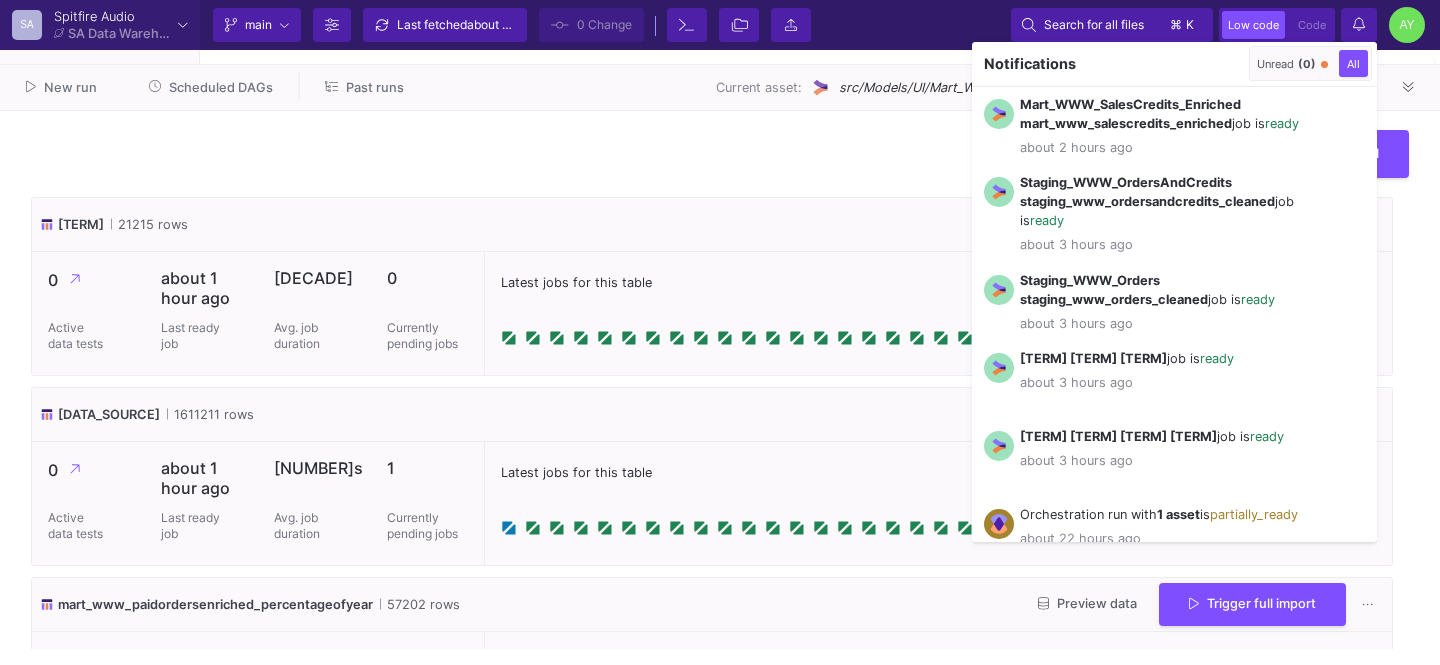 click at bounding box center [720, 332] 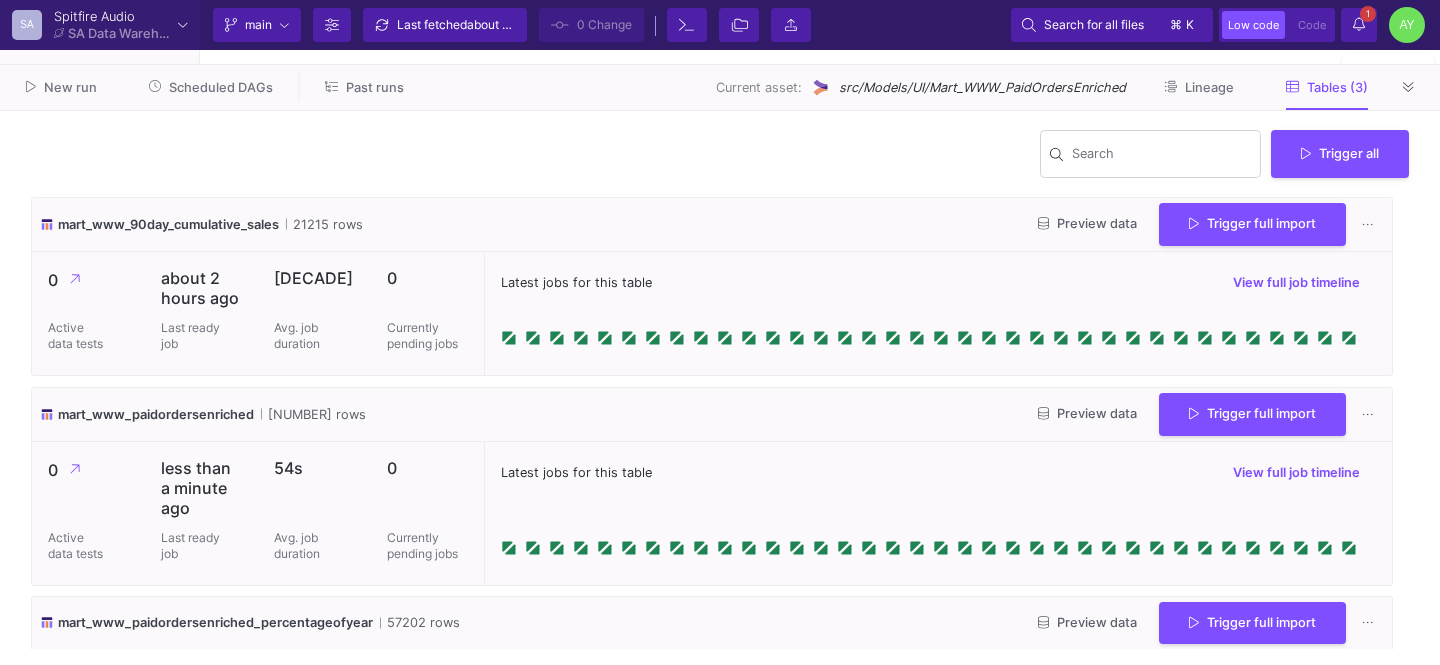 scroll, scrollTop: 0, scrollLeft: 0, axis: both 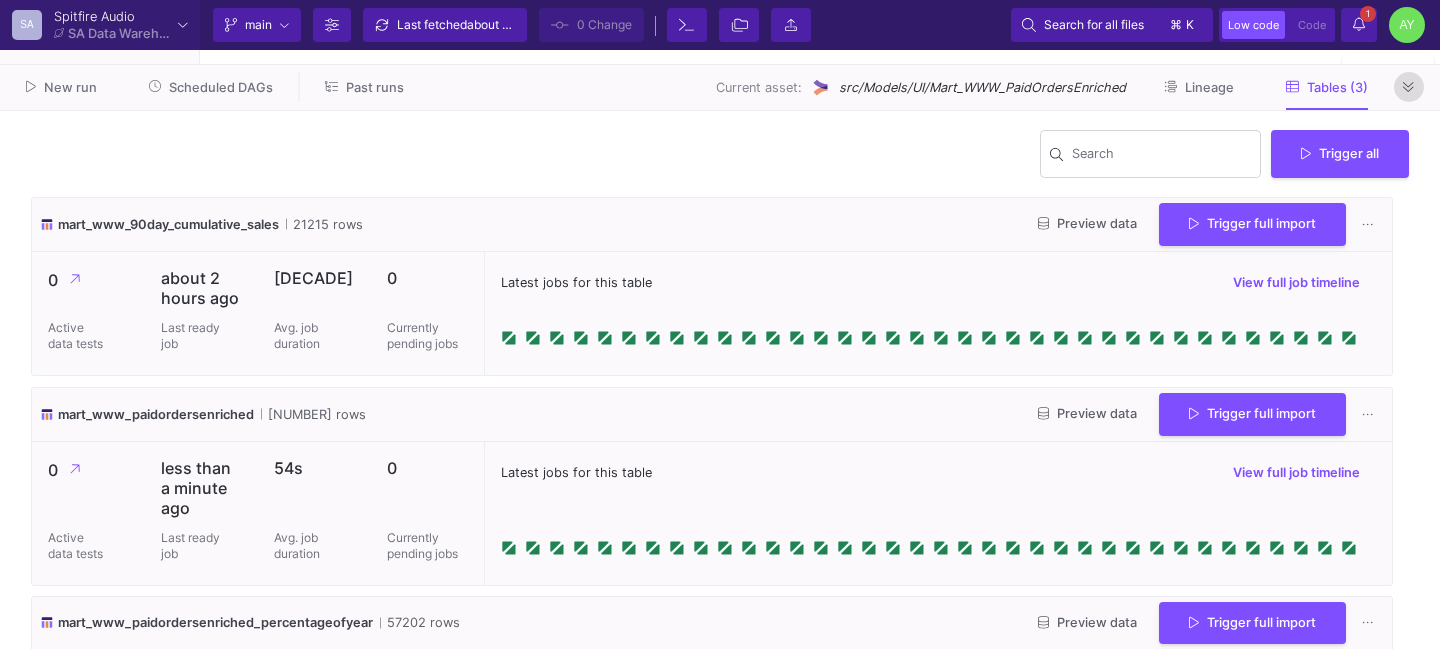 click 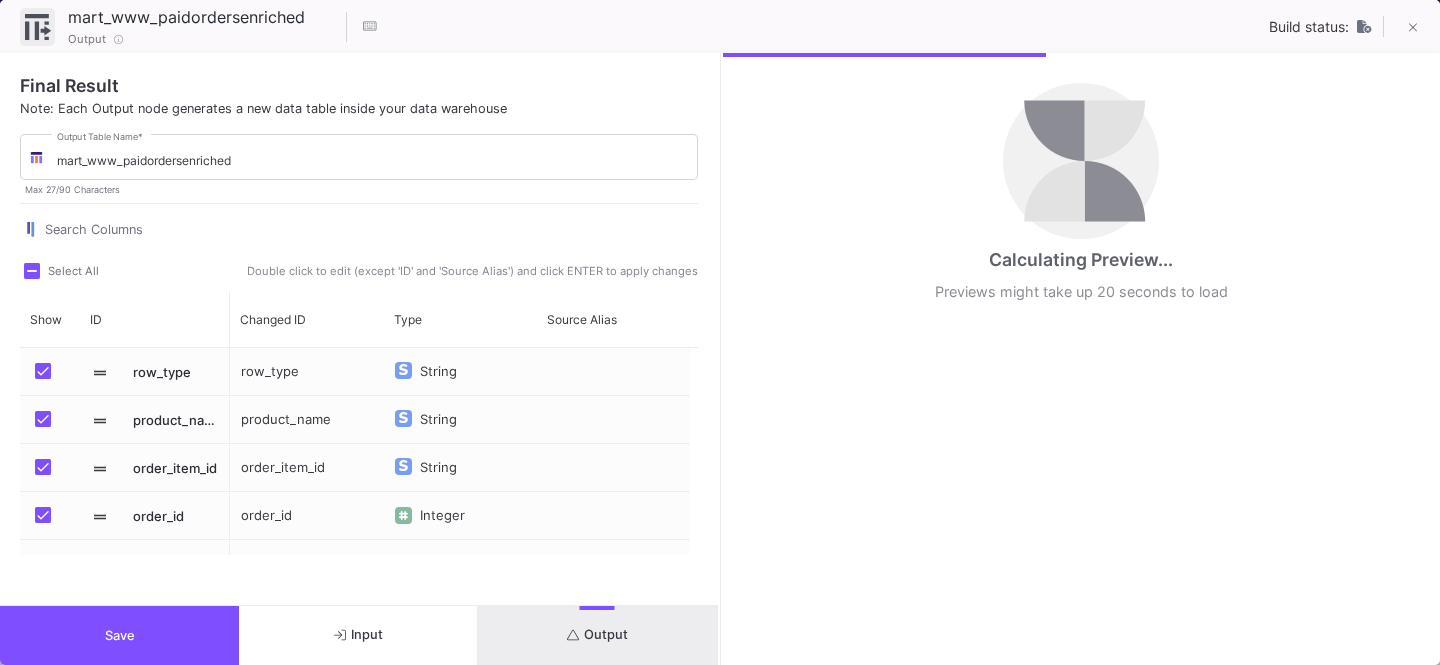 scroll, scrollTop: 1778, scrollLeft: 0, axis: vertical 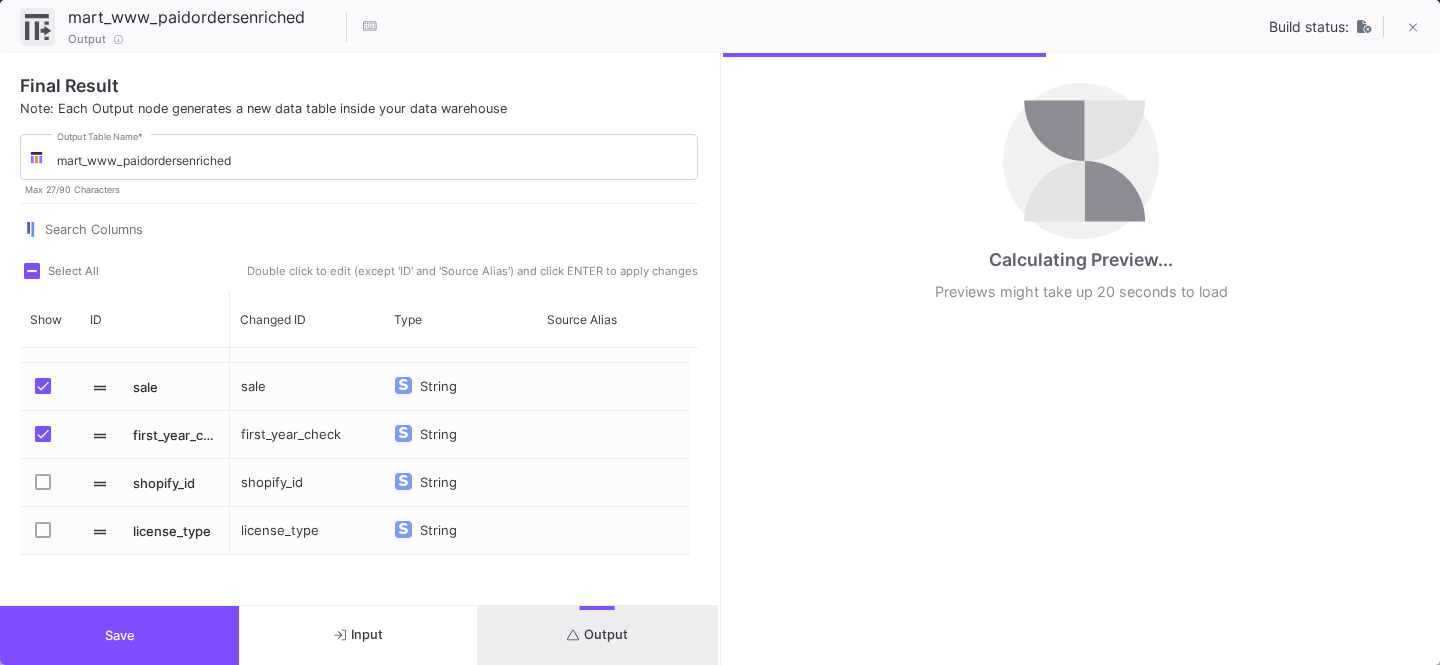 click at bounding box center [43, 482] 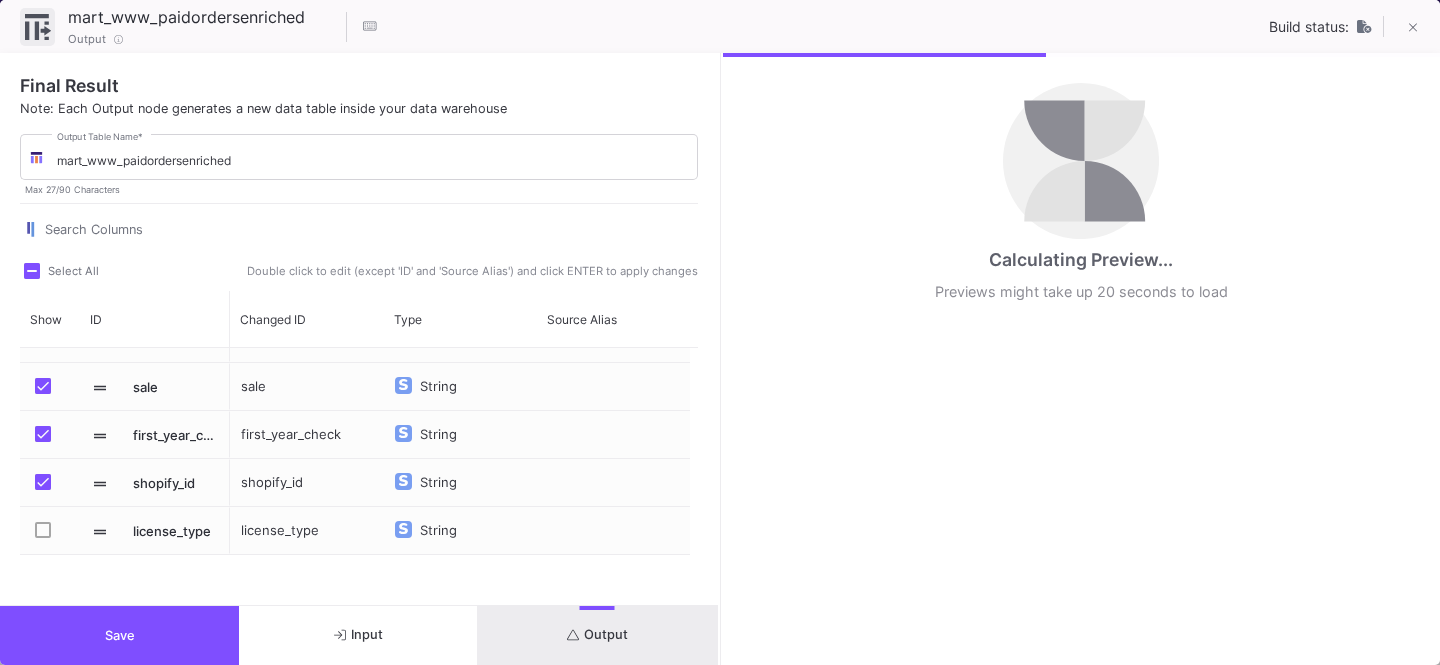click at bounding box center (43, 530) 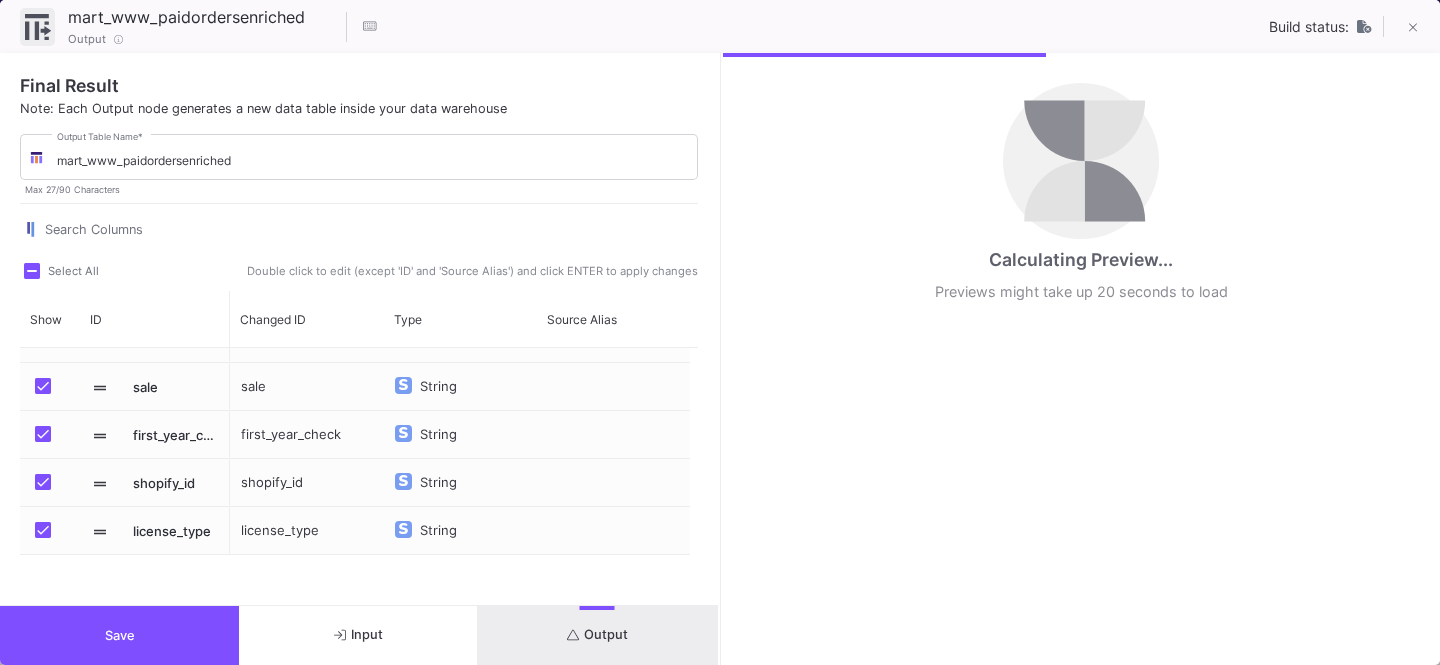 click on "Save" at bounding box center [119, 635] 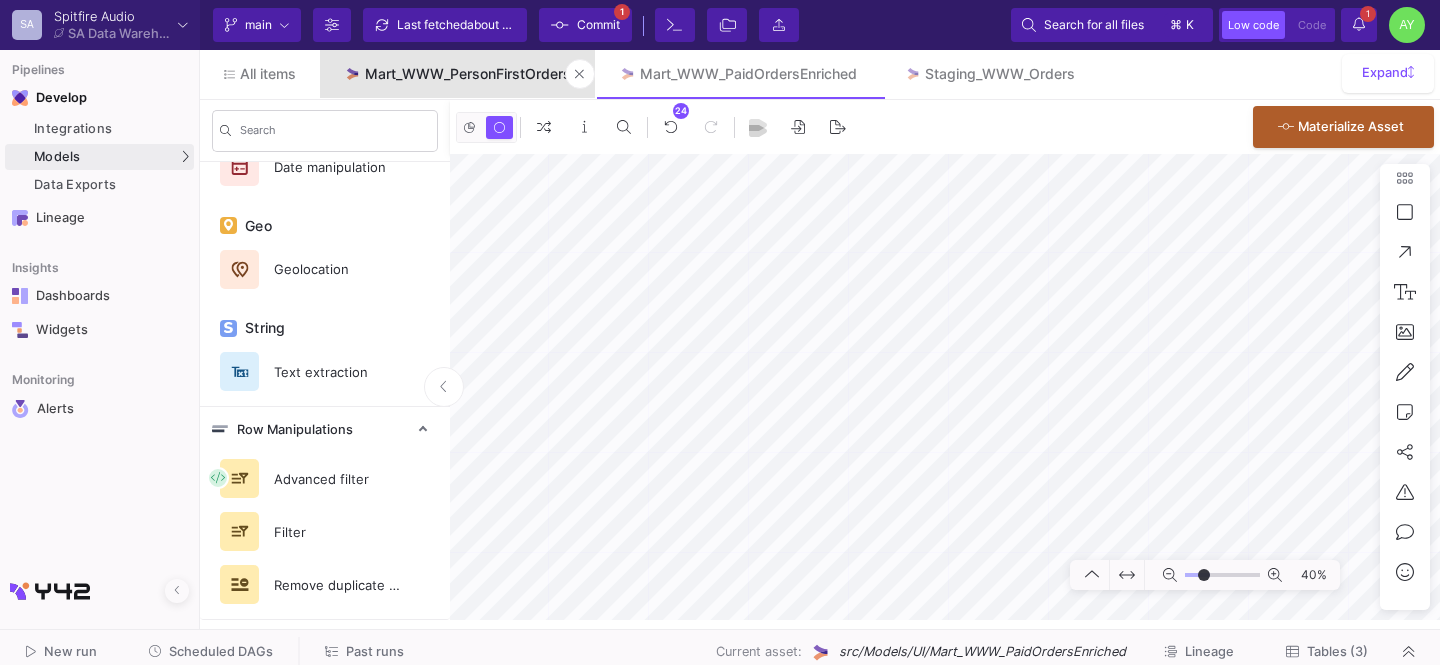 click on "Mart_WWW_PersonFirstOrders" at bounding box center (468, 74) 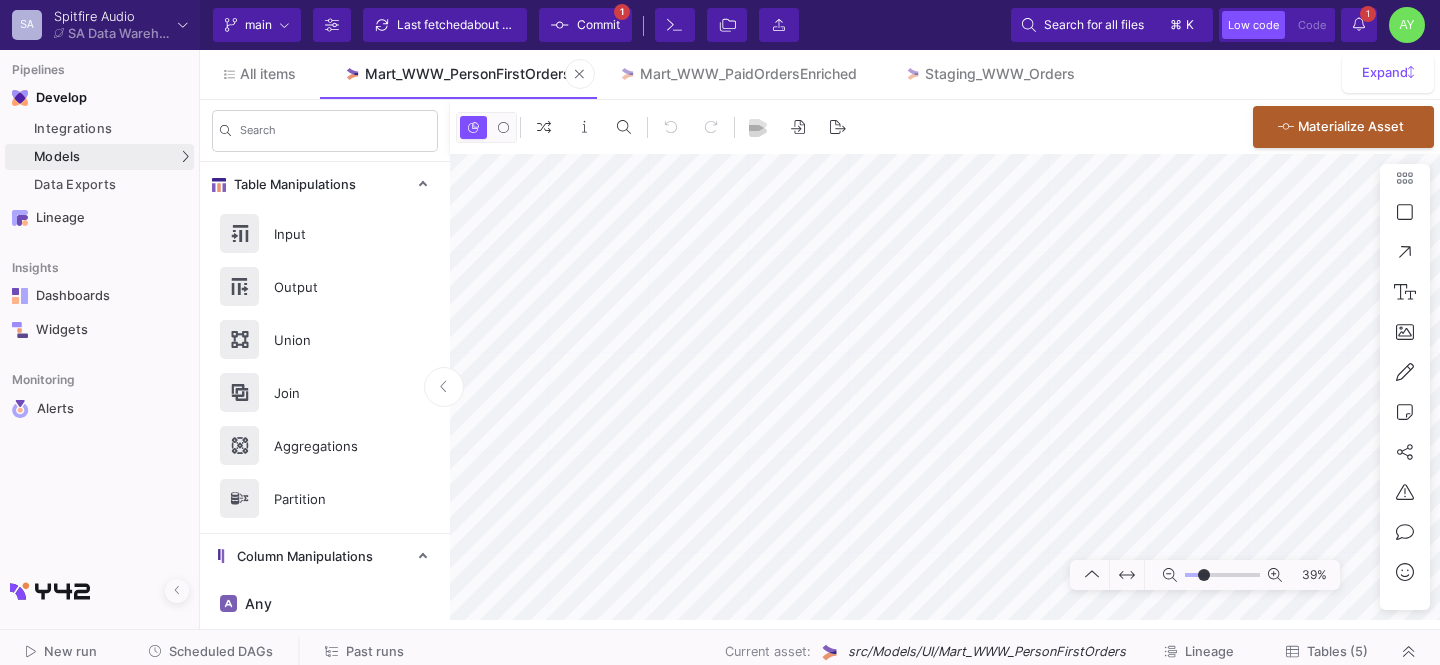 type on "-38" 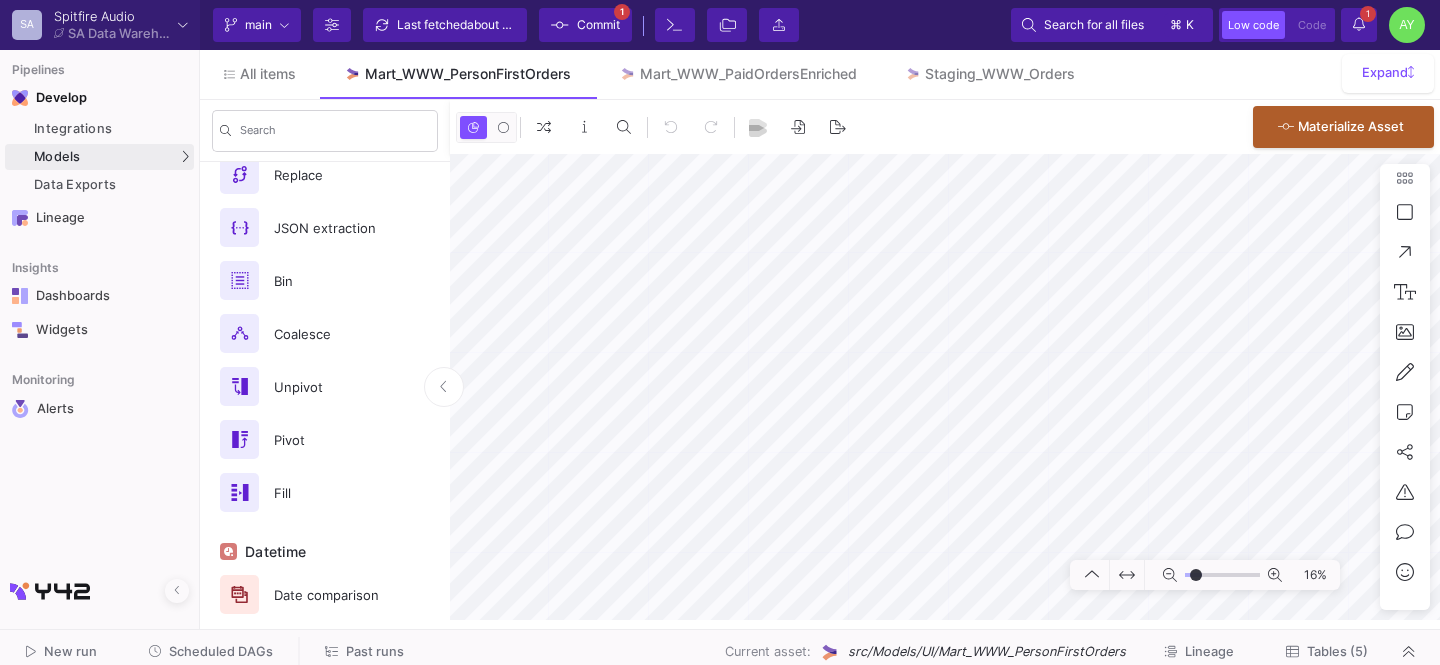 scroll, scrollTop: 1218, scrollLeft: 0, axis: vertical 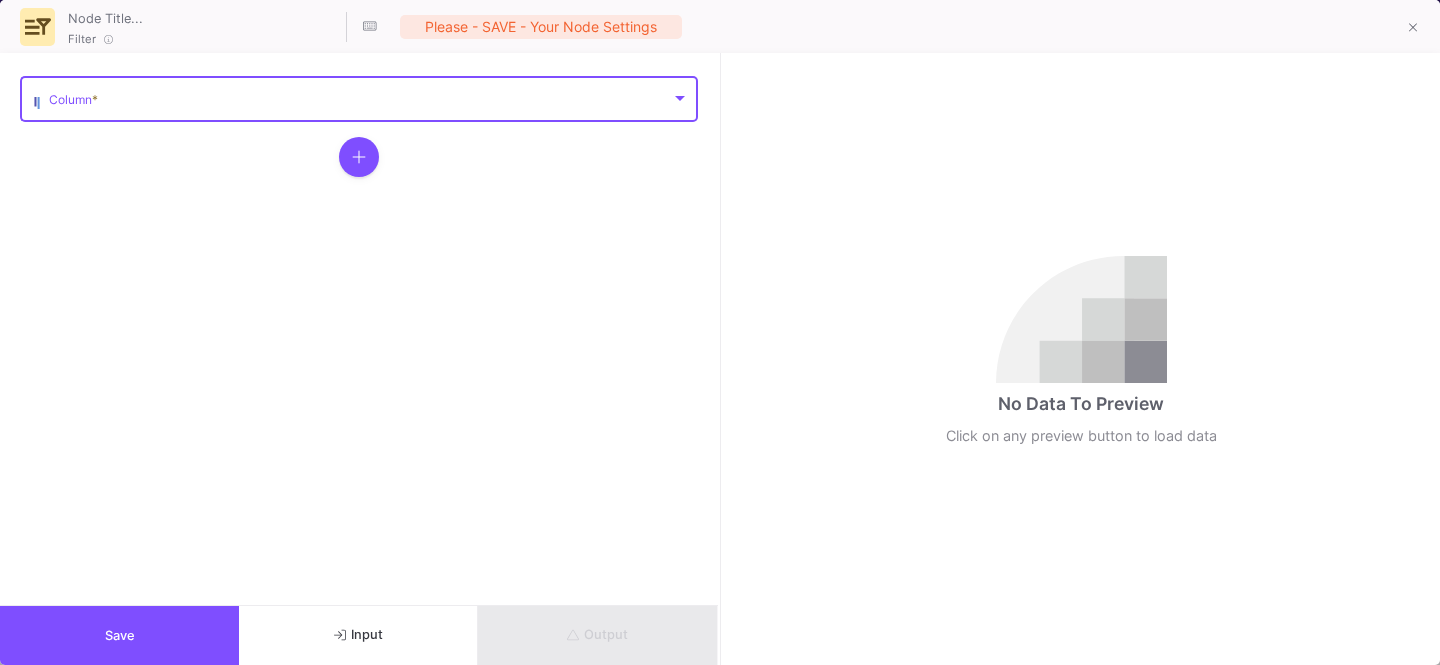 click at bounding box center [360, 102] 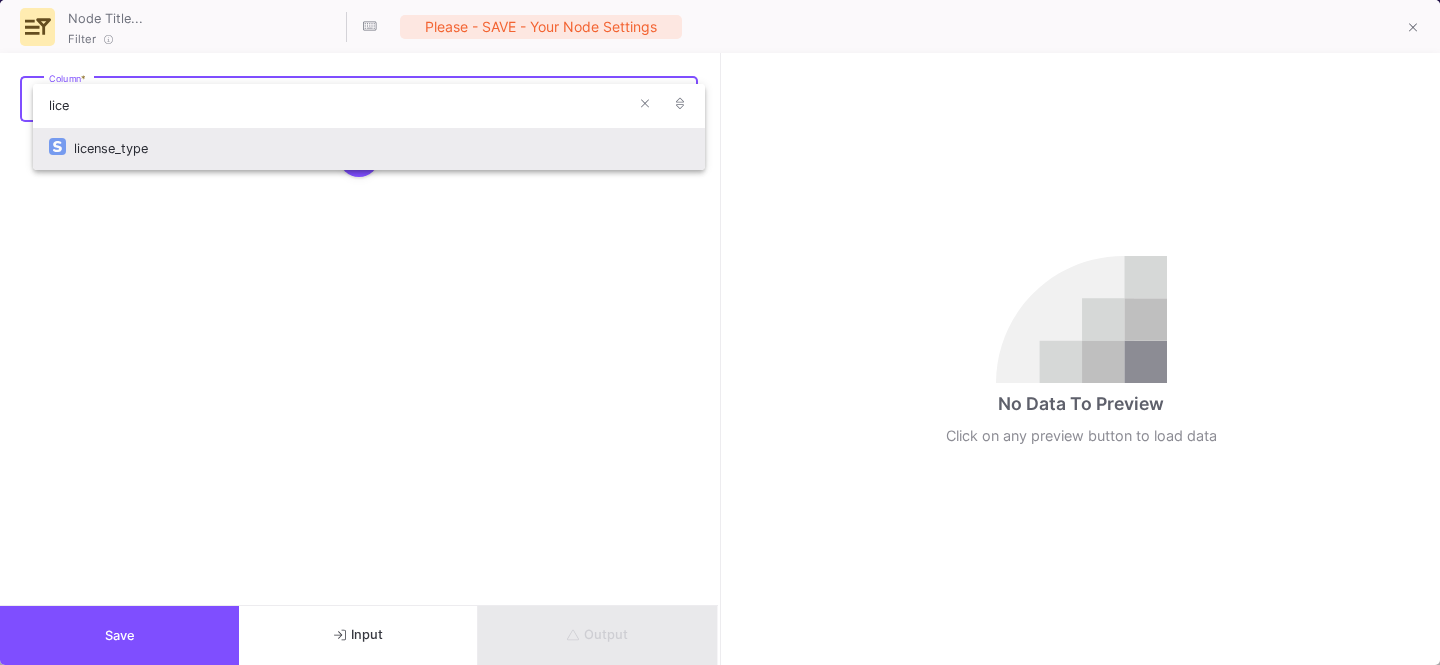 type on "lice" 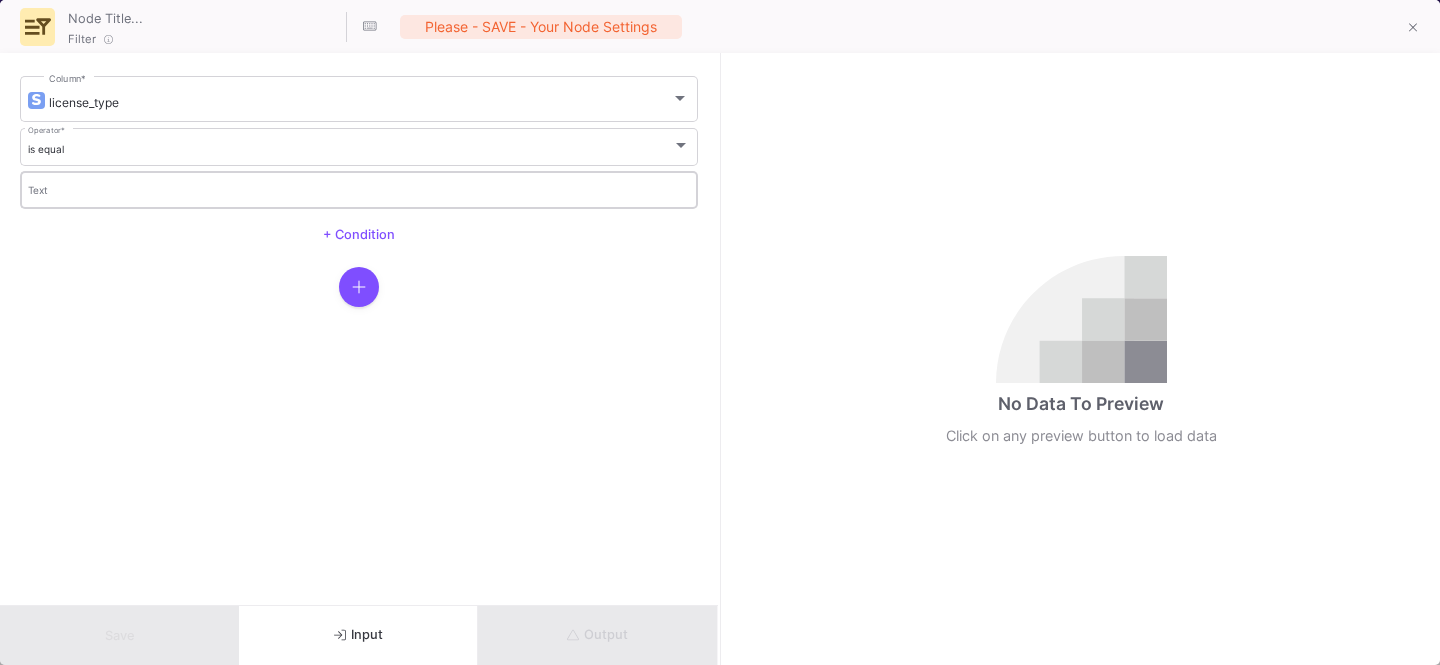 click on "Text" at bounding box center (359, 192) 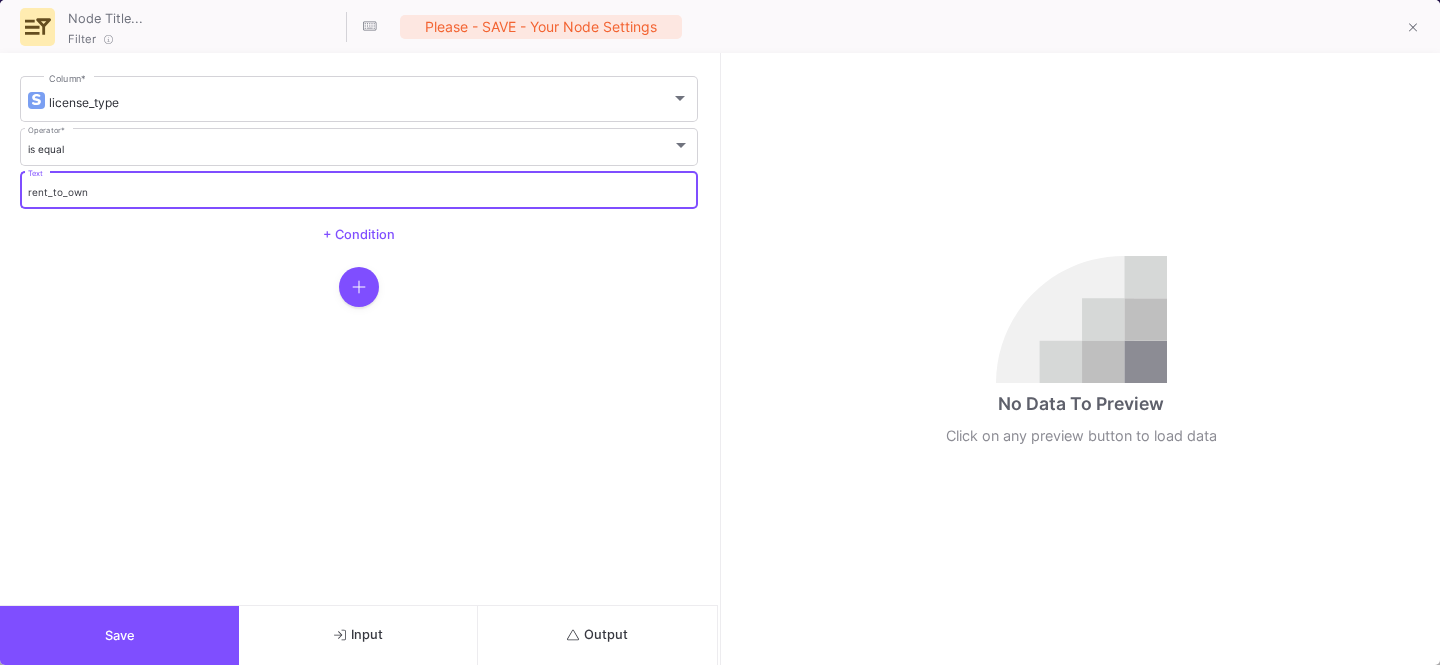type on "rent_to_own" 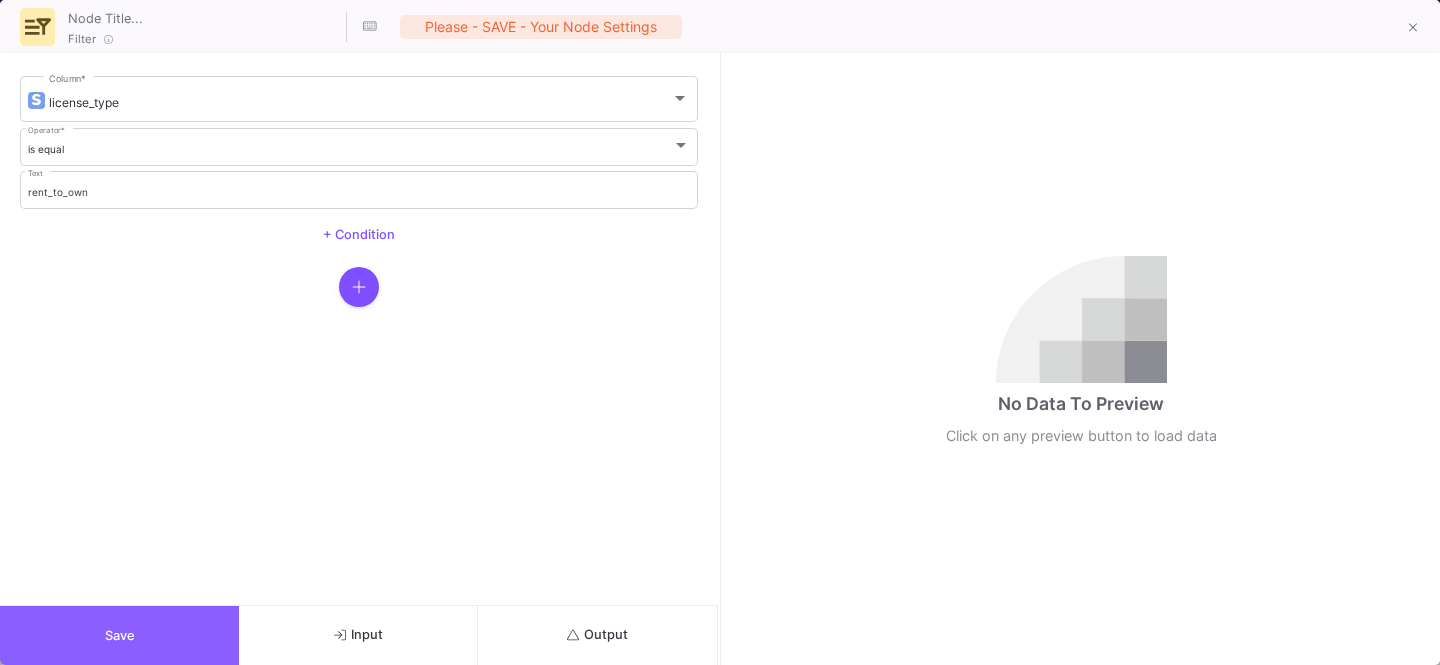 click on "Save" at bounding box center (120, 635) 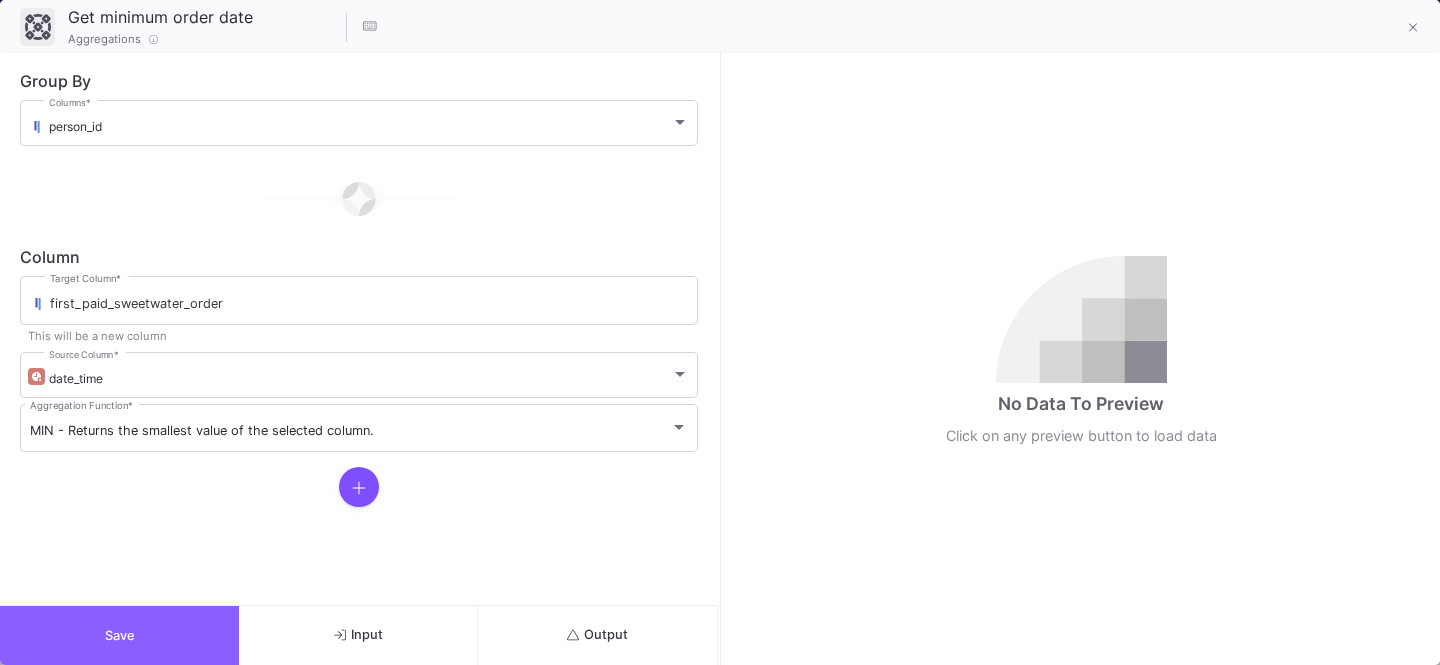 click on "Save" at bounding box center [119, 635] 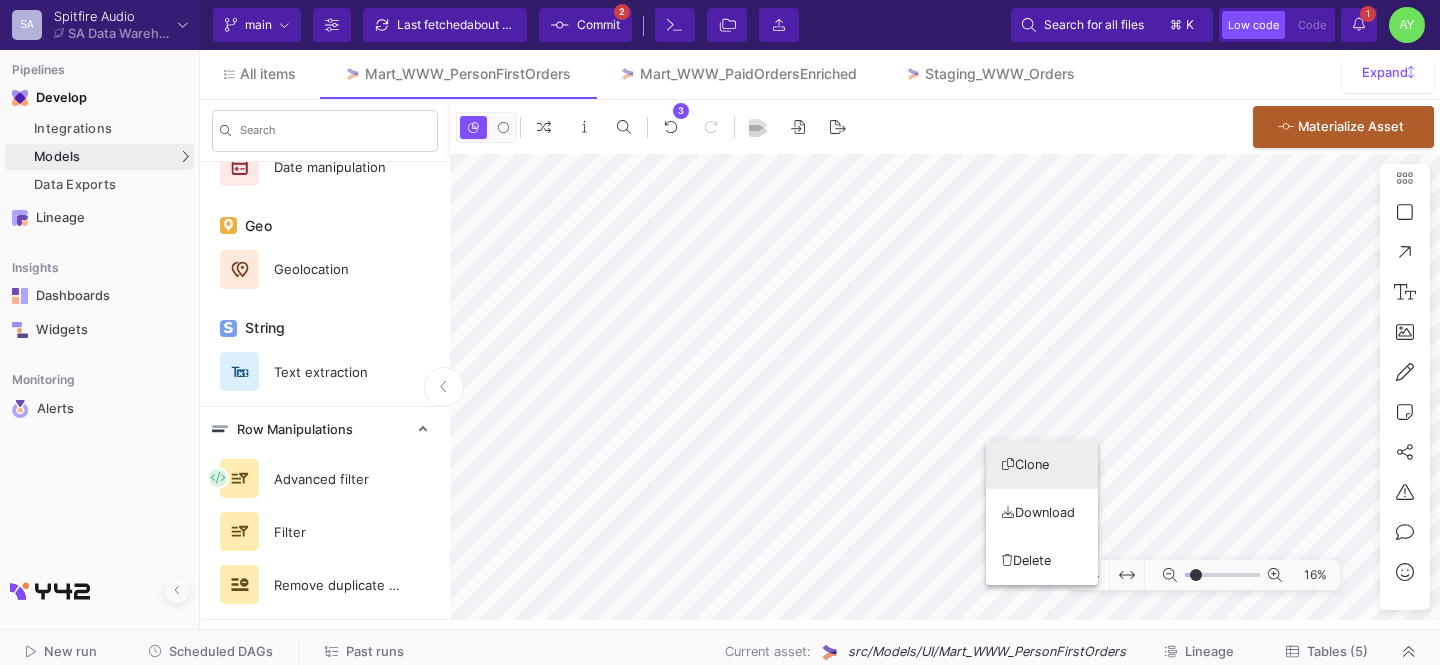 click on "Clone" at bounding box center [1042, 465] 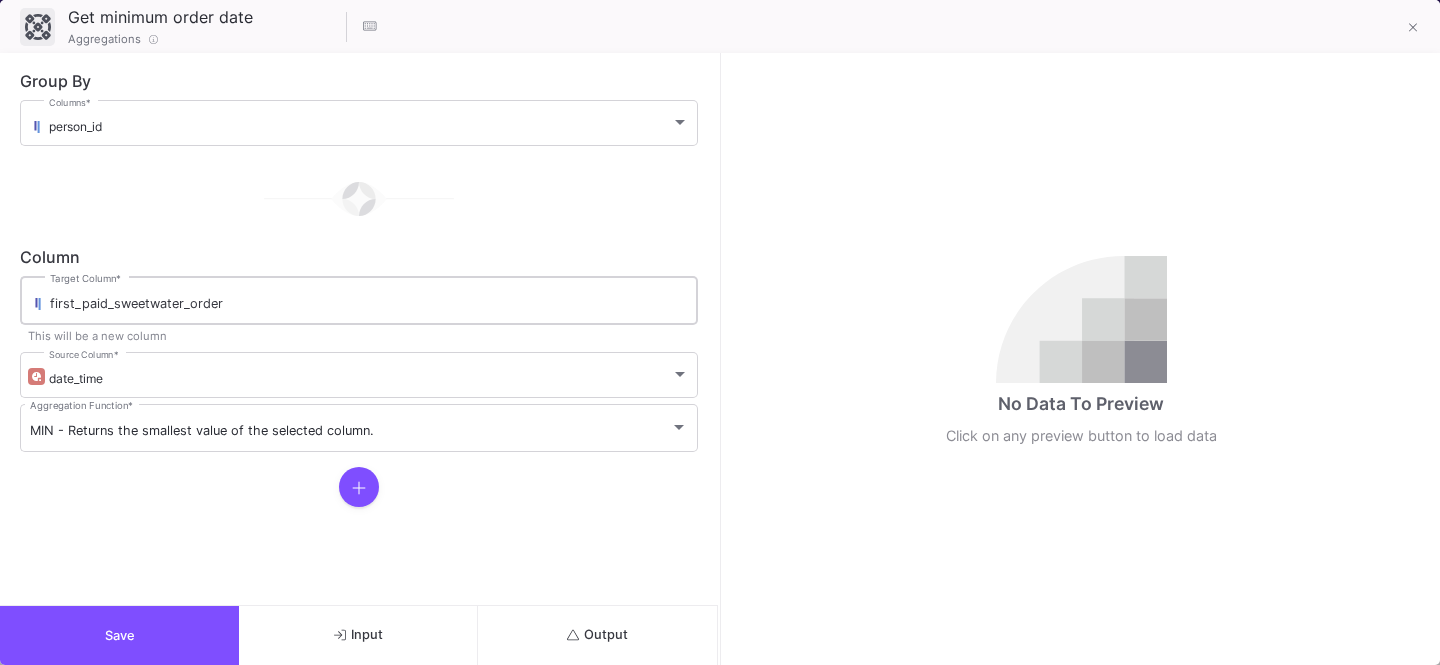 click on "first_paid_sweetwater_order" at bounding box center (369, 304) 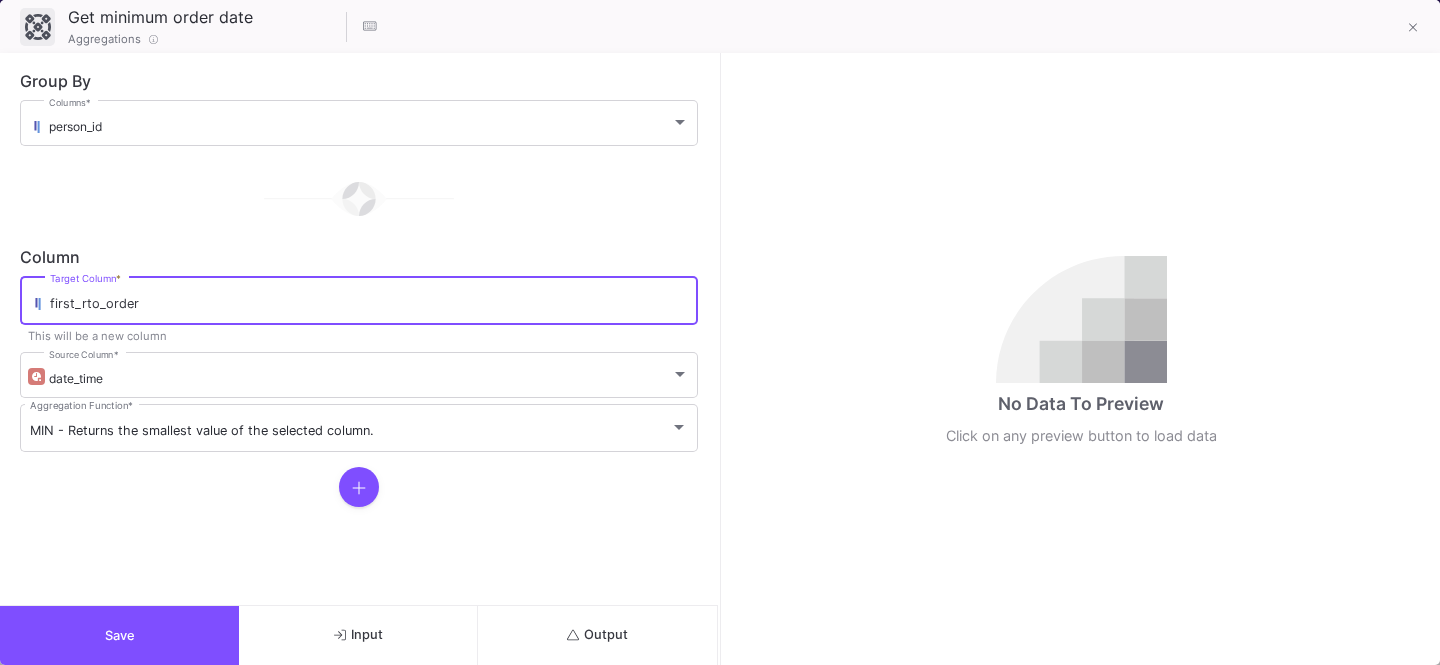 click on "first_rto_order" at bounding box center [369, 304] 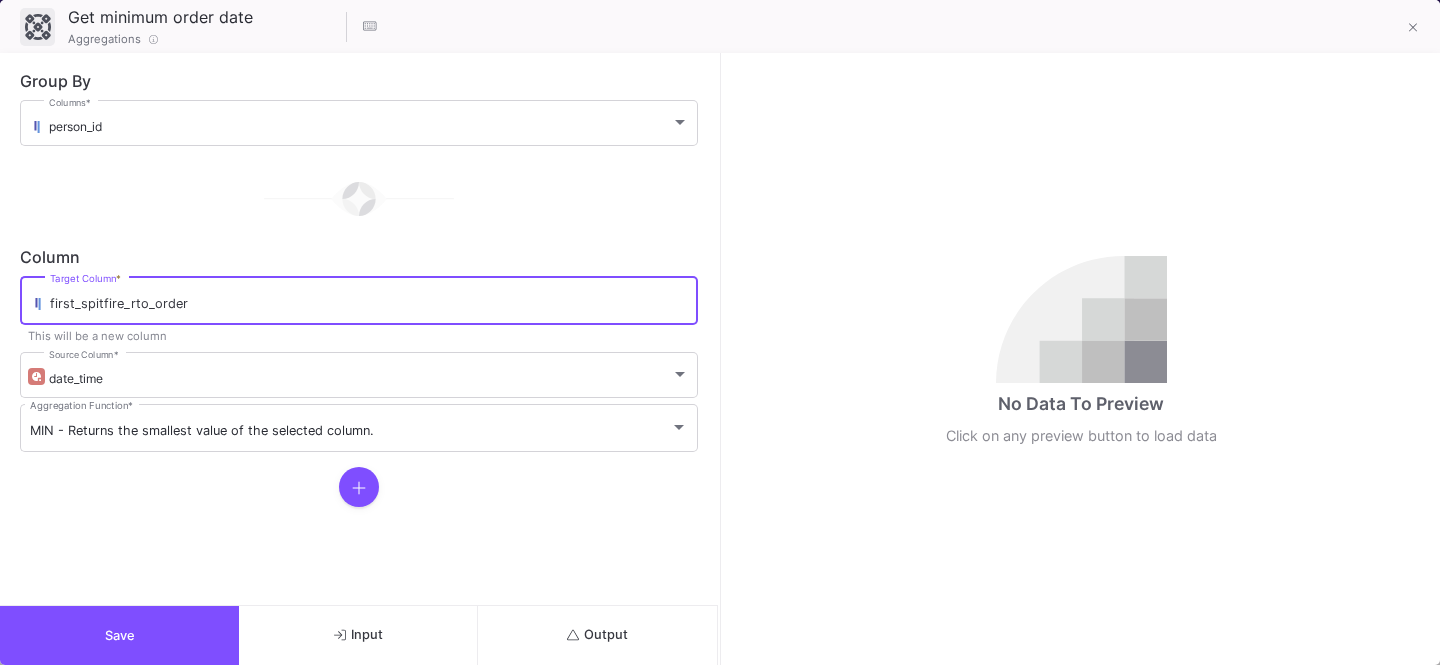 type on "first_spitfire_rto_order" 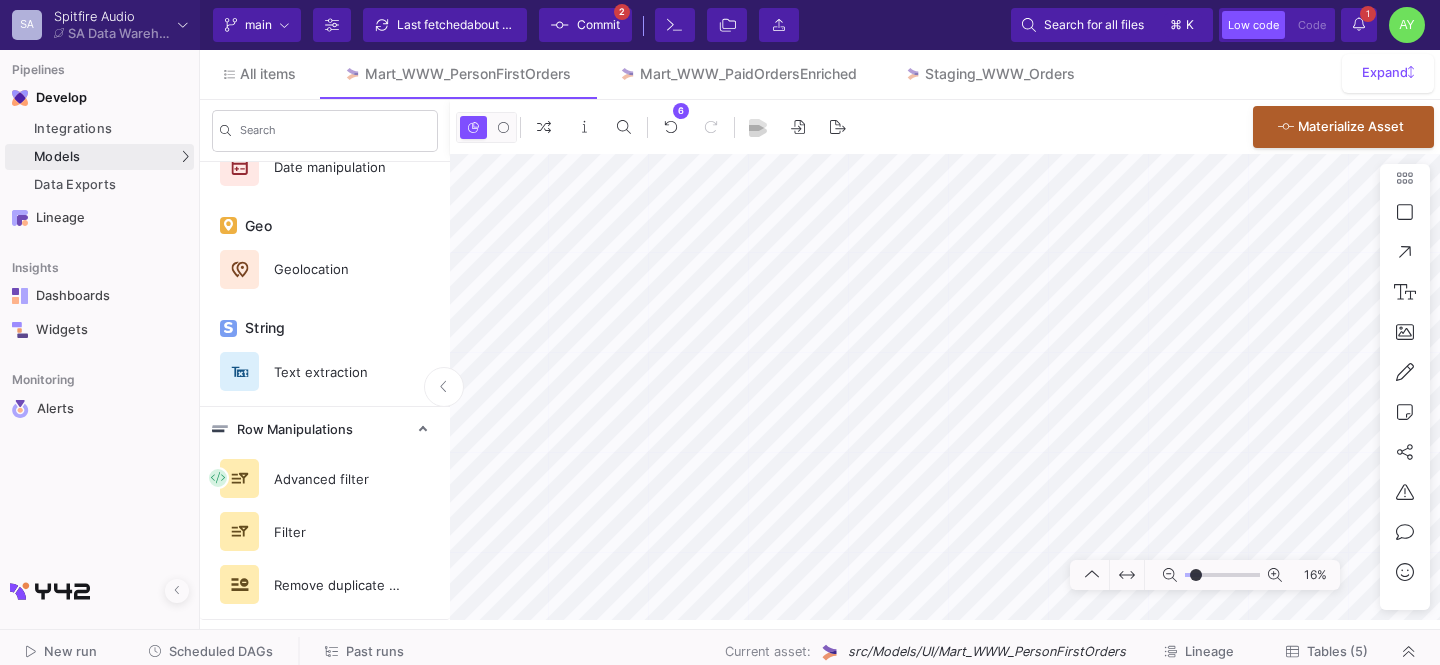 type on "-45" 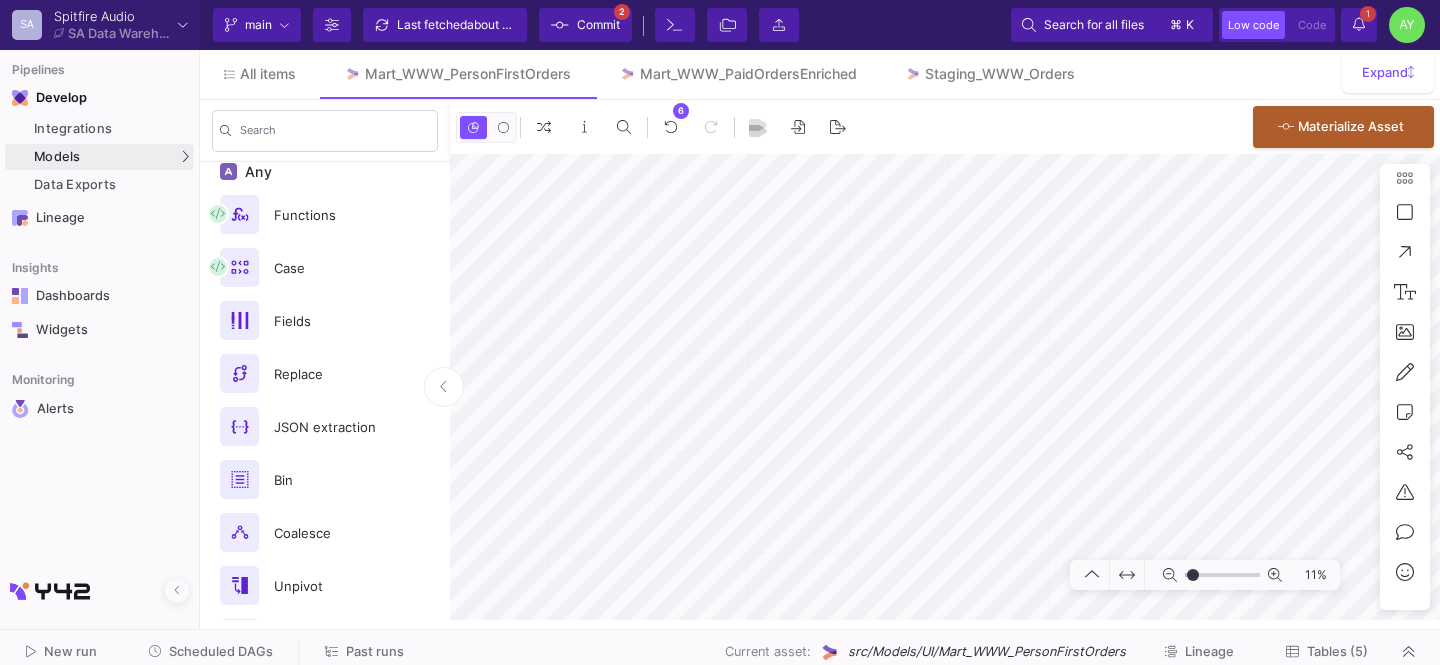 scroll, scrollTop: 0, scrollLeft: 0, axis: both 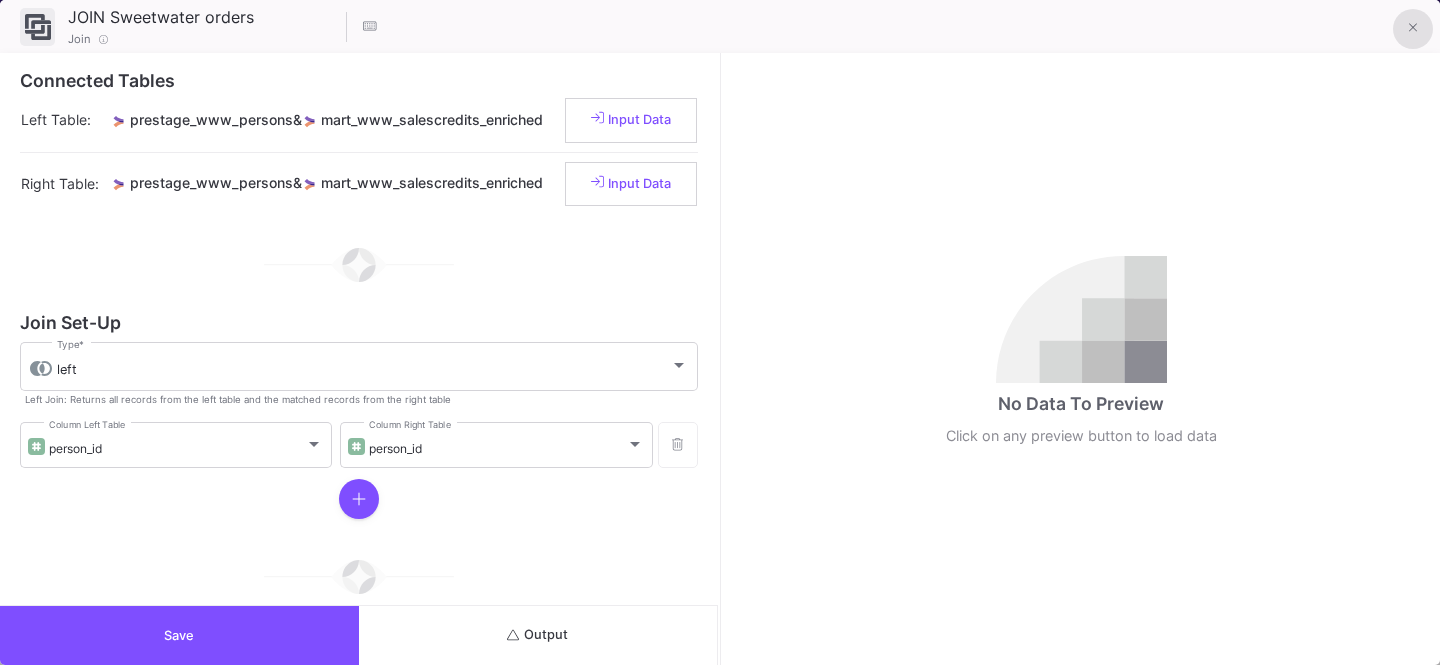 click 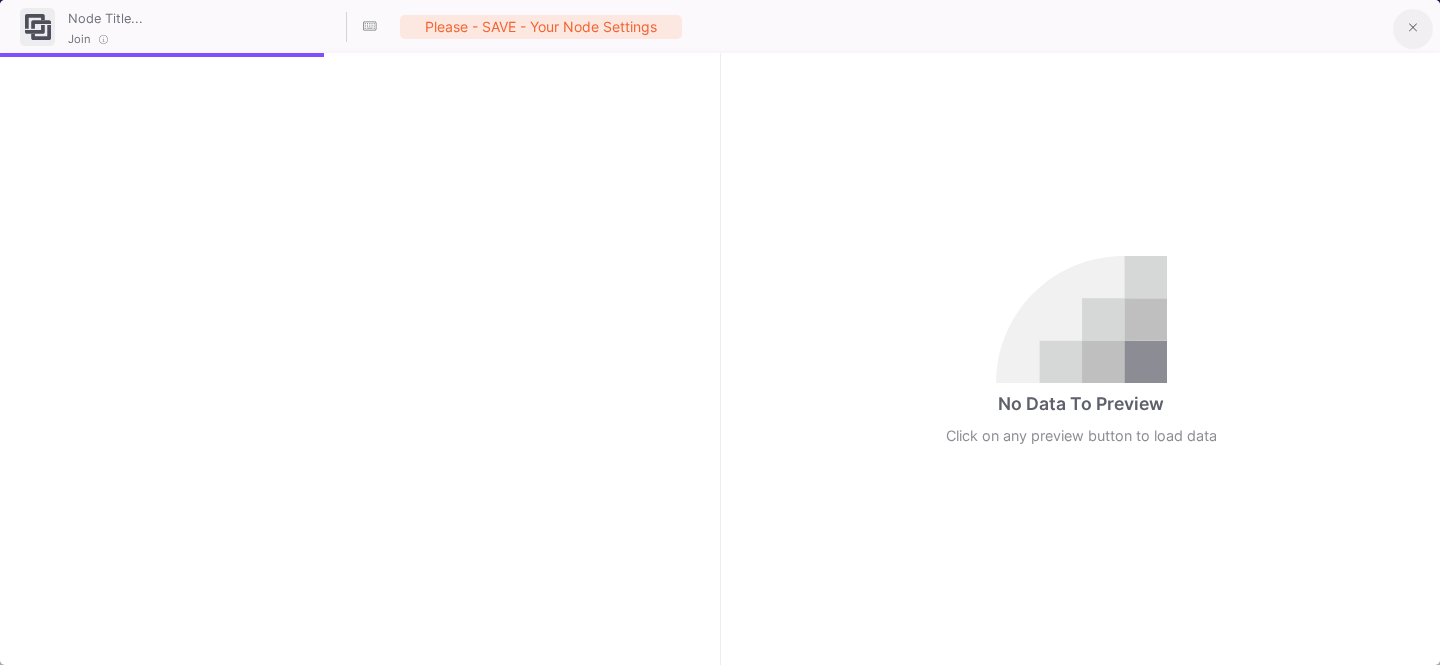 click at bounding box center [1413, 29] 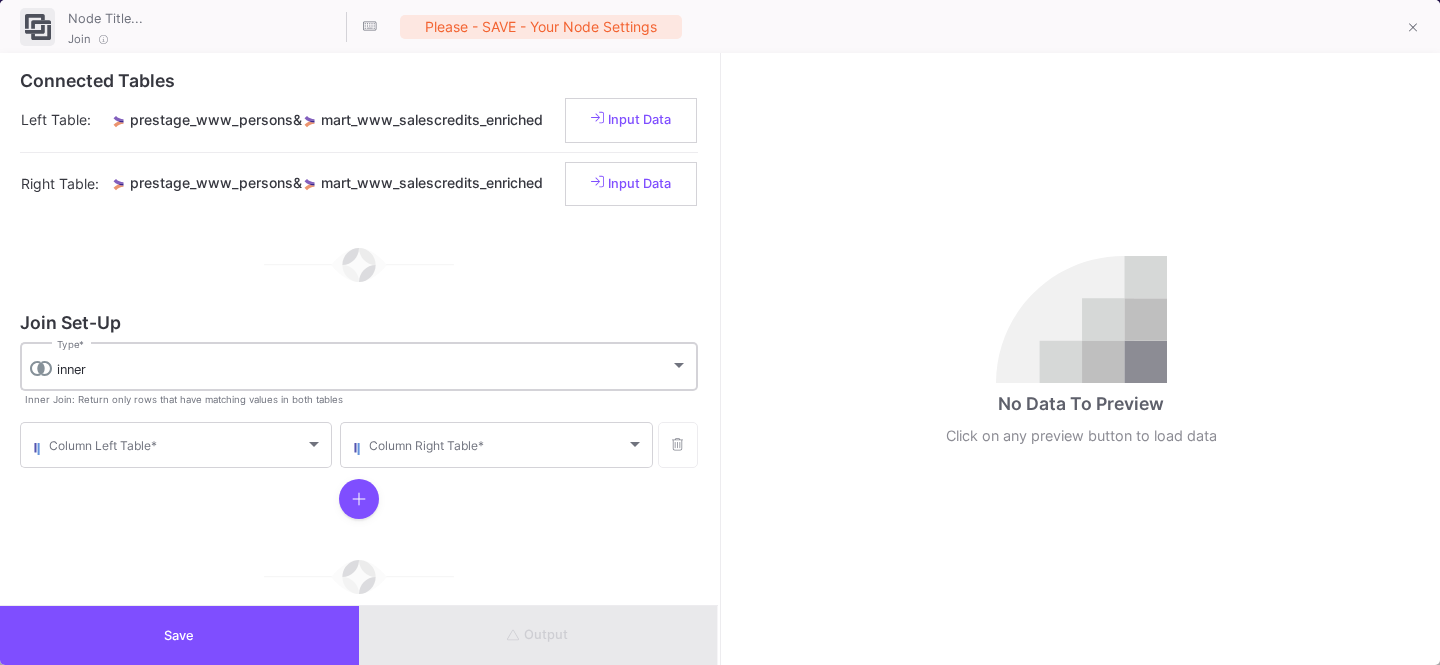 click on "inner  Type   *" at bounding box center (372, 365) 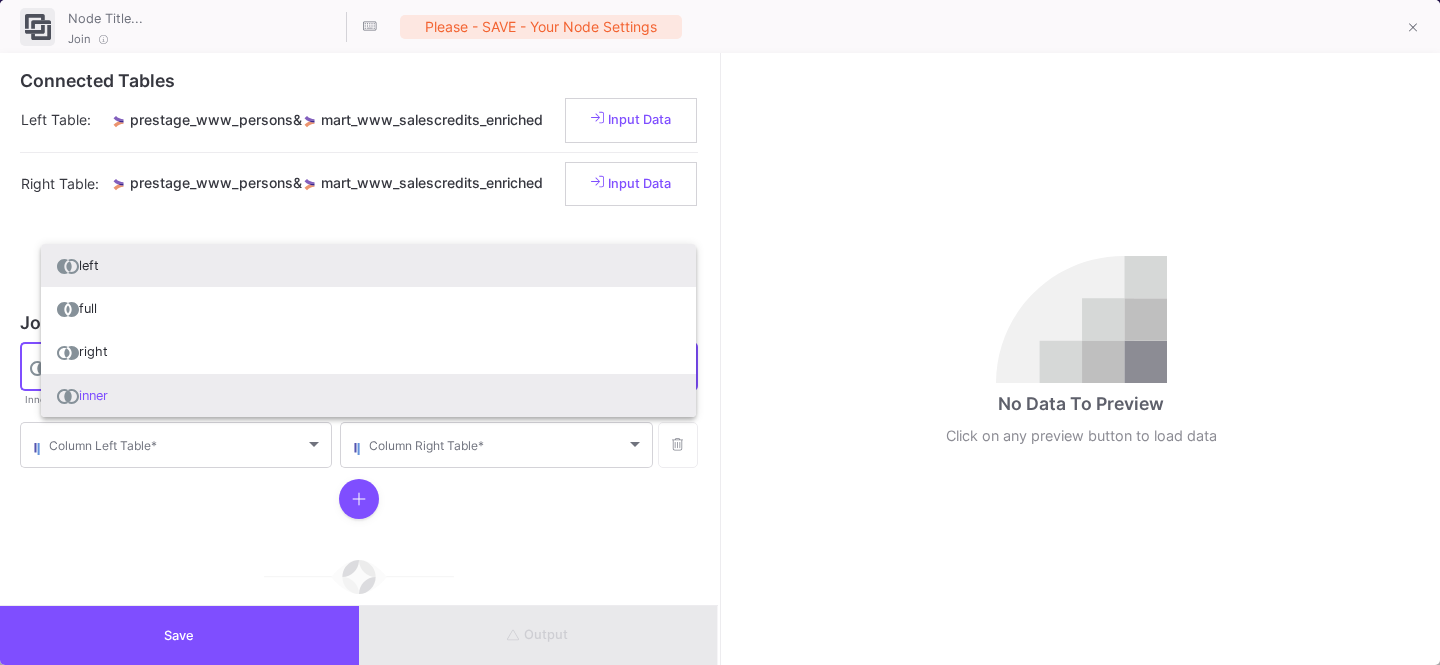 click on "left" at bounding box center [368, 265] 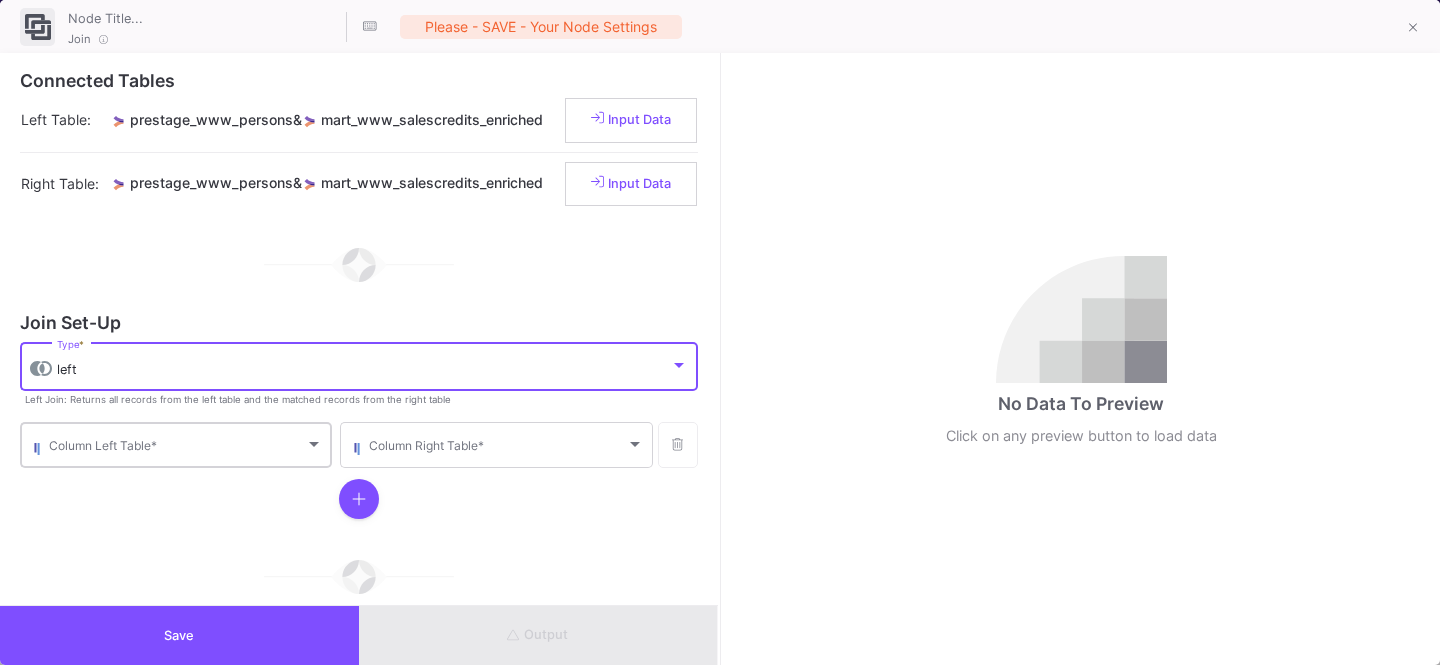 click at bounding box center (177, 448) 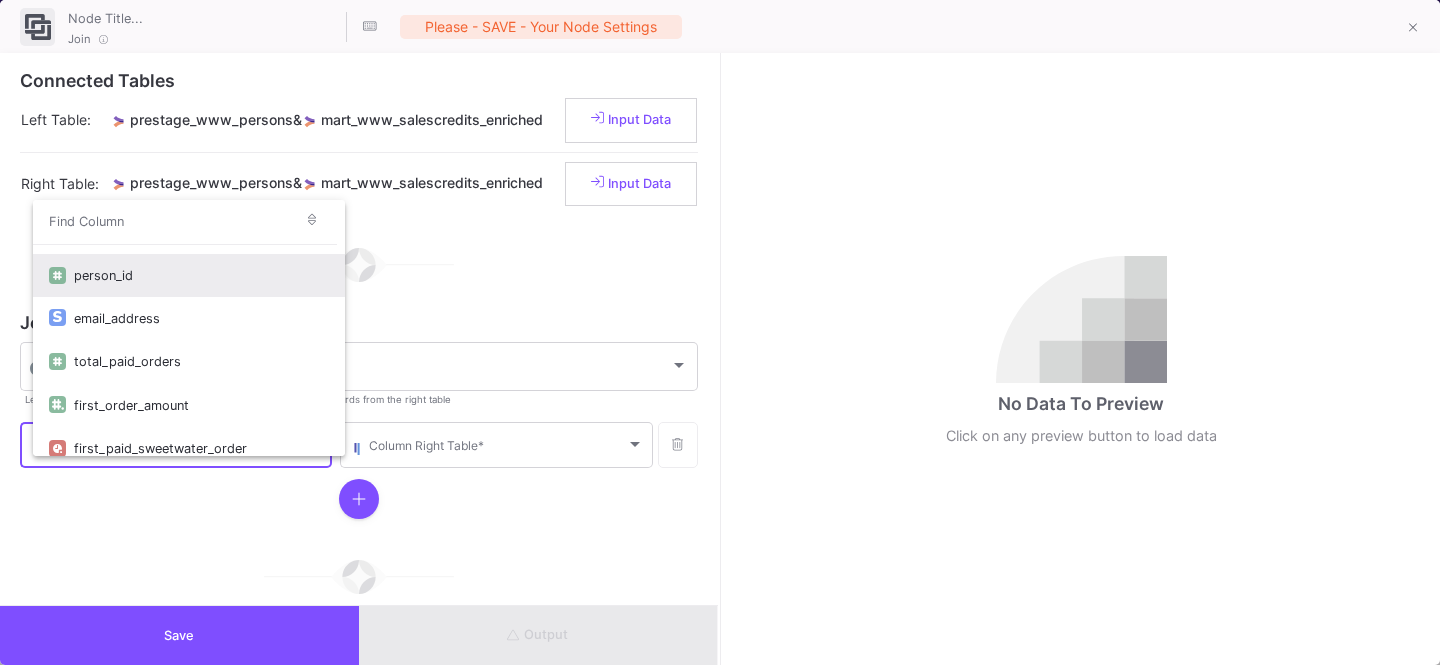 click on "person_id" at bounding box center [201, 275] 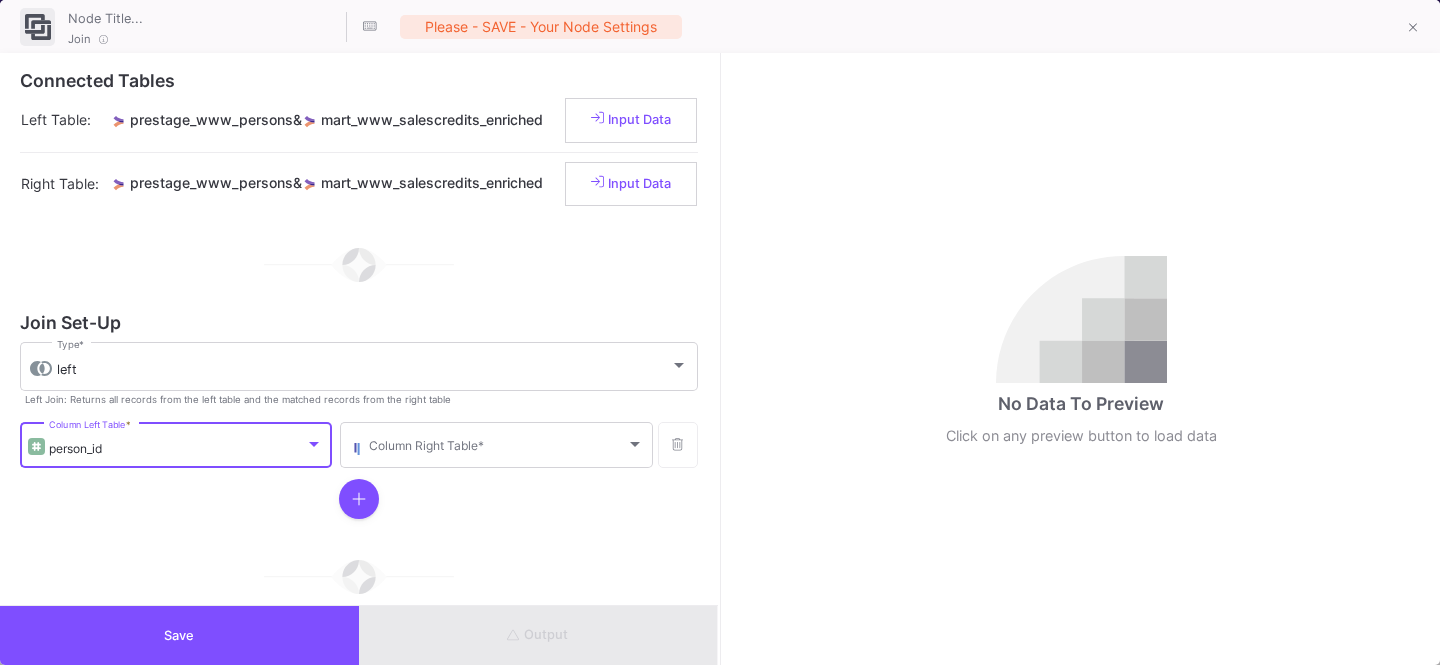 scroll, scrollTop: 259, scrollLeft: 0, axis: vertical 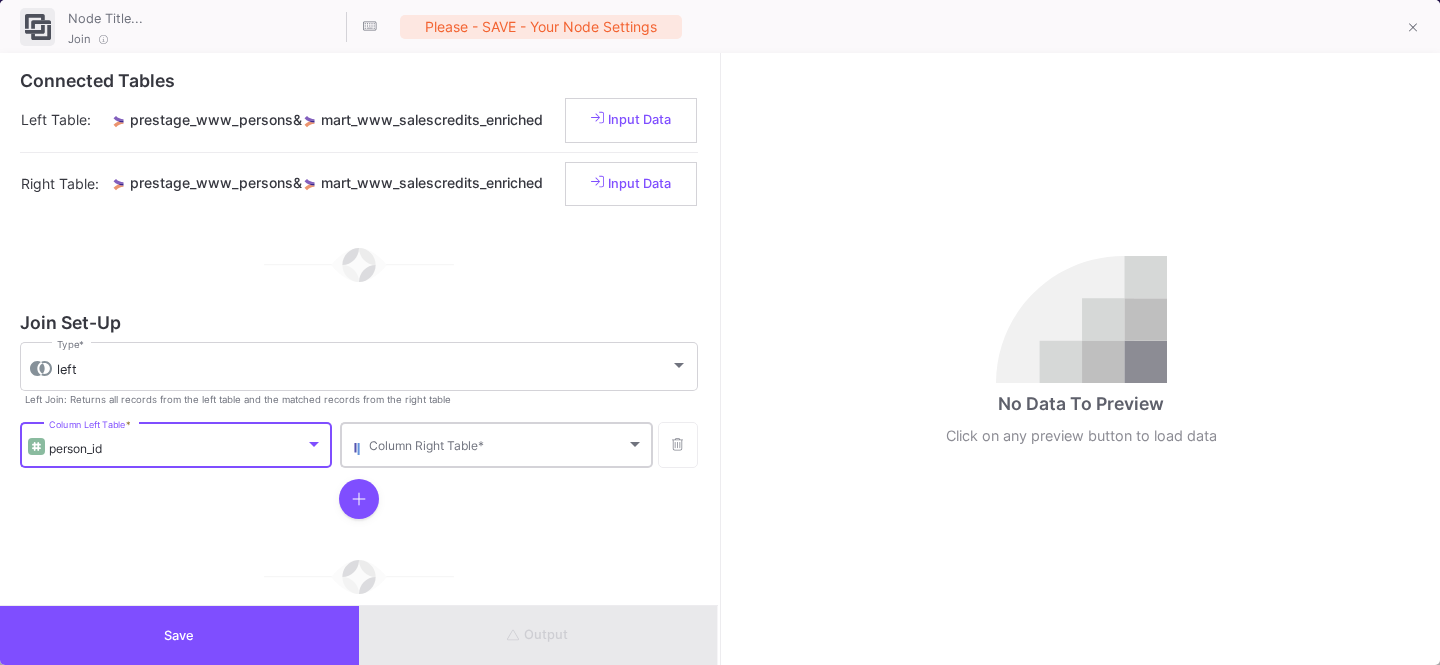 click on "Column Right Table   *" at bounding box center (506, 443) 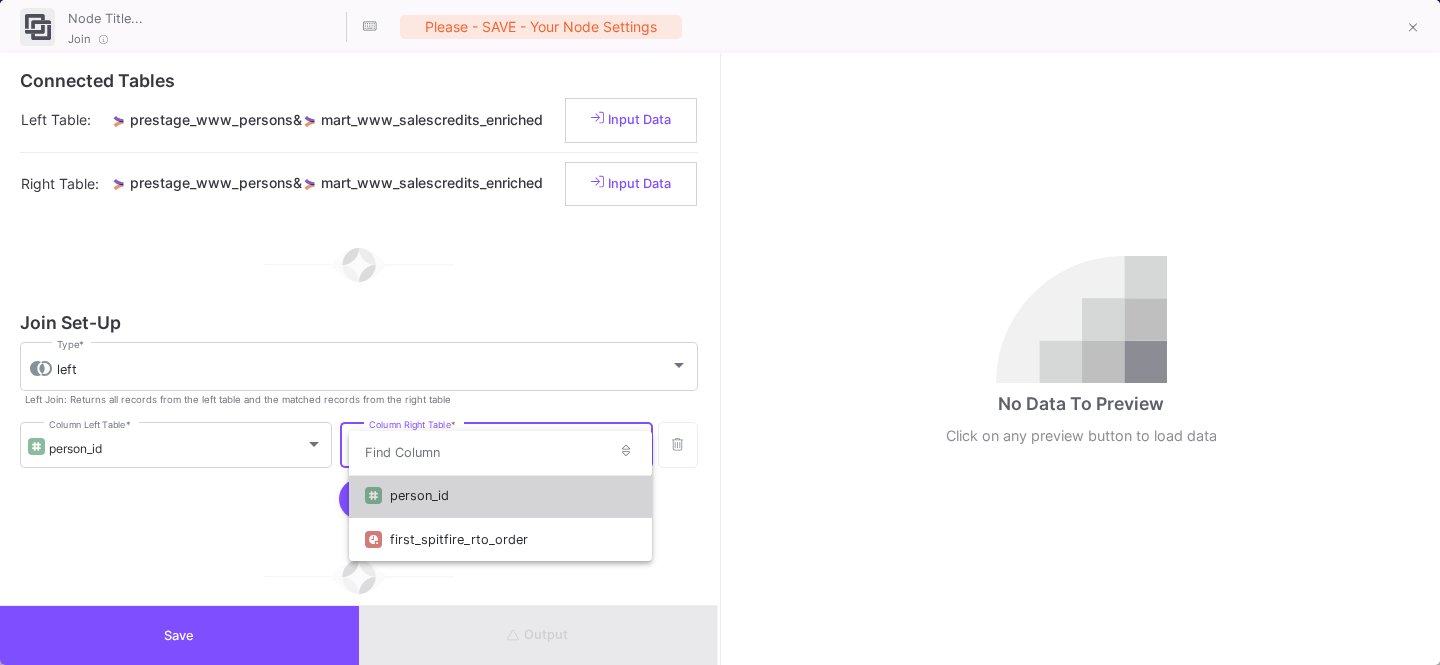 click on "person_id" at bounding box center (512, 495) 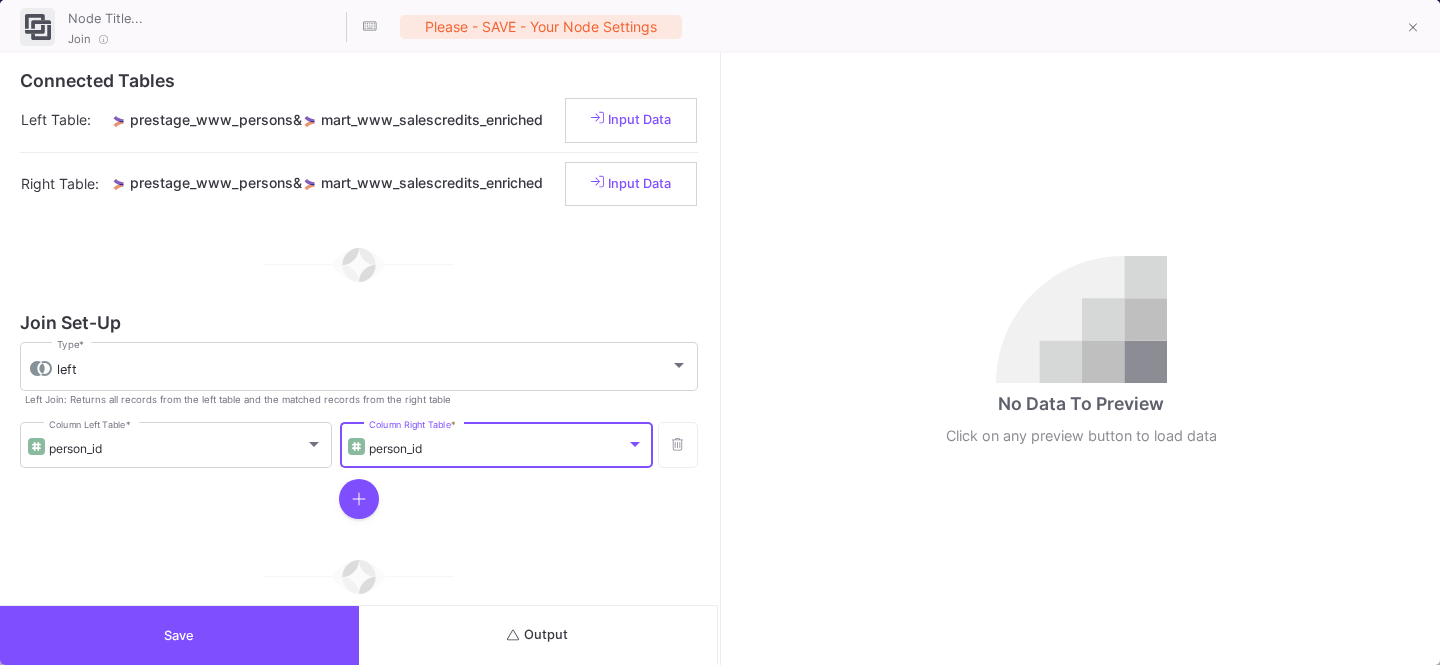 click on "Save" at bounding box center [179, 635] 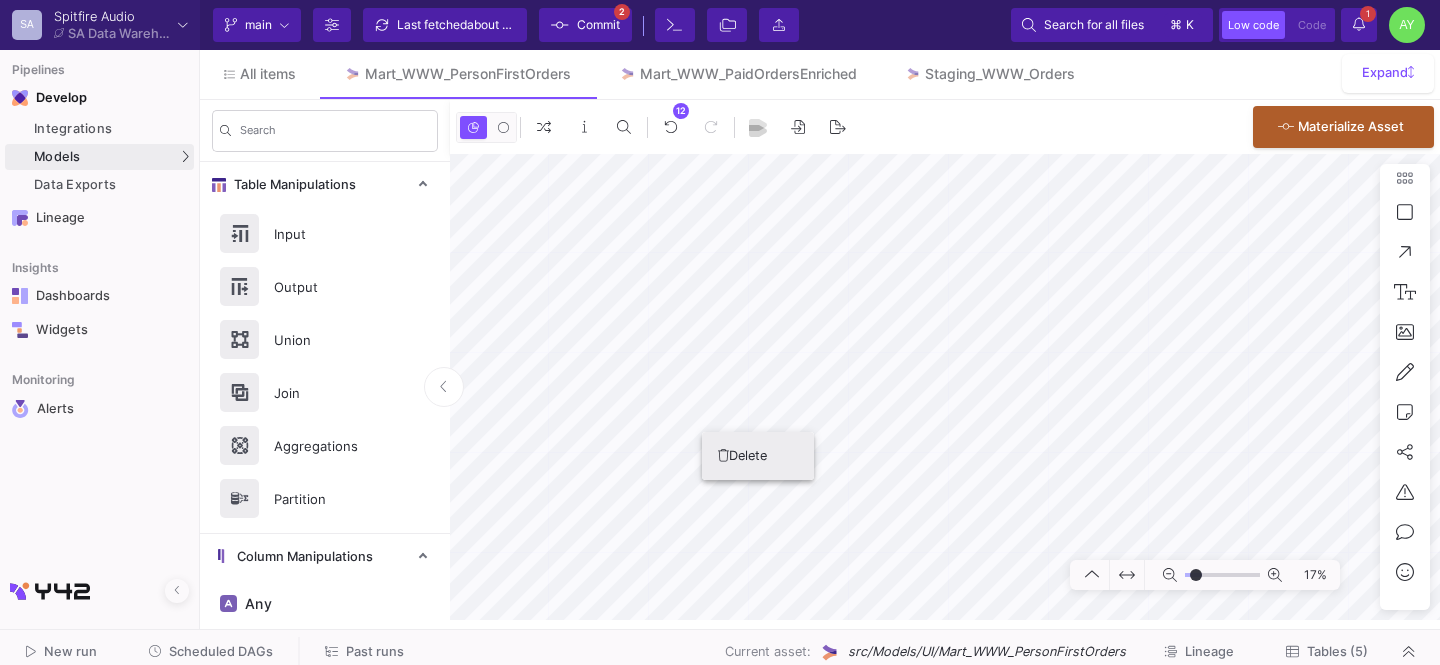 click on "Delete" at bounding box center (758, 456) 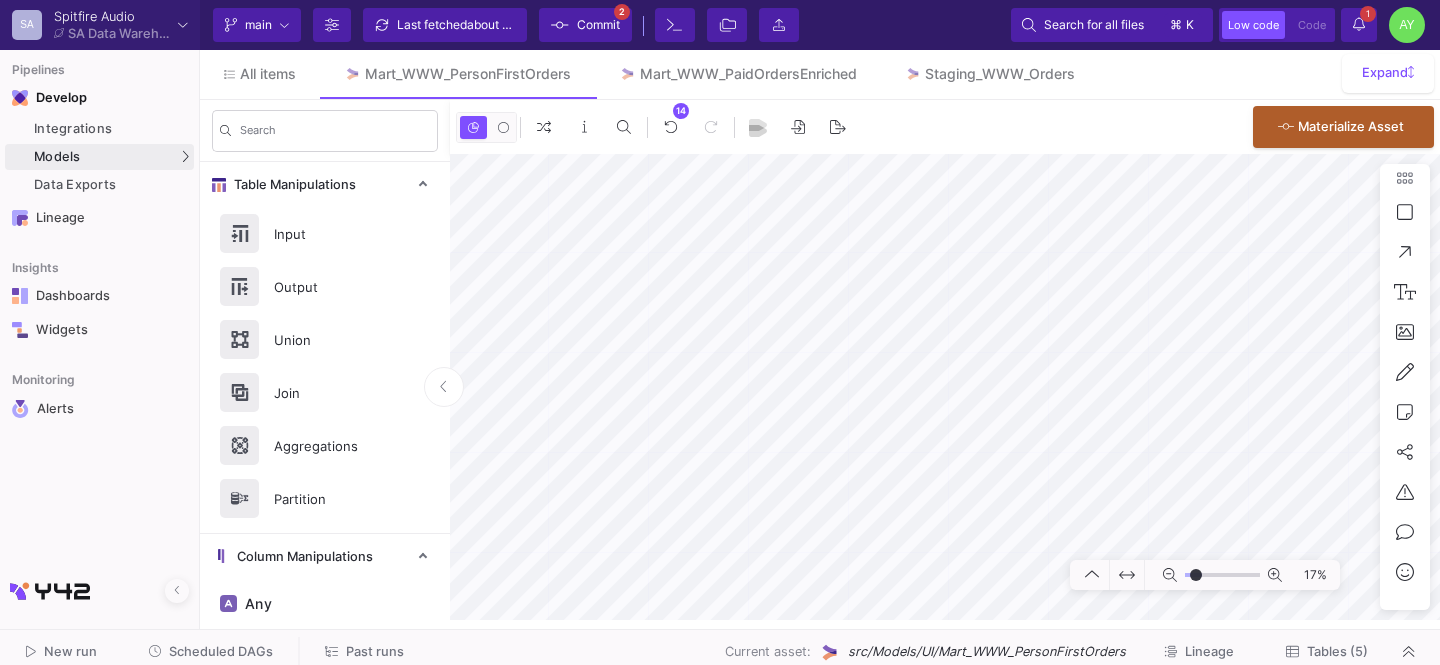 type on "-23" 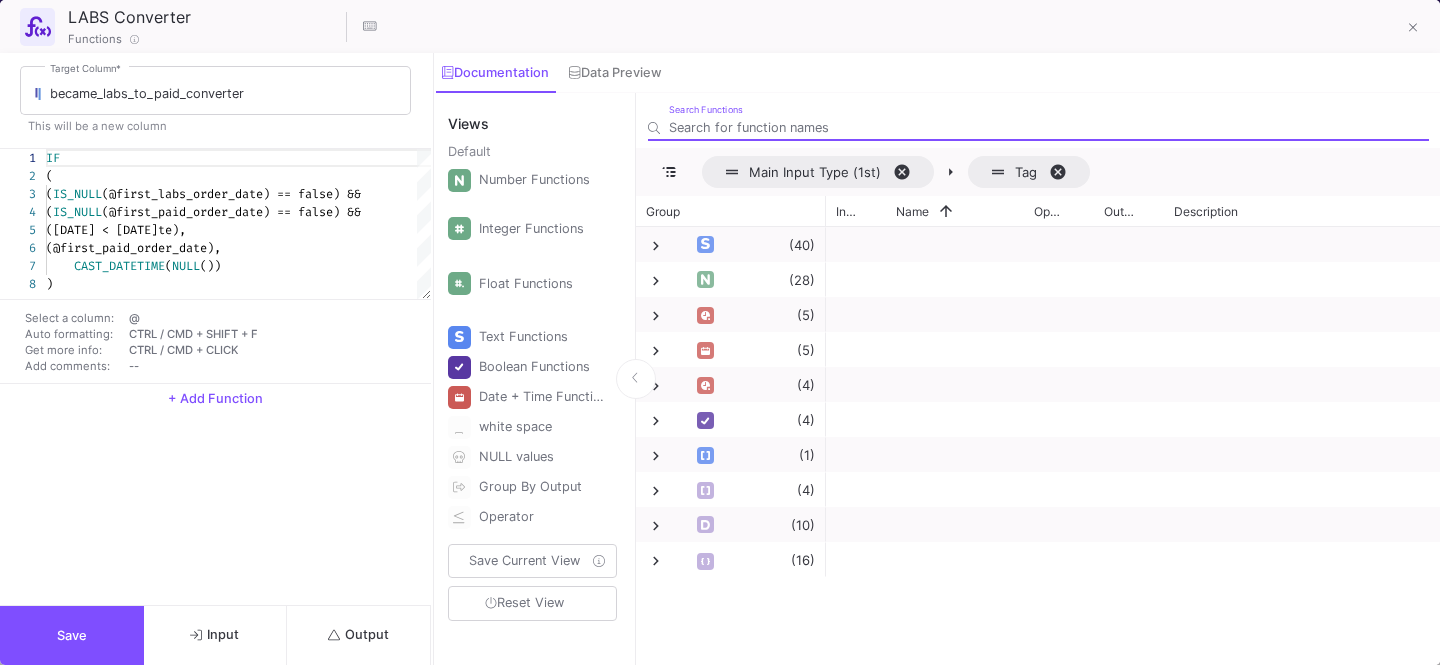 click on "Save" at bounding box center (72, 635) 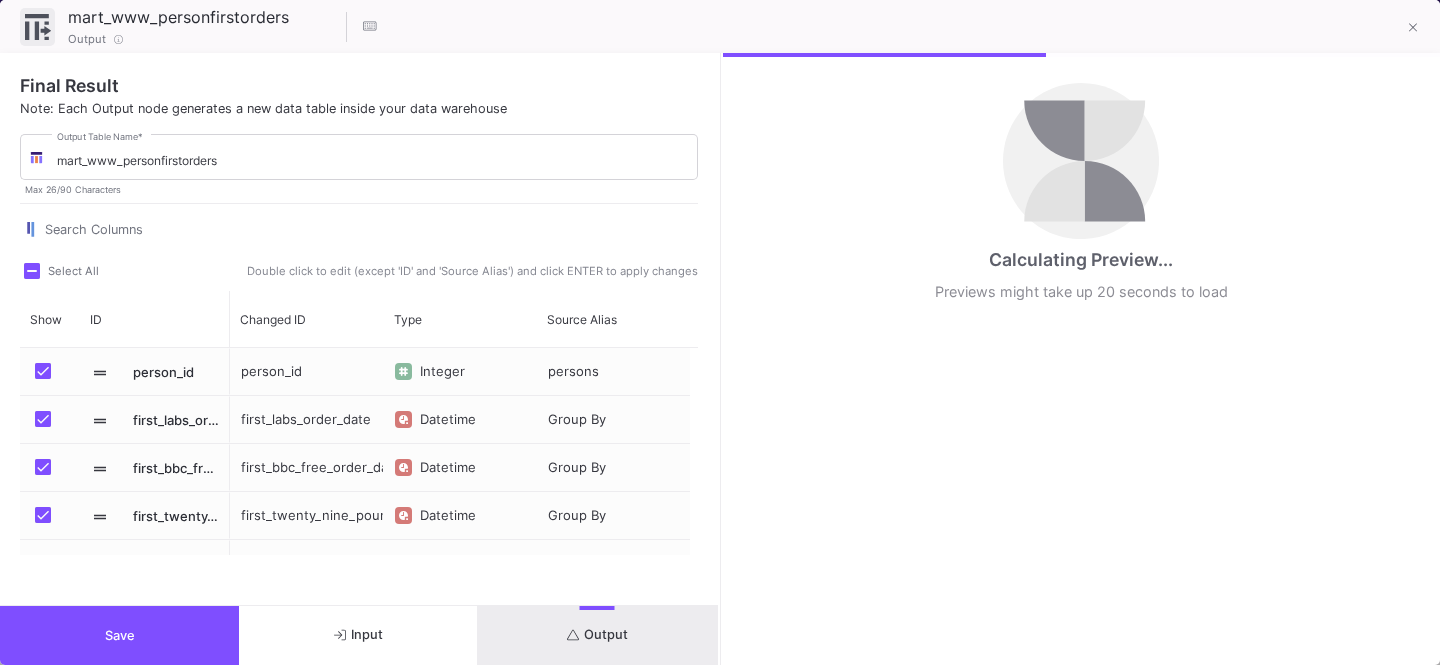 scroll, scrollTop: 657, scrollLeft: 0, axis: vertical 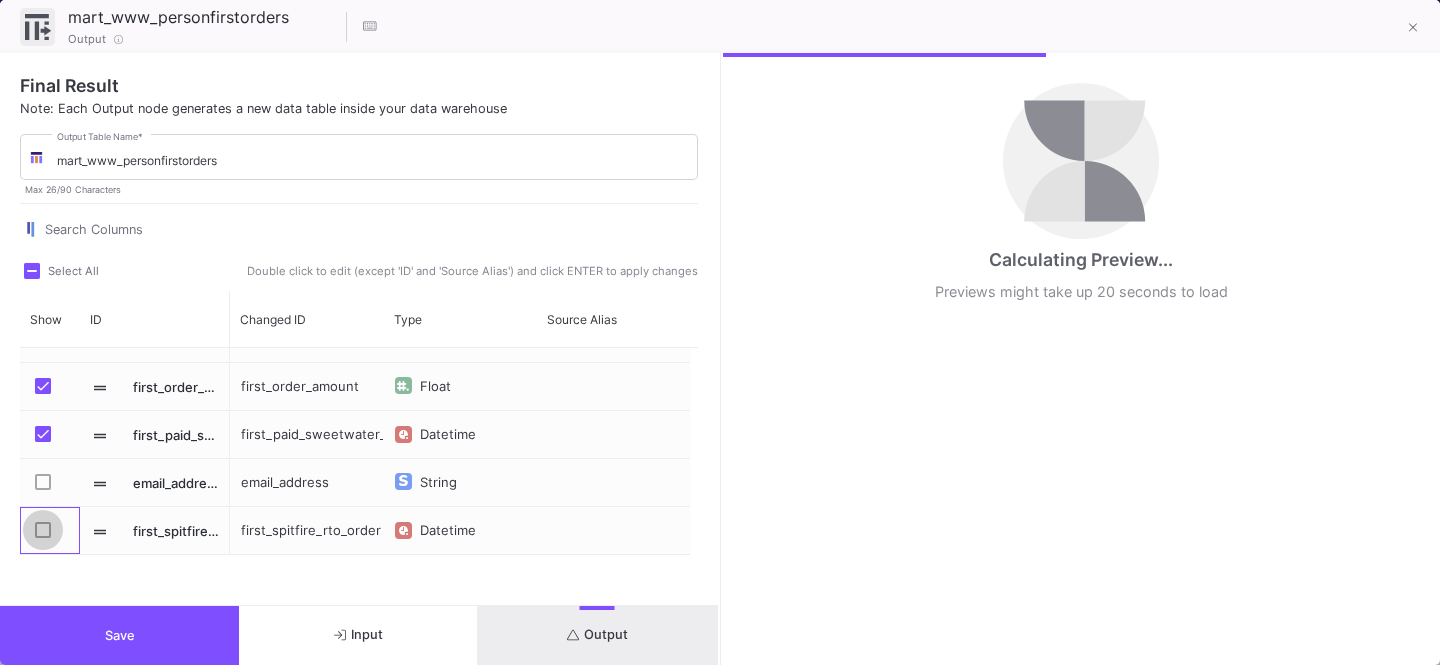 click at bounding box center [43, 530] 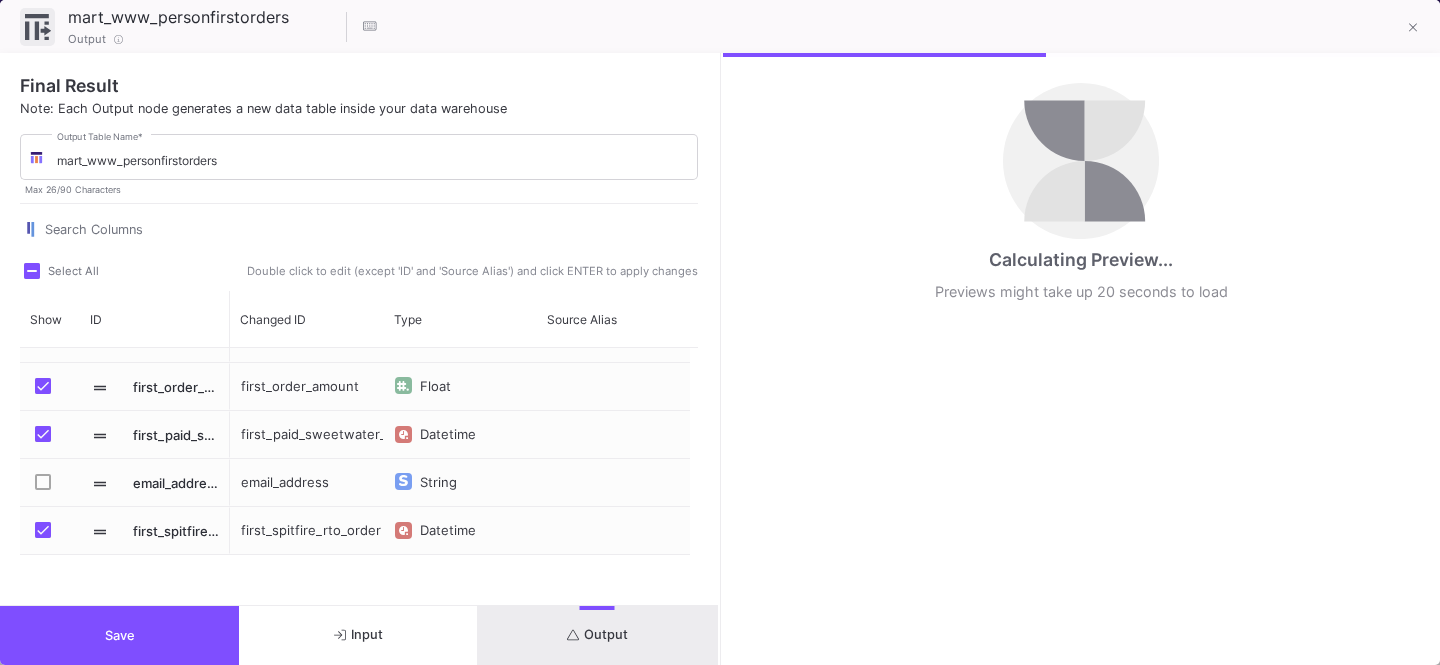 click on "Save" at bounding box center (119, 635) 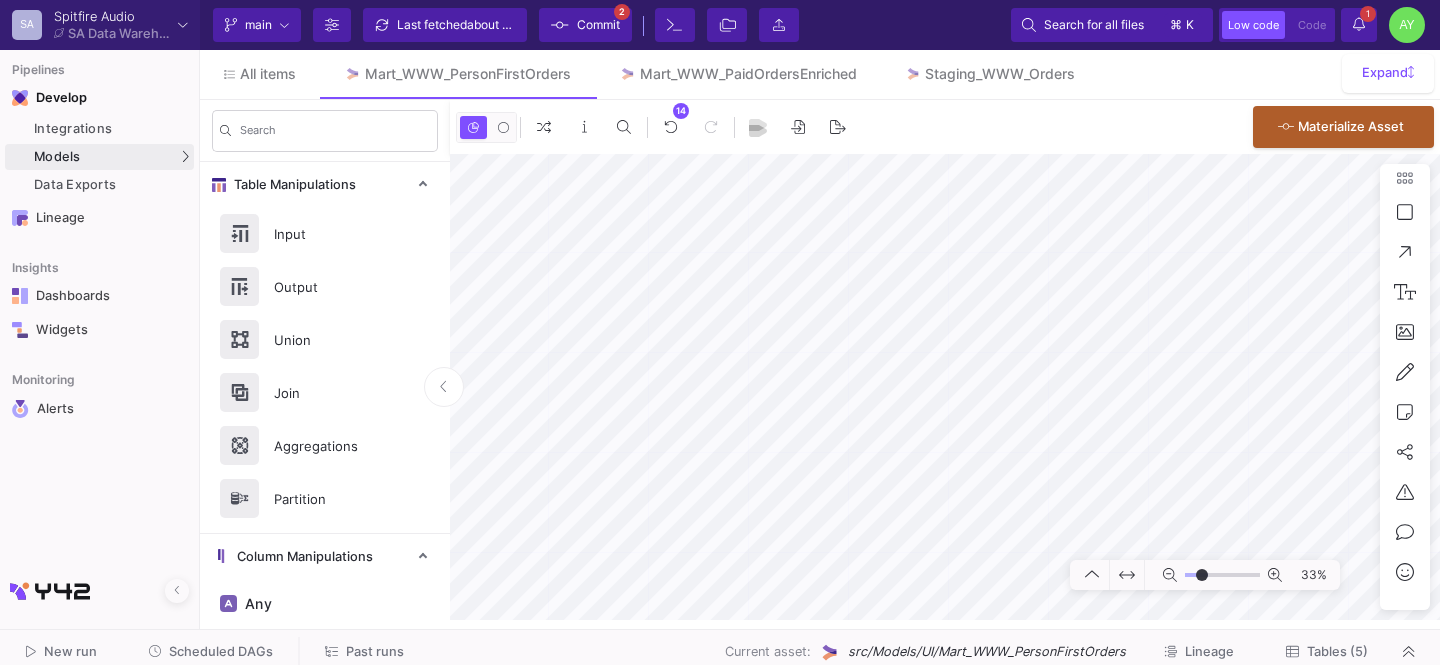 click 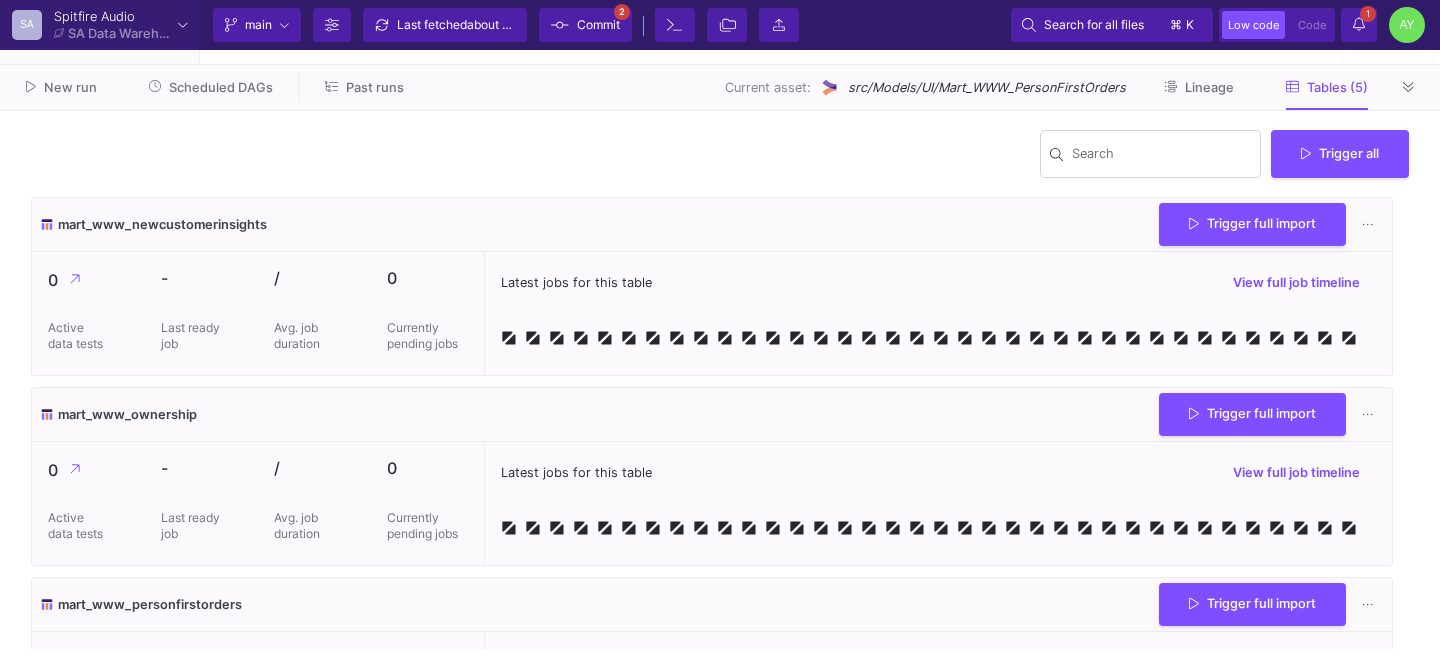 click on "Commit" 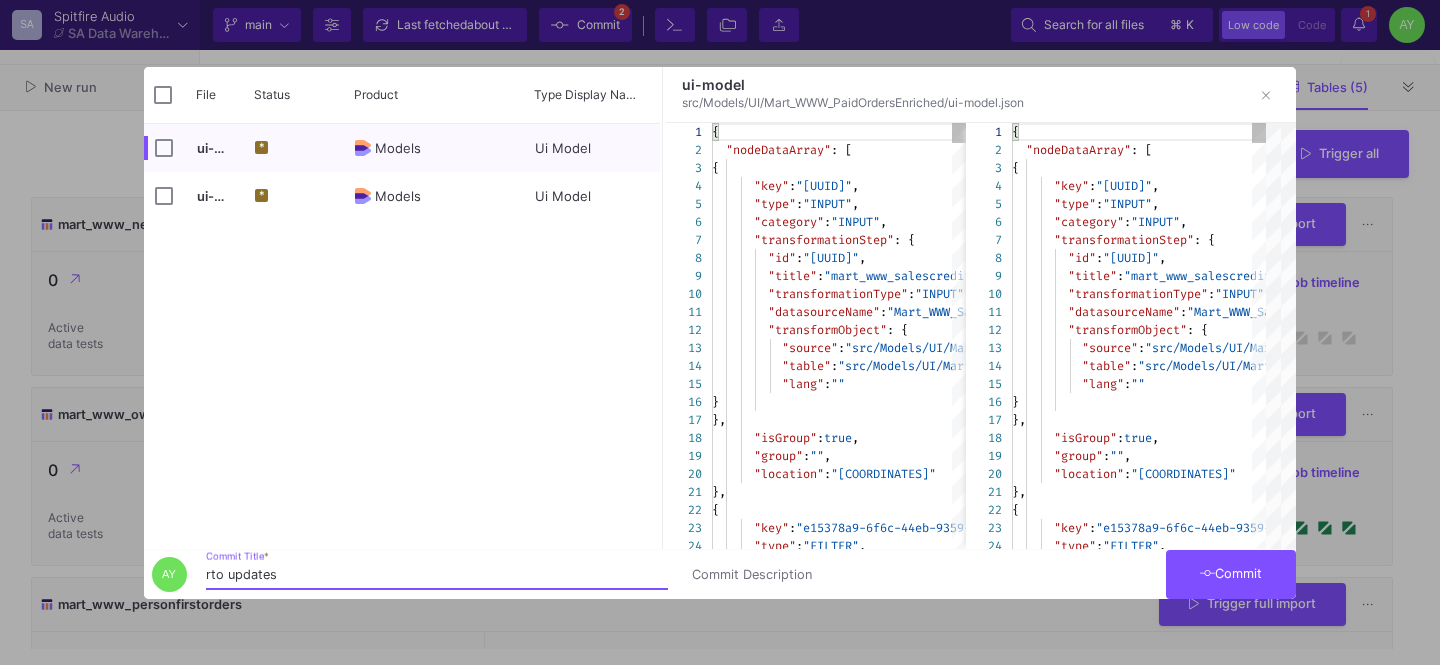 type on "rto updates" 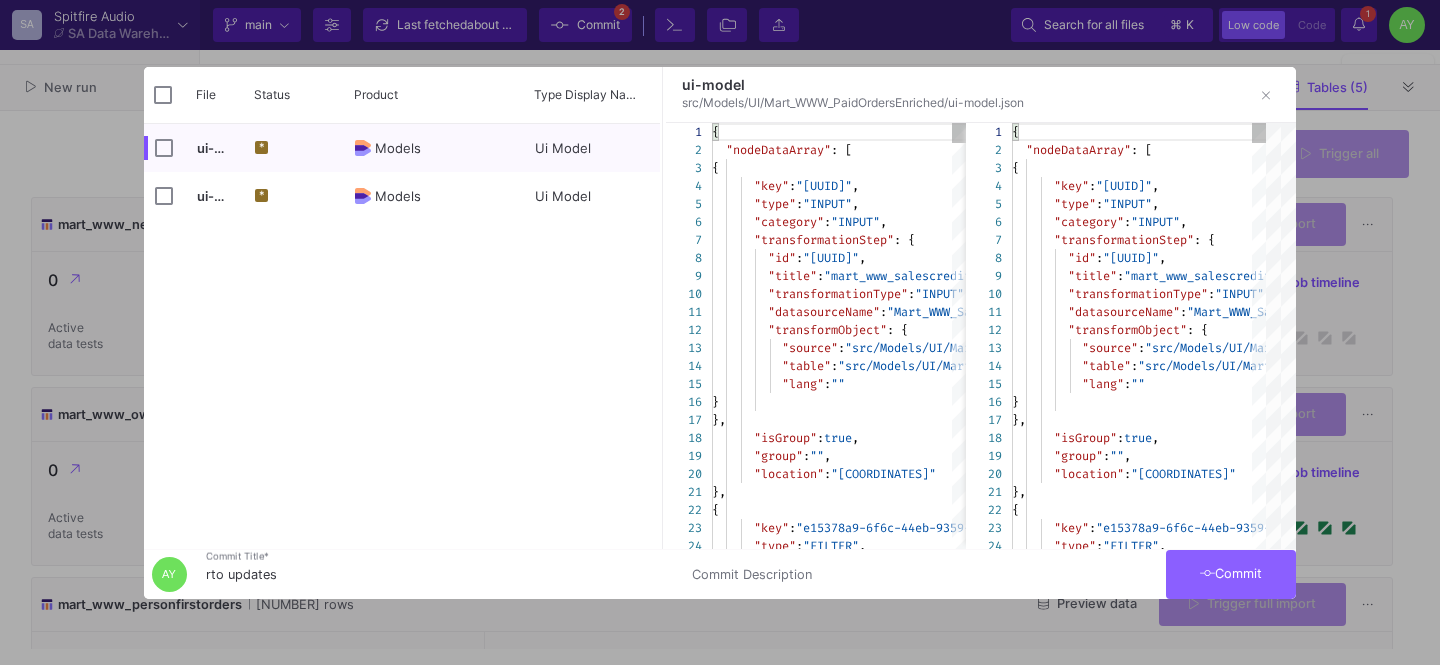 click on "Commit" at bounding box center [1231, 573] 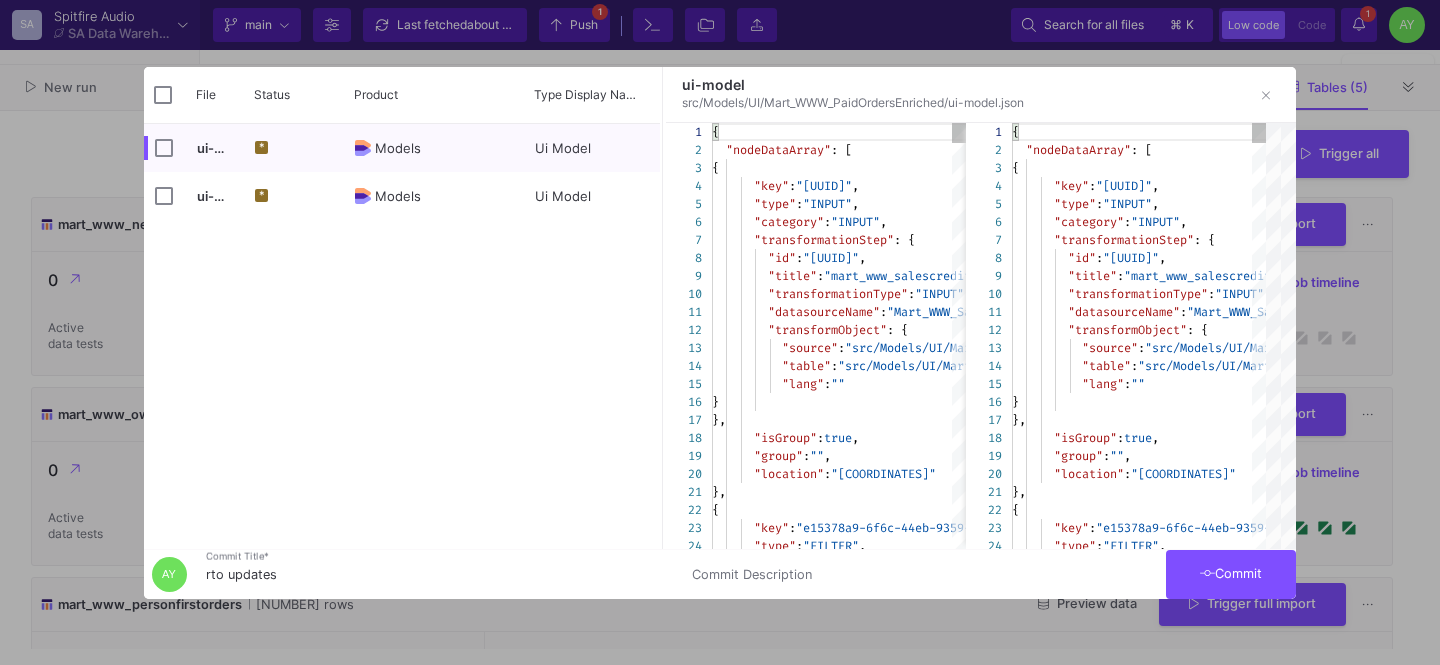 click on "Commit" at bounding box center [1231, 573] 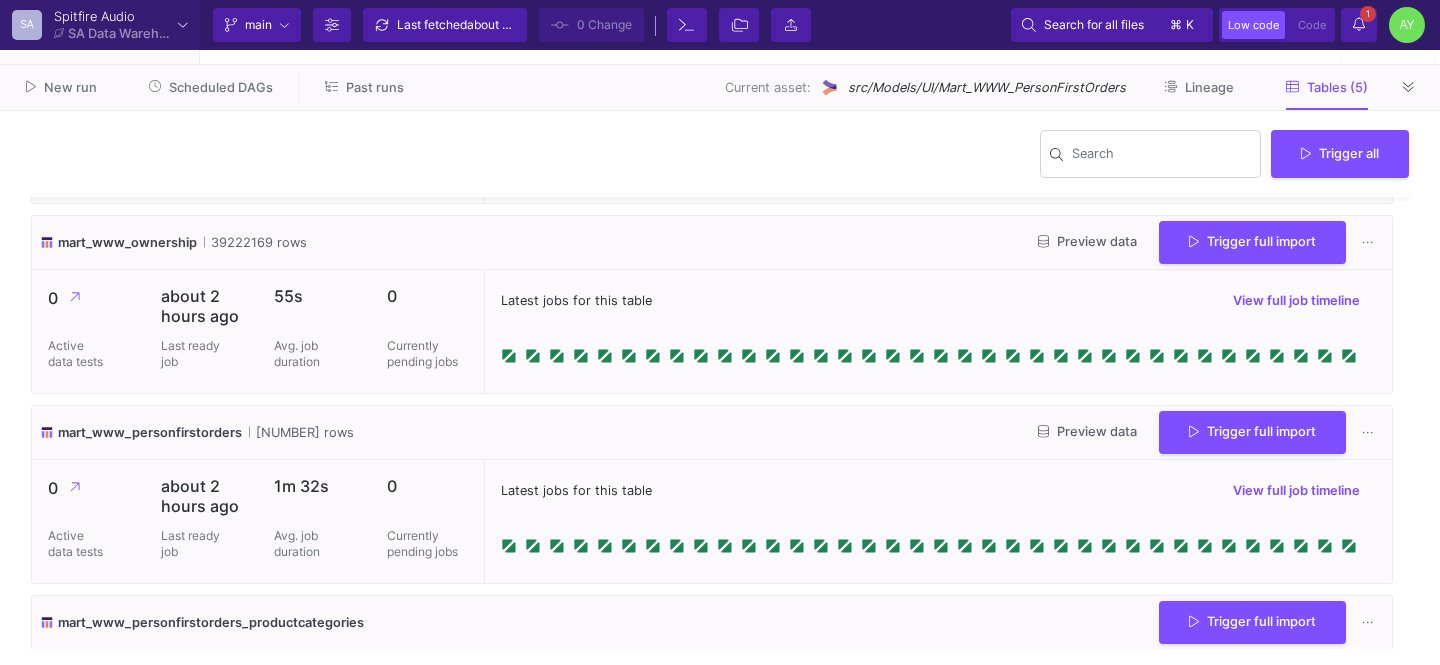 scroll, scrollTop: 266, scrollLeft: 0, axis: vertical 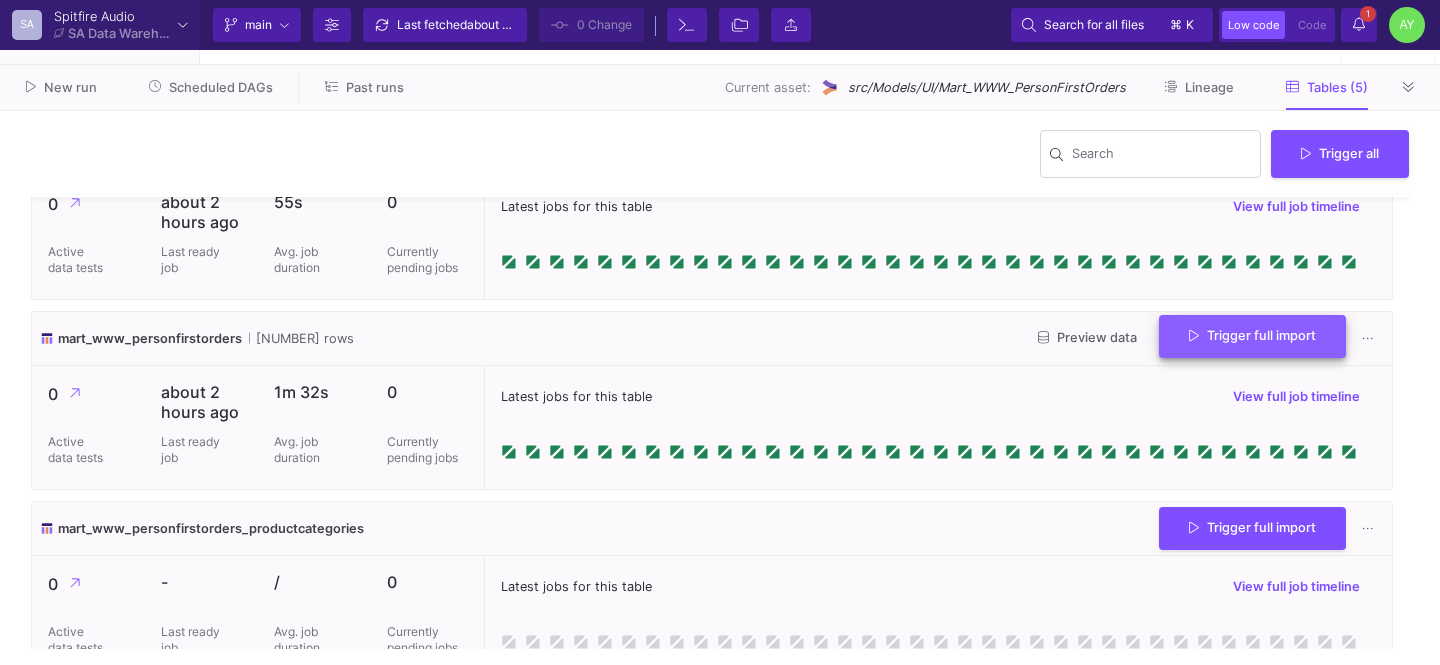 click 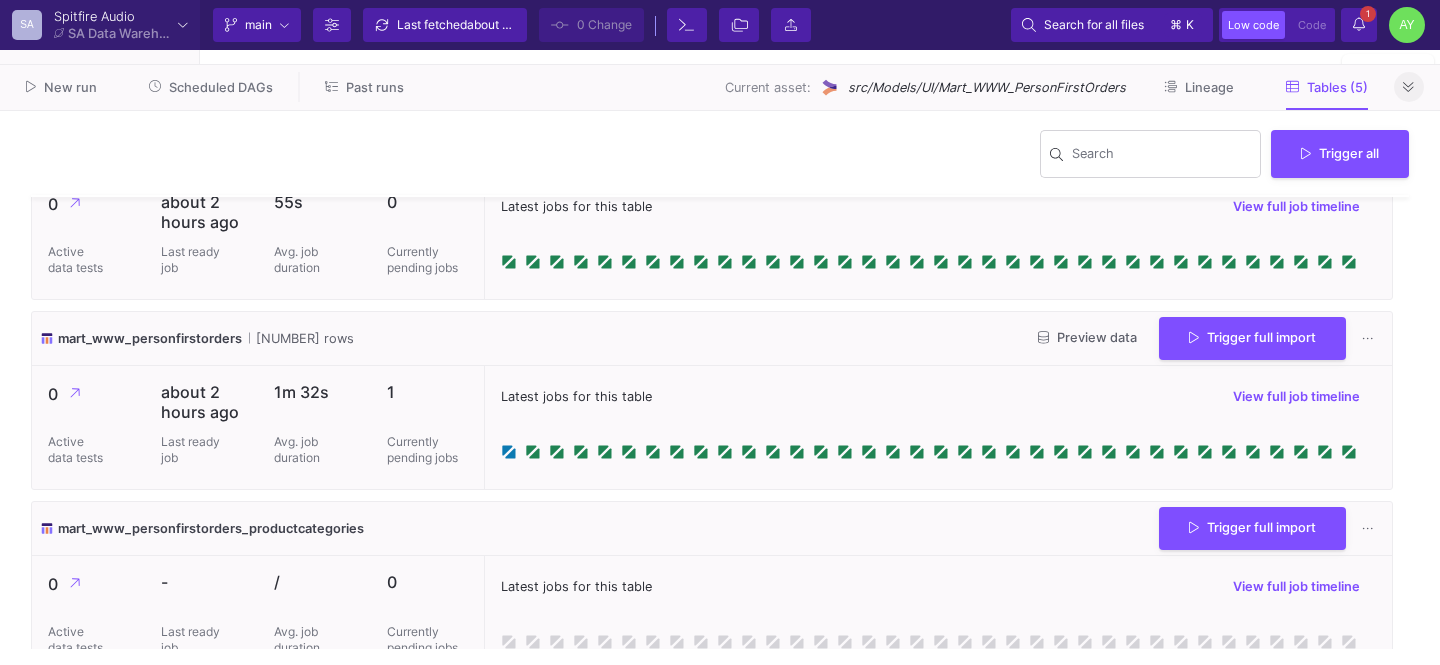 click 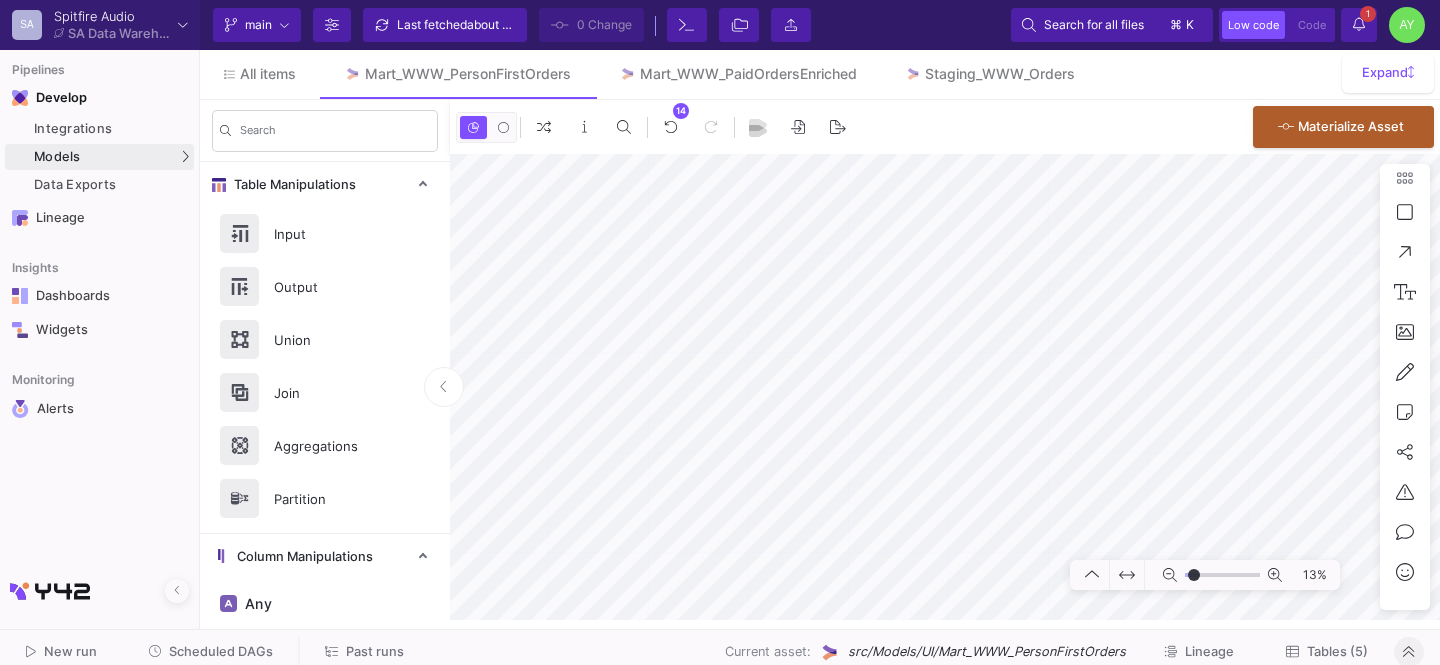 type on "-13" 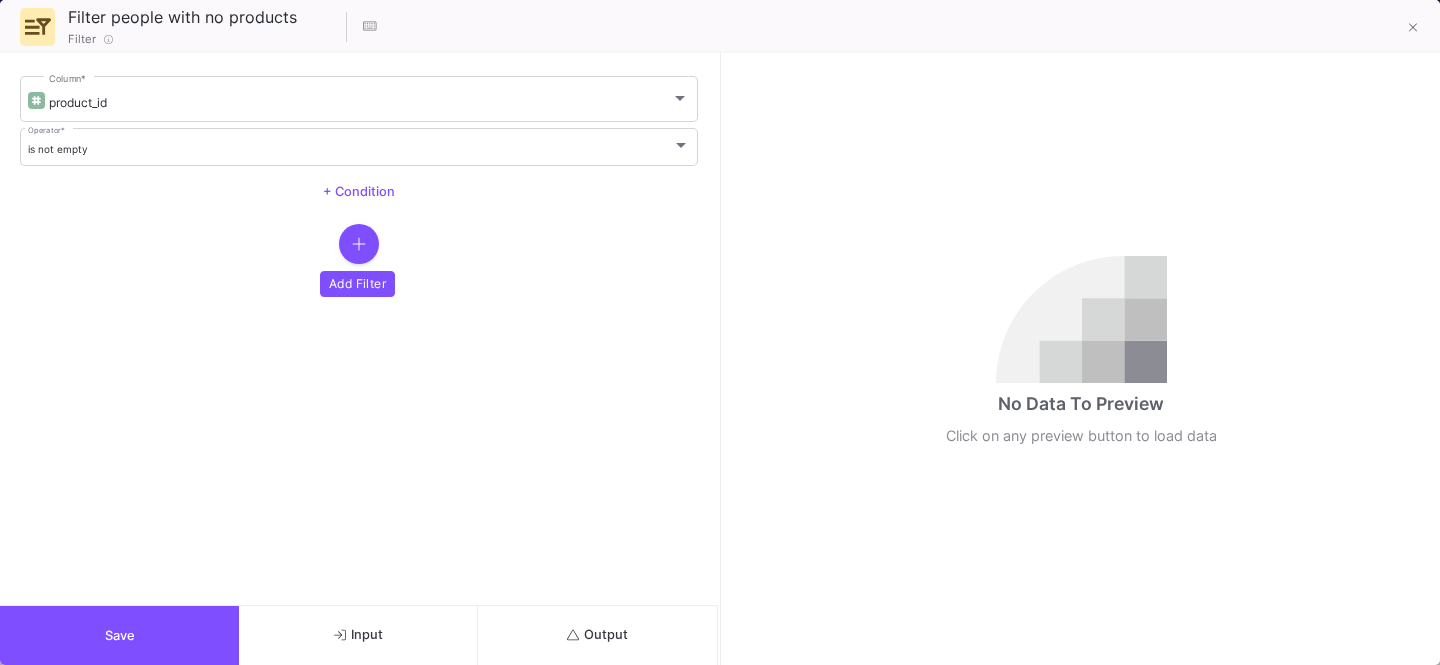 click 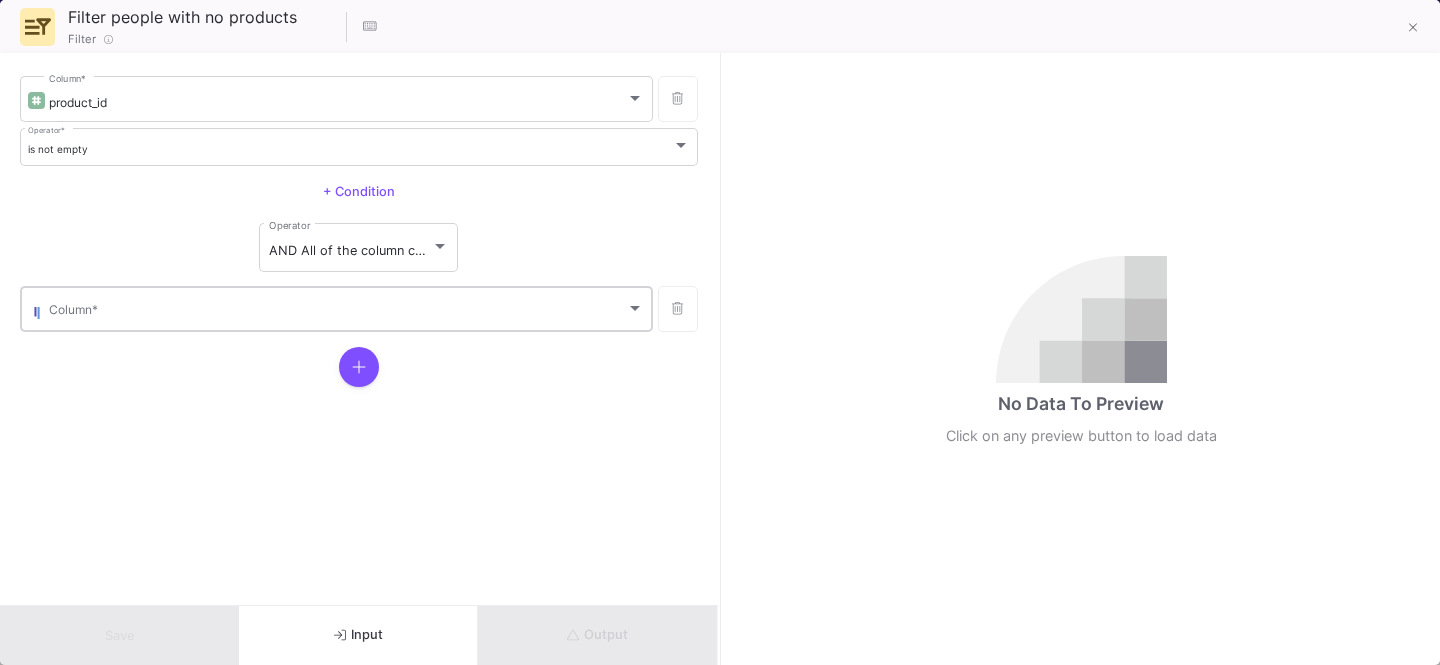 click at bounding box center [337, 312] 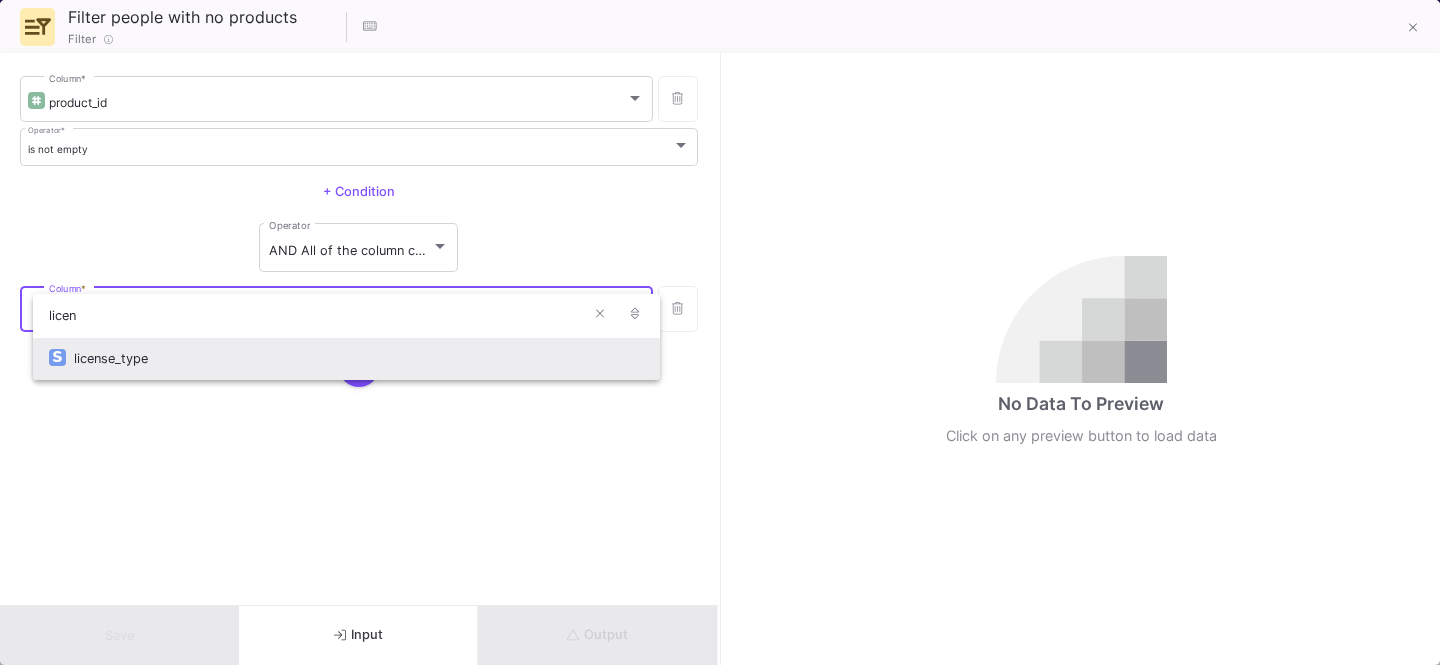type on "licen" 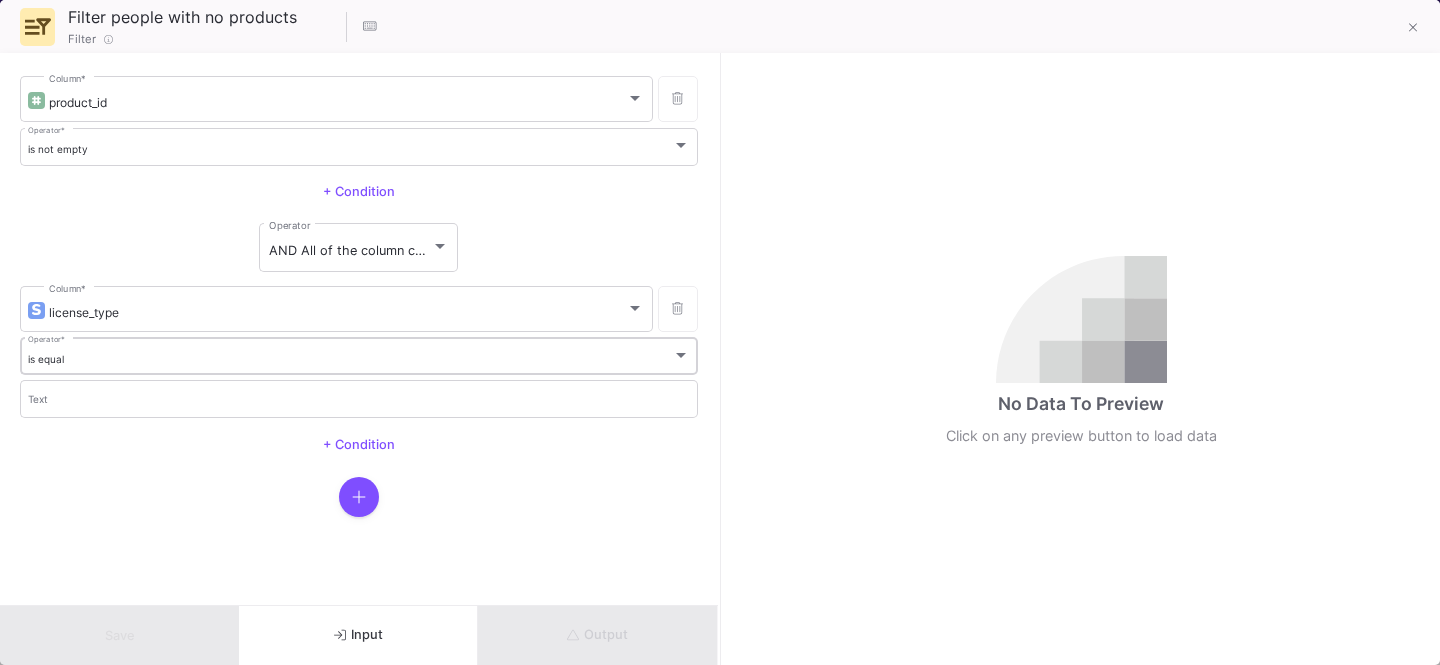click on "is equal" at bounding box center (350, 359) 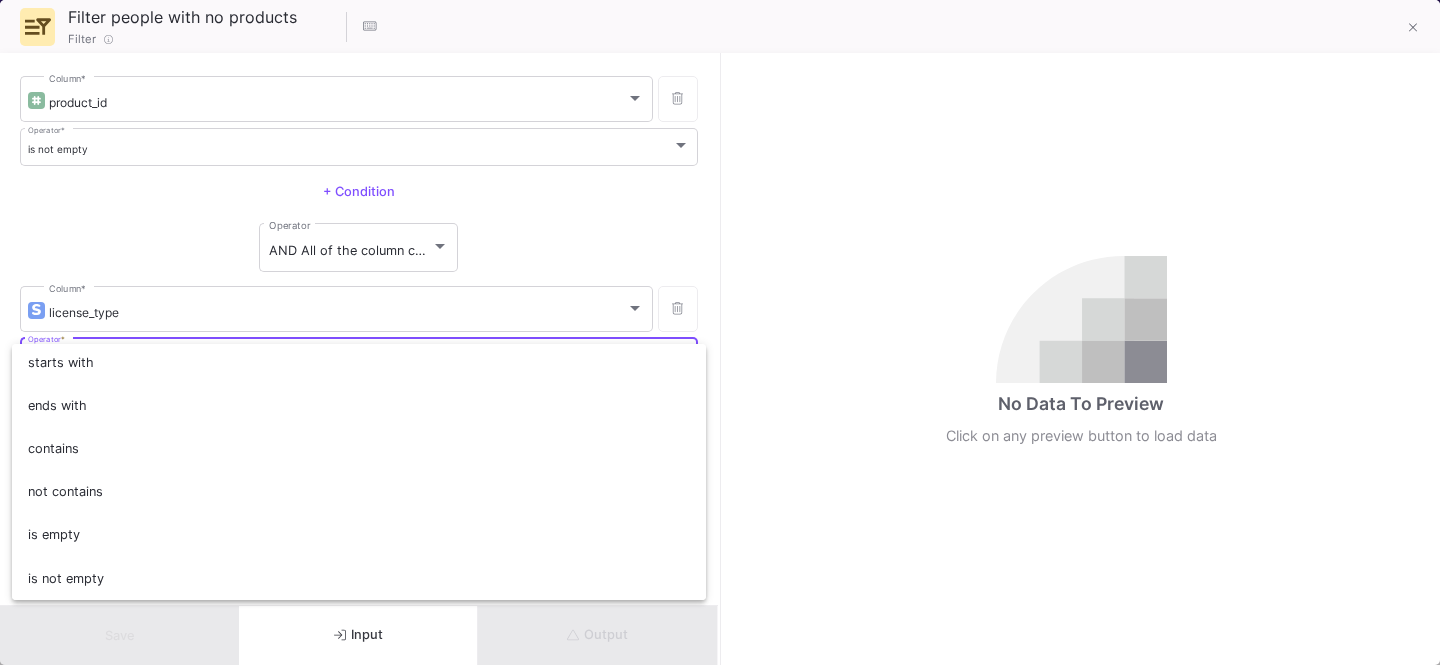 scroll, scrollTop: 0, scrollLeft: 0, axis: both 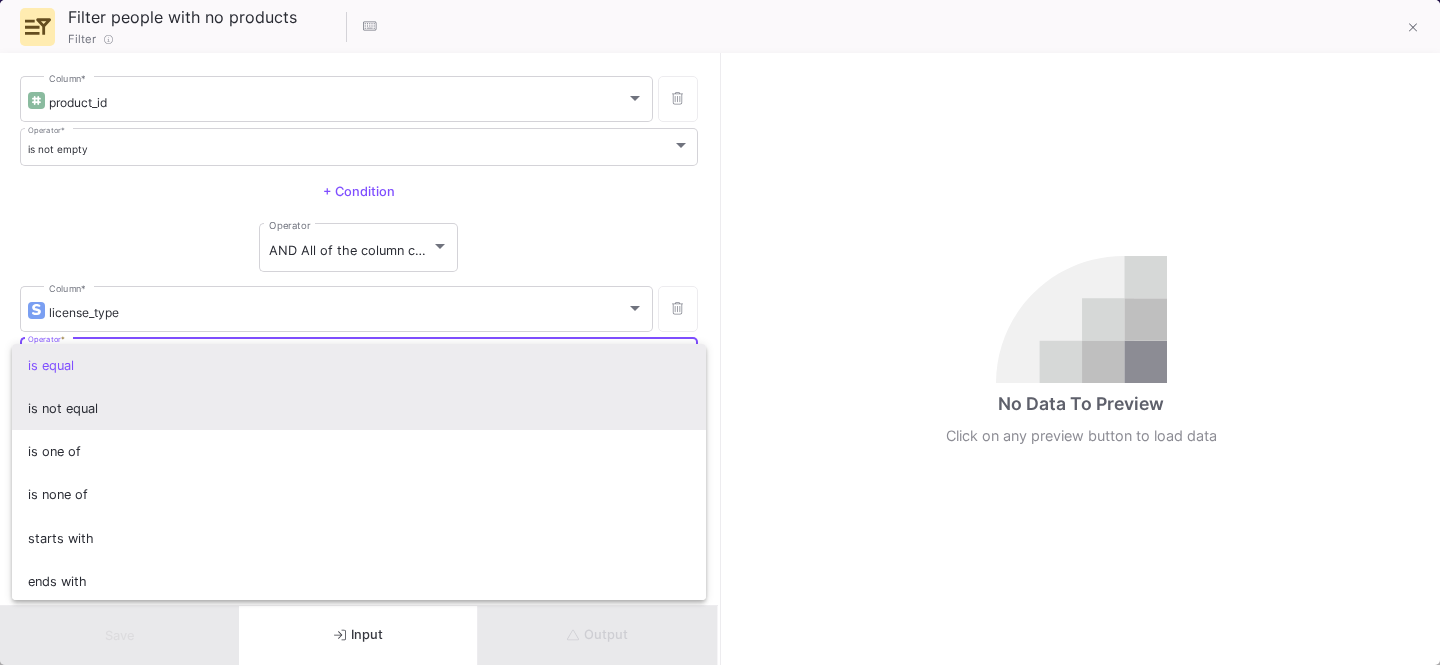 click on "is not equal" at bounding box center [359, 408] 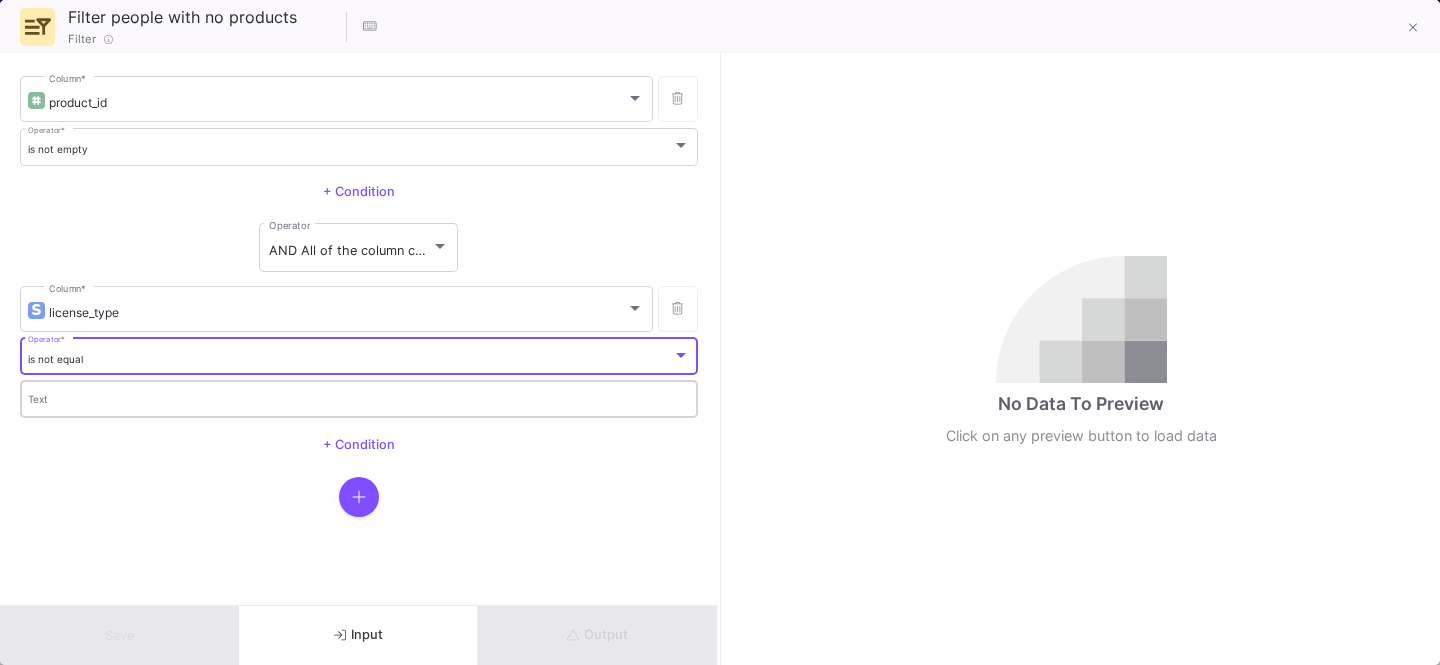 click on "Text" at bounding box center [359, 402] 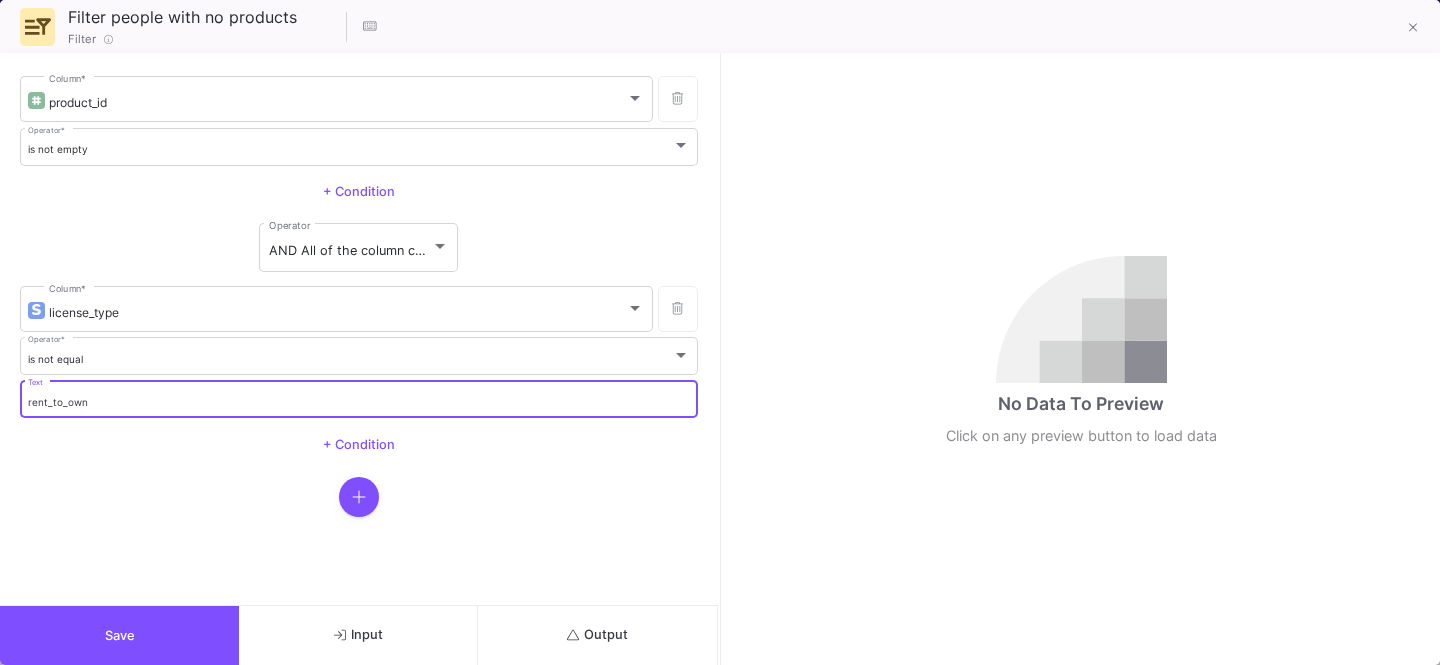 type on "rent_to_own" 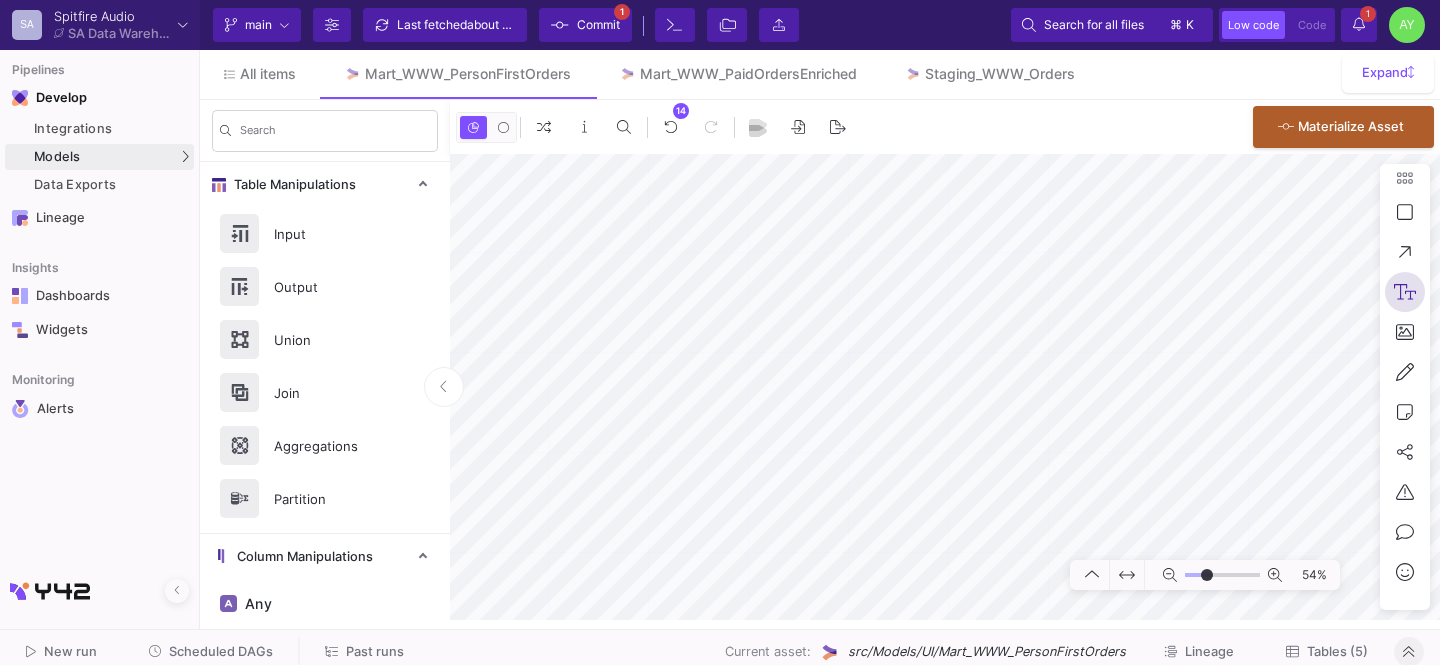 click 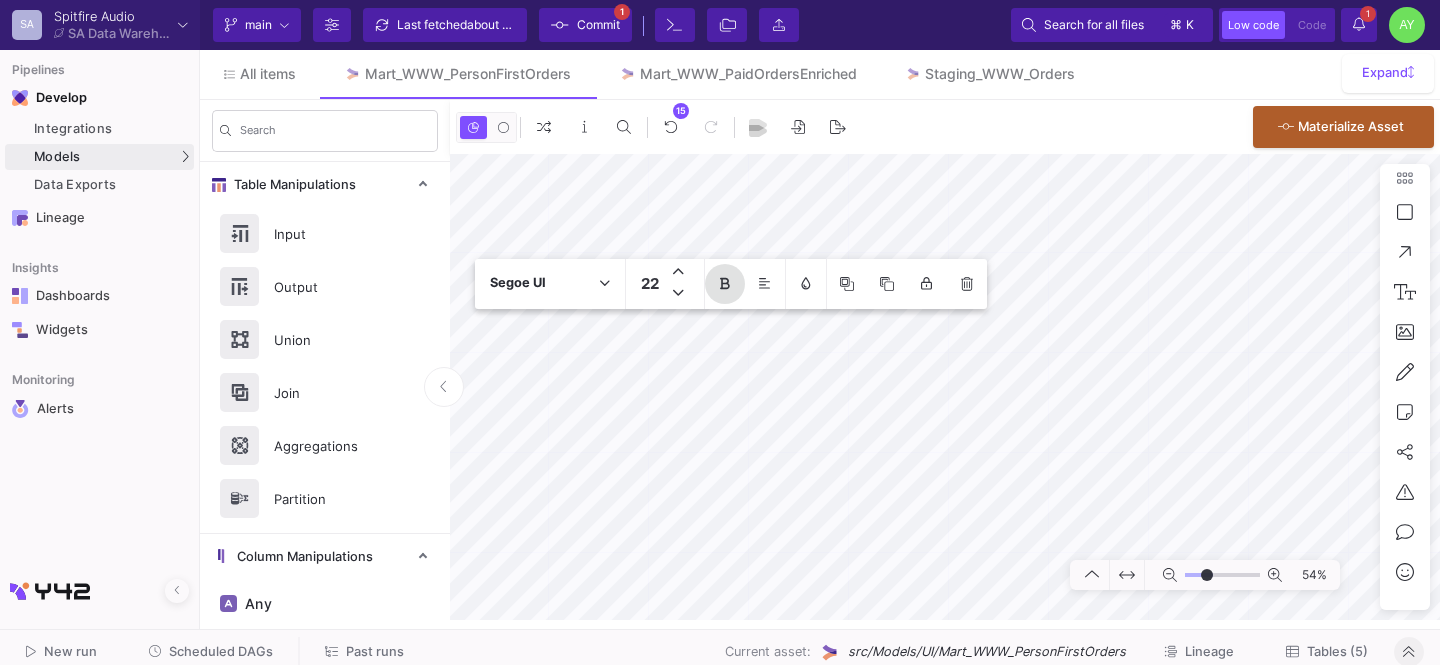 click 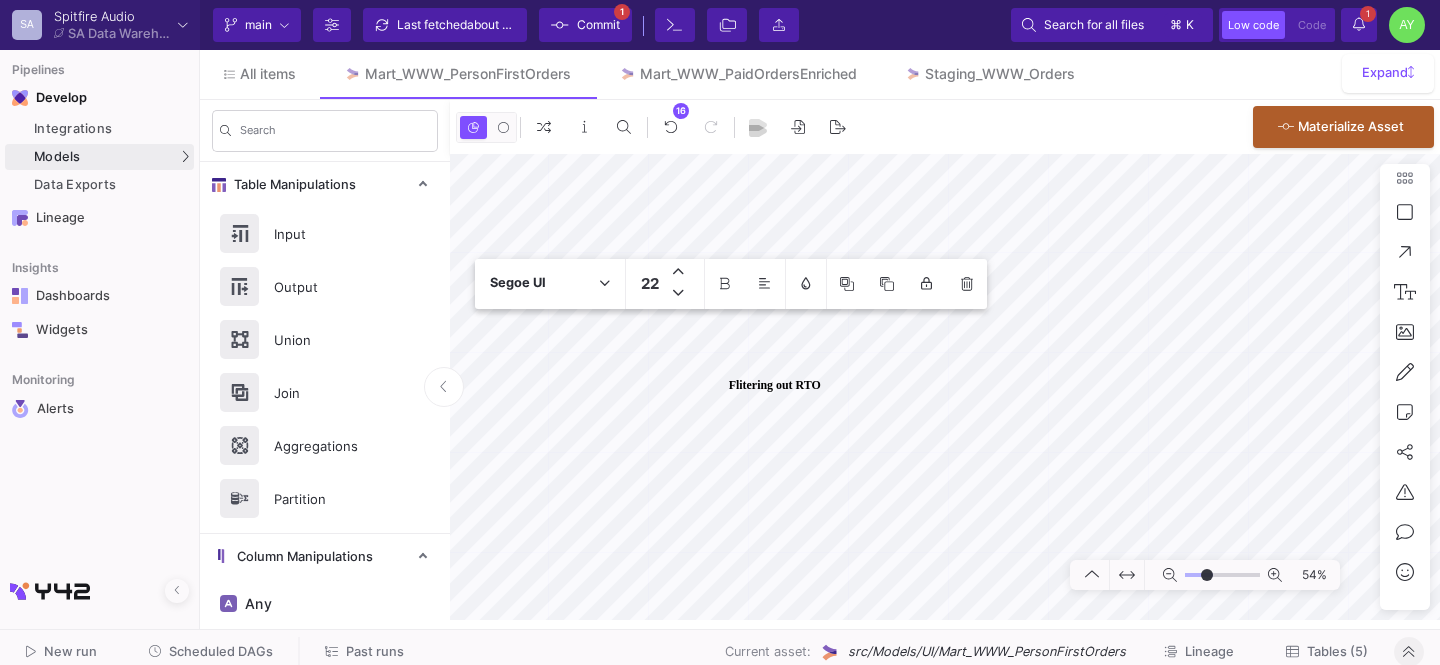 click on "Flitering out RTO" at bounding box center (775, 392) 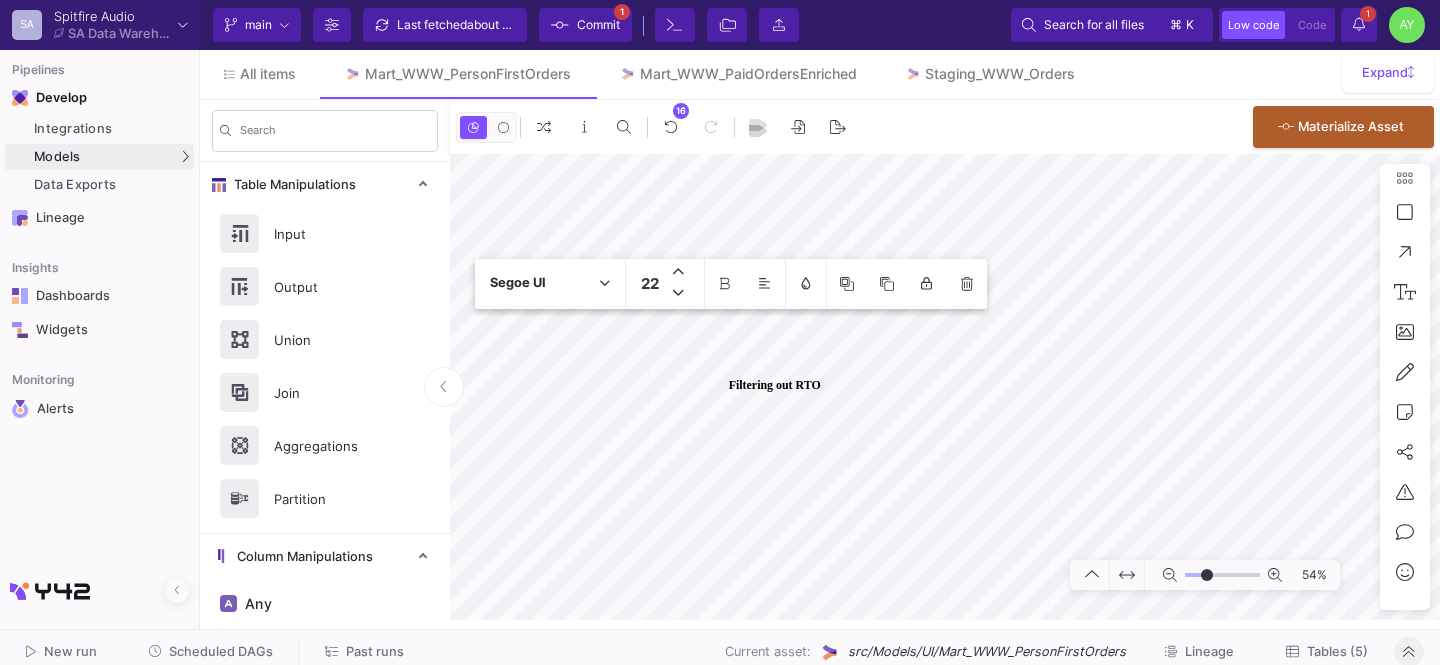 click on "Filtering out RTO" at bounding box center (775, 392) 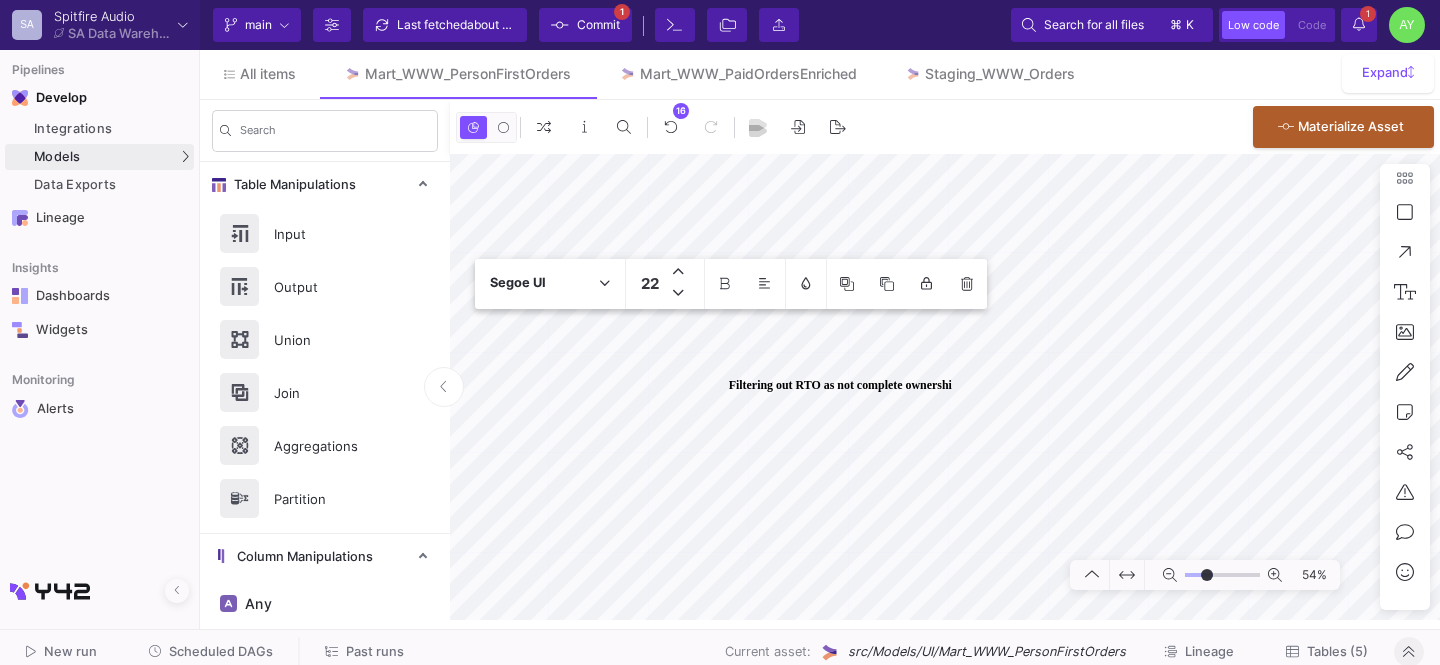 type on "Filtering out RTO as not complete ownership" 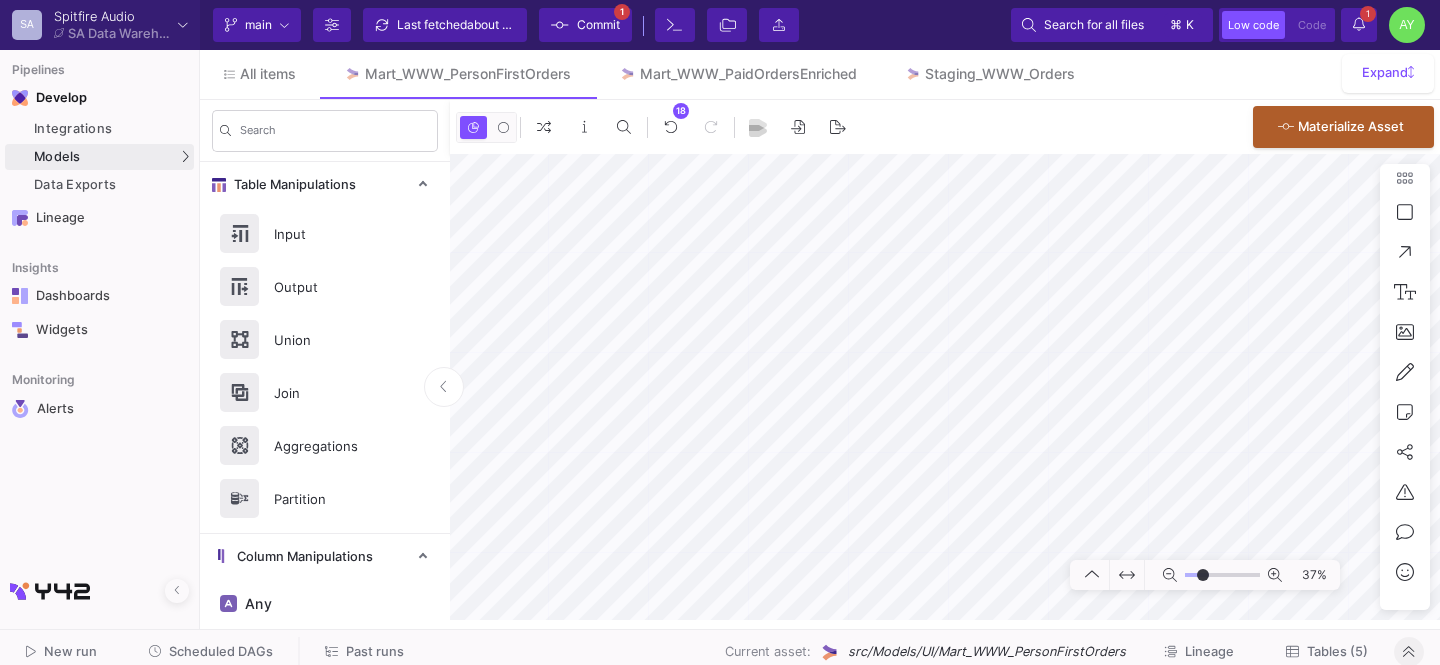 click on "1 1 Notifications" 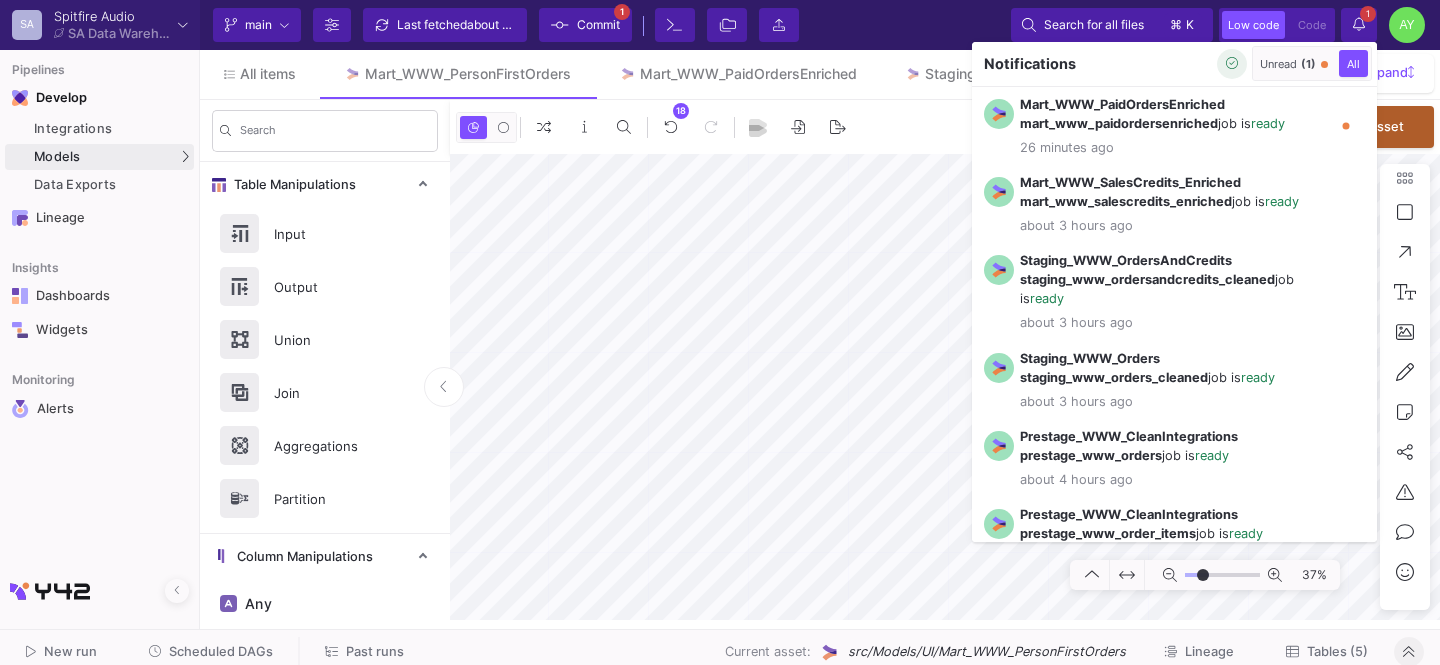 click 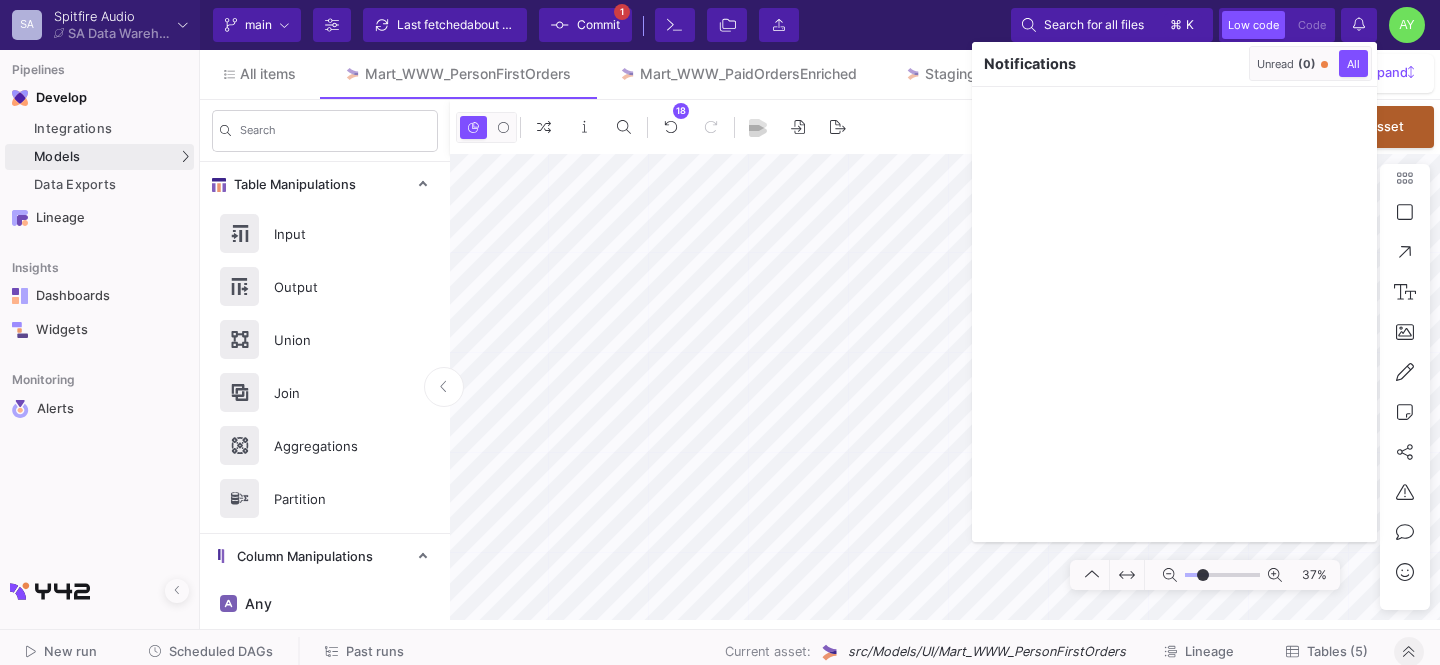 click at bounding box center [720, 332] 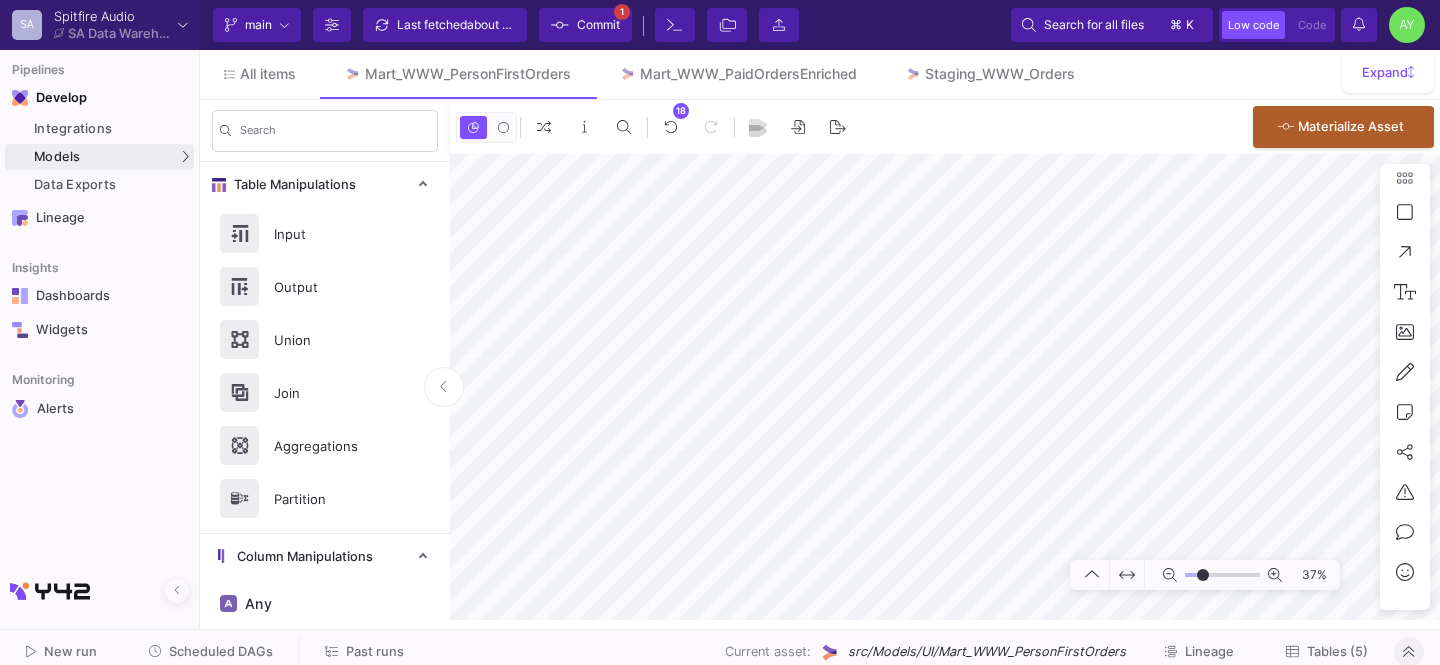 type on "-27" 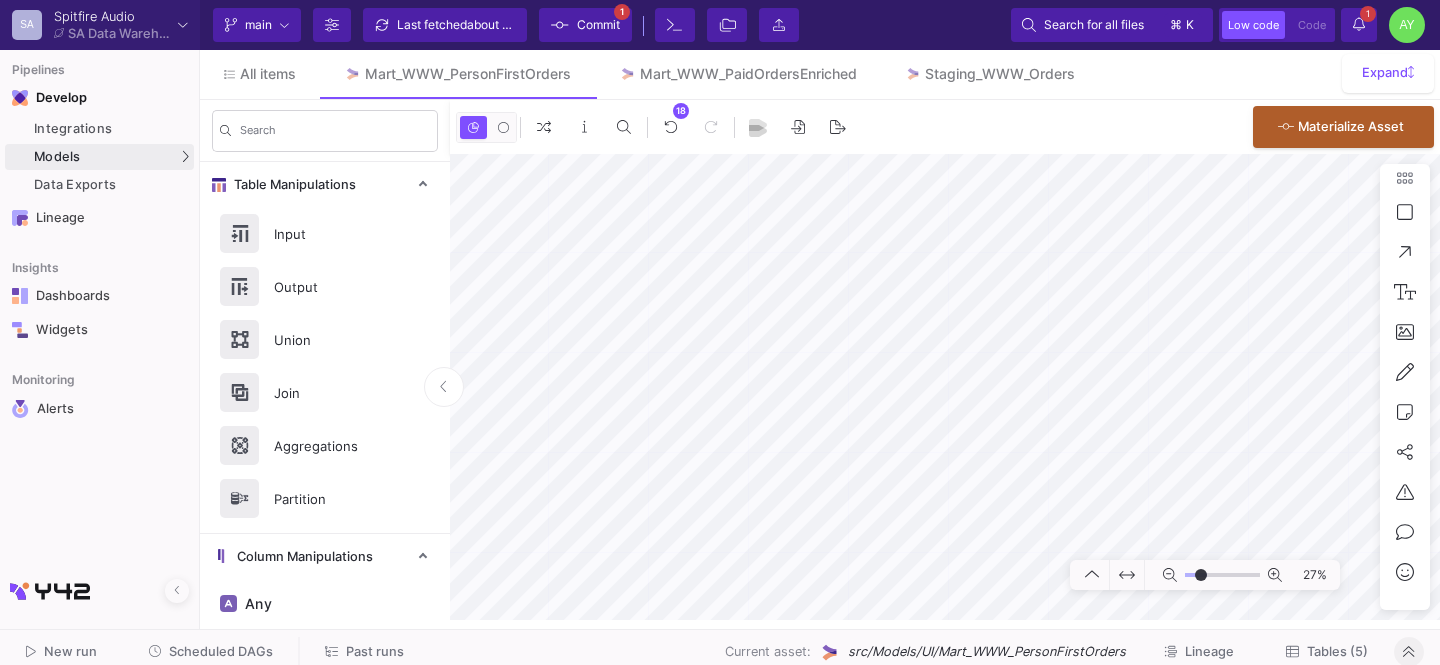 click on "Tables (5)" 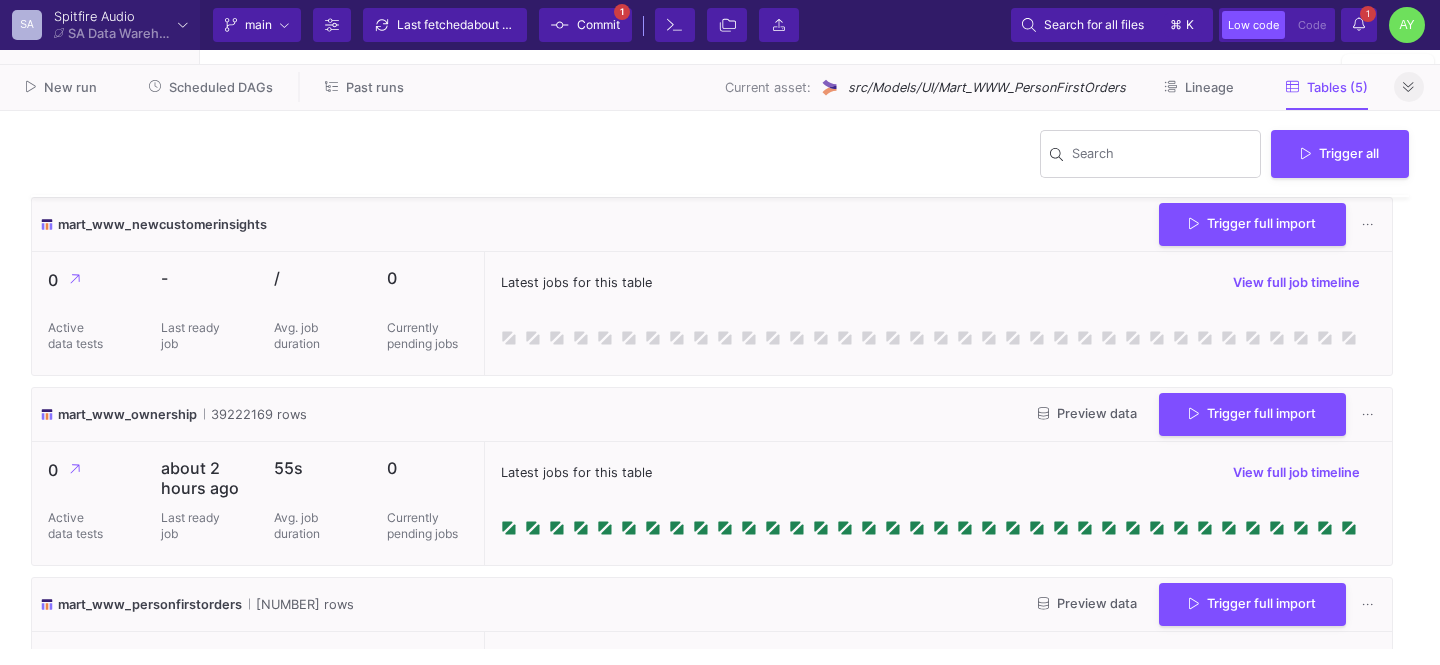 scroll, scrollTop: 167, scrollLeft: 0, axis: vertical 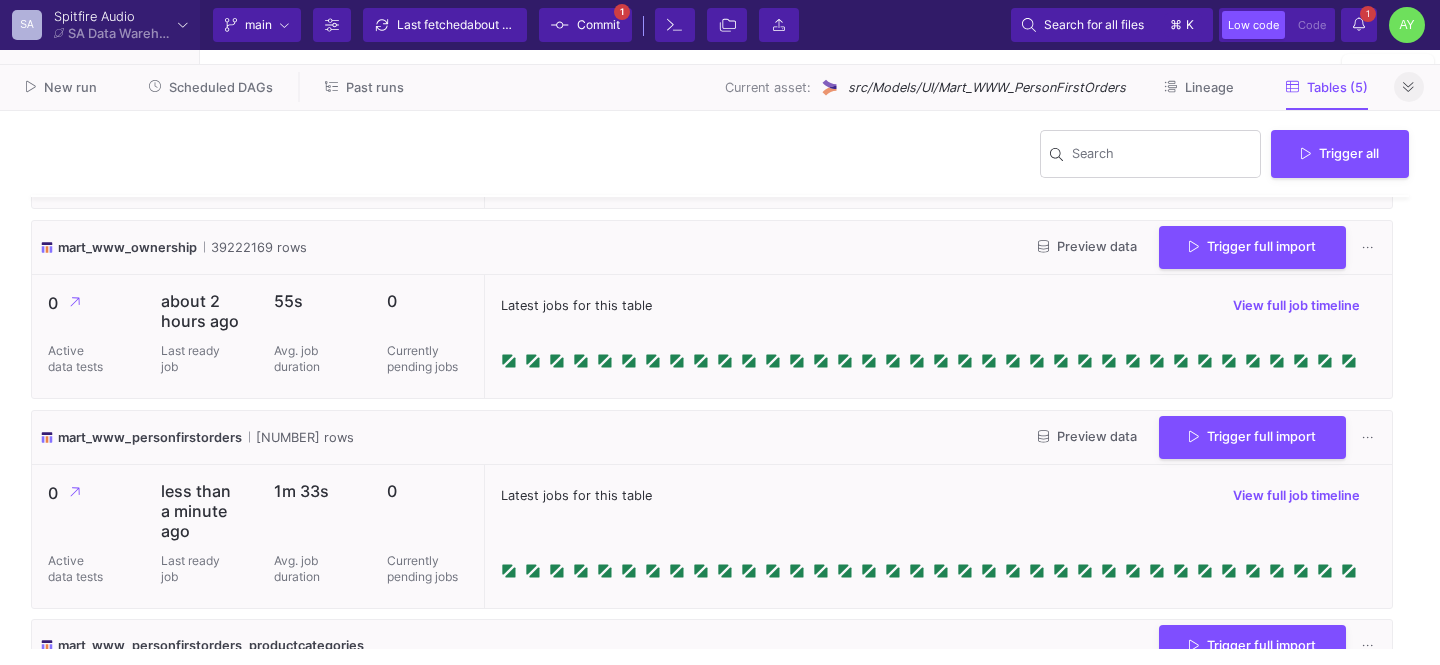 click 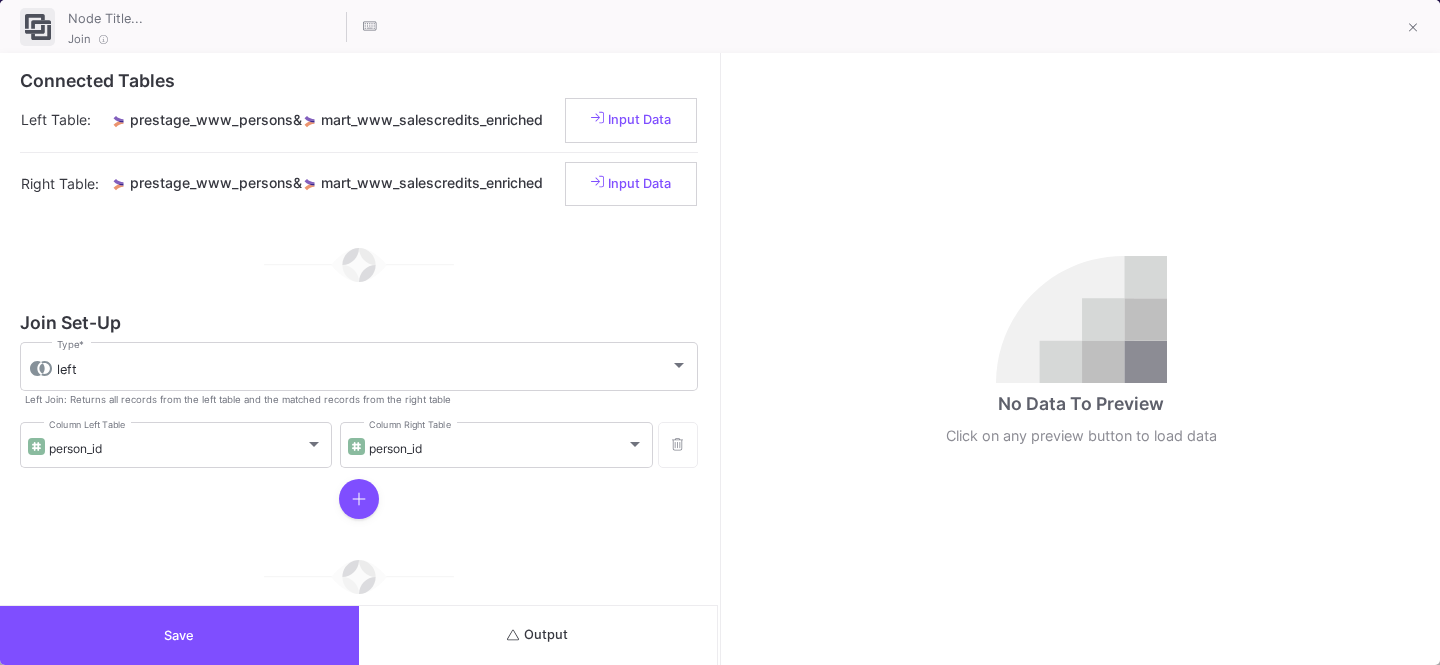 click on "Output" at bounding box center (538, 635) 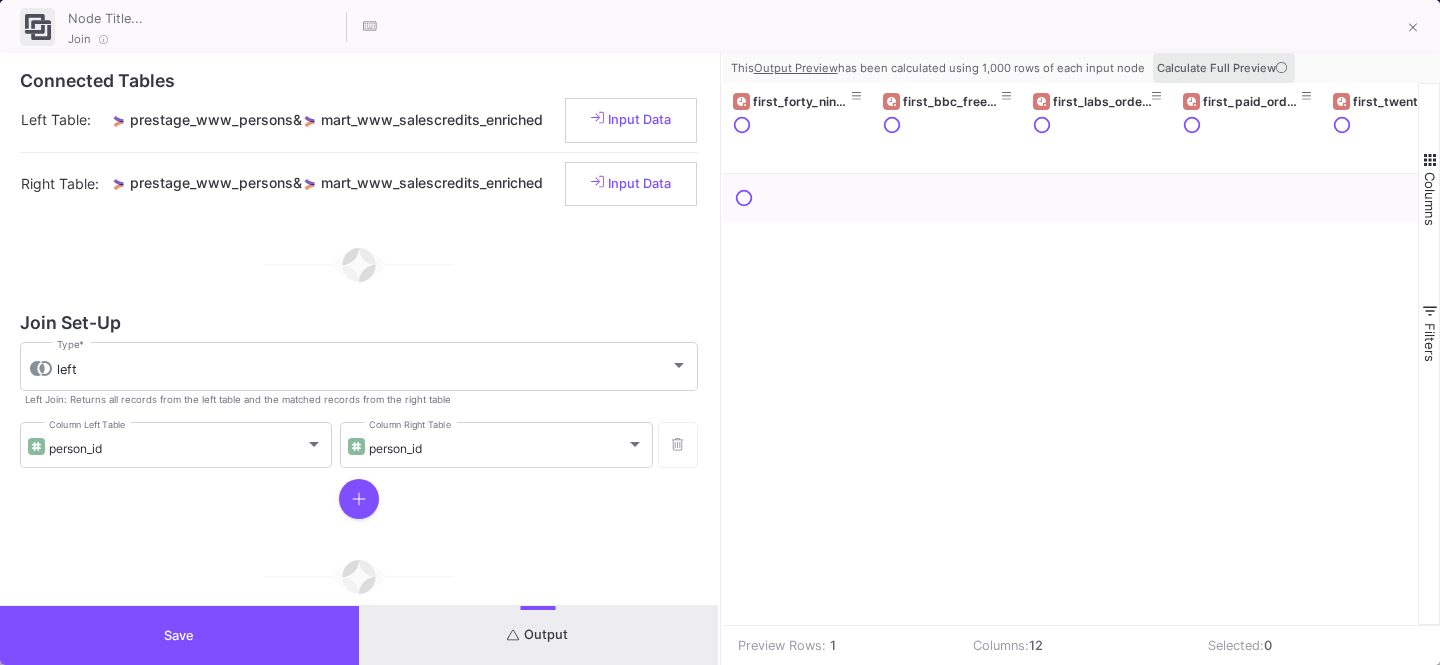 click on "Calculate Full Preview" at bounding box center (1224, 68) 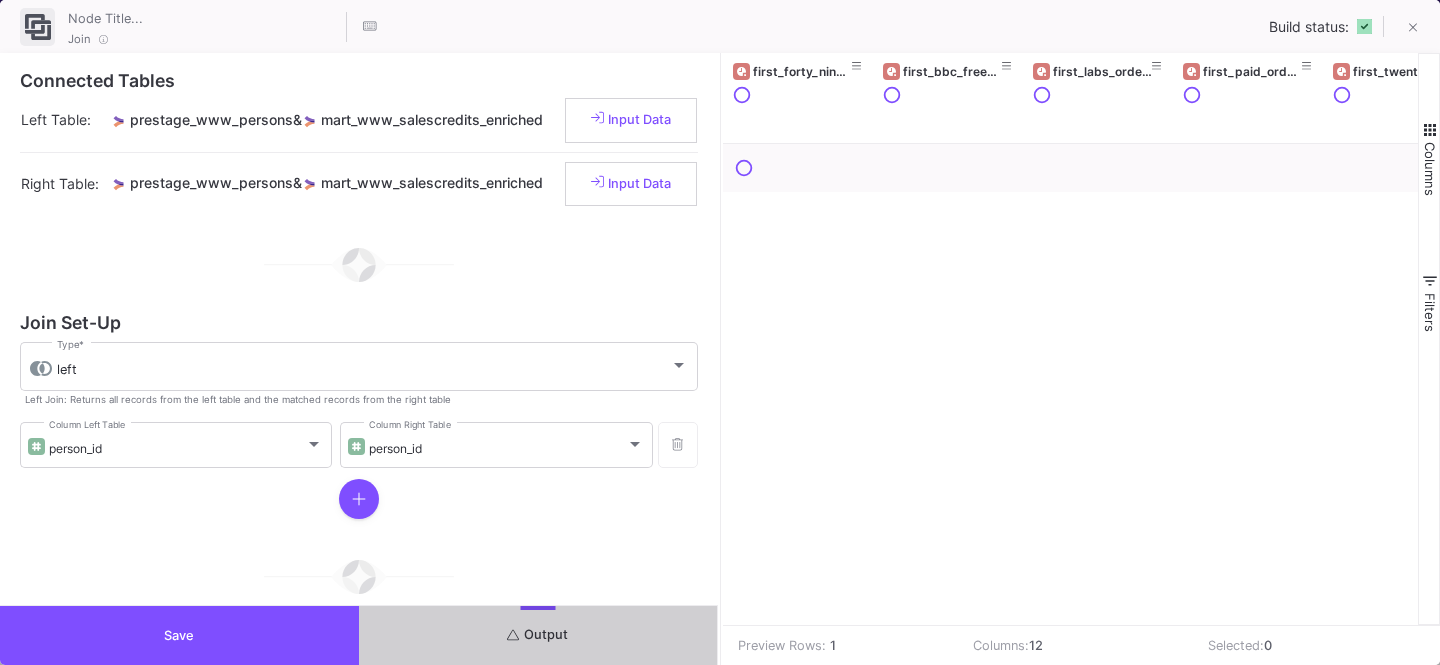 scroll, scrollTop: 0, scrollLeft: 179, axis: horizontal 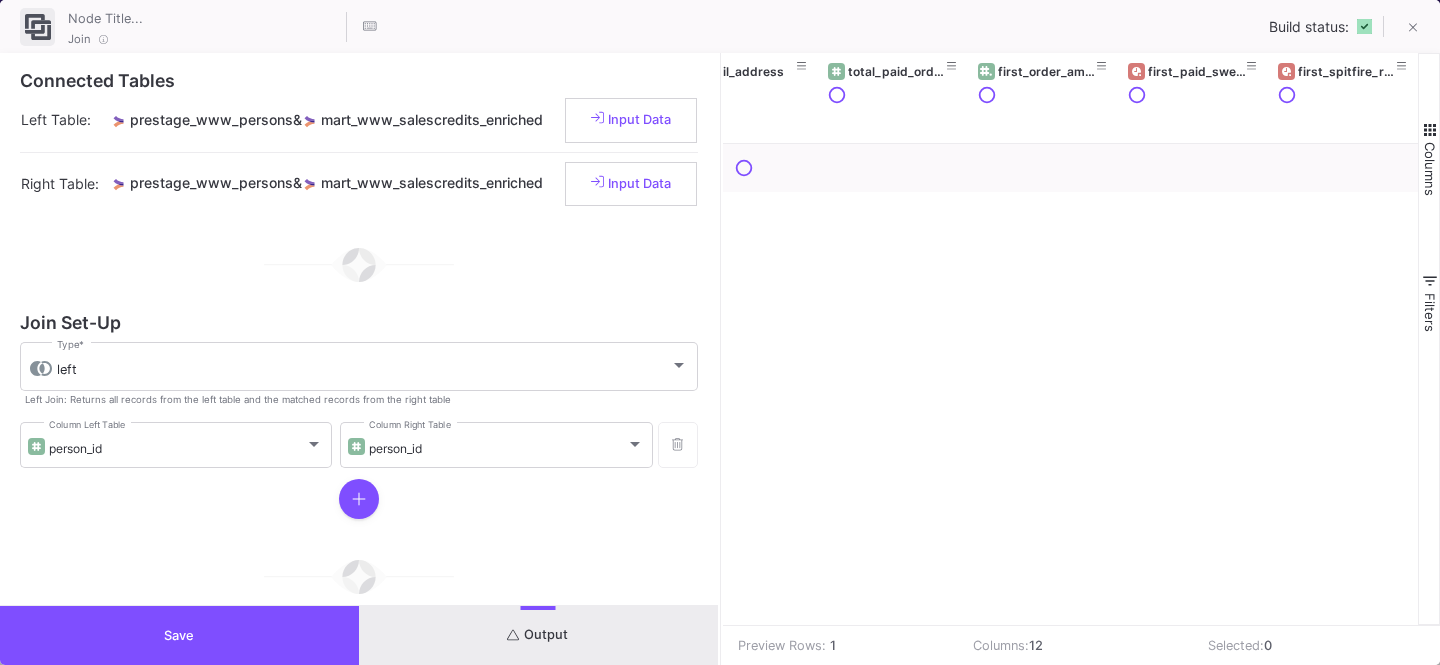 click on "Output" at bounding box center (538, 635) 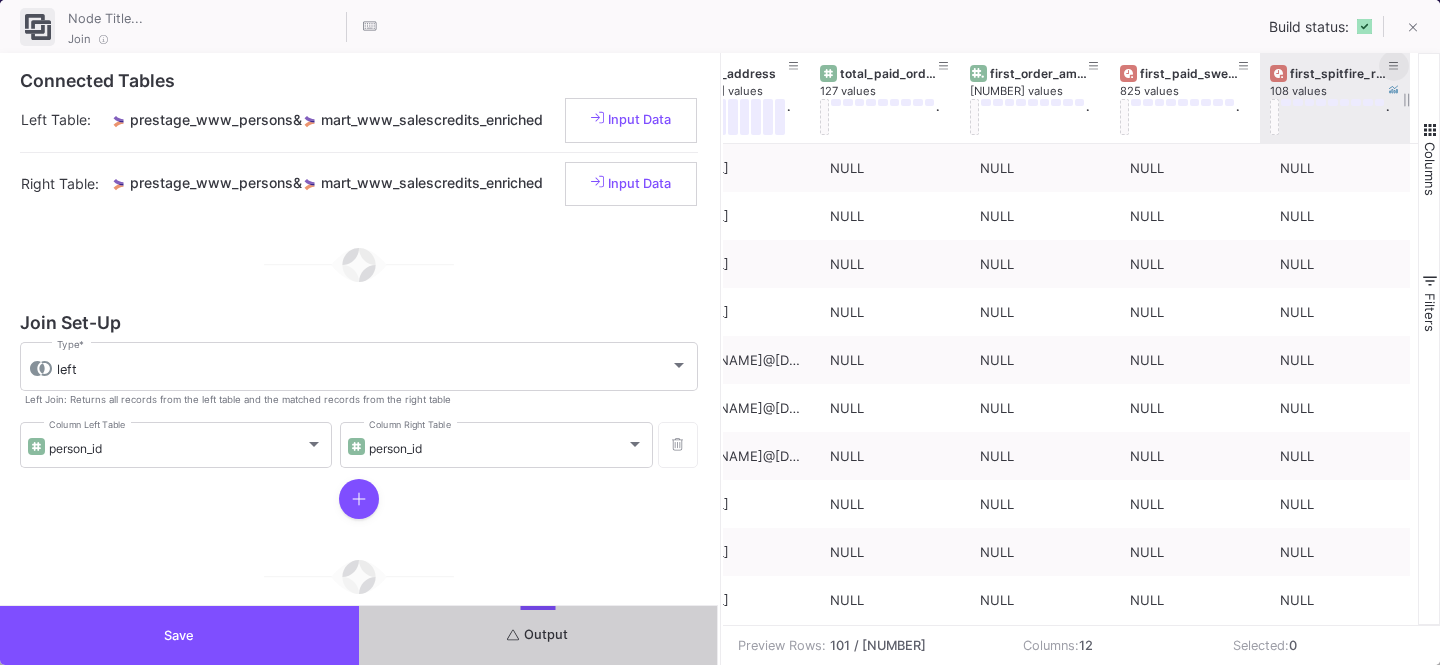 click 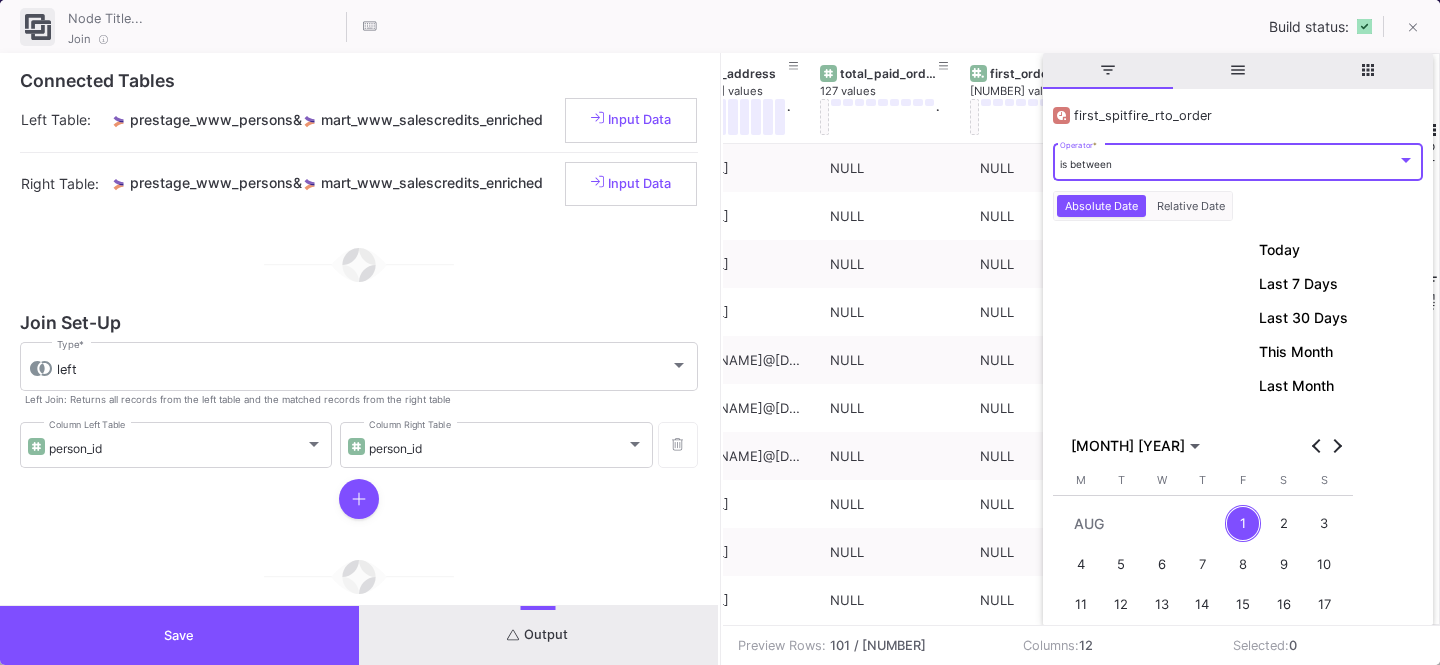 click on "is between Operator  *" at bounding box center (1237, 160) 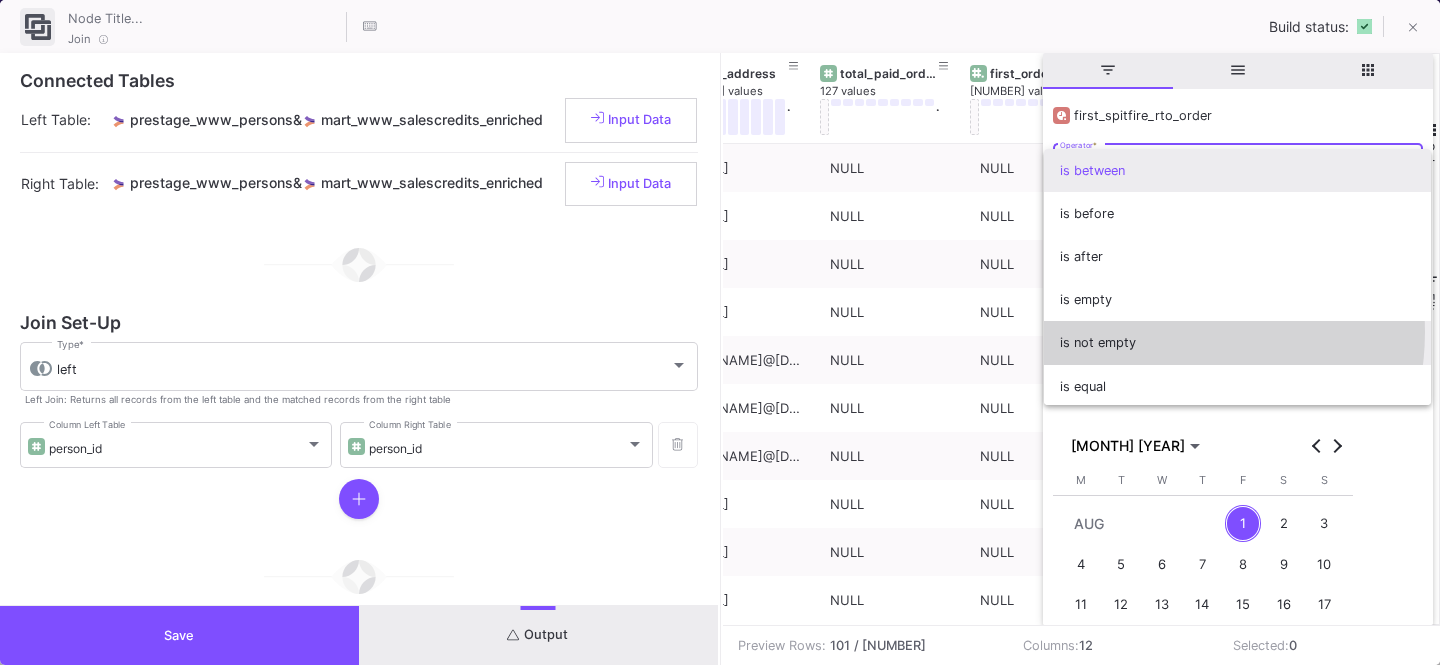 click on "is not empty" at bounding box center [1237, 342] 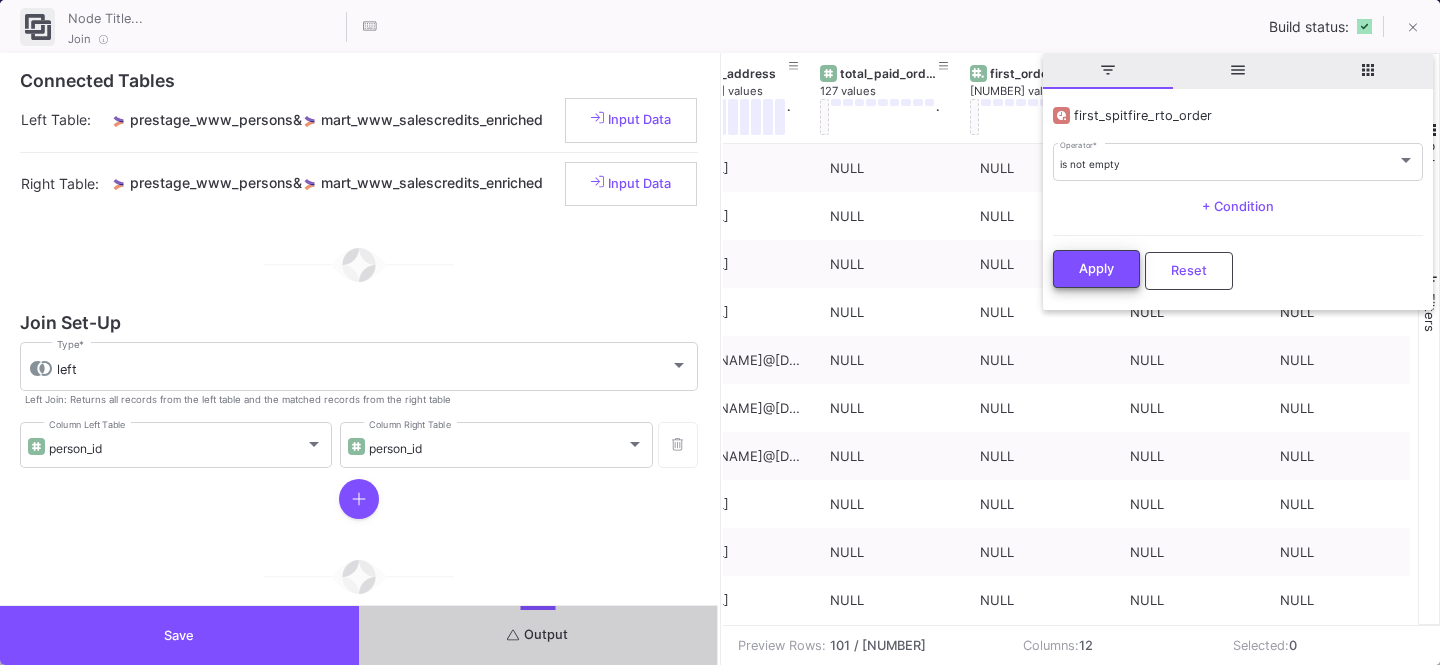 click on "Apply" at bounding box center (1096, 268) 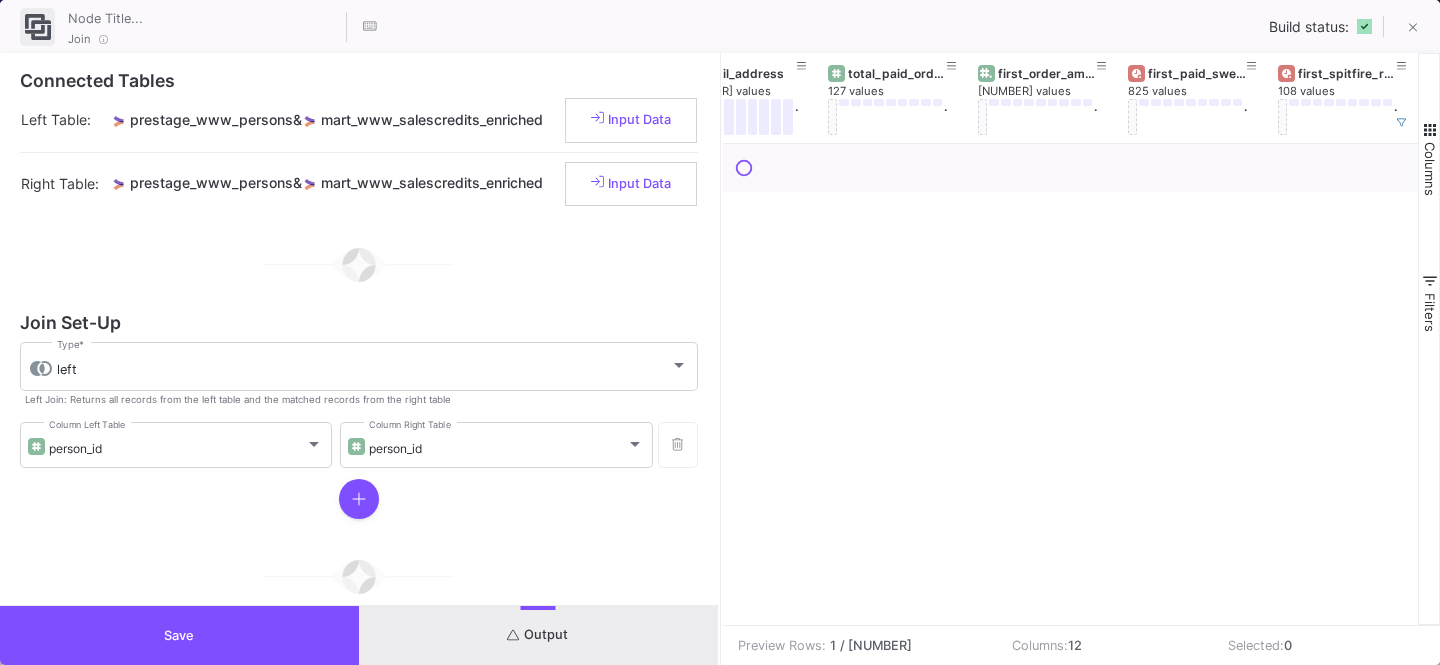 scroll, scrollTop: 0, scrollLeft: 1104, axis: horizontal 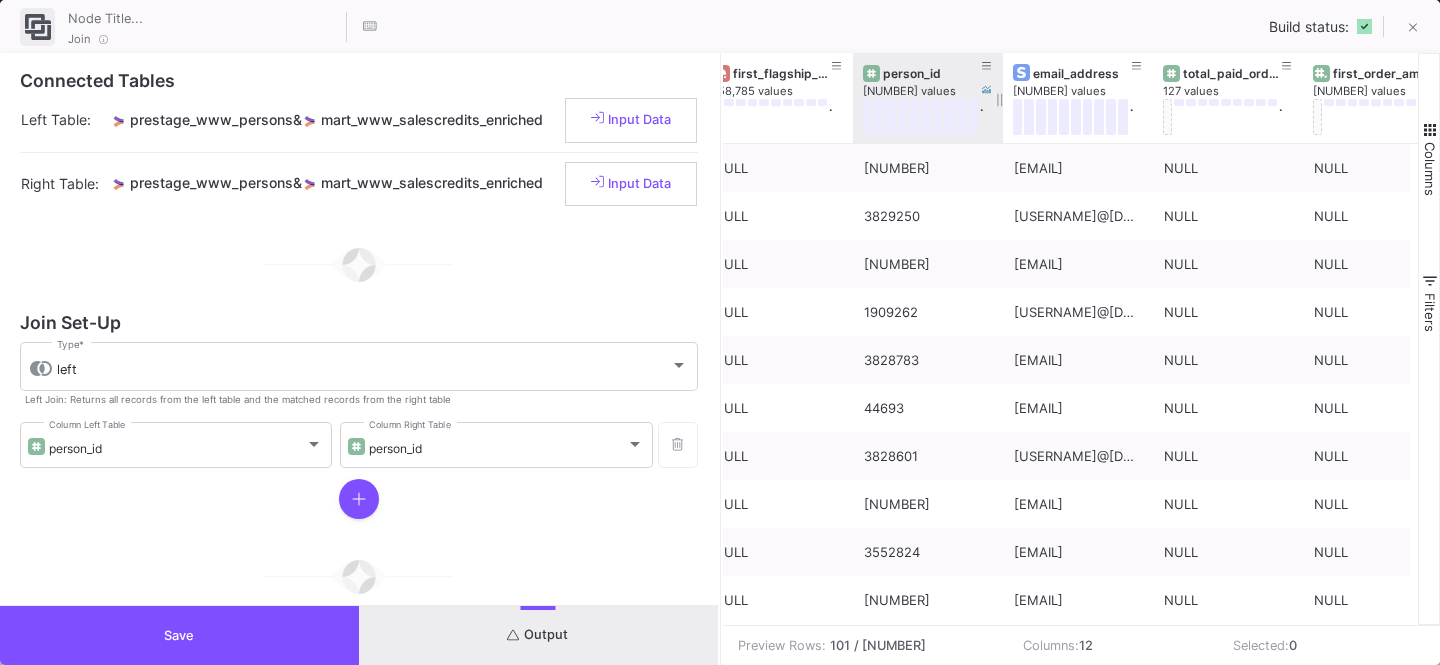 click on "person_id" at bounding box center (932, 73) 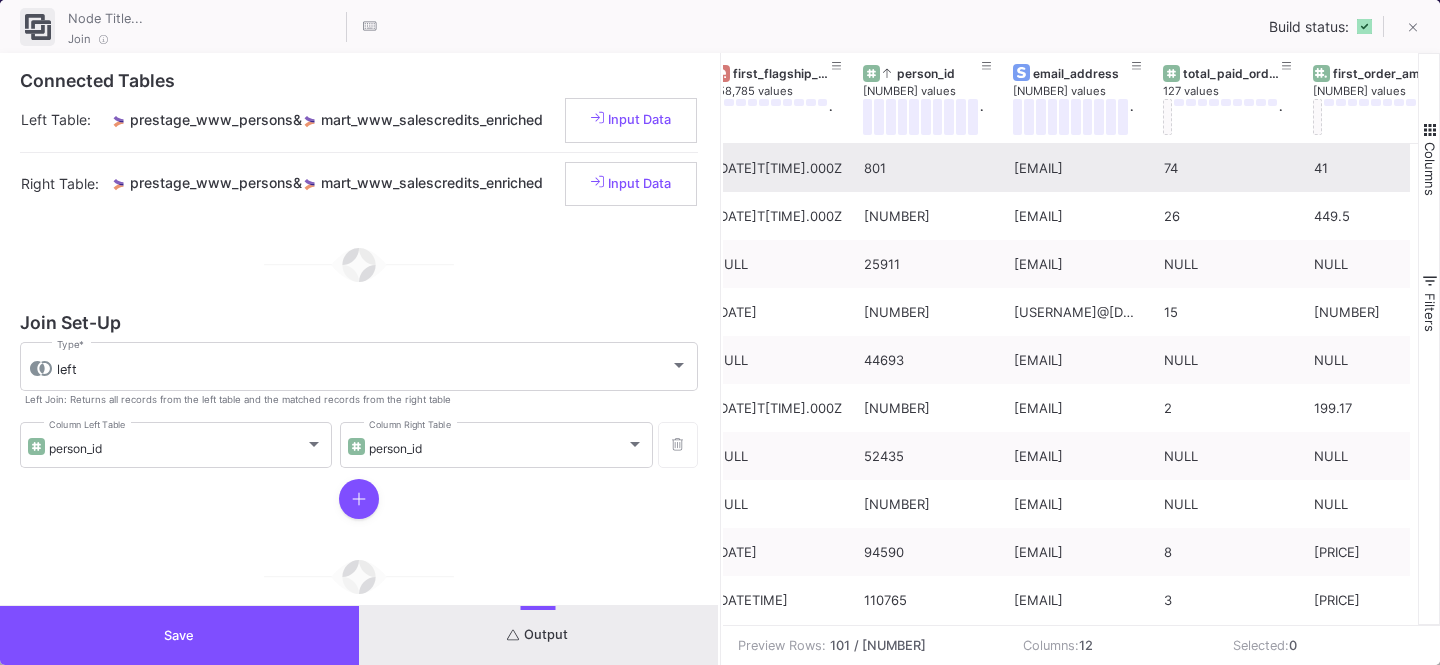 click on "801" at bounding box center (928, 168) 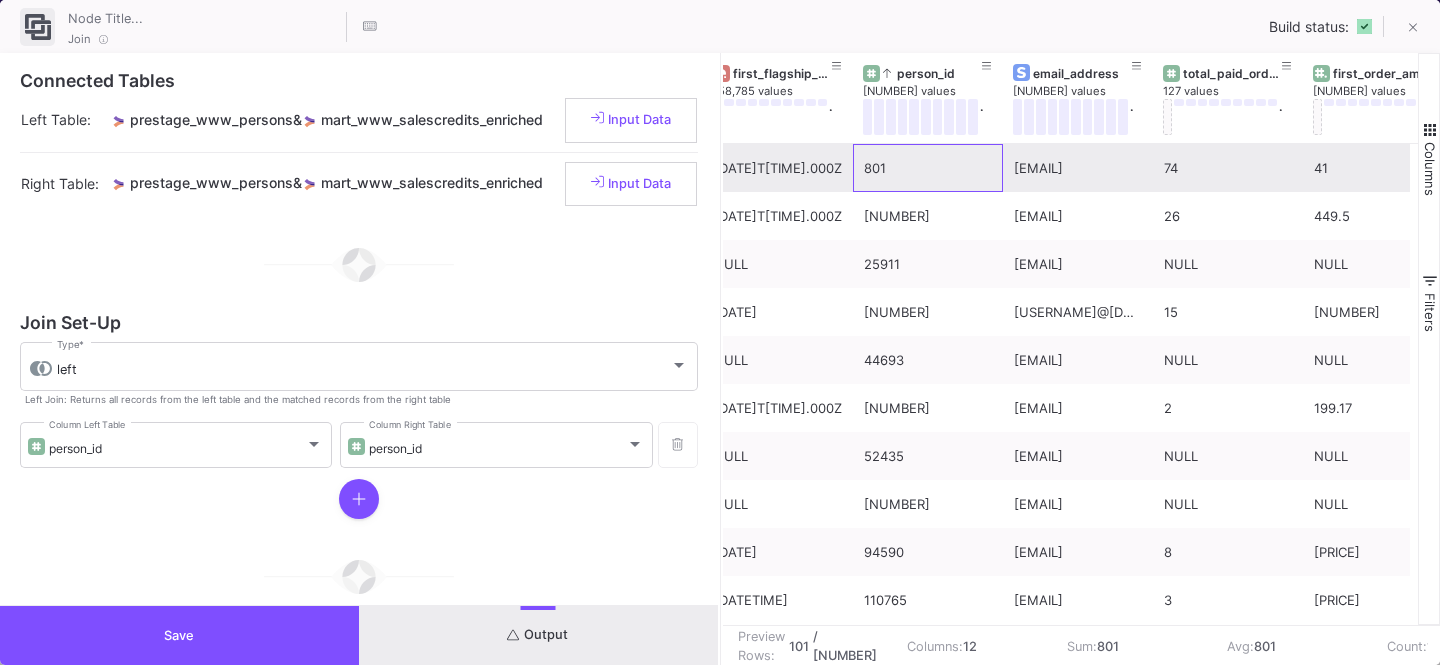 scroll, scrollTop: 4374, scrollLeft: 0, axis: vertical 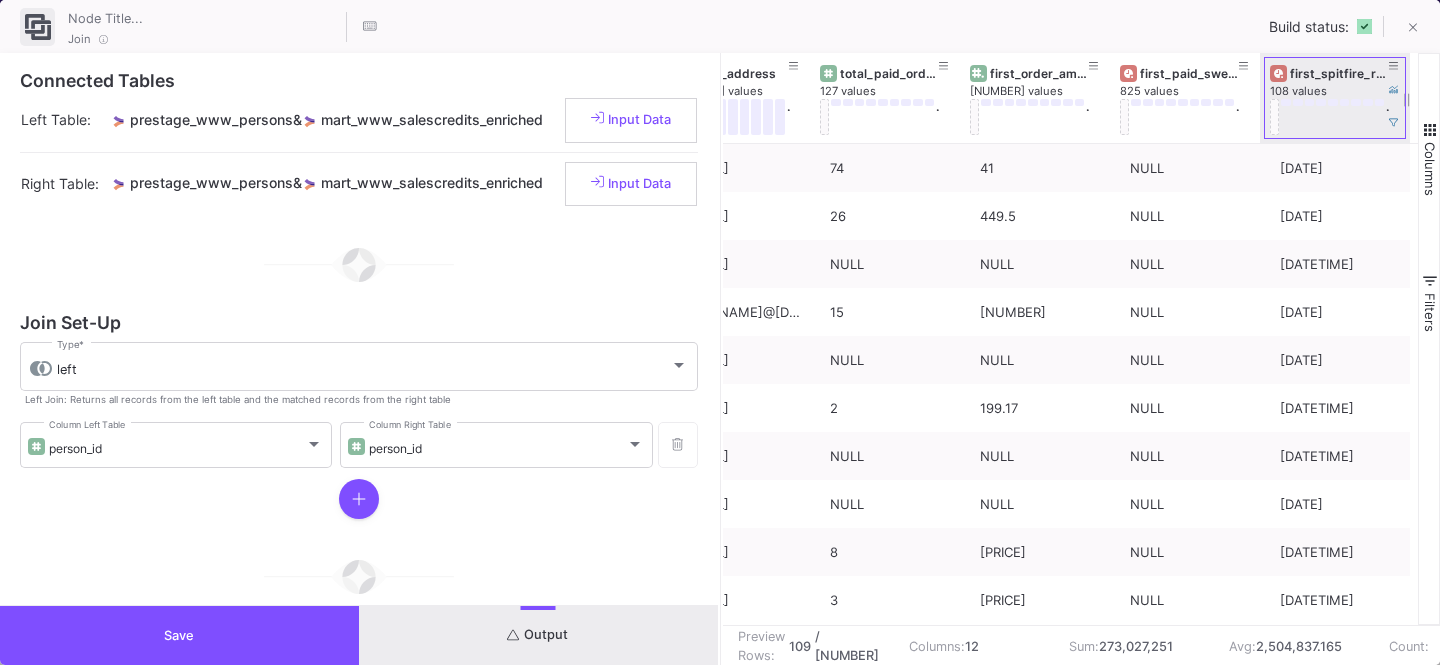 click on "first_spitfire_rto_order" at bounding box center (1335, 73) 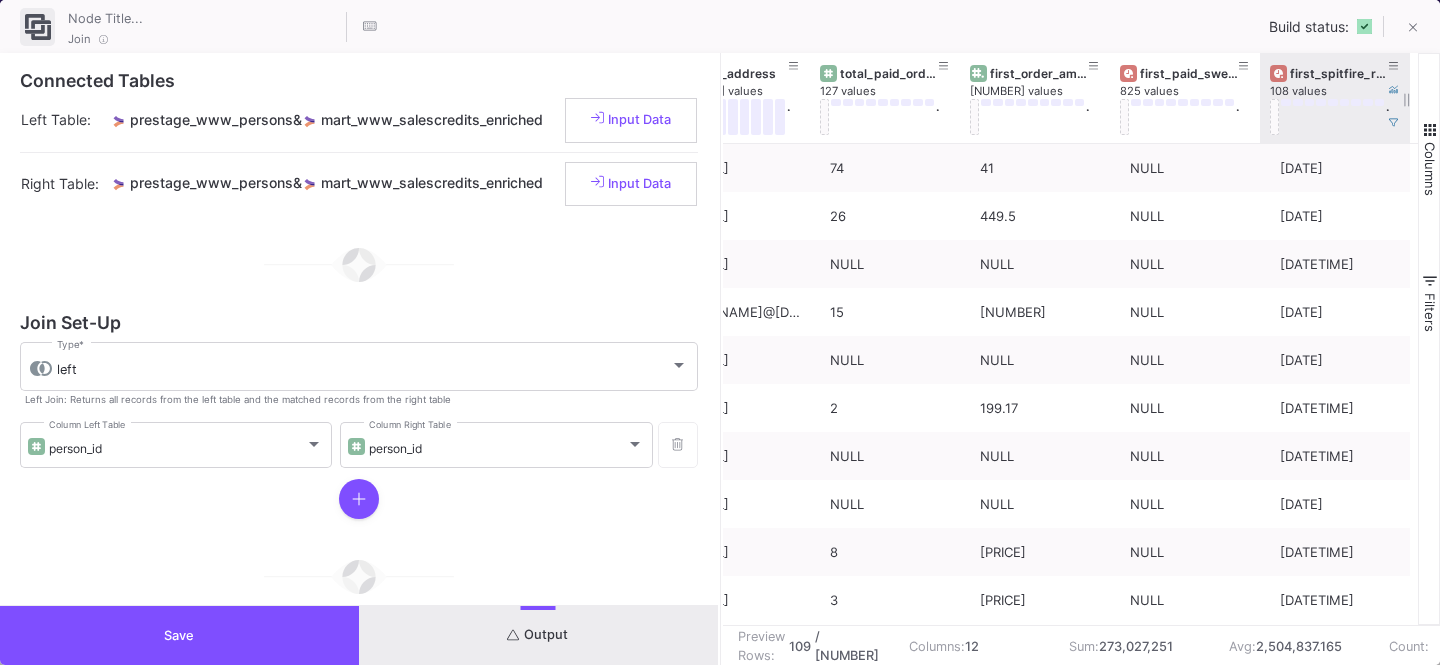 click on "first_spitfire_rto_order" at bounding box center [1339, 73] 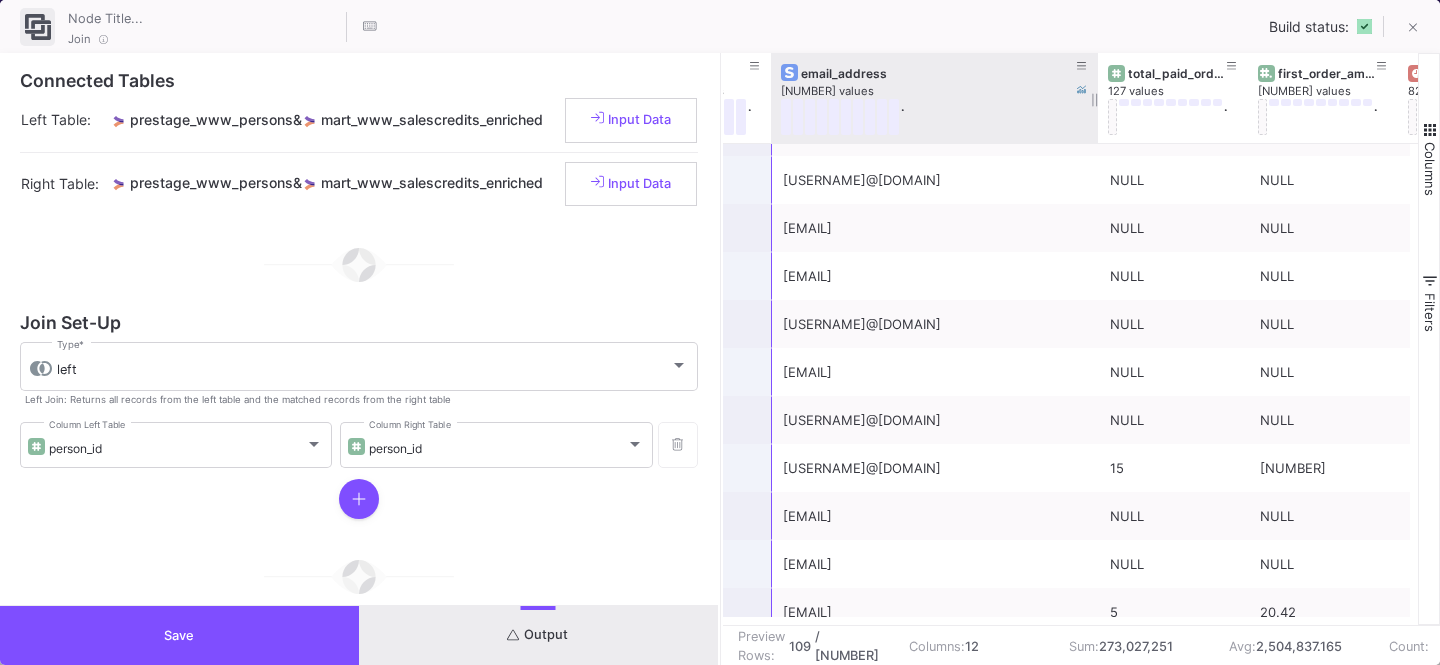 drag, startPoint x: 918, startPoint y: 132, endPoint x: 1100, endPoint y: 137, distance: 182.06866 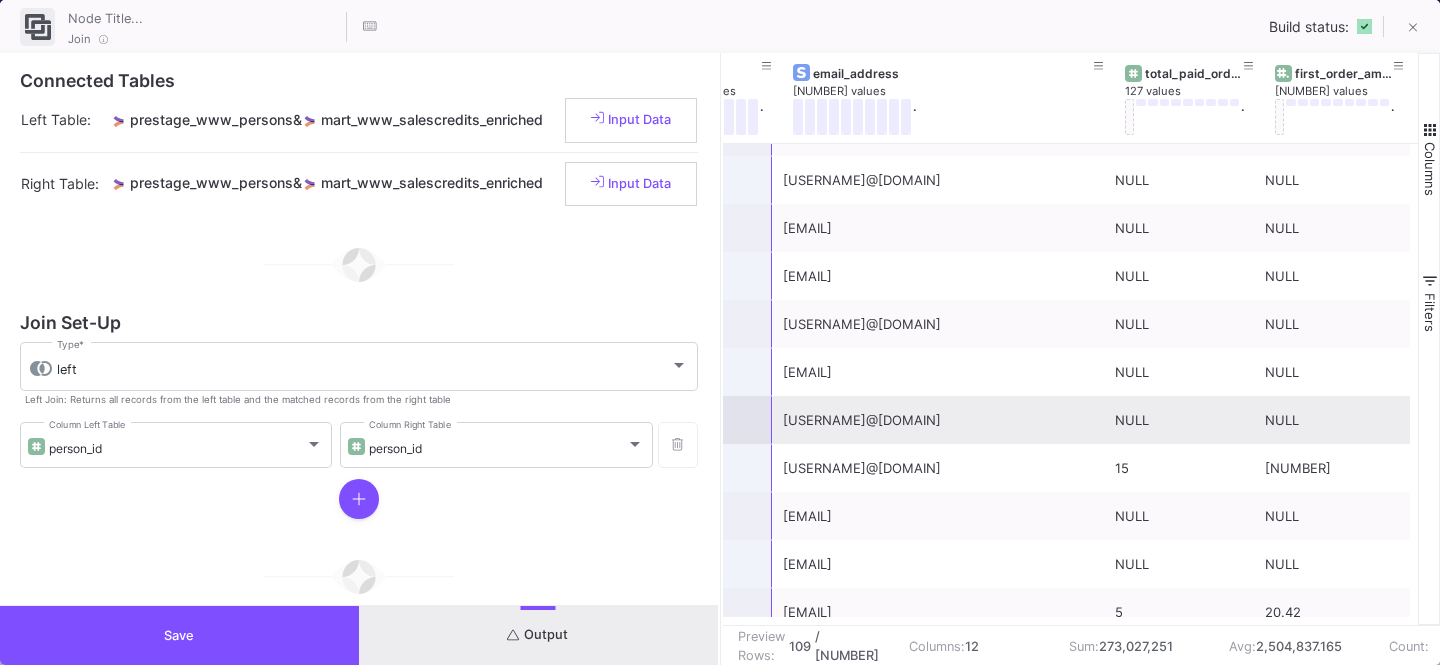 scroll, scrollTop: 0, scrollLeft: 910, axis: horizontal 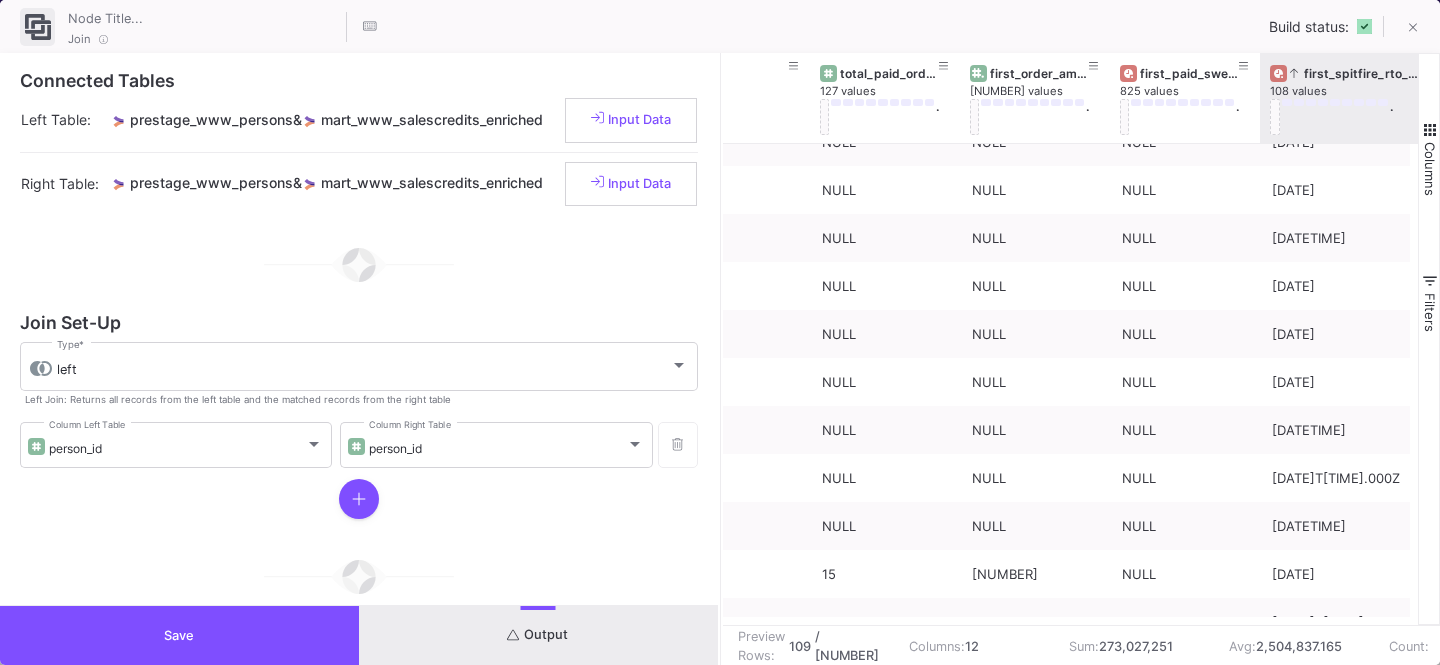 drag, startPoint x: 1408, startPoint y: 133, endPoint x: 1439, endPoint y: 133, distance: 31 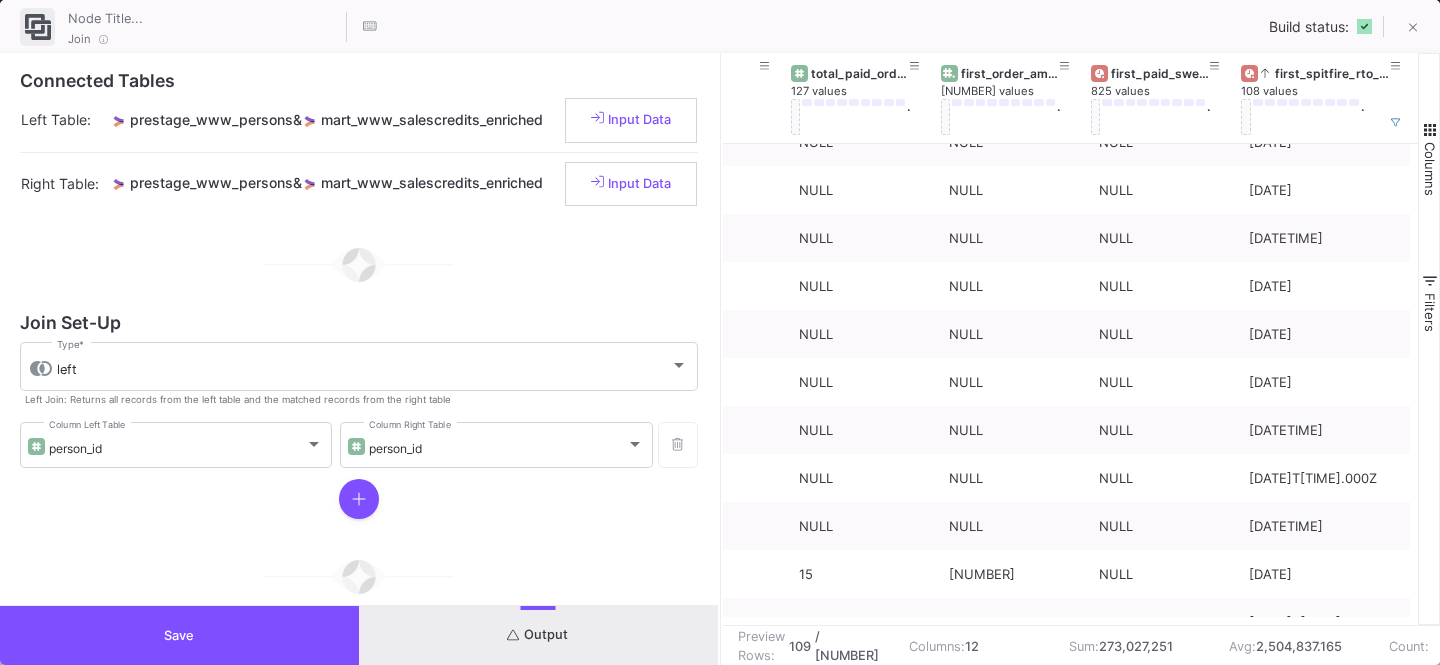 click on "Save" at bounding box center (179, 635) 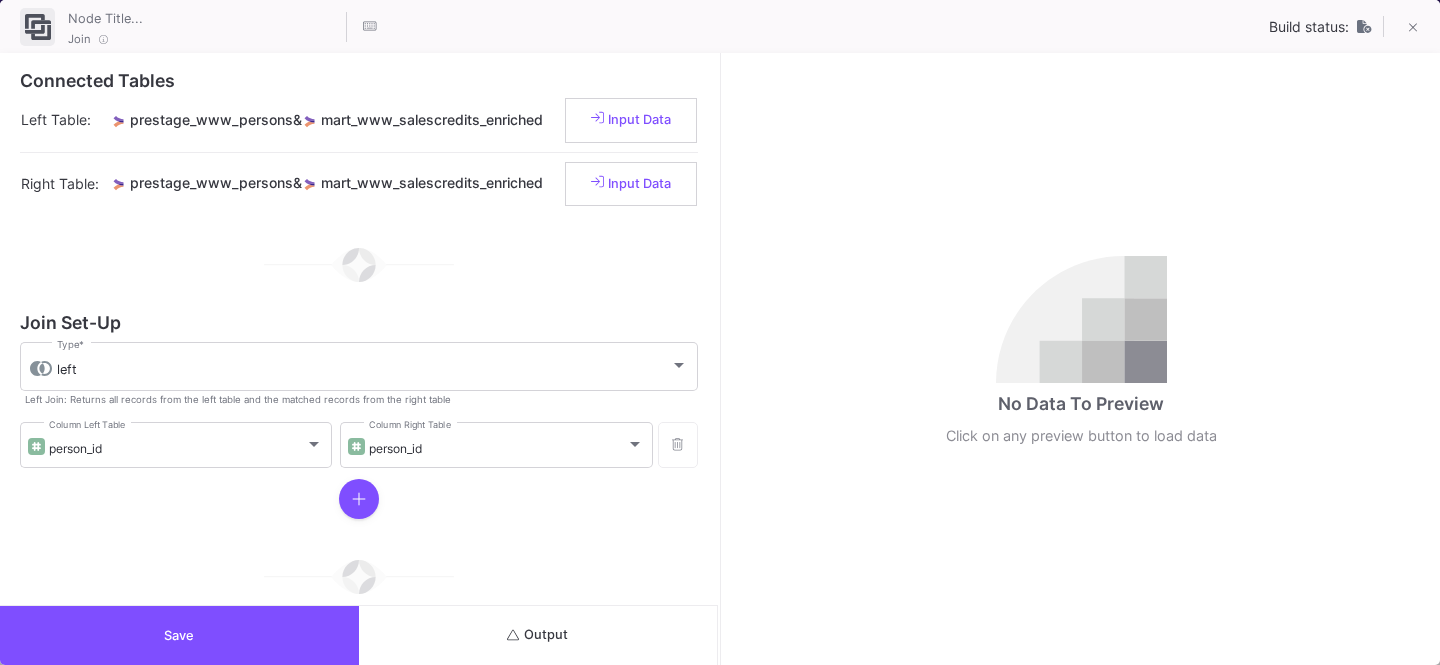 click on "Output" at bounding box center [538, 635] 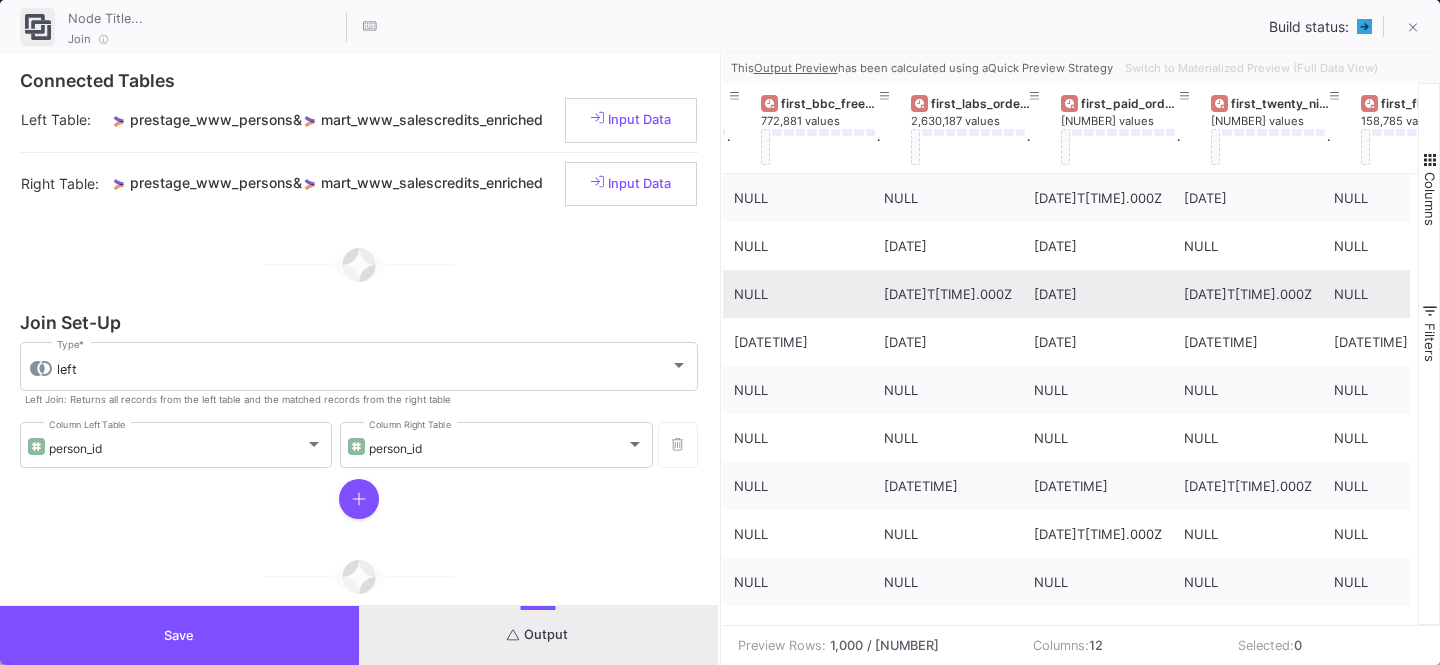 scroll, scrollTop: 0, scrollLeft: 193, axis: horizontal 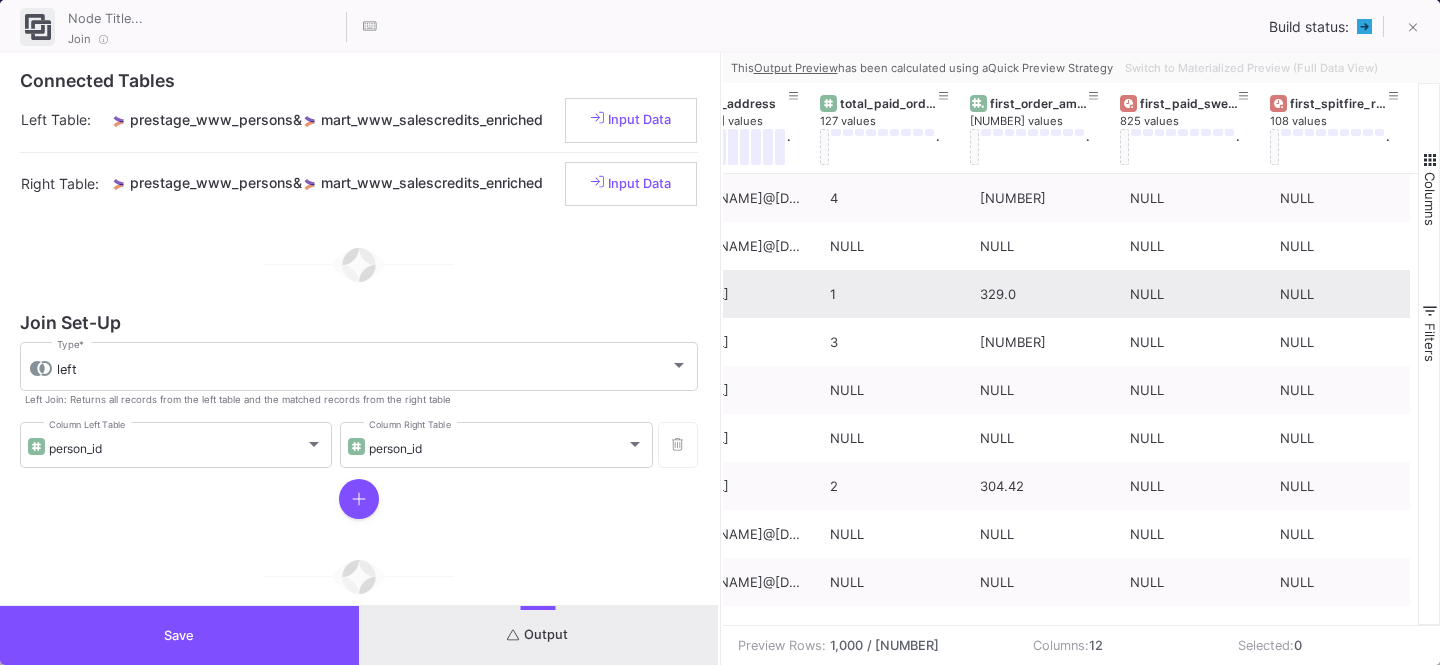 click at bounding box center [1430, 160] 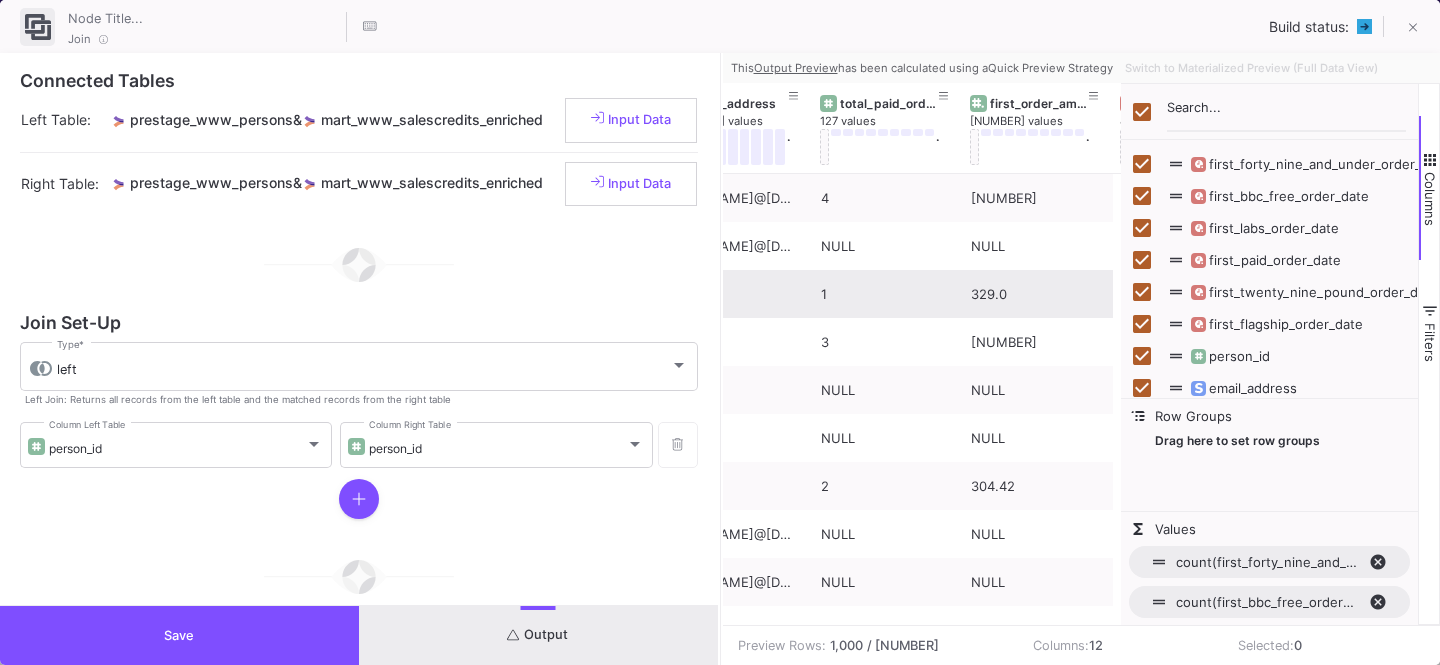 drag, startPoint x: 1216, startPoint y: 202, endPoint x: 1122, endPoint y: 220, distance: 95.707886 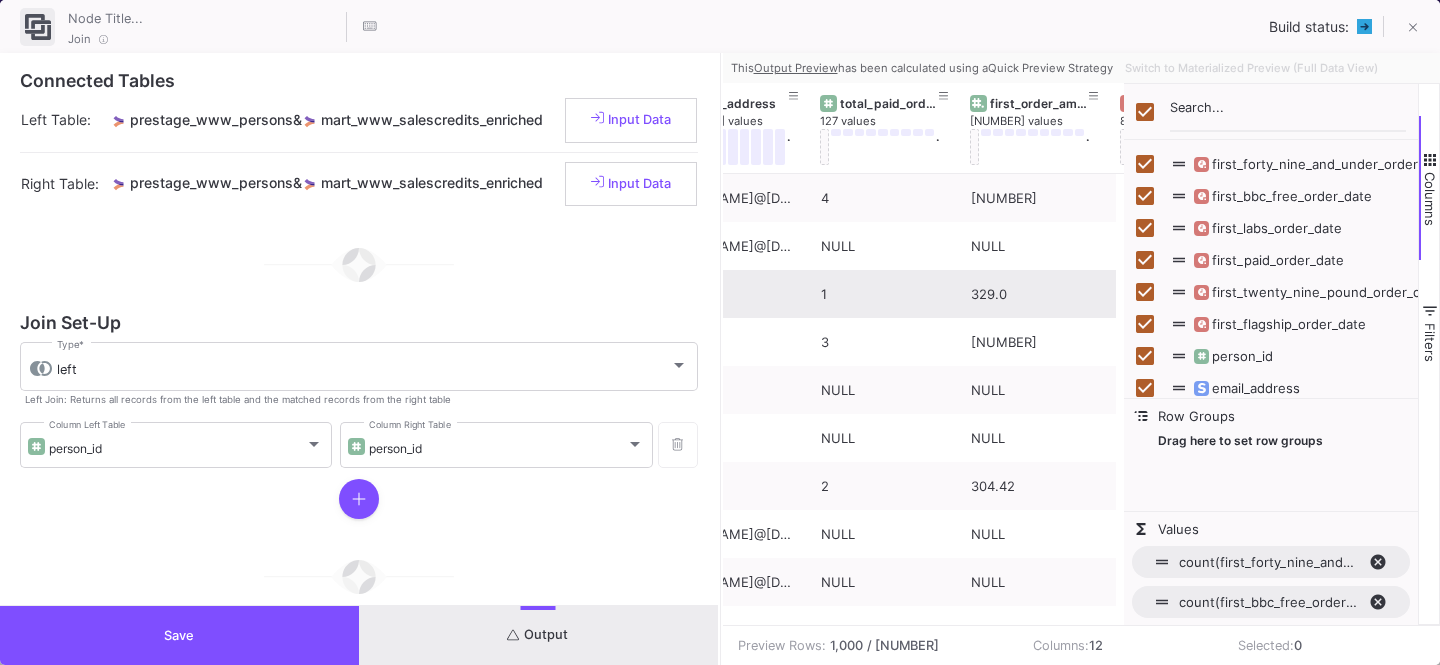 click on "Columns" at bounding box center (1430, 199) 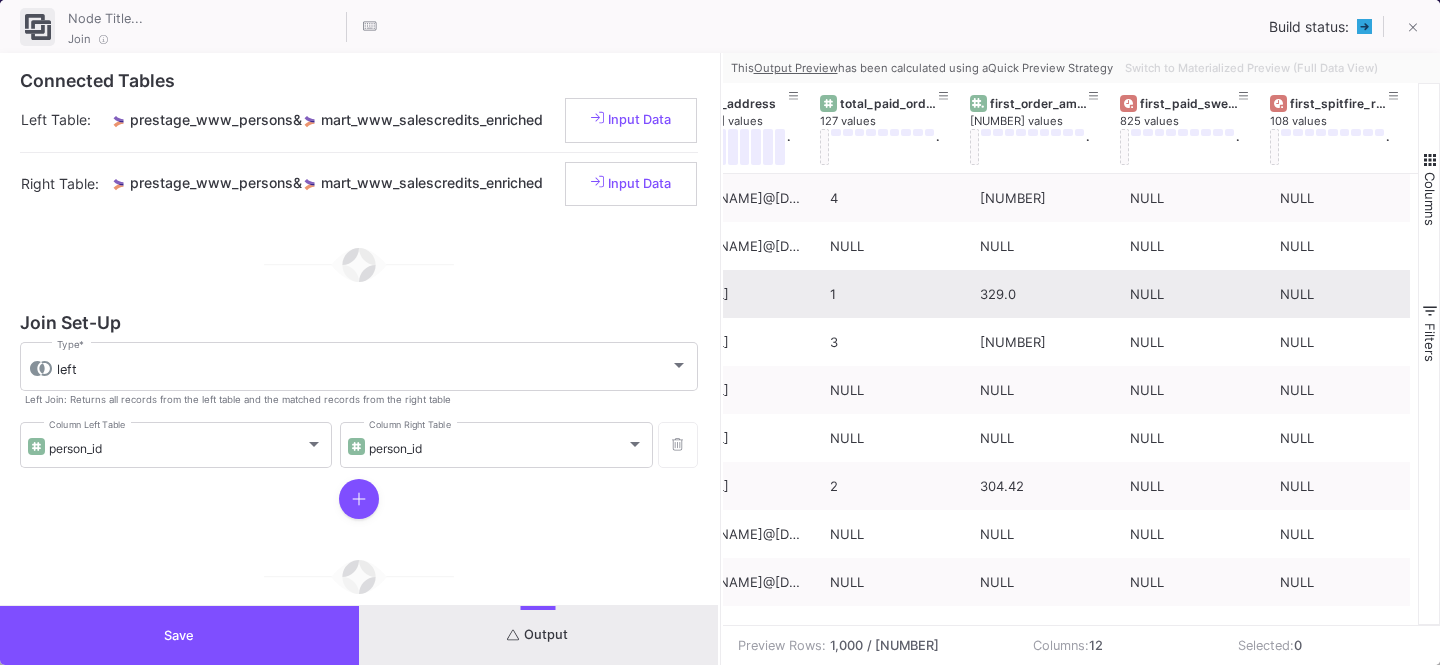 scroll, scrollTop: 0, scrollLeft: 1112, axis: horizontal 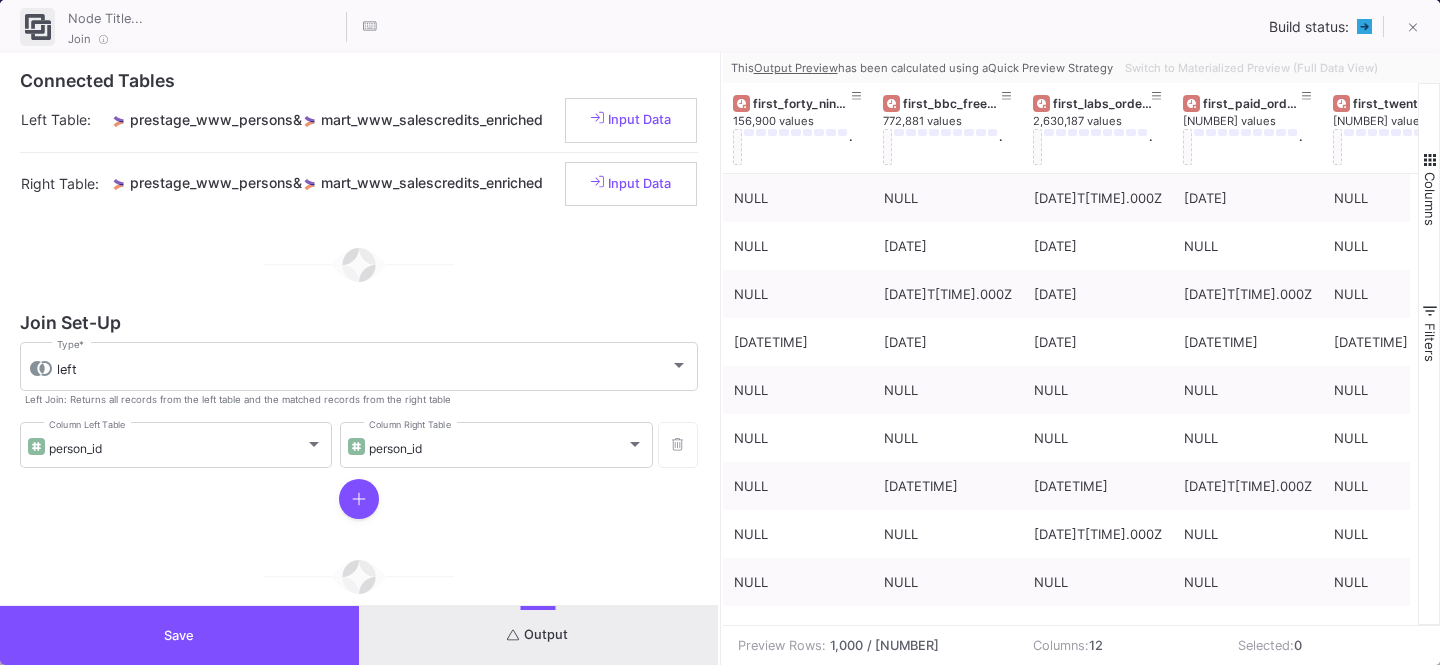 click on "Output" at bounding box center (537, 634) 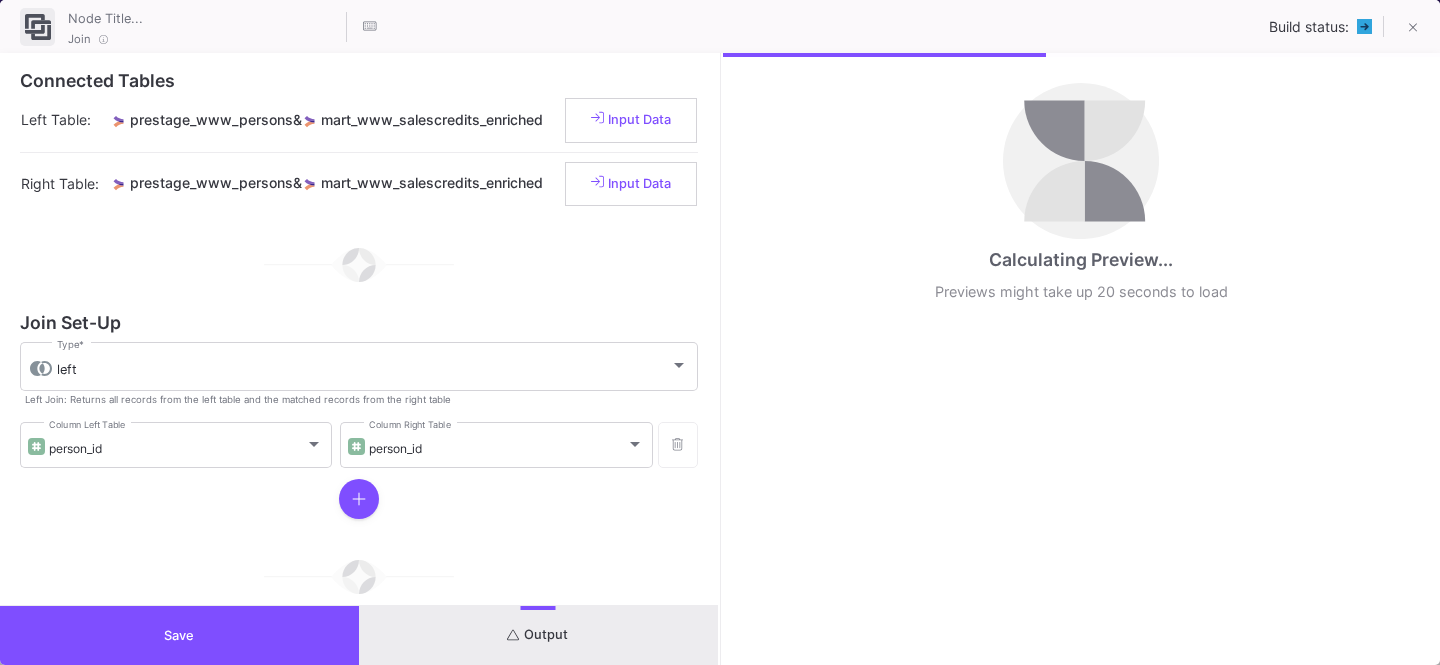 click on "Save" at bounding box center [179, 635] 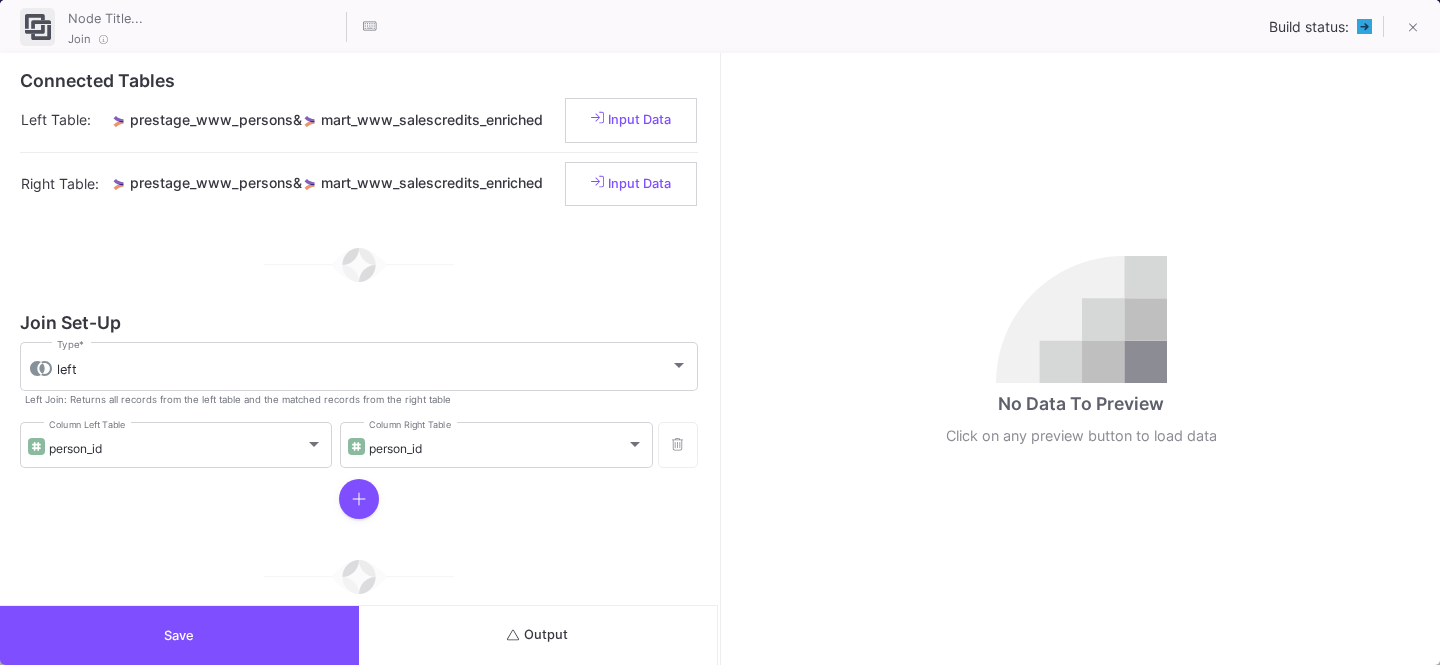 click on "Output" at bounding box center (538, 635) 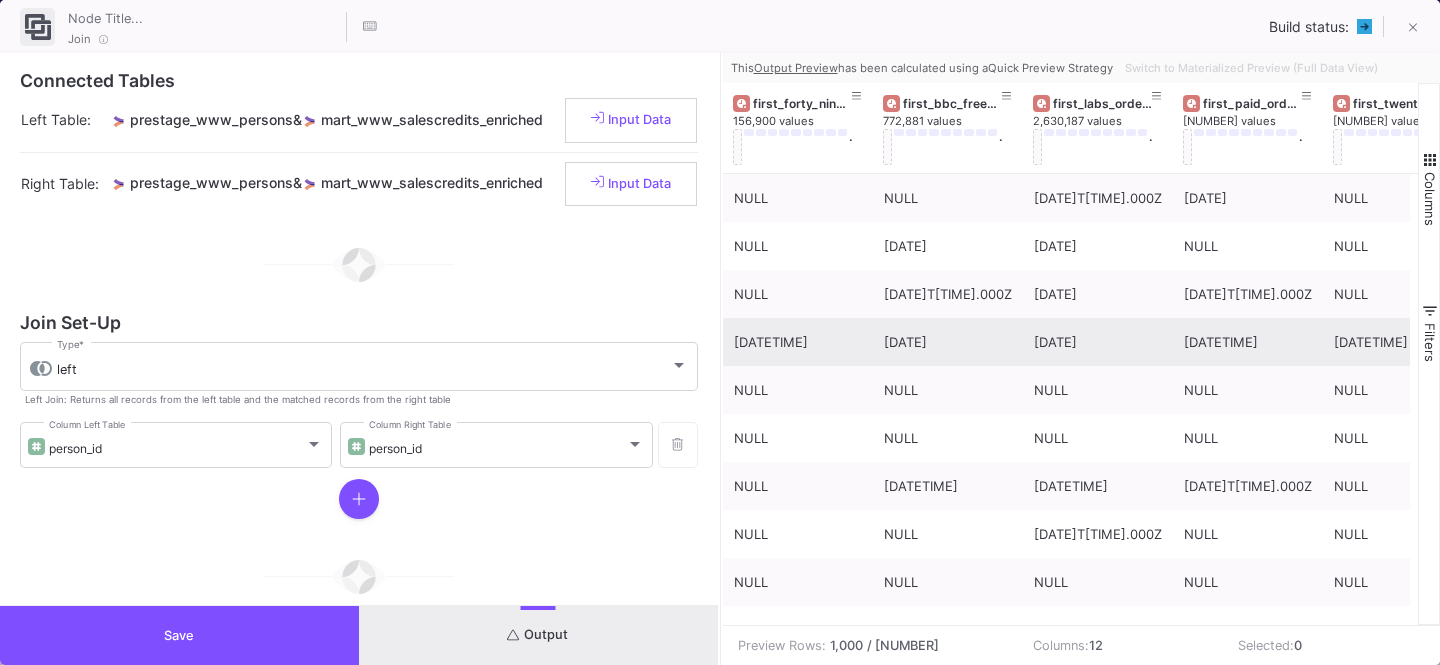 scroll, scrollTop: 0, scrollLeft: 221, axis: horizontal 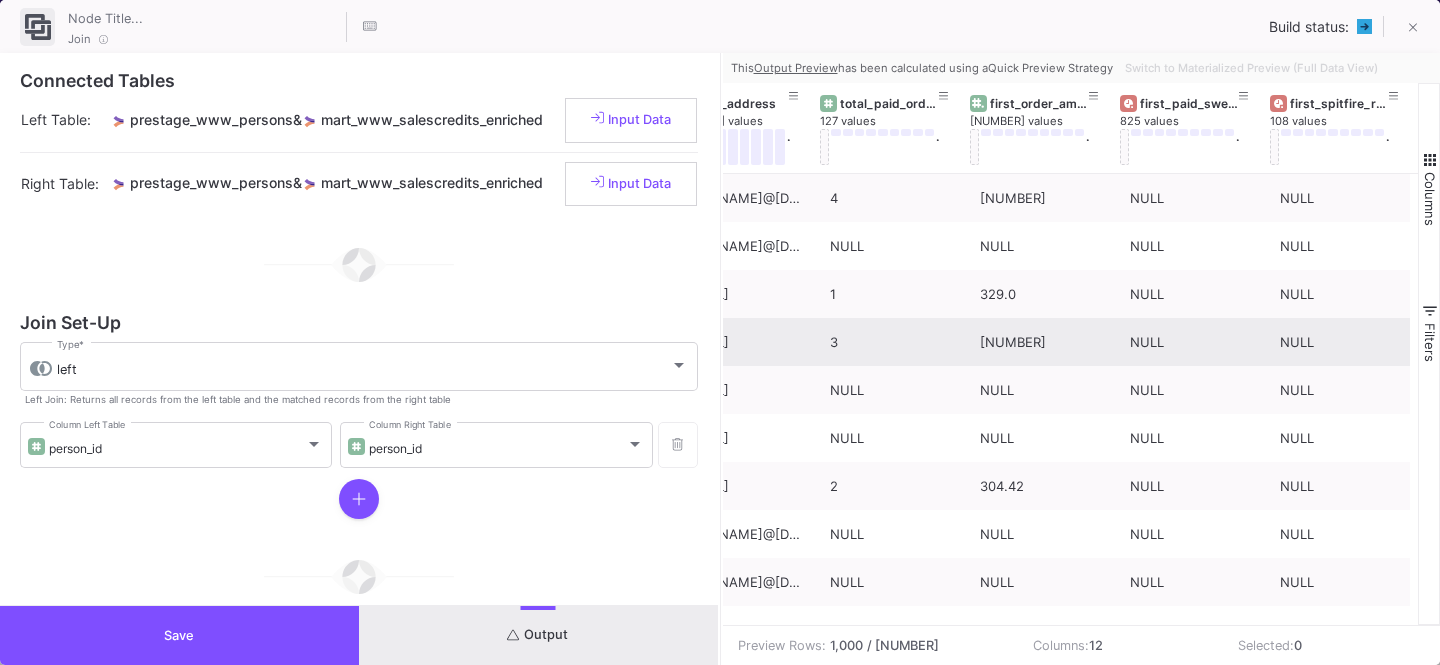 click on "Save" at bounding box center (179, 635) 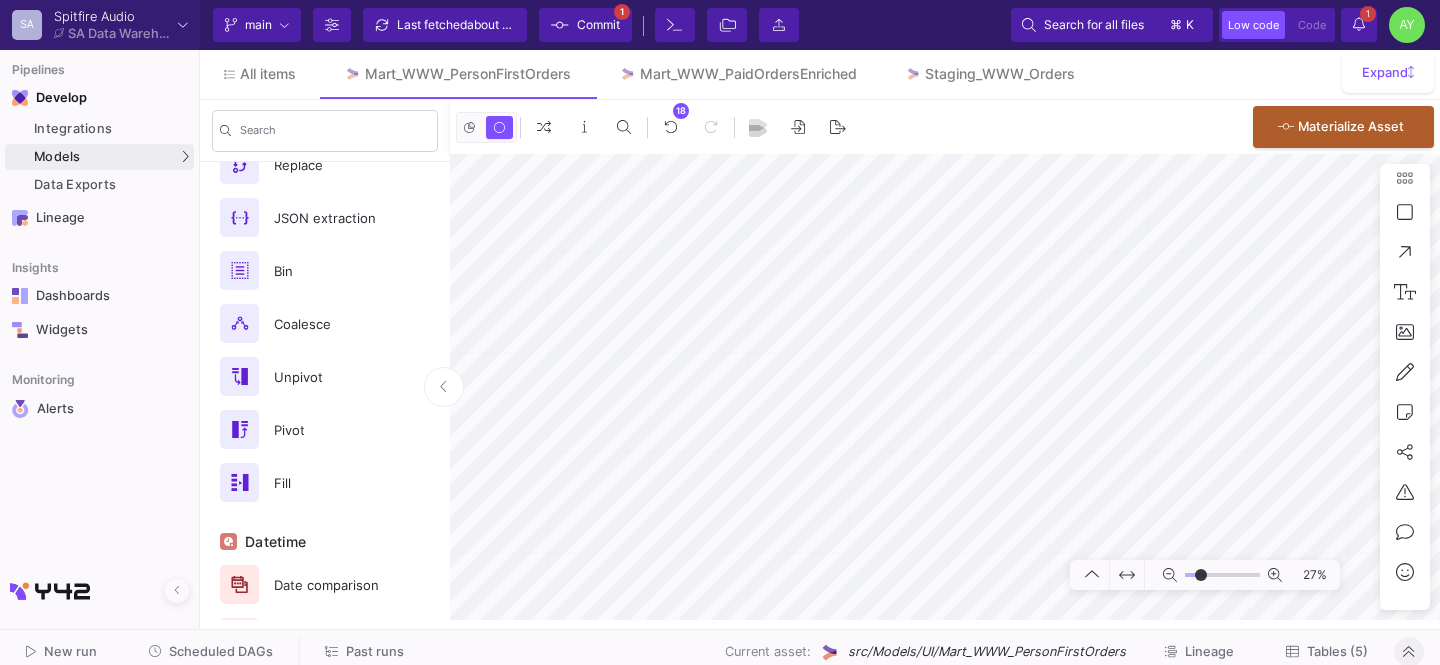 scroll, scrollTop: 1218, scrollLeft: 0, axis: vertical 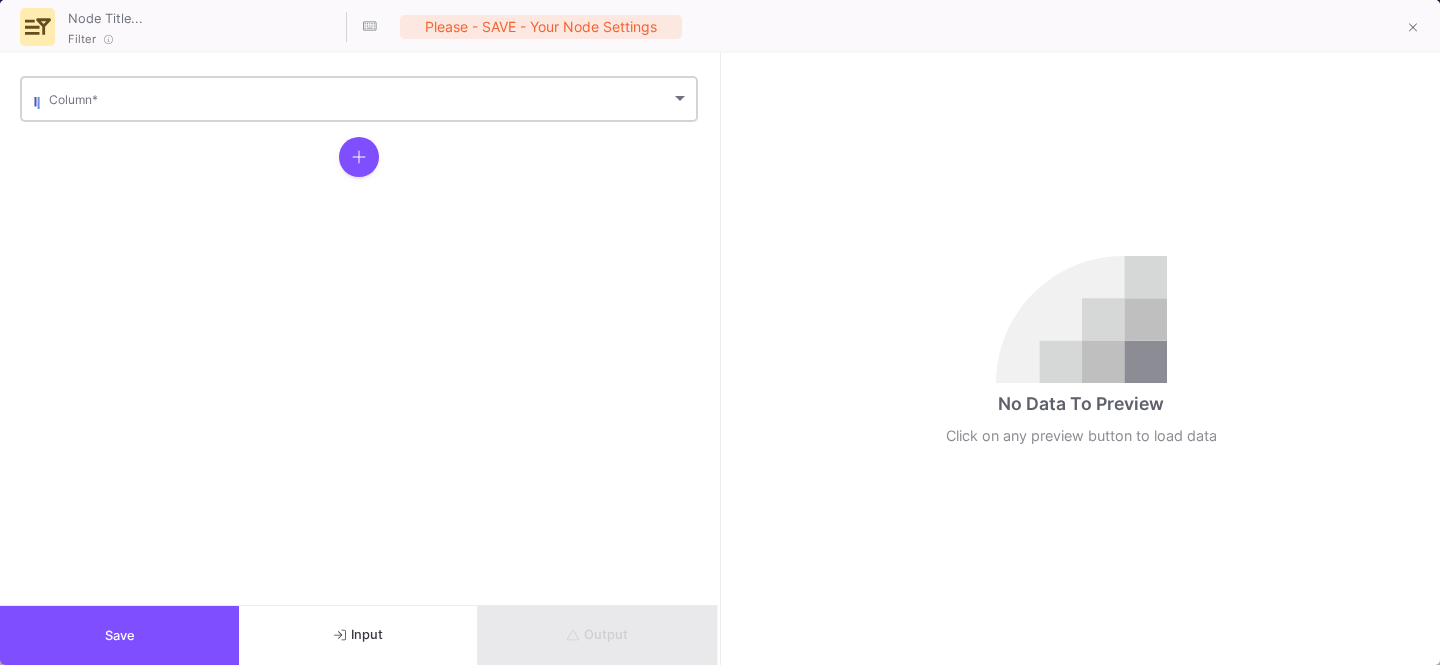 click on "Column   *" at bounding box center (369, 97) 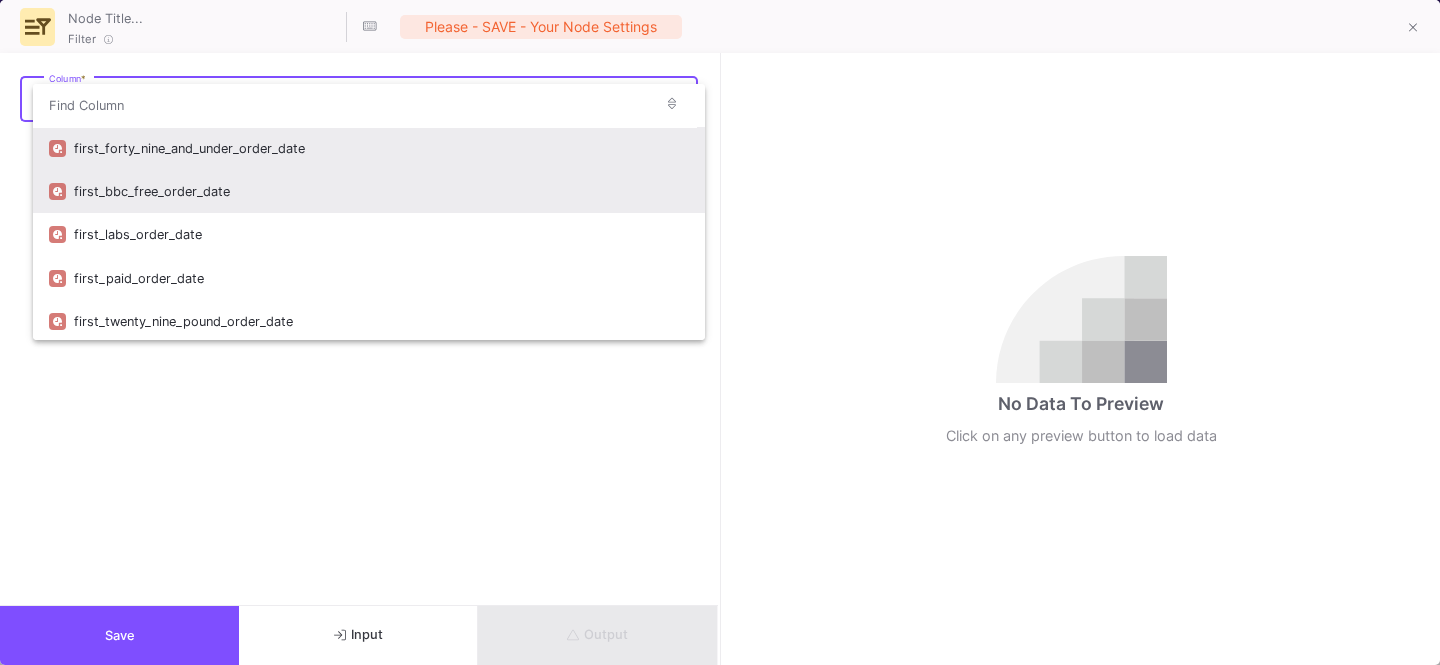 scroll, scrollTop: 305, scrollLeft: 0, axis: vertical 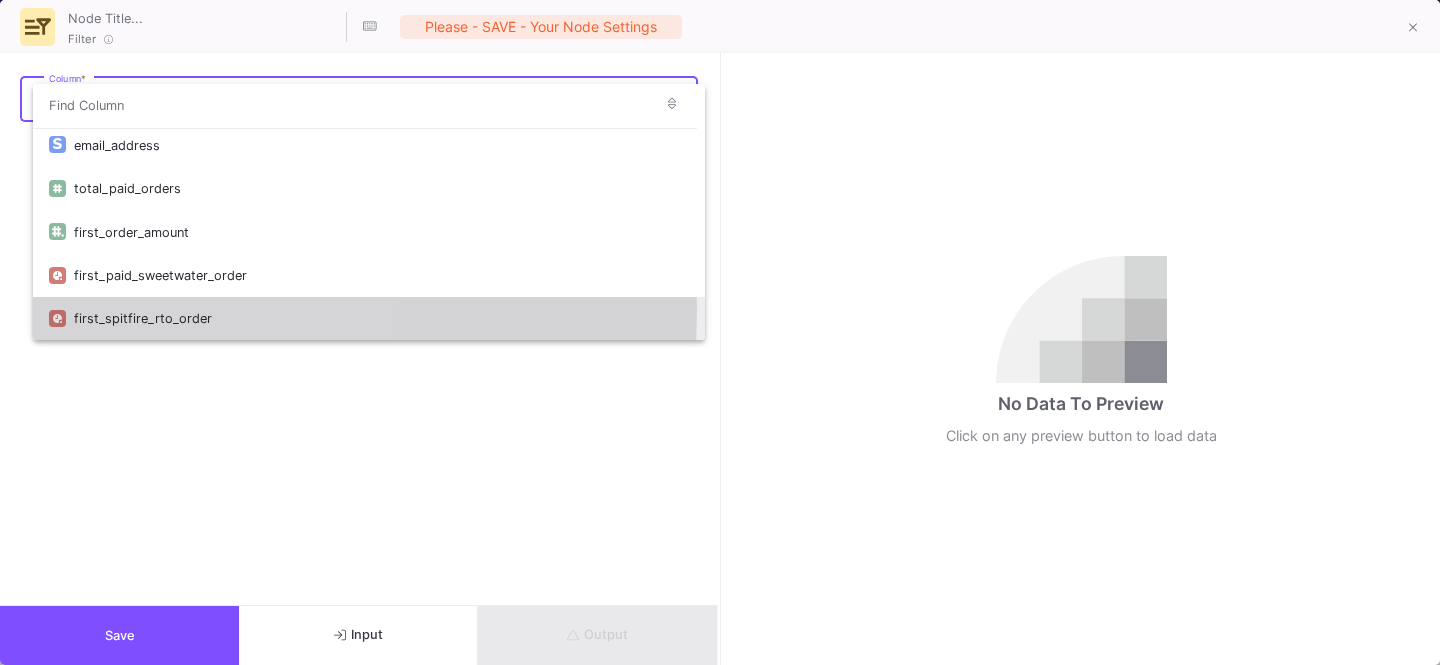 click on "first_spitfire_rto_order" at bounding box center (381, 318) 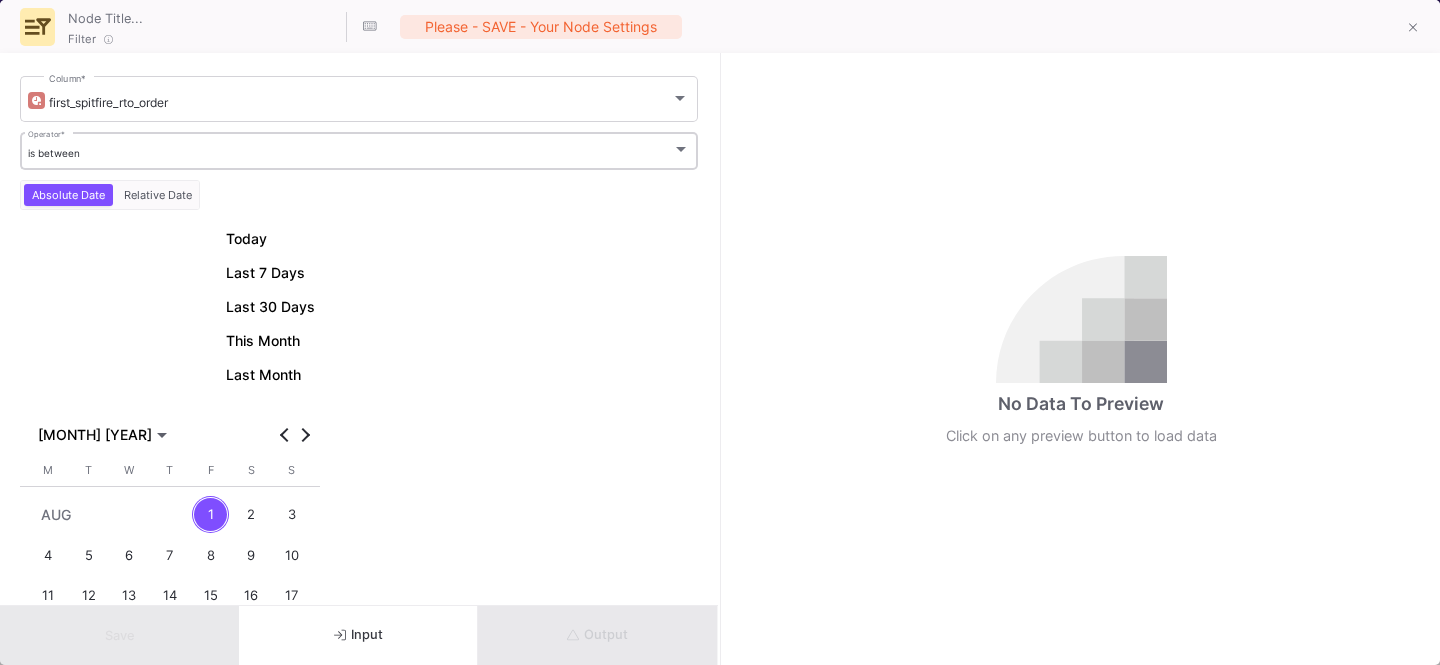 click on "is between Operator  *" at bounding box center [359, 149] 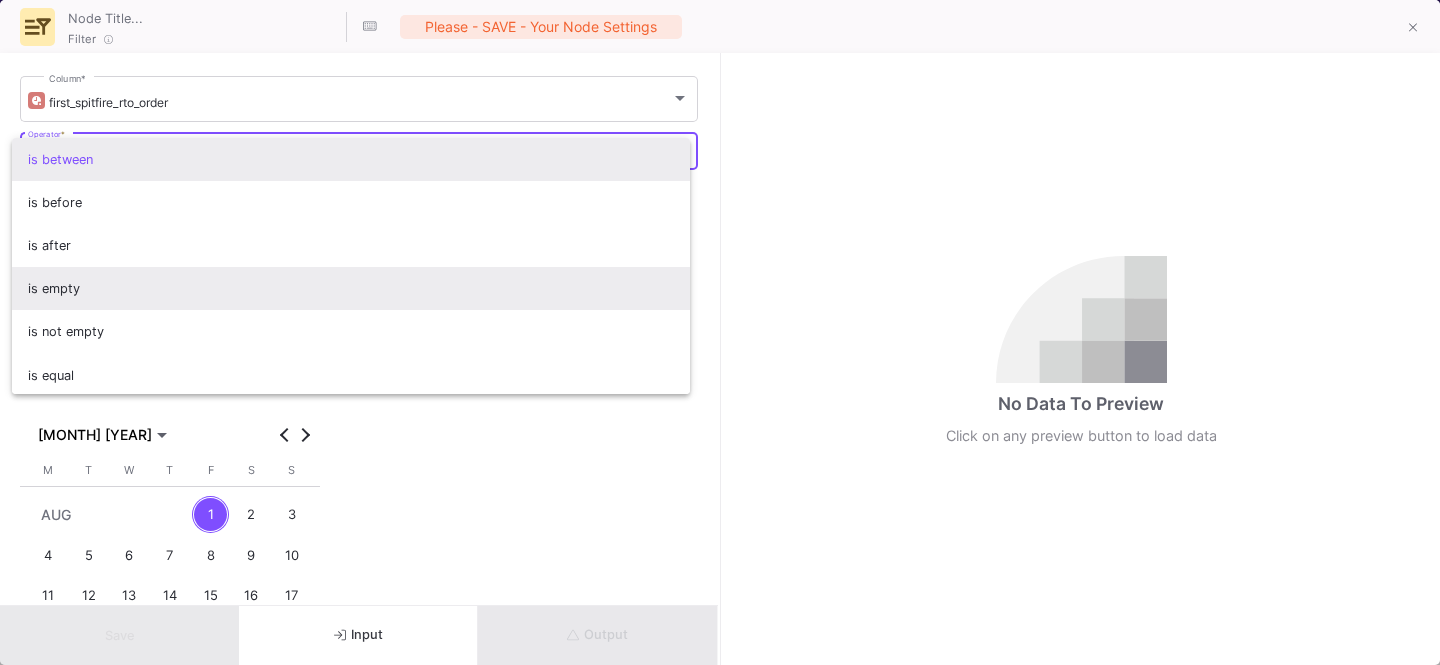 scroll, scrollTop: 3, scrollLeft: 0, axis: vertical 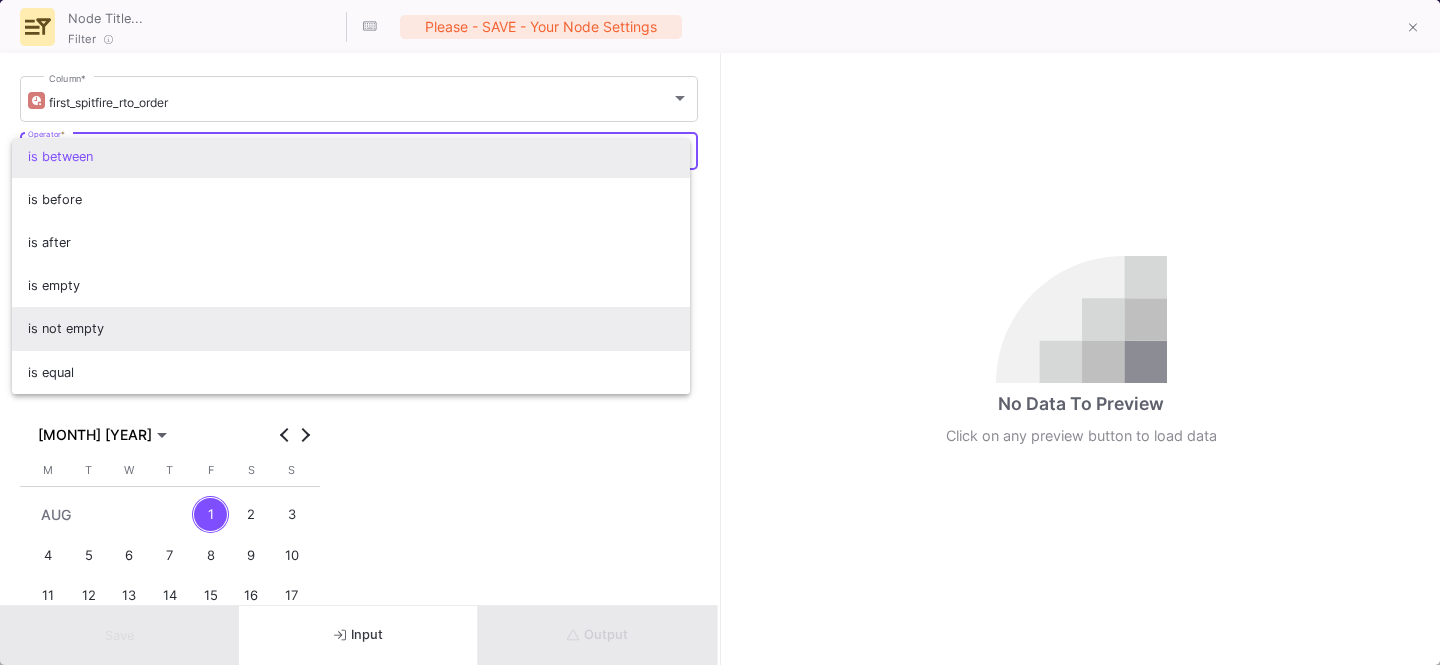 click on "is not empty" at bounding box center [351, 328] 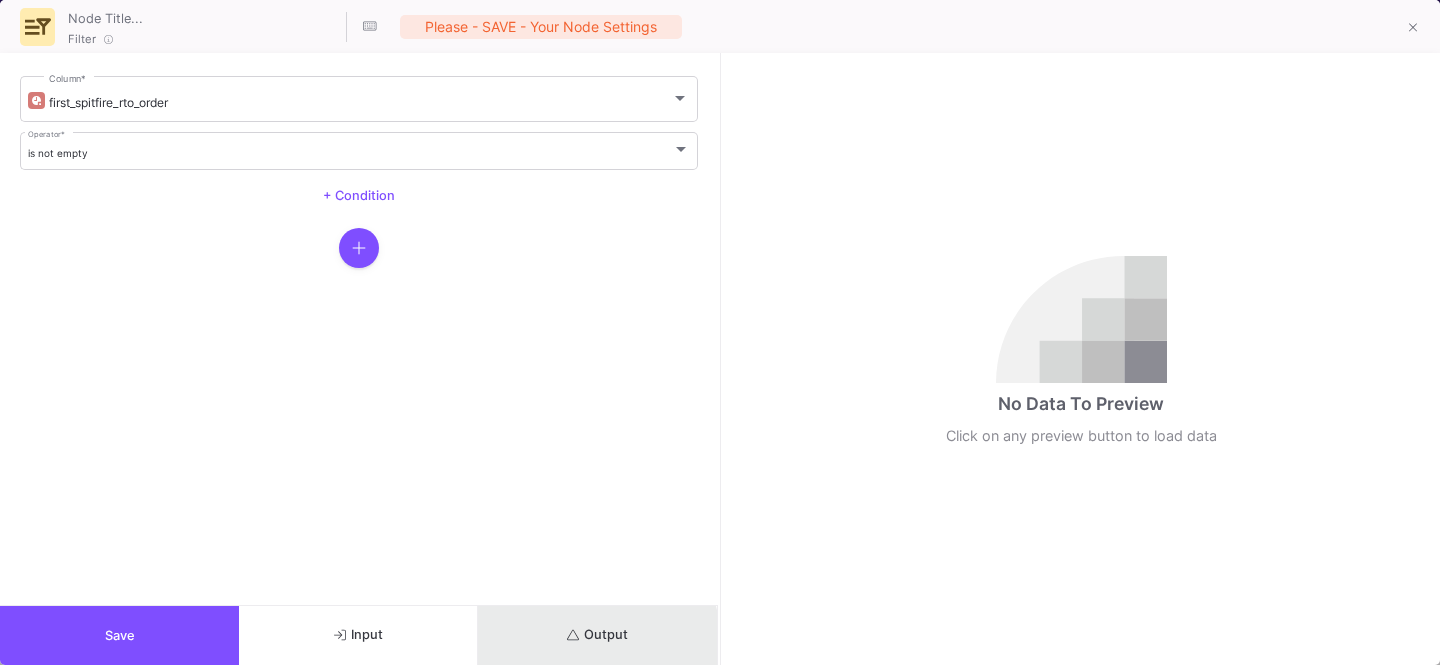 click on "Output" at bounding box center [597, 635] 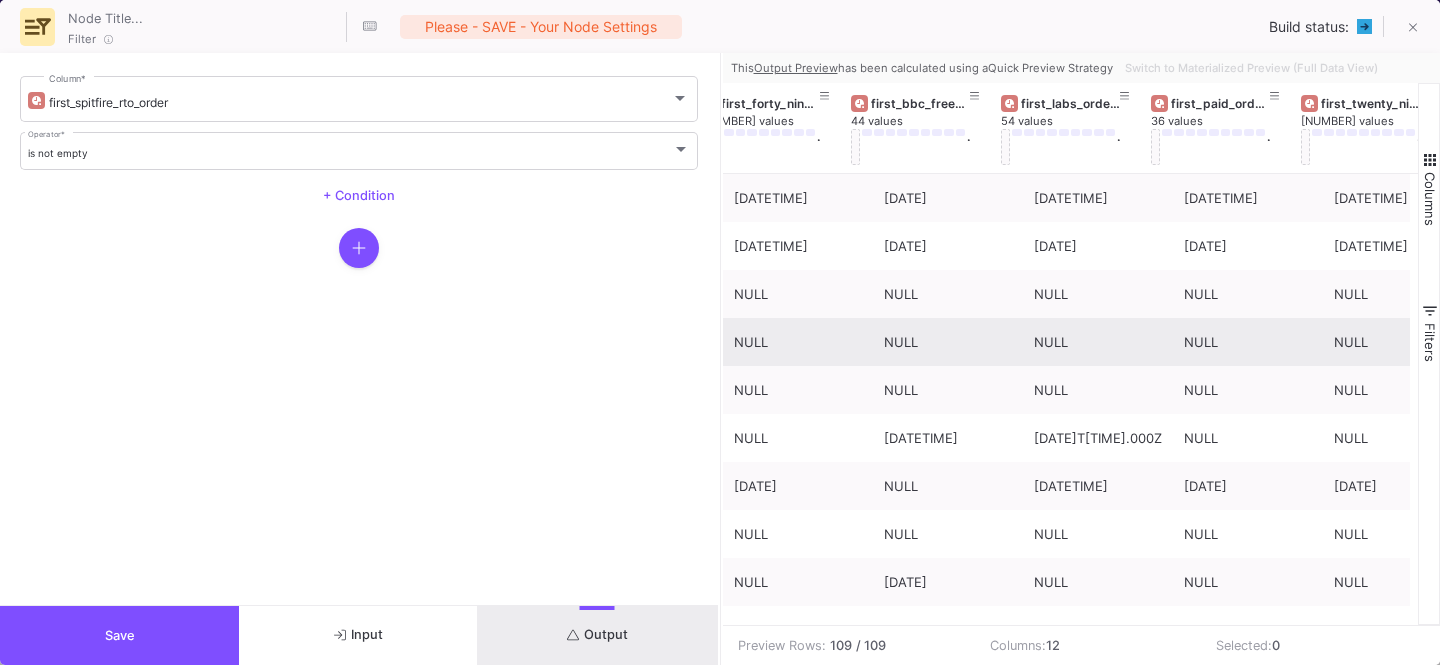 scroll, scrollTop: 0, scrollLeft: 70, axis: horizontal 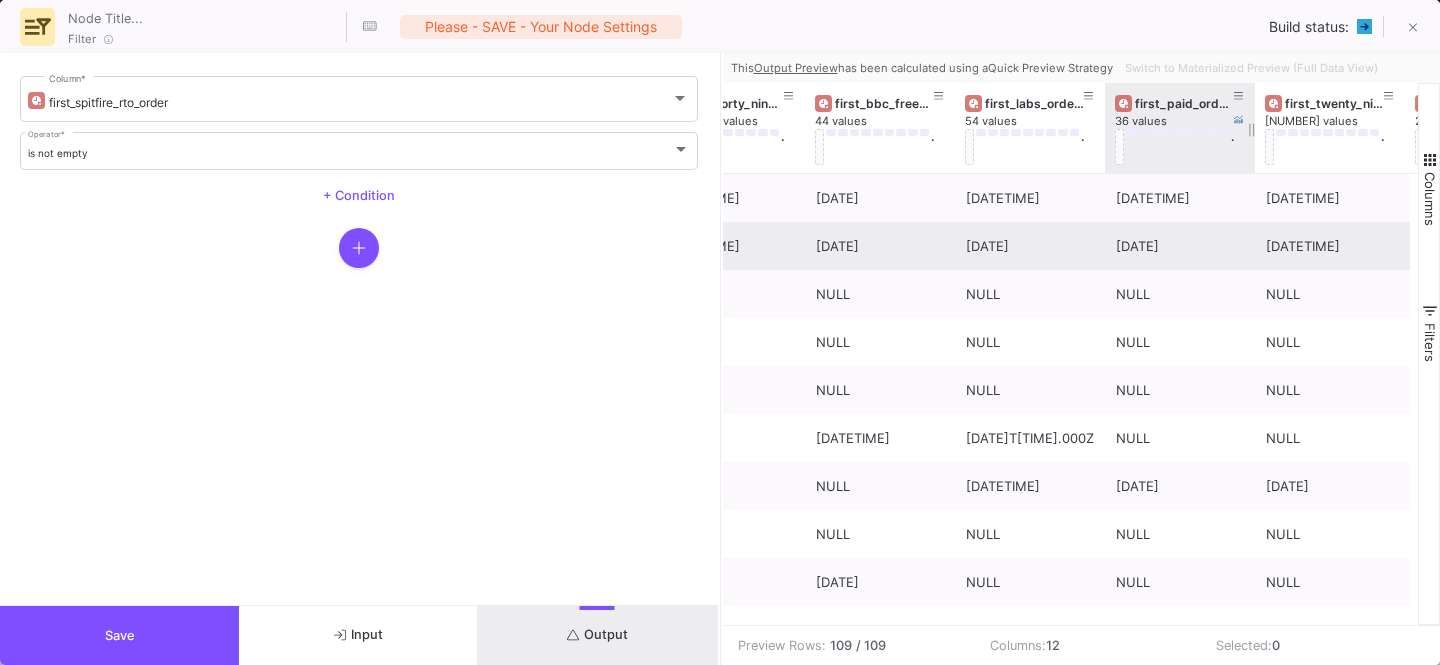 click on "first_paid_order_date" at bounding box center [1184, 103] 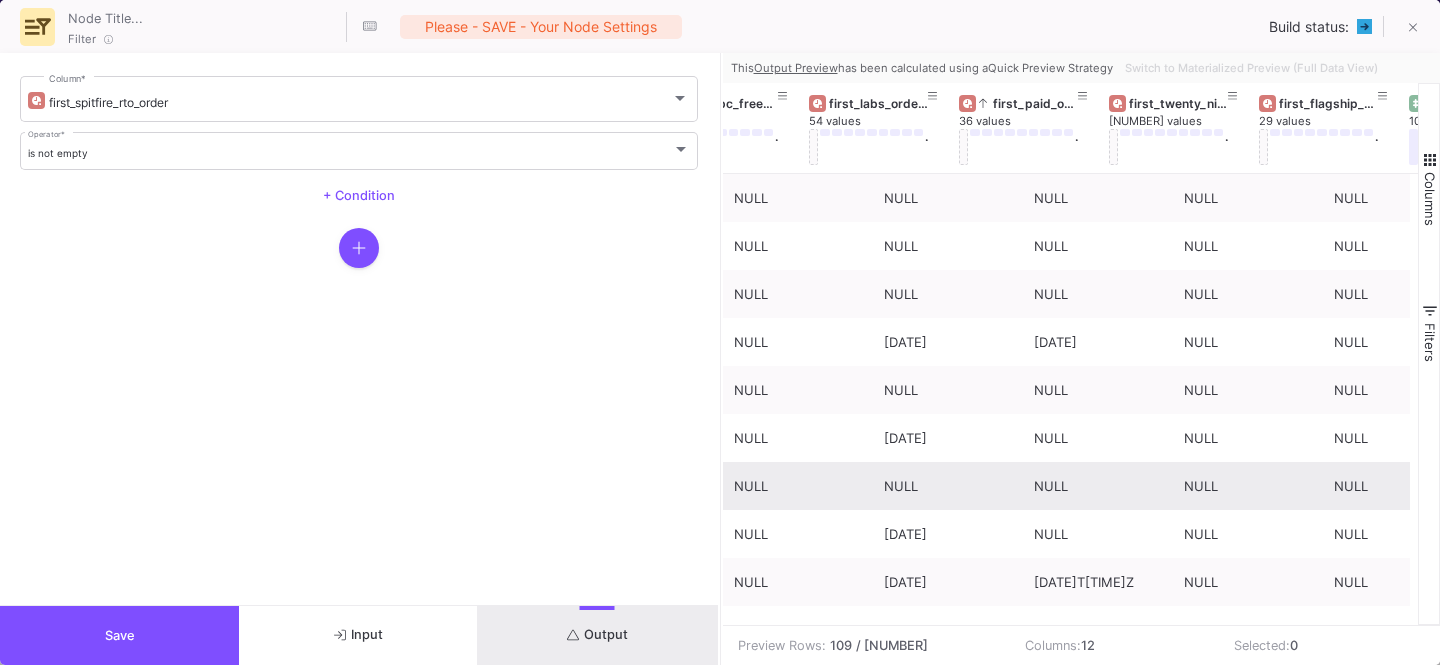 scroll, scrollTop: 0, scrollLeft: 0, axis: both 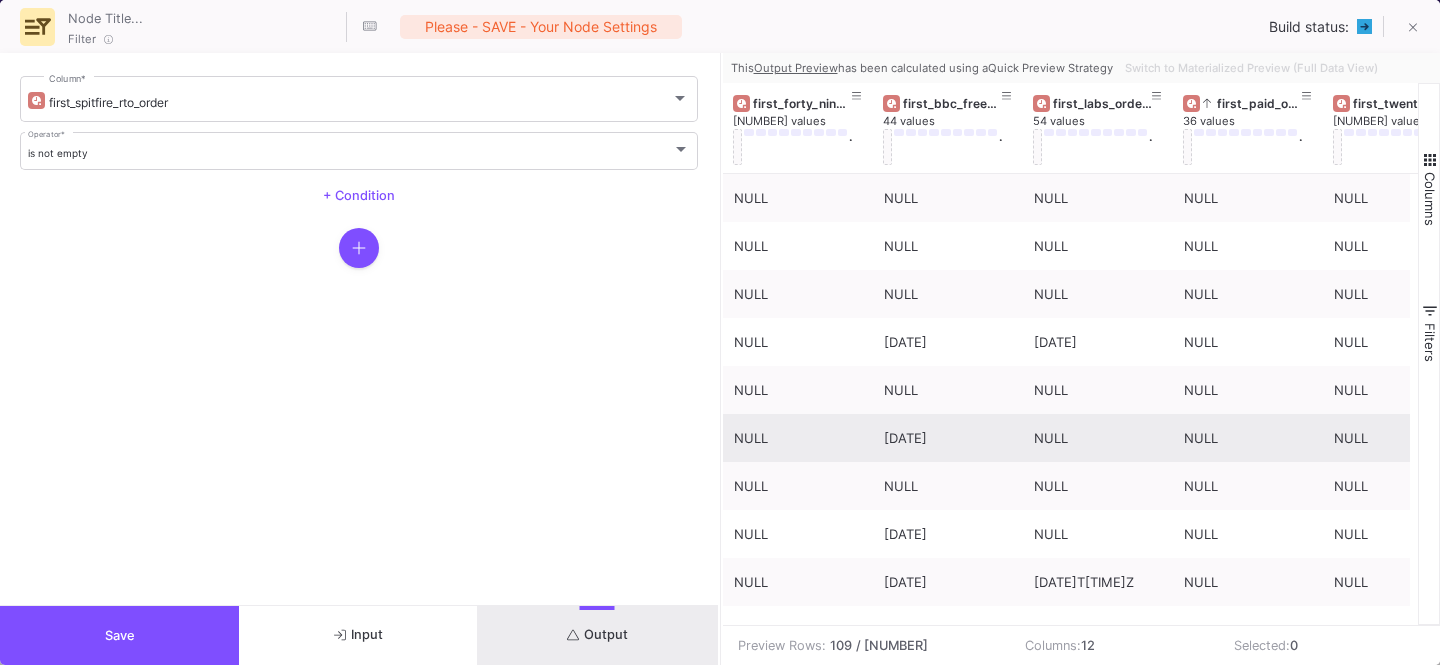 click on "Save" at bounding box center [119, 635] 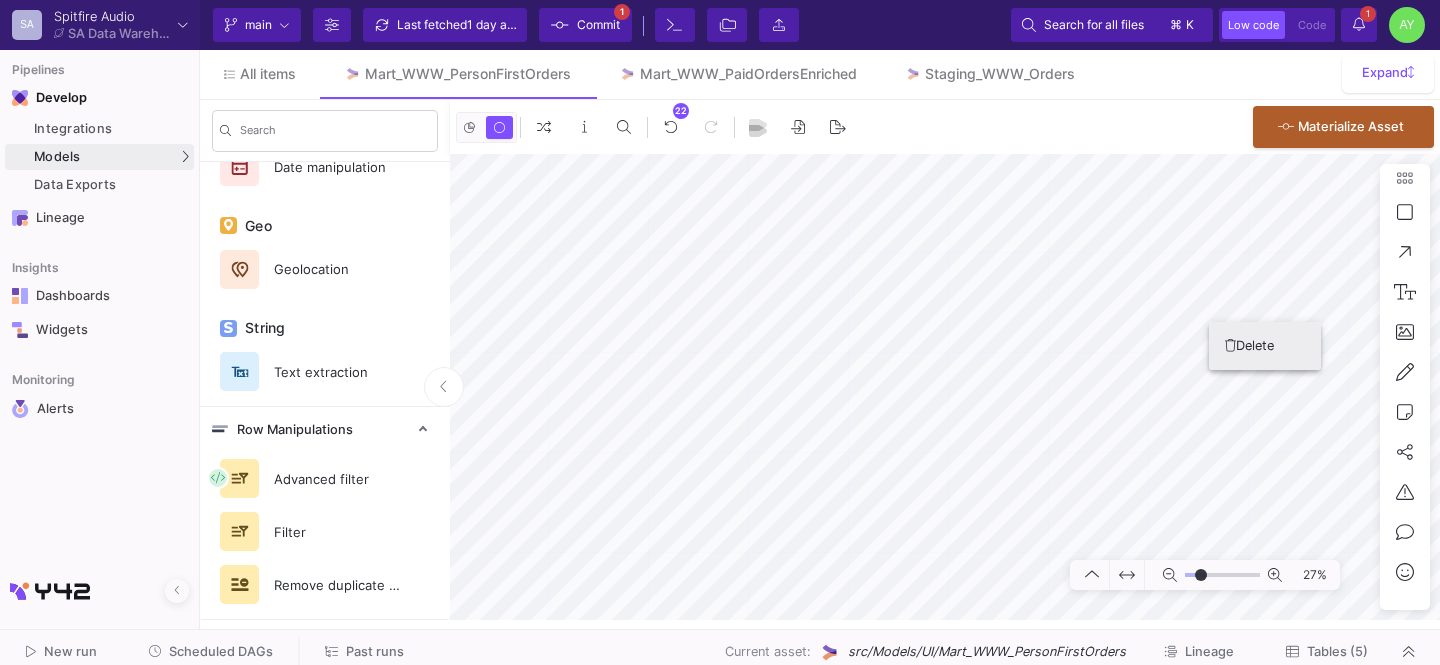 click 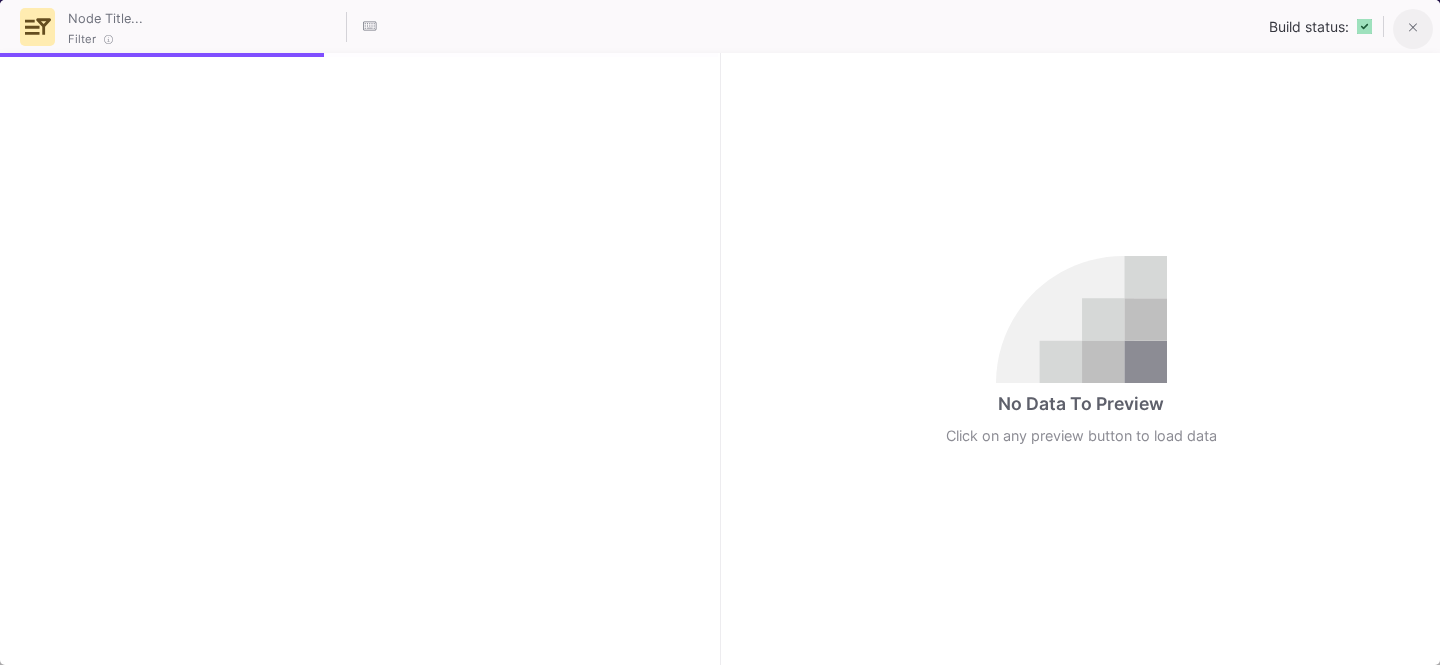 click 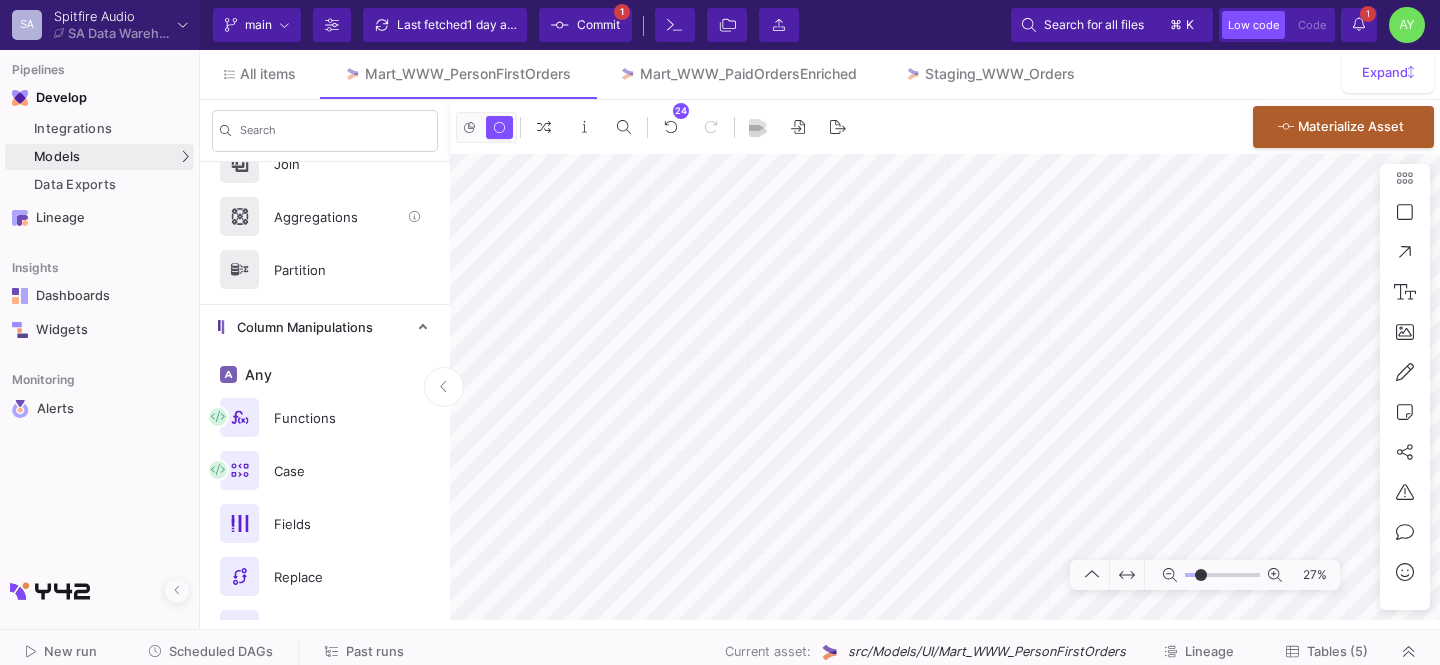 scroll, scrollTop: 233, scrollLeft: 0, axis: vertical 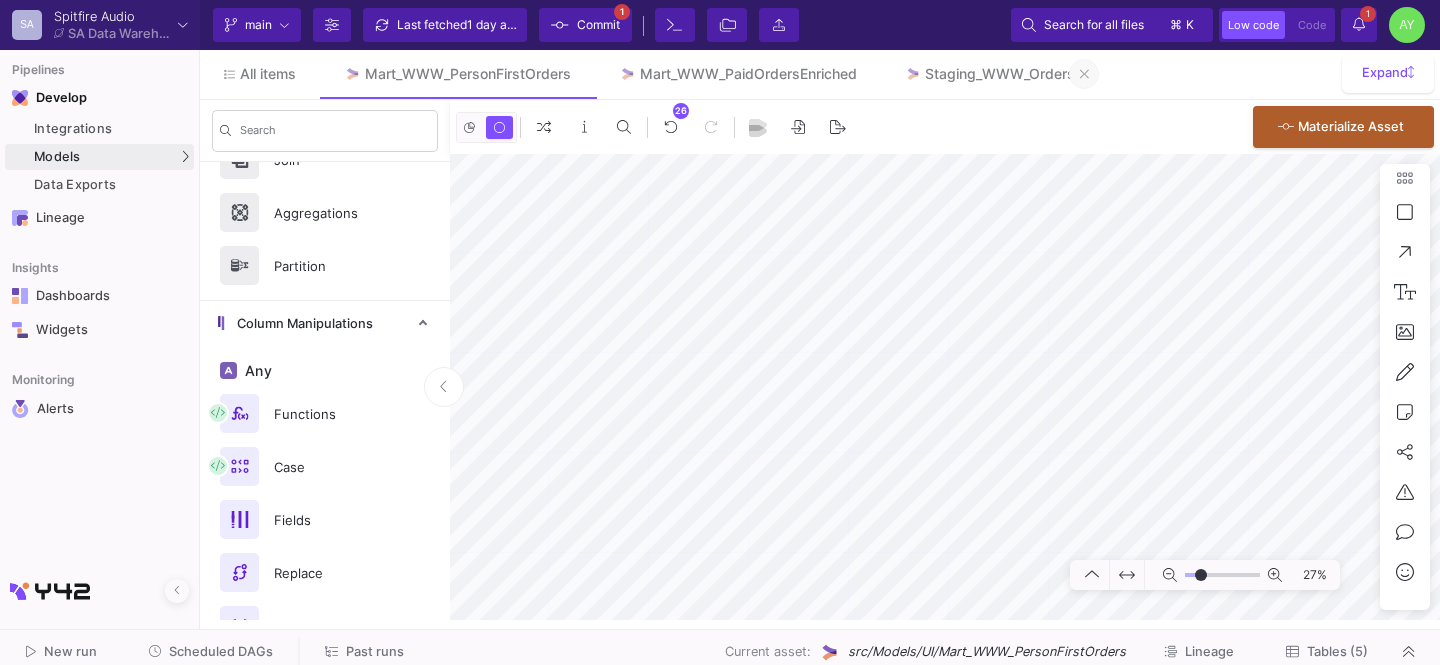 click at bounding box center [1084, 74] 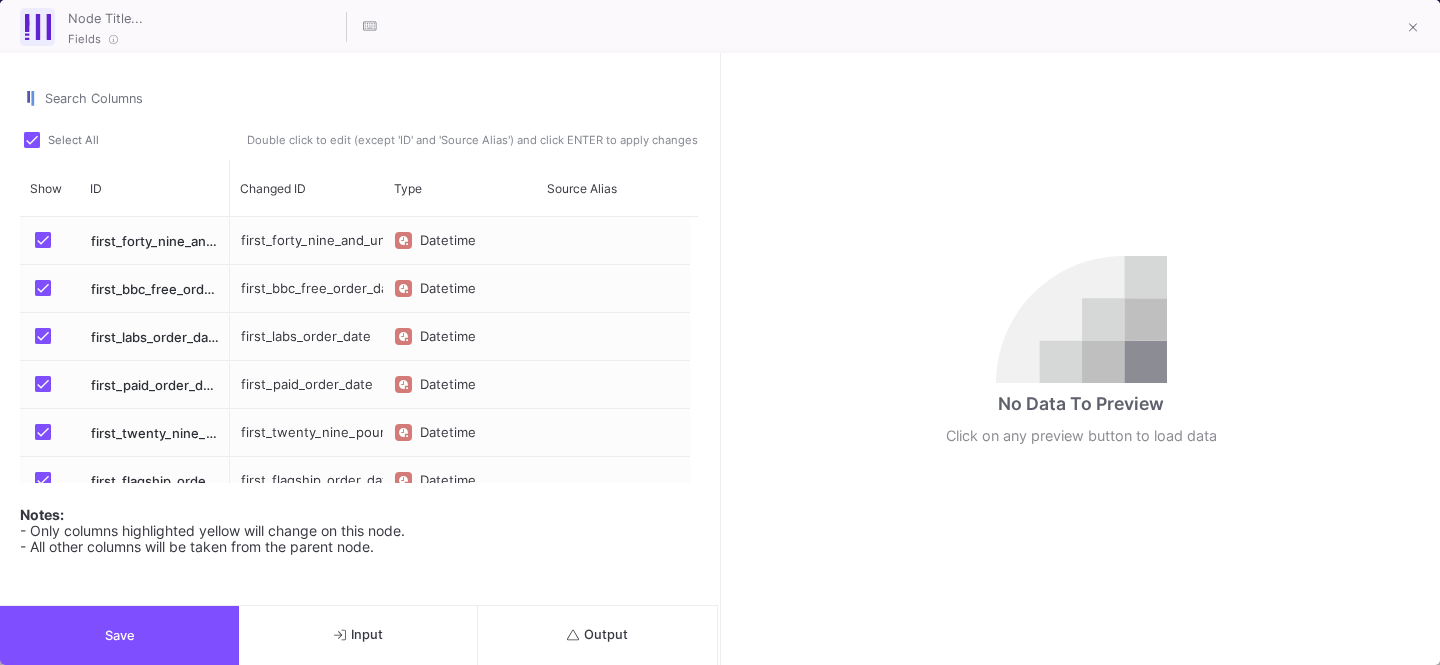 click at bounding box center [43, 240] 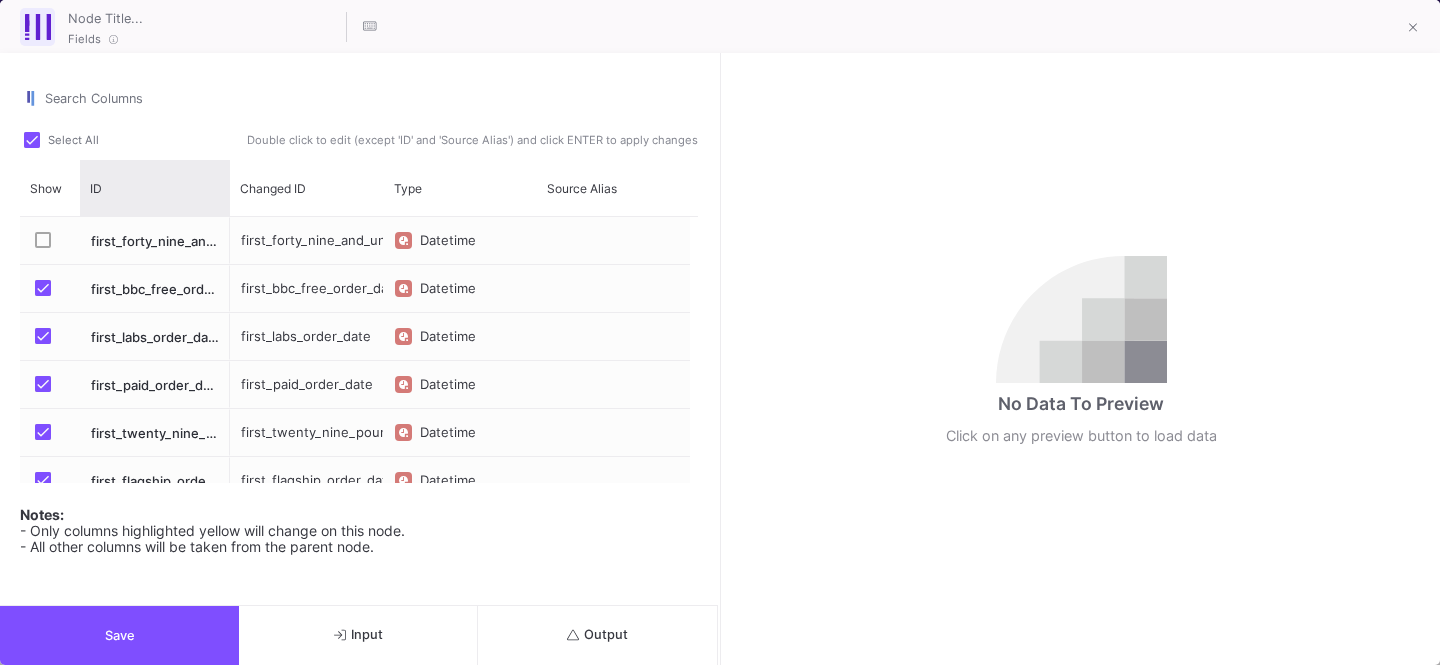 checkbox on "false" 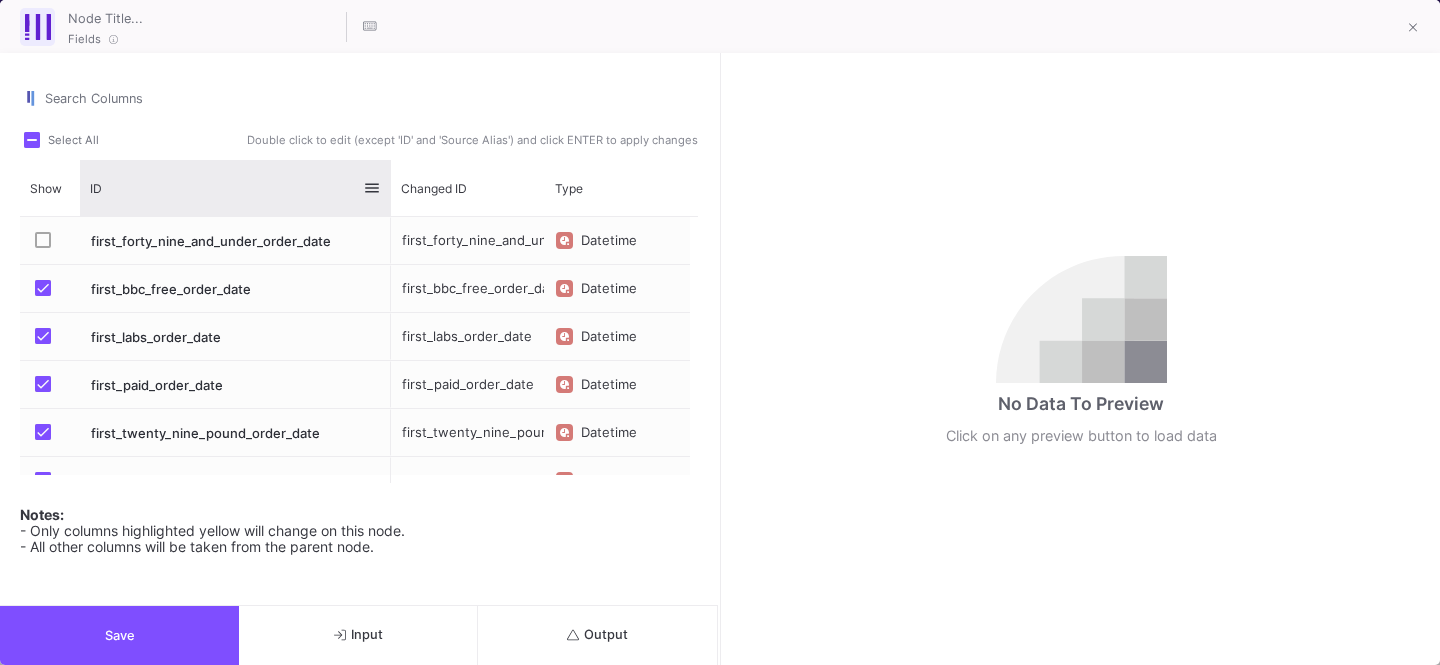 drag, startPoint x: 228, startPoint y: 206, endPoint x: 389, endPoint y: 215, distance: 161.25136 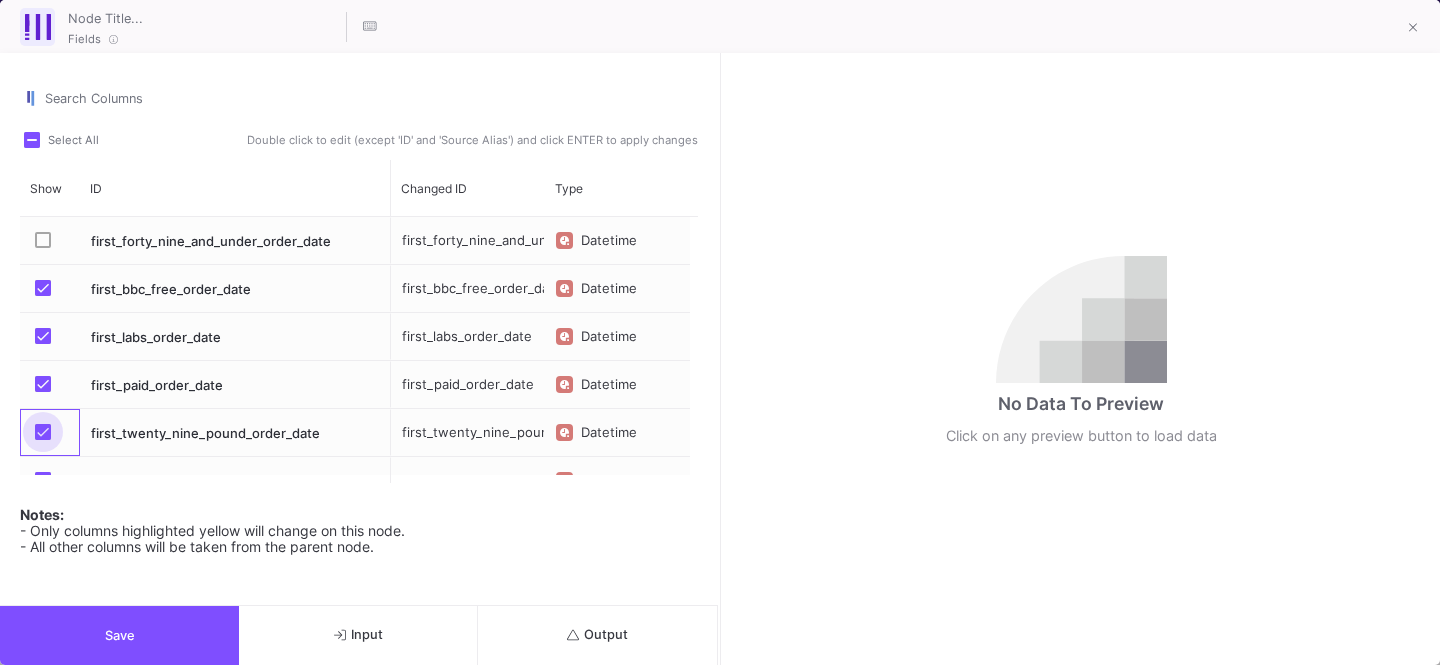 click at bounding box center [43, 432] 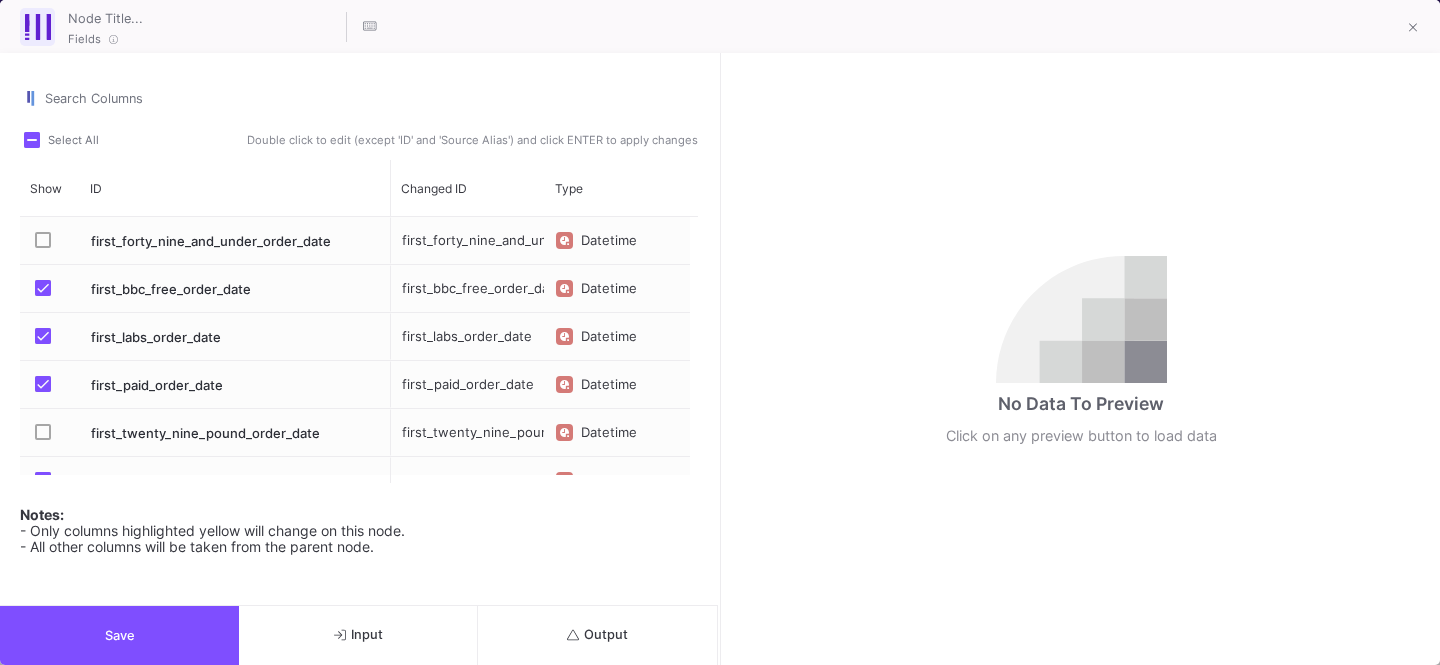 scroll, scrollTop: 59, scrollLeft: 0, axis: vertical 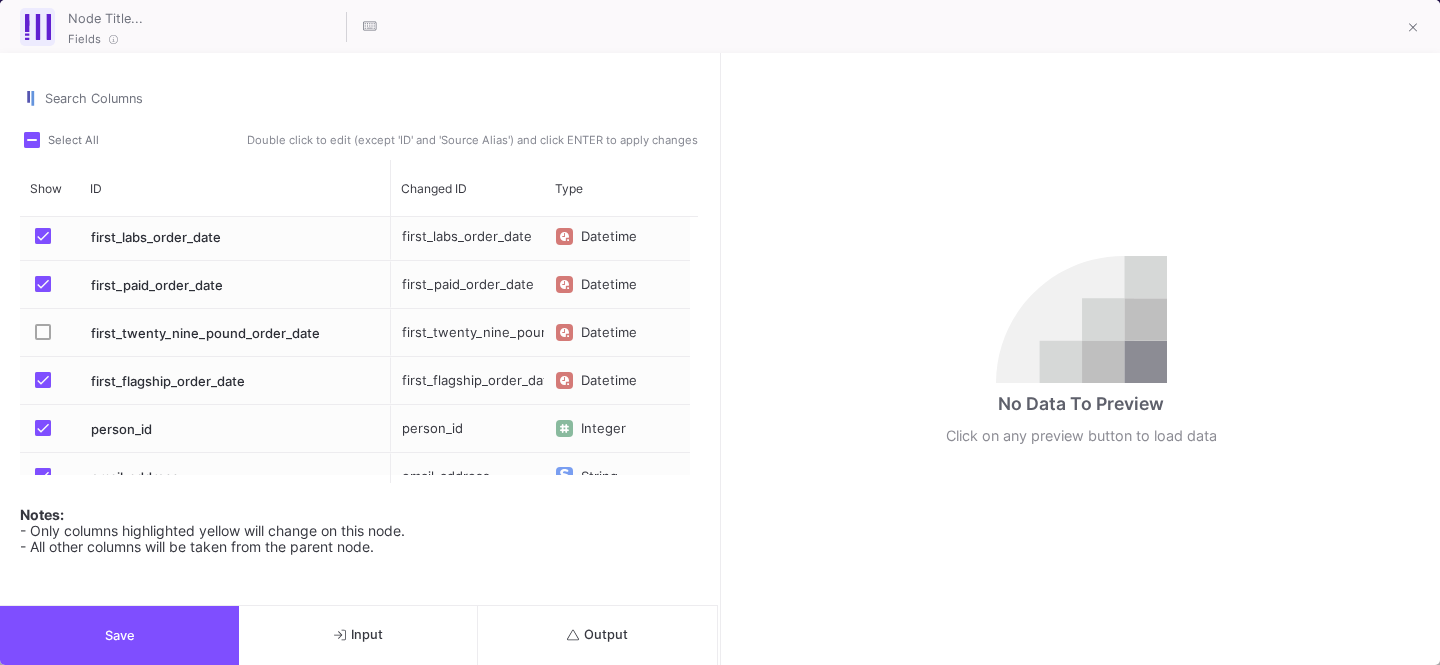 click at bounding box center [49, 382] 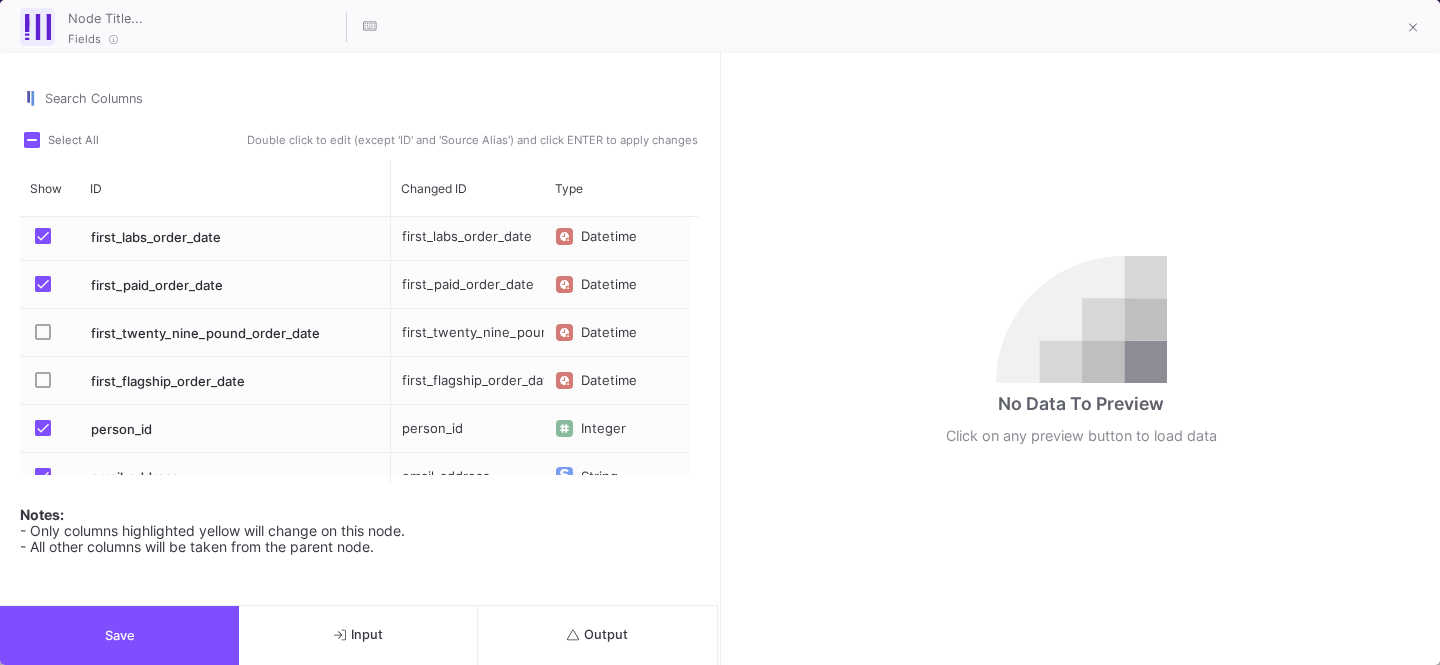 scroll, scrollTop: 145, scrollLeft: 0, axis: vertical 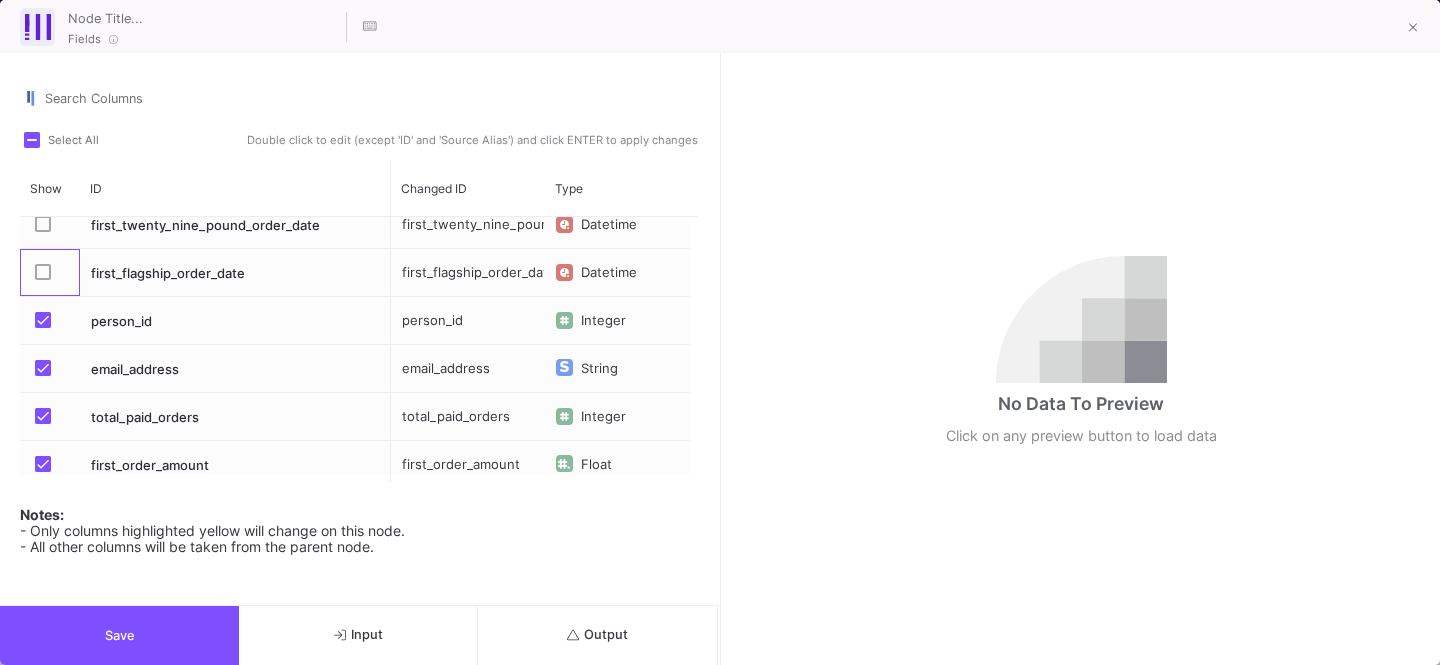 click at bounding box center (49, 274) 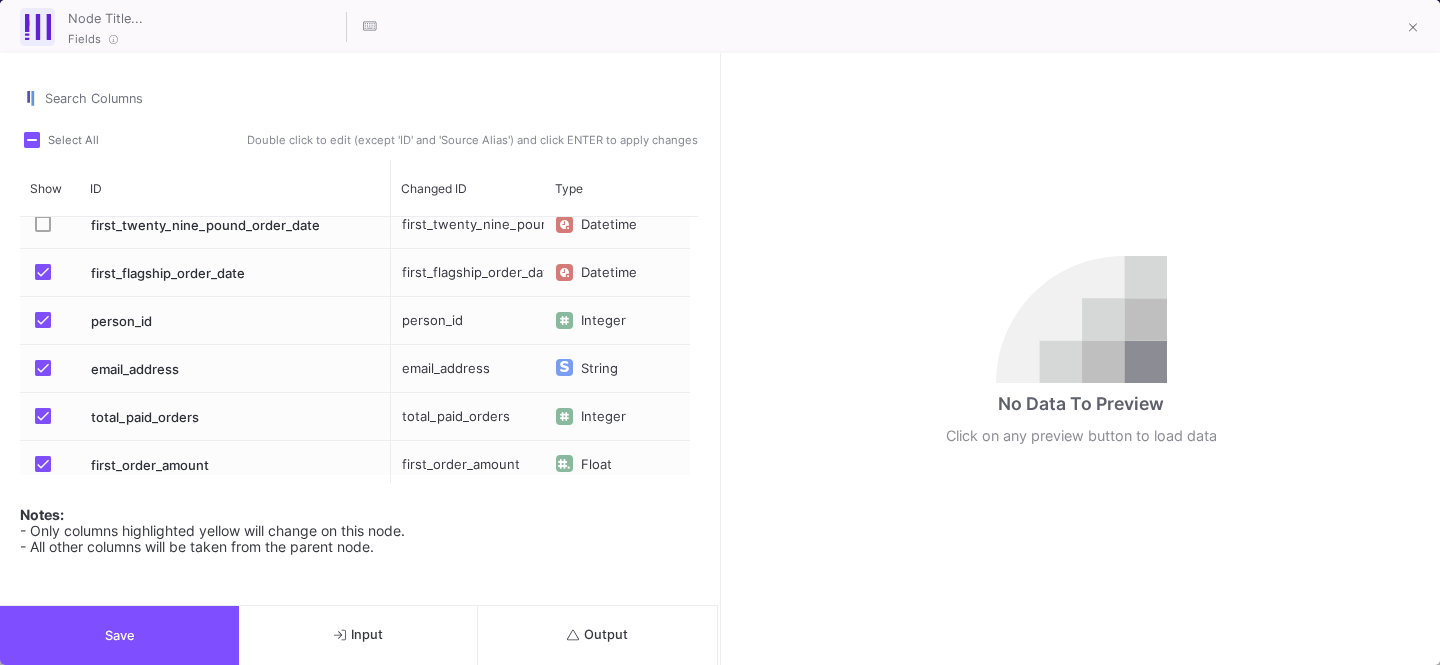 scroll, scrollTop: 280, scrollLeft: 0, axis: vertical 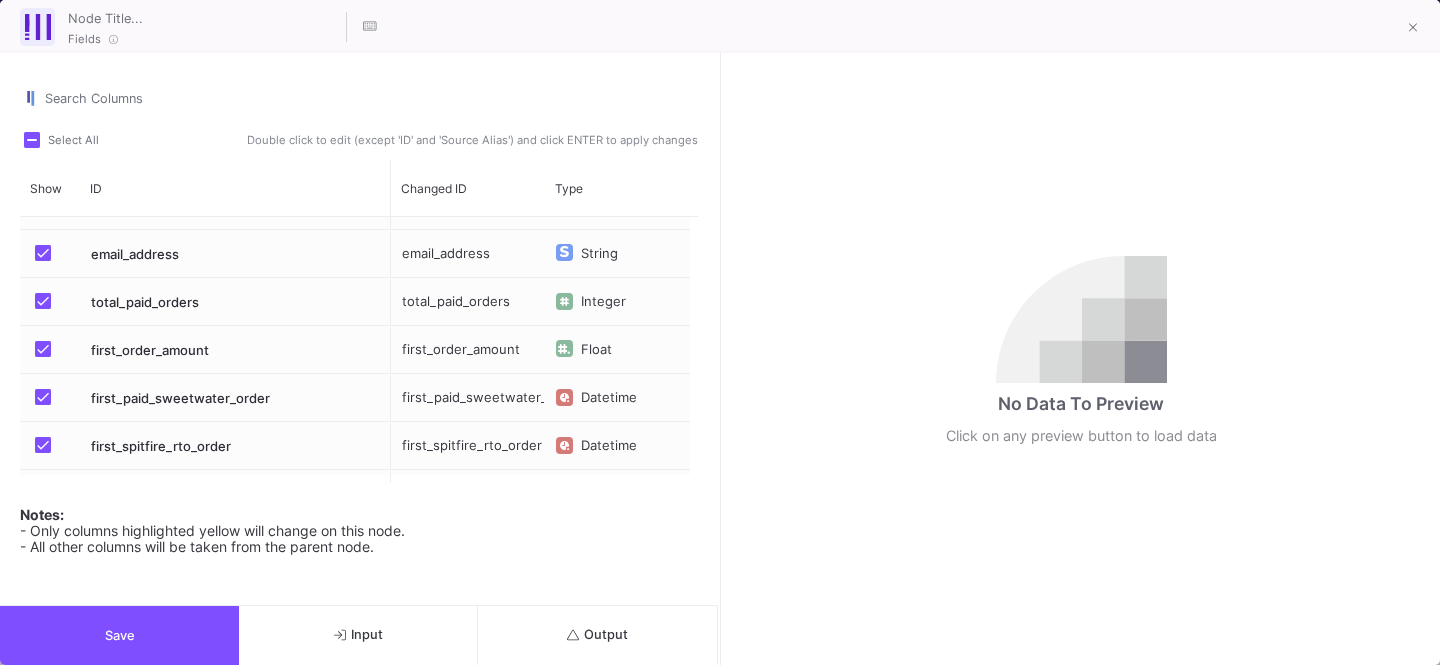 click at bounding box center (43, 349) 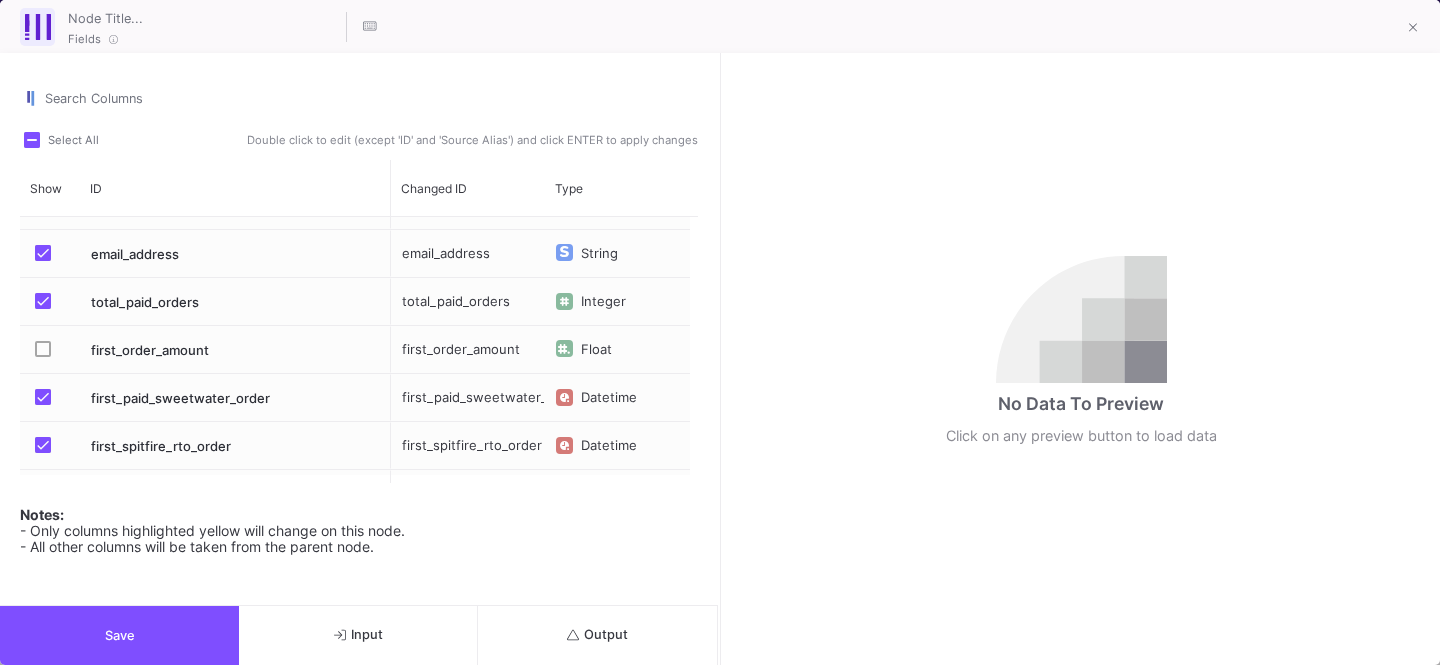 click at bounding box center [49, 397] 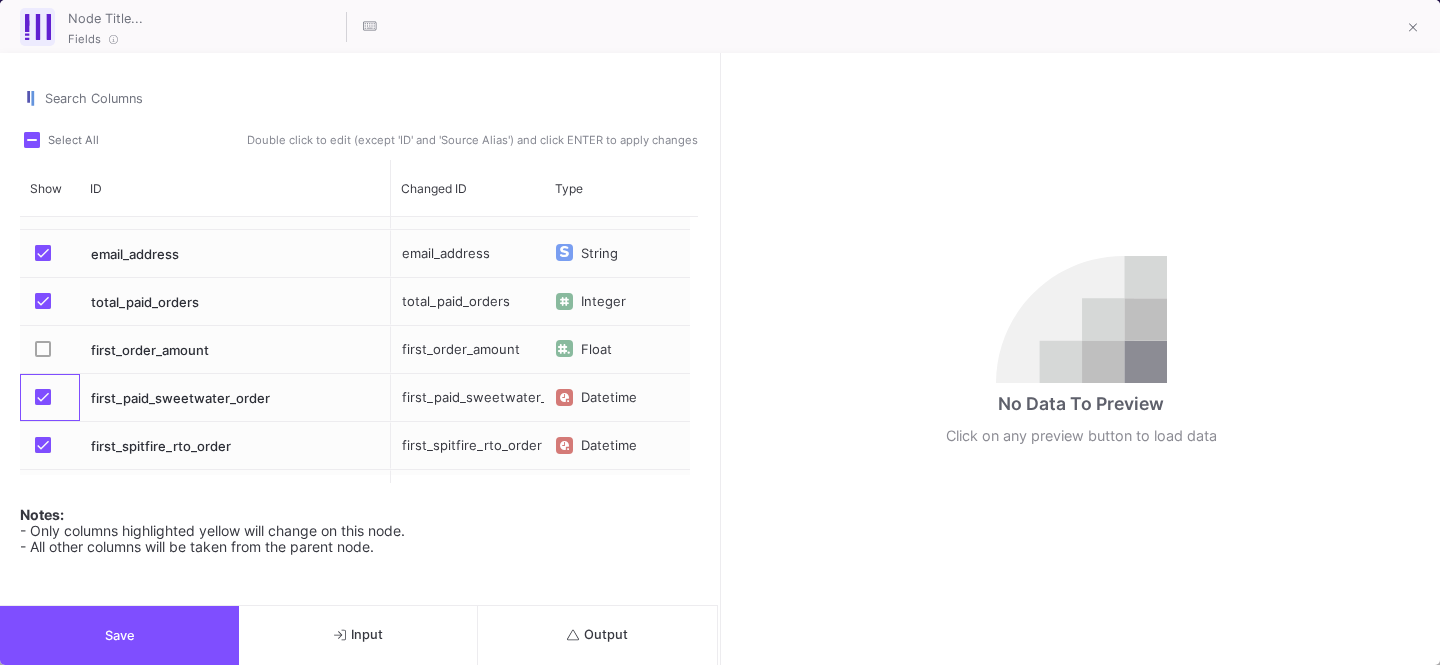 scroll, scrollTop: 412, scrollLeft: 0, axis: vertical 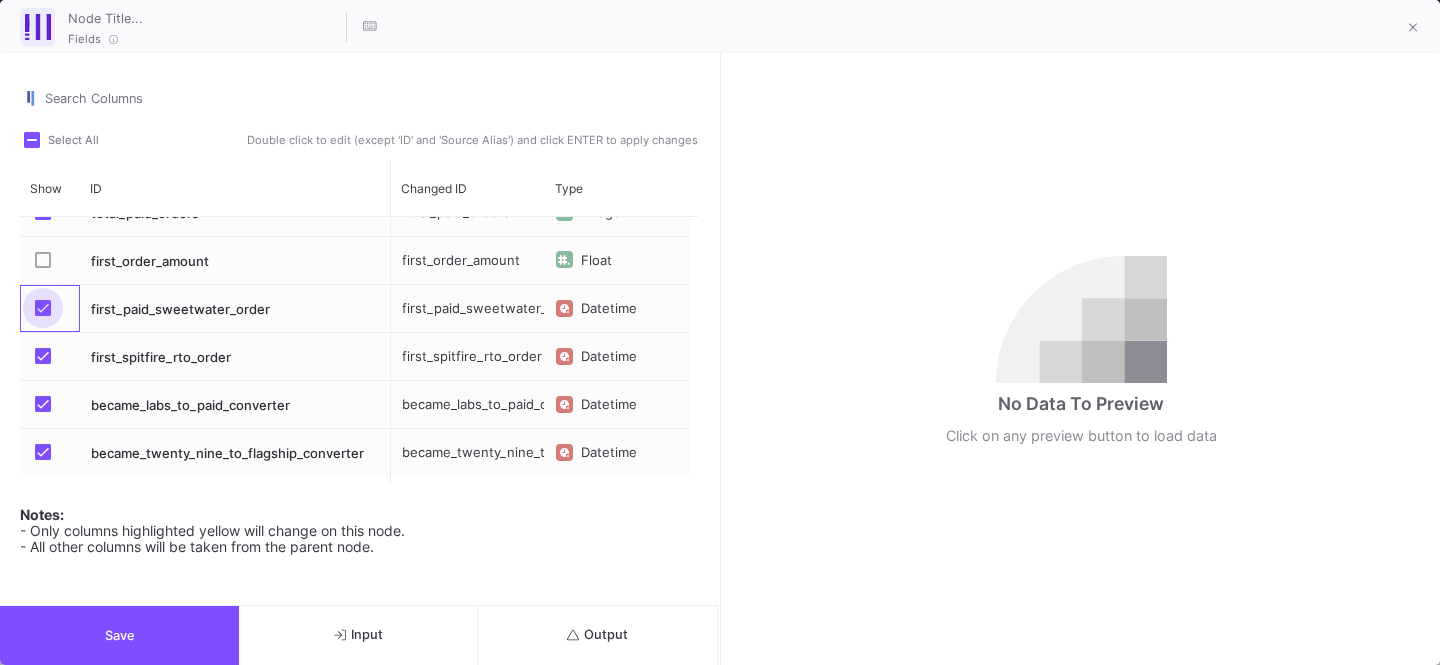 click at bounding box center [43, 308] 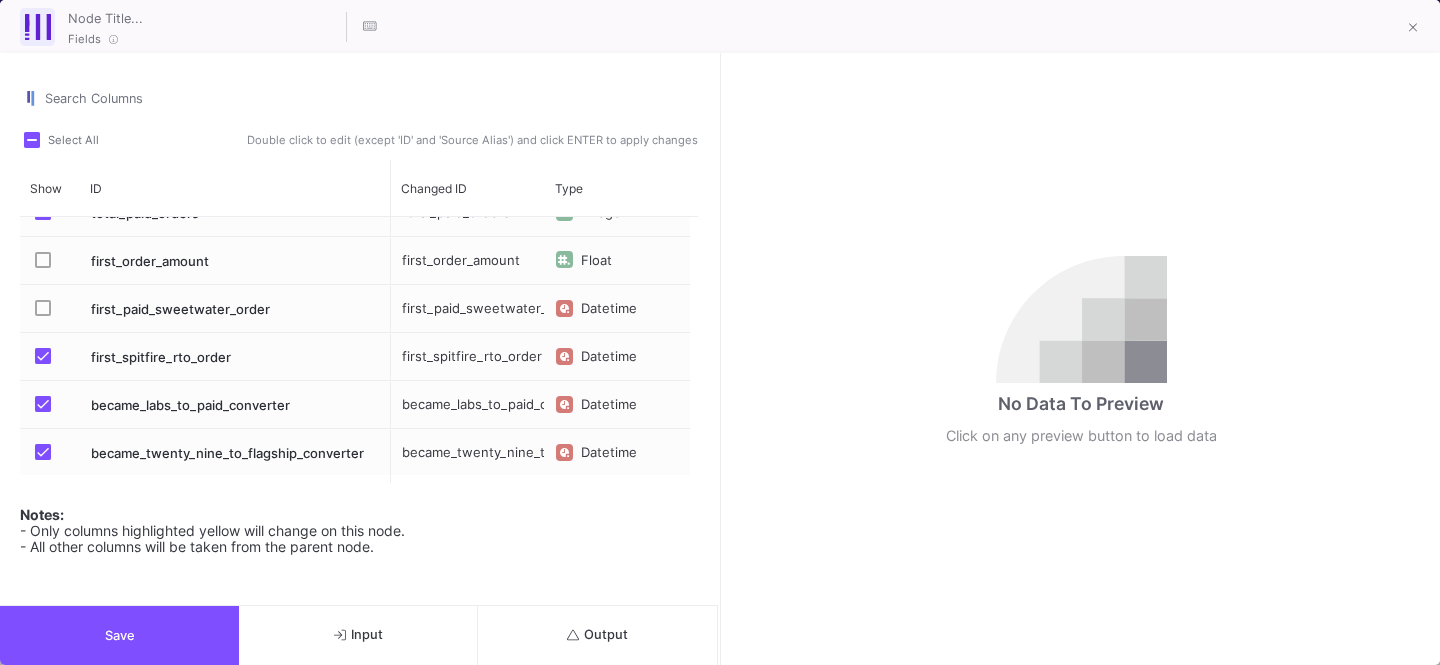 scroll, scrollTop: 529, scrollLeft: 0, axis: vertical 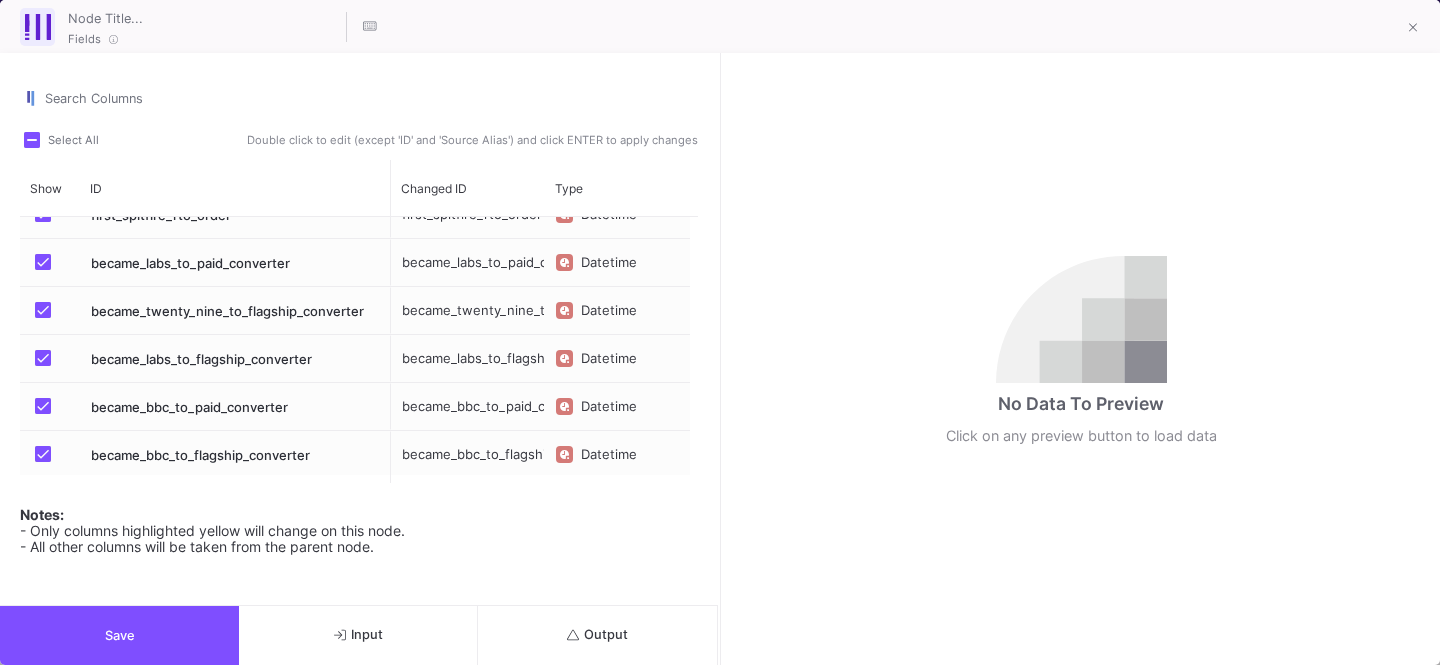 click at bounding box center (43, 310) 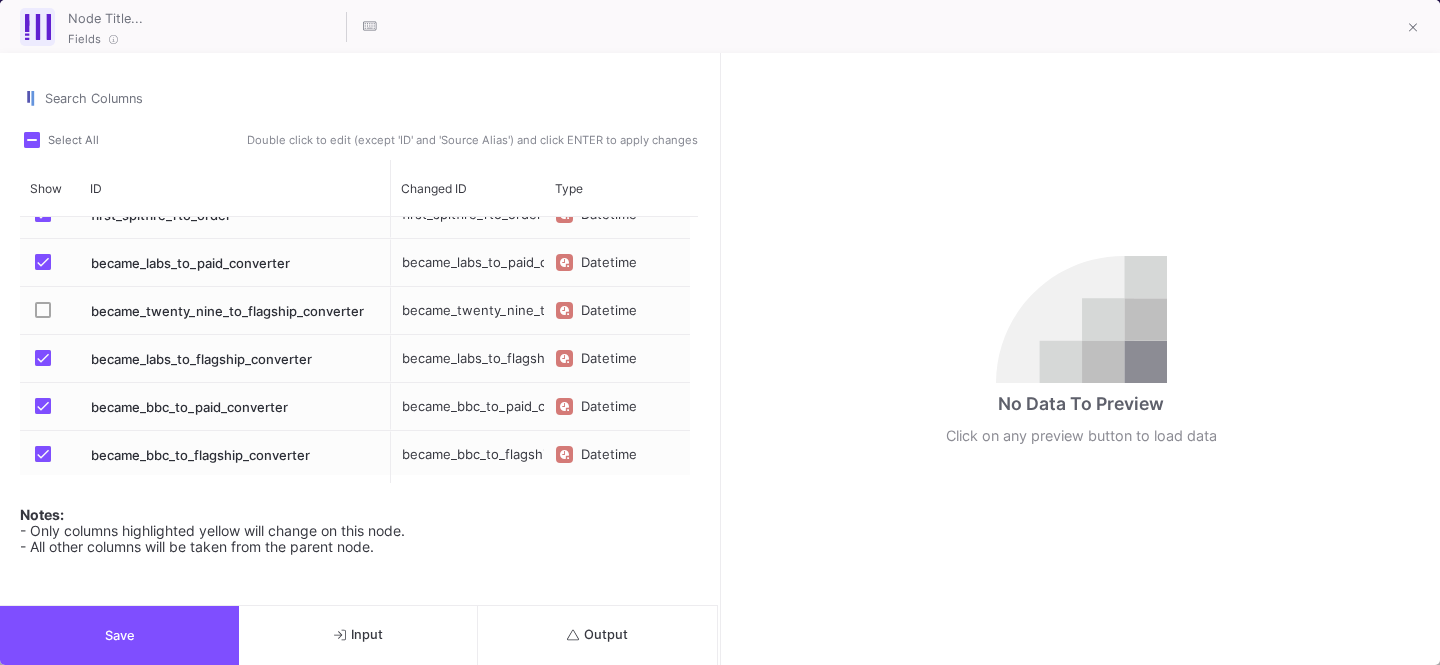 click at bounding box center [43, 358] 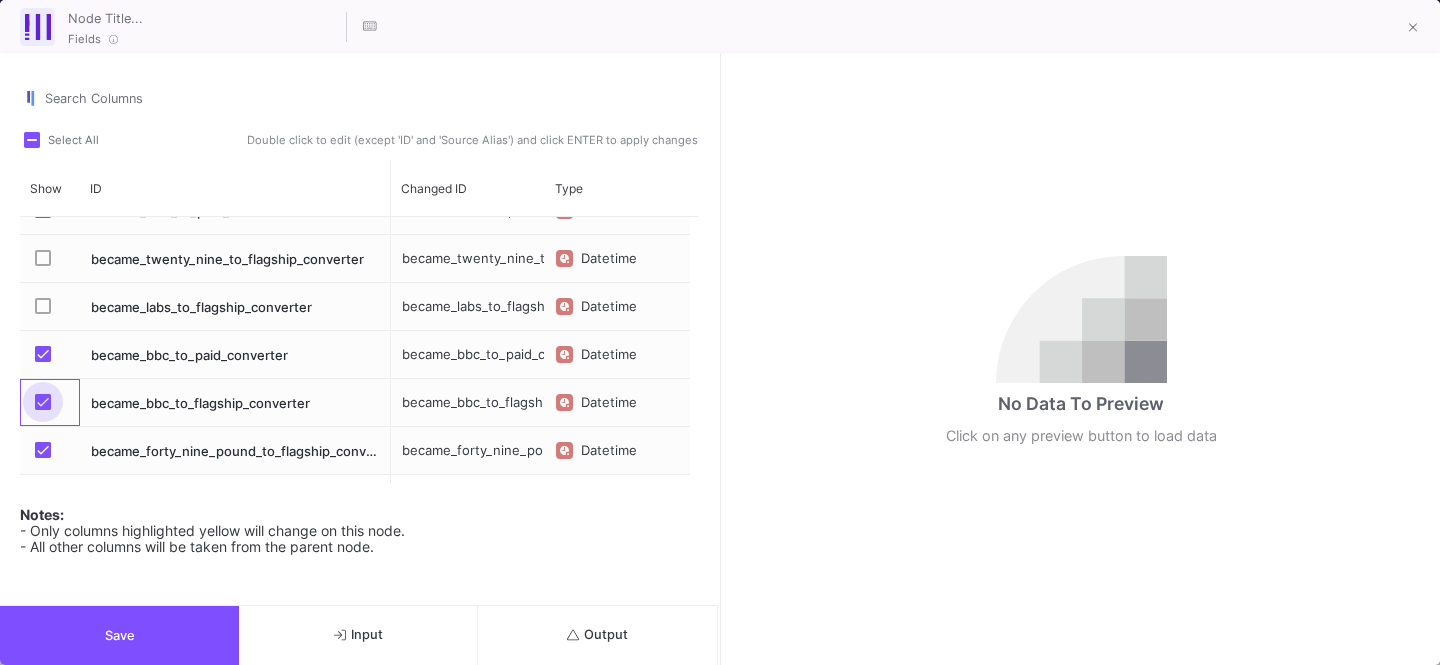 click at bounding box center (43, 402) 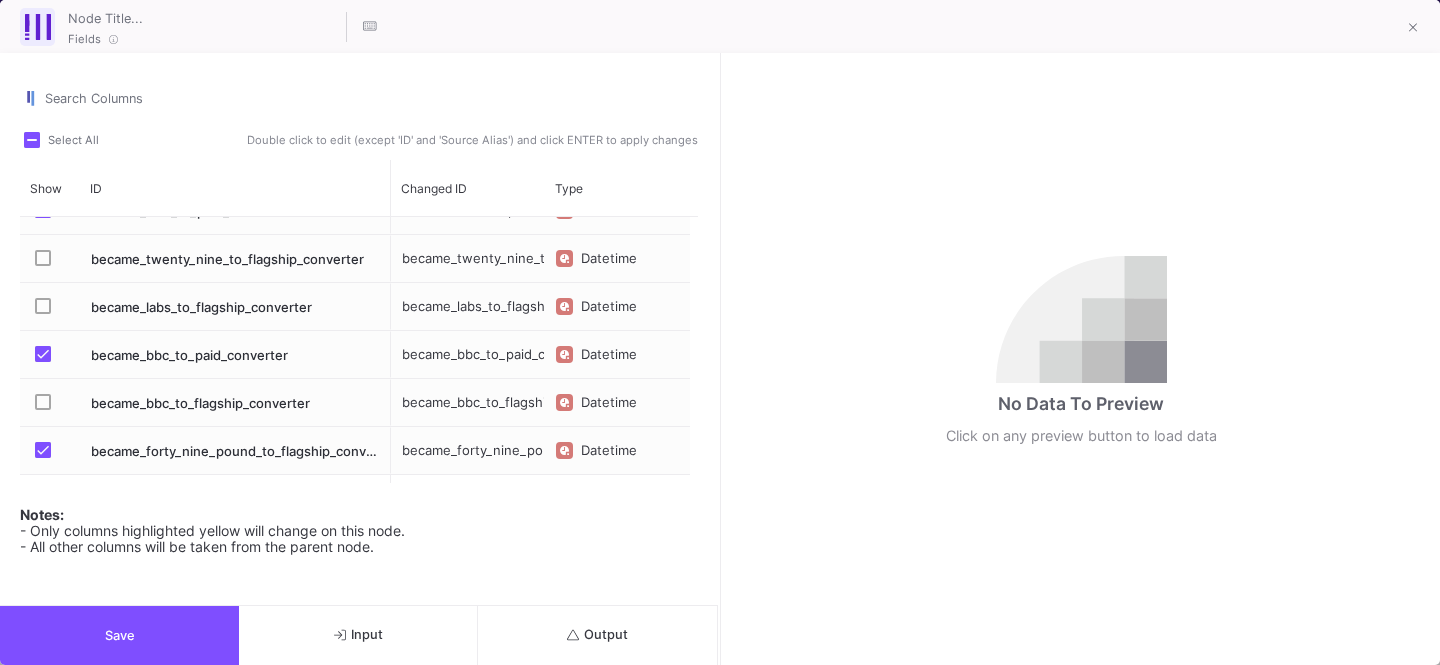 click at bounding box center [43, 450] 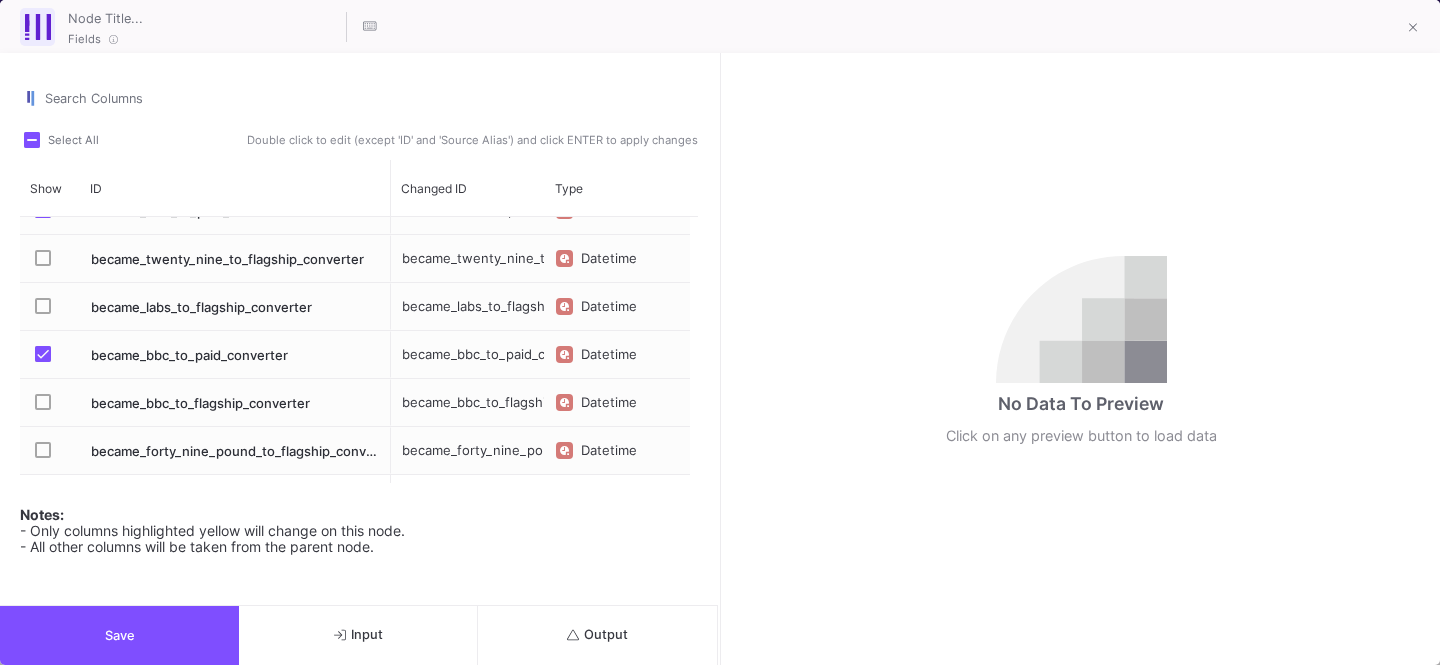 click on "Save" at bounding box center [119, 635] 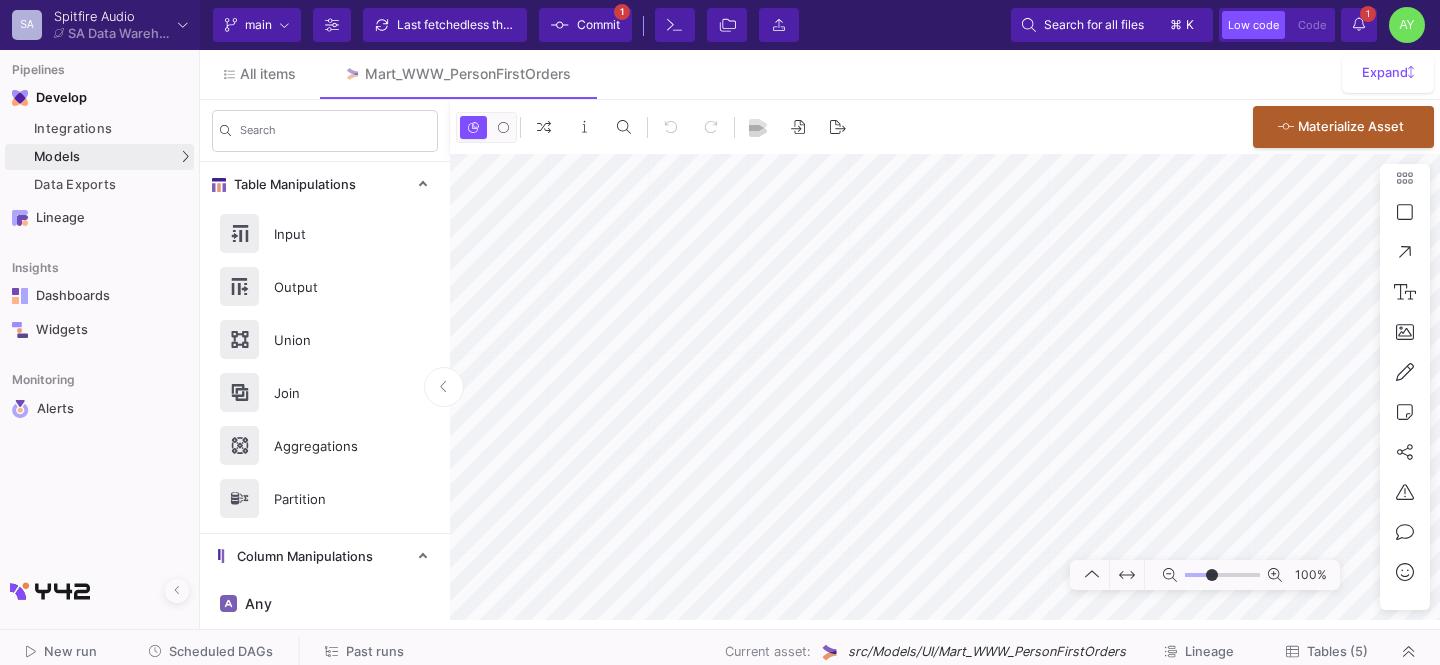 scroll, scrollTop: 0, scrollLeft: 0, axis: both 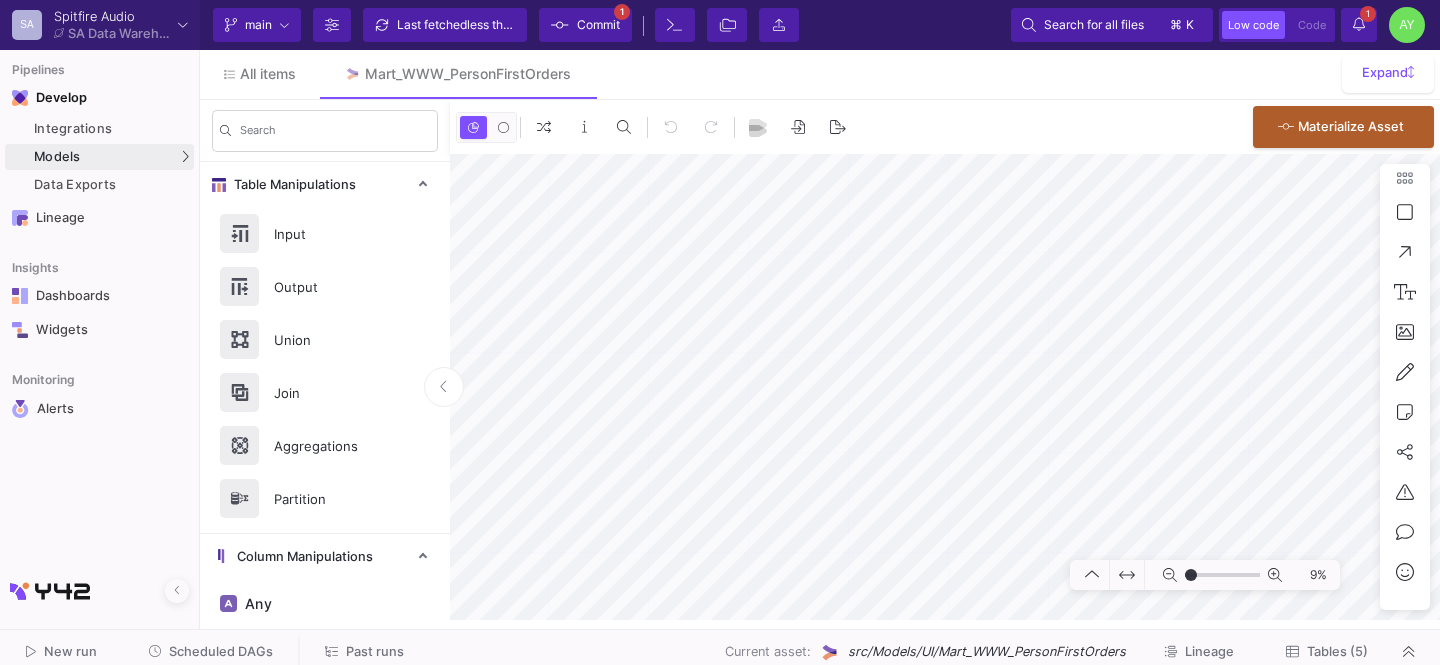 type on "-40" 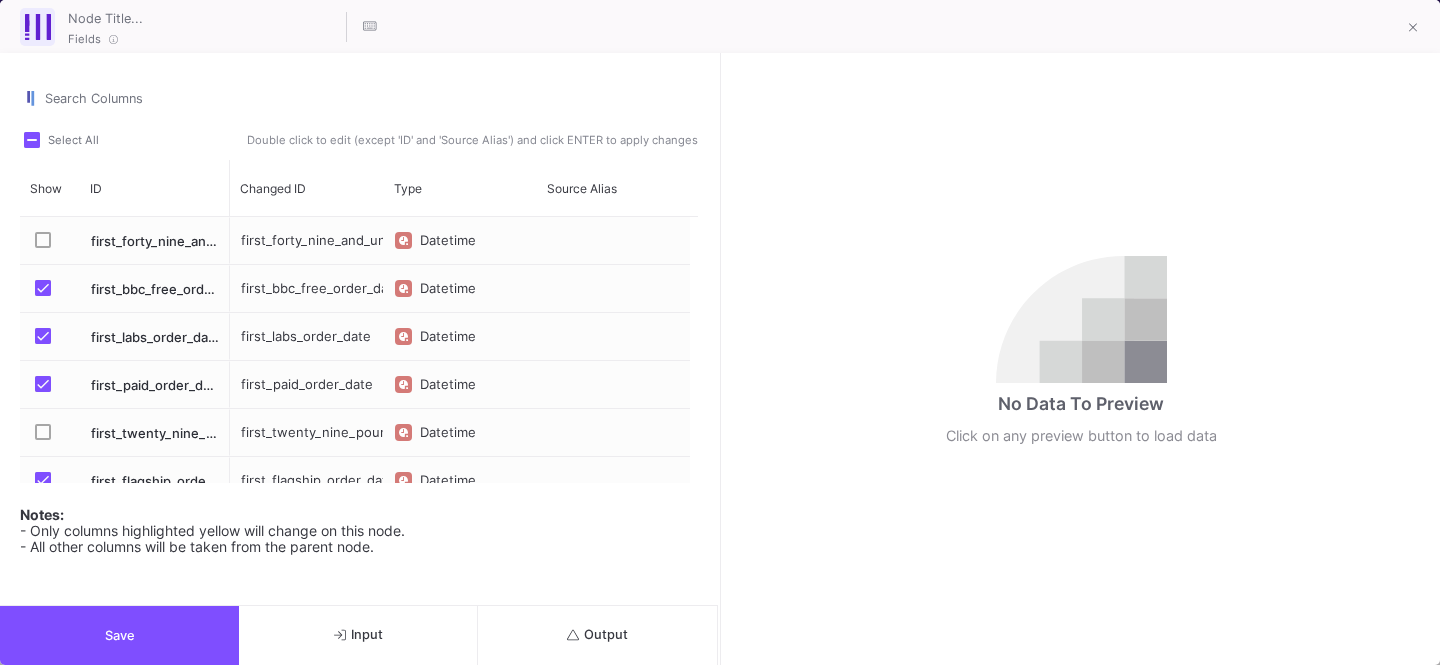 click on "Output" at bounding box center (597, 634) 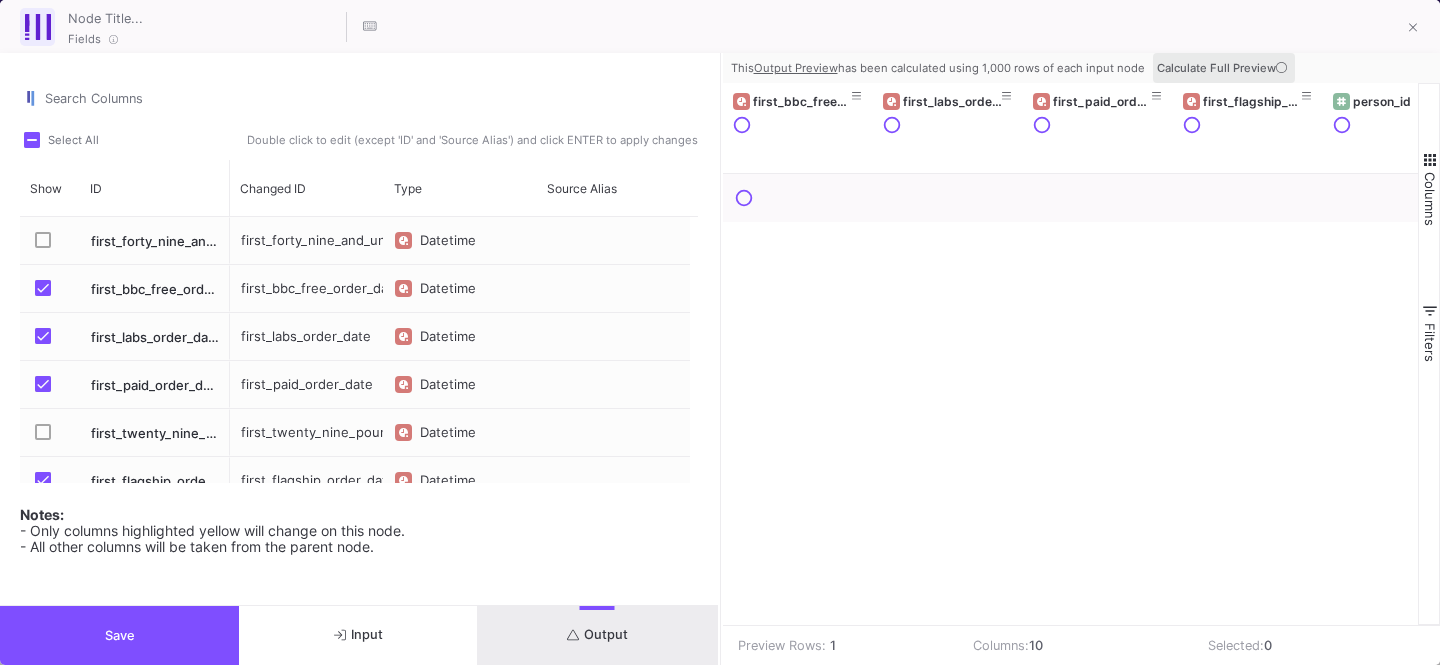 click on "Calculate Full Preview" at bounding box center (1224, 68) 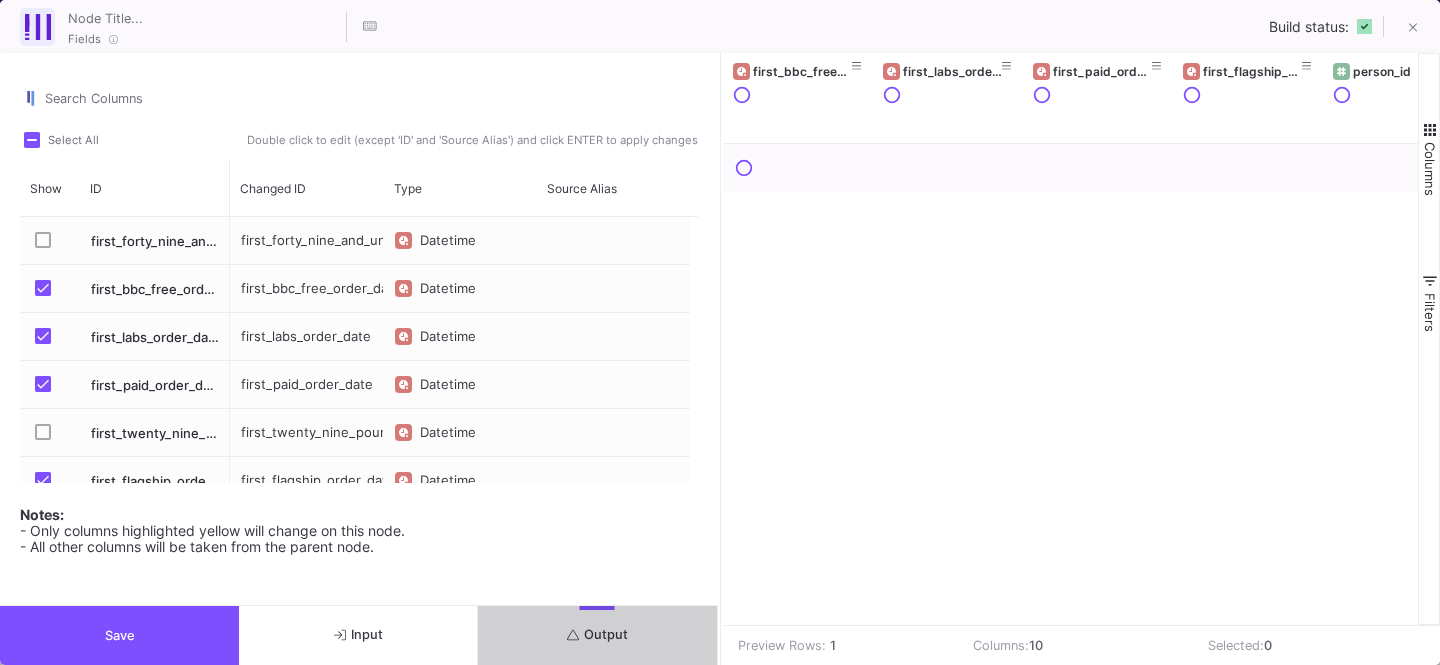 scroll, scrollTop: 0, scrollLeft: 51, axis: horizontal 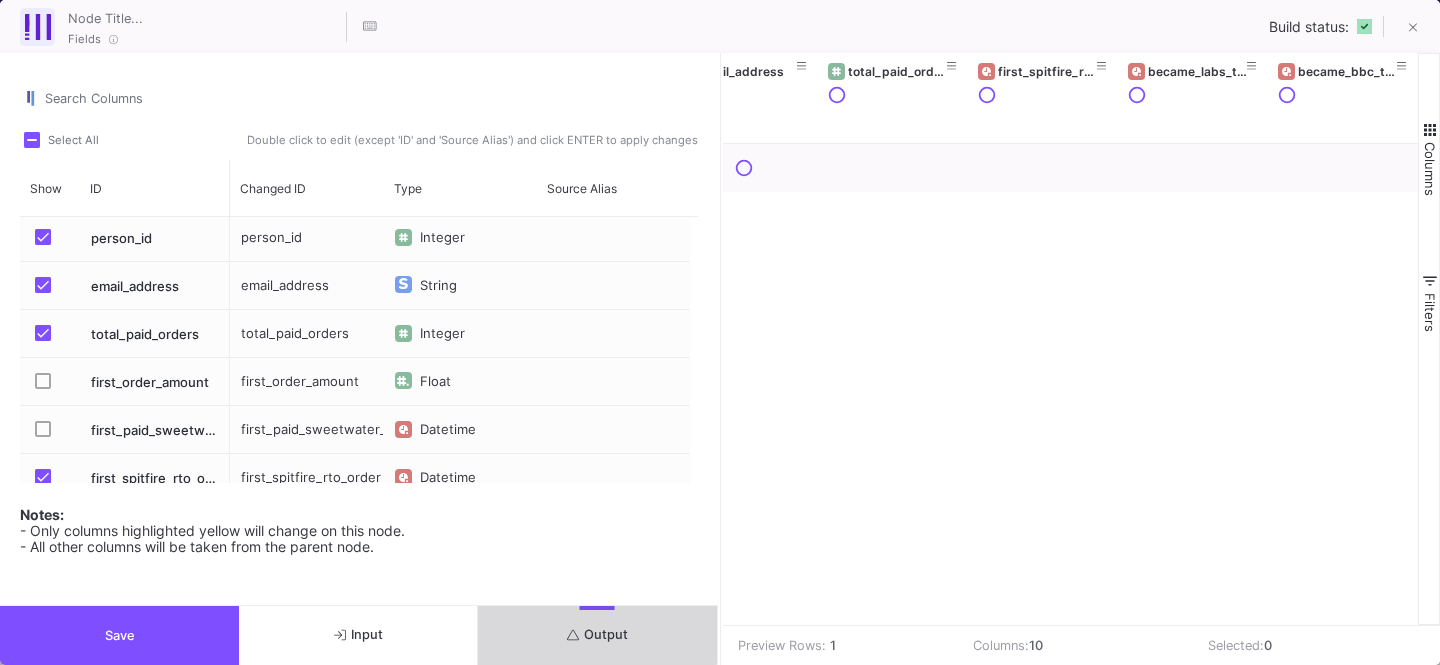 click 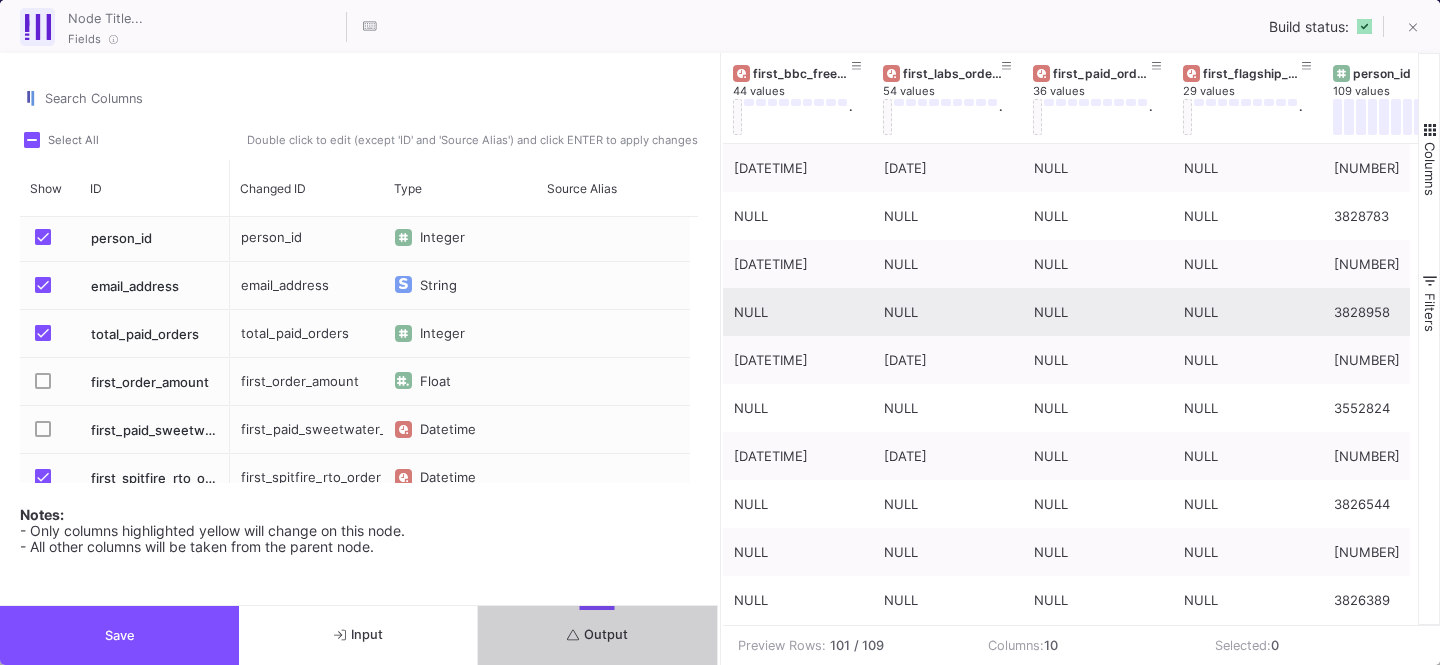 scroll, scrollTop: 0, scrollLeft: 247, axis: horizontal 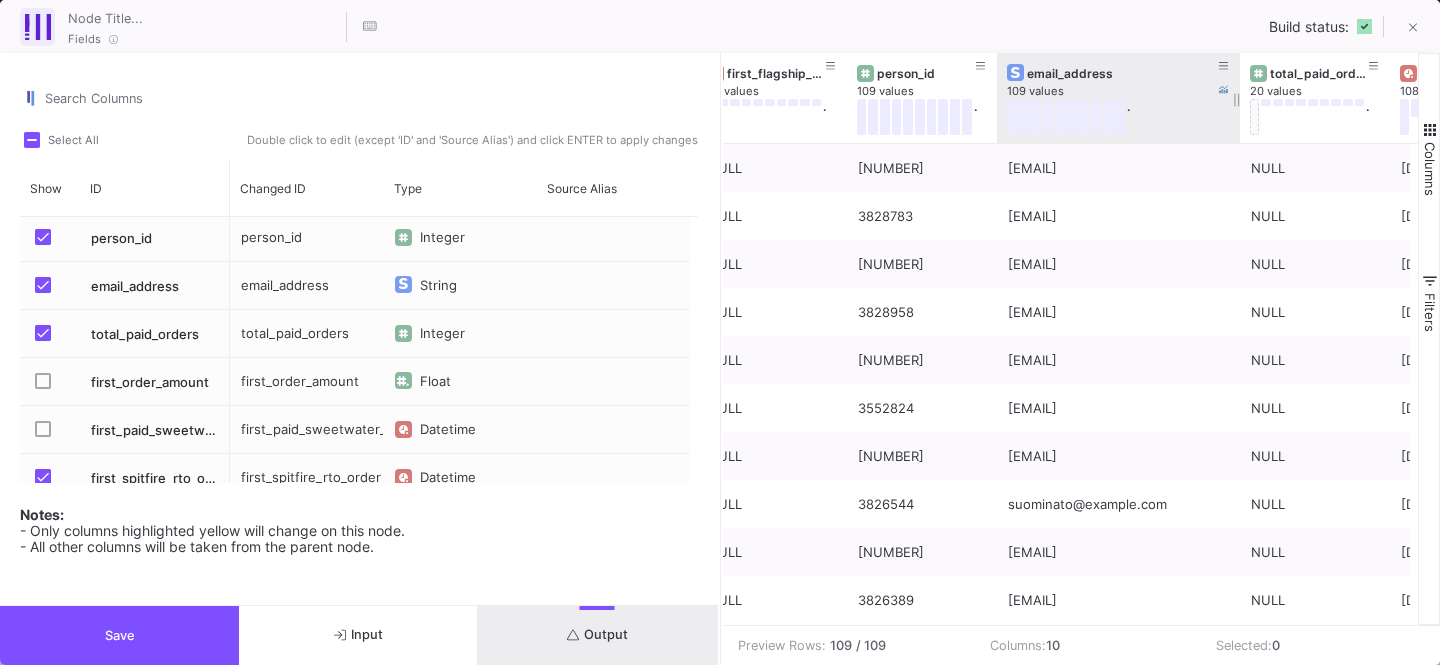 drag, startPoint x: 1144, startPoint y: 127, endPoint x: 1230, endPoint y: 123, distance: 86.09297 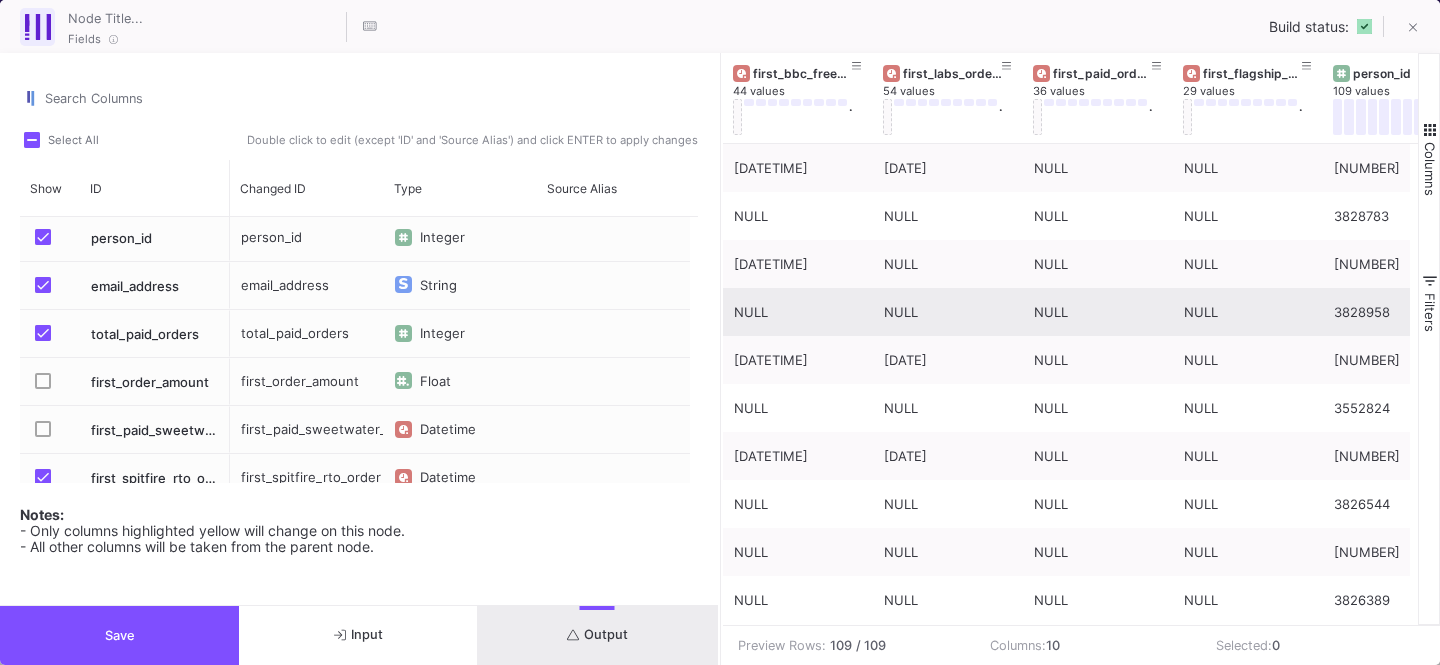 scroll, scrollTop: 0, scrollLeft: 844, axis: horizontal 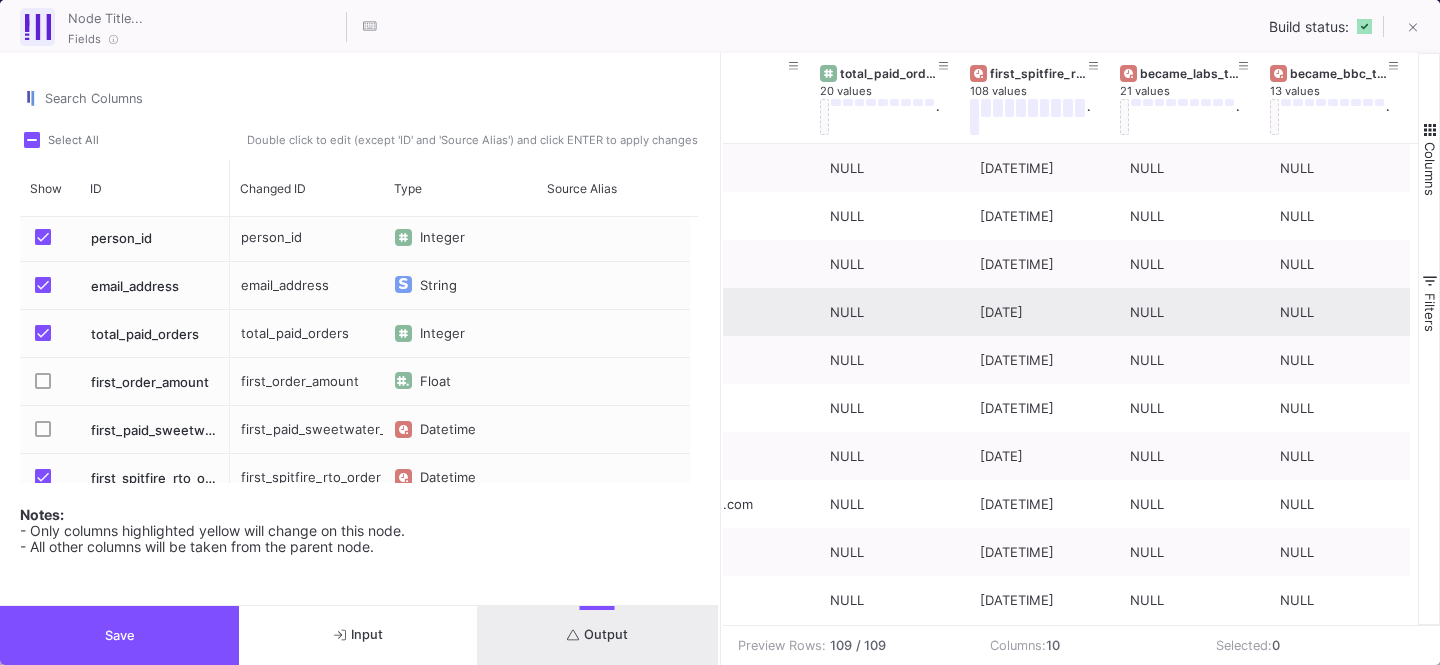 click on "Save" at bounding box center [119, 635] 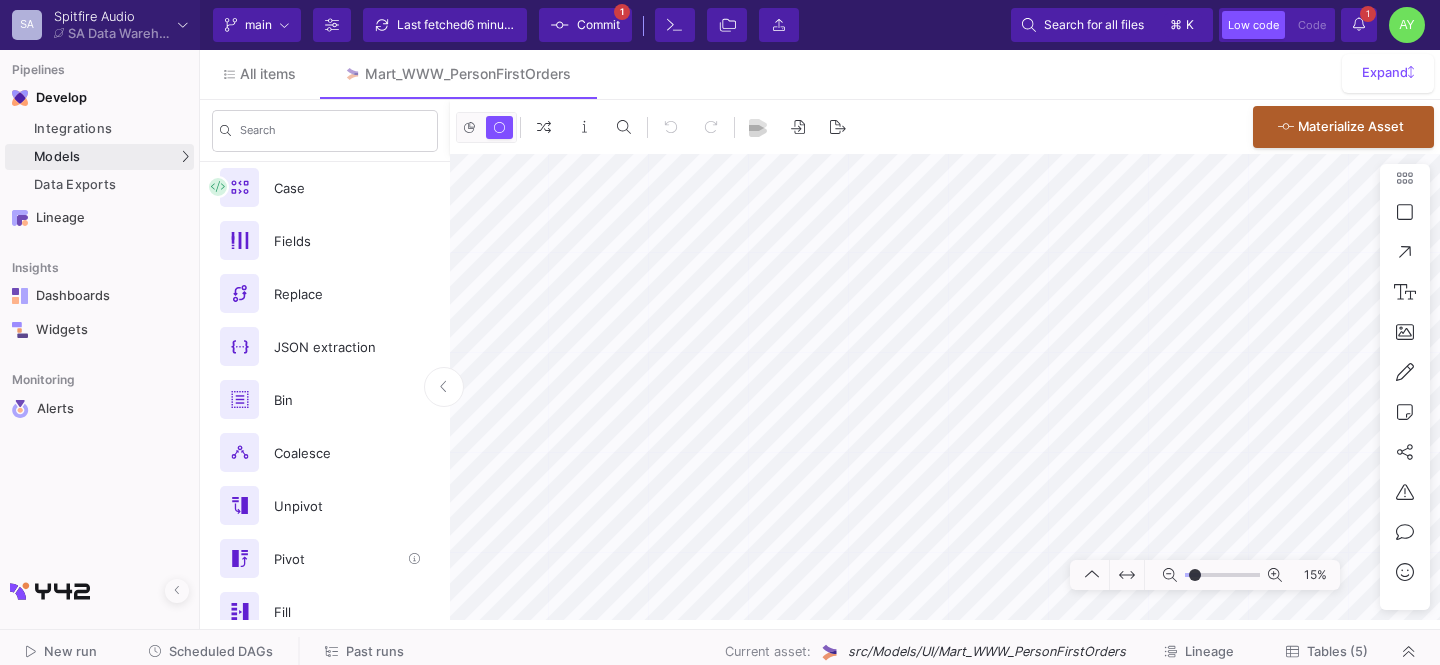 scroll, scrollTop: 510, scrollLeft: 0, axis: vertical 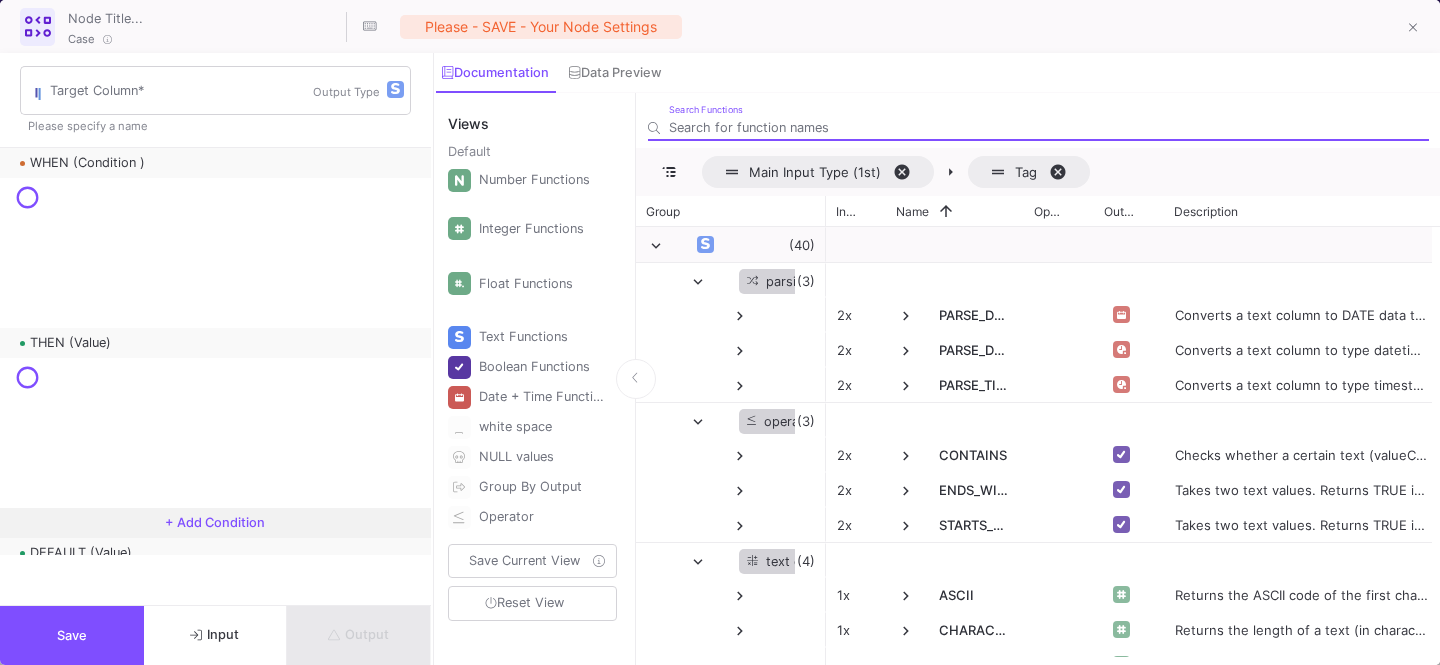 click on "Target Column  *" at bounding box center [181, 94] 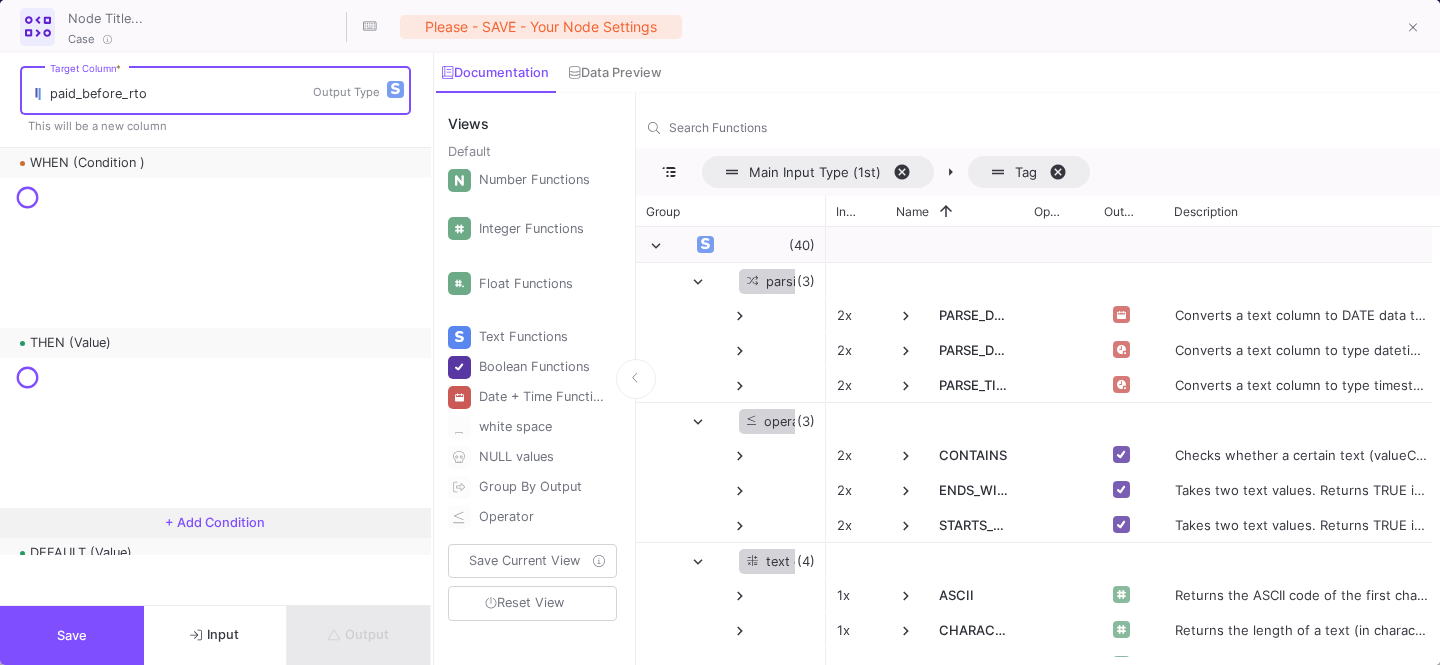 type on "paid_before_rto" 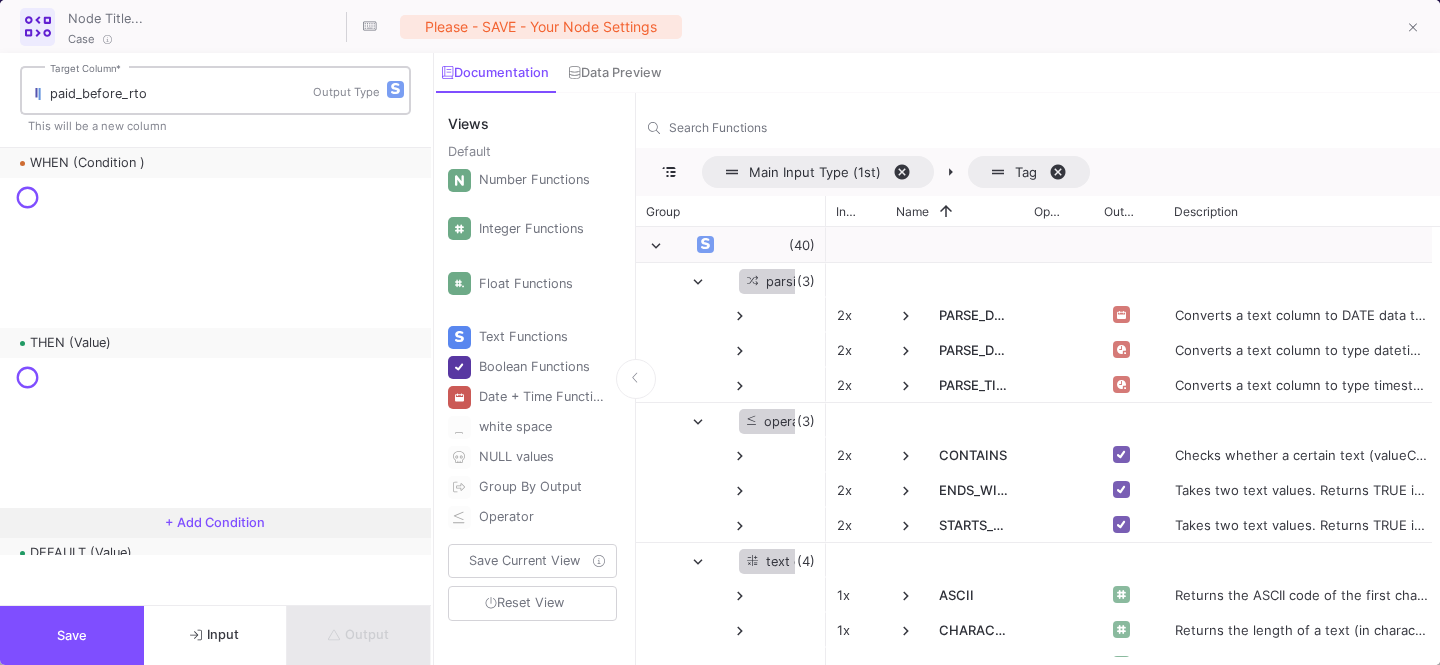 click at bounding box center (395, 89) 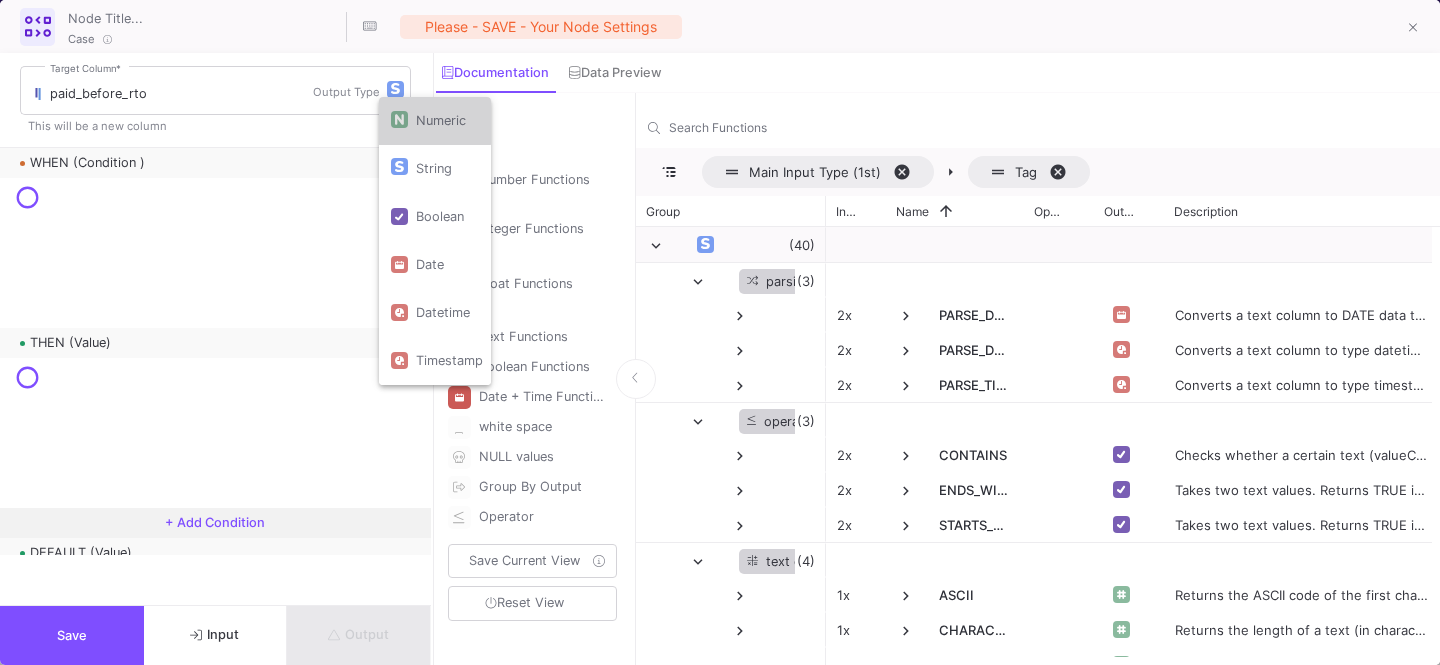 click on "numeric" at bounding box center (441, 121) 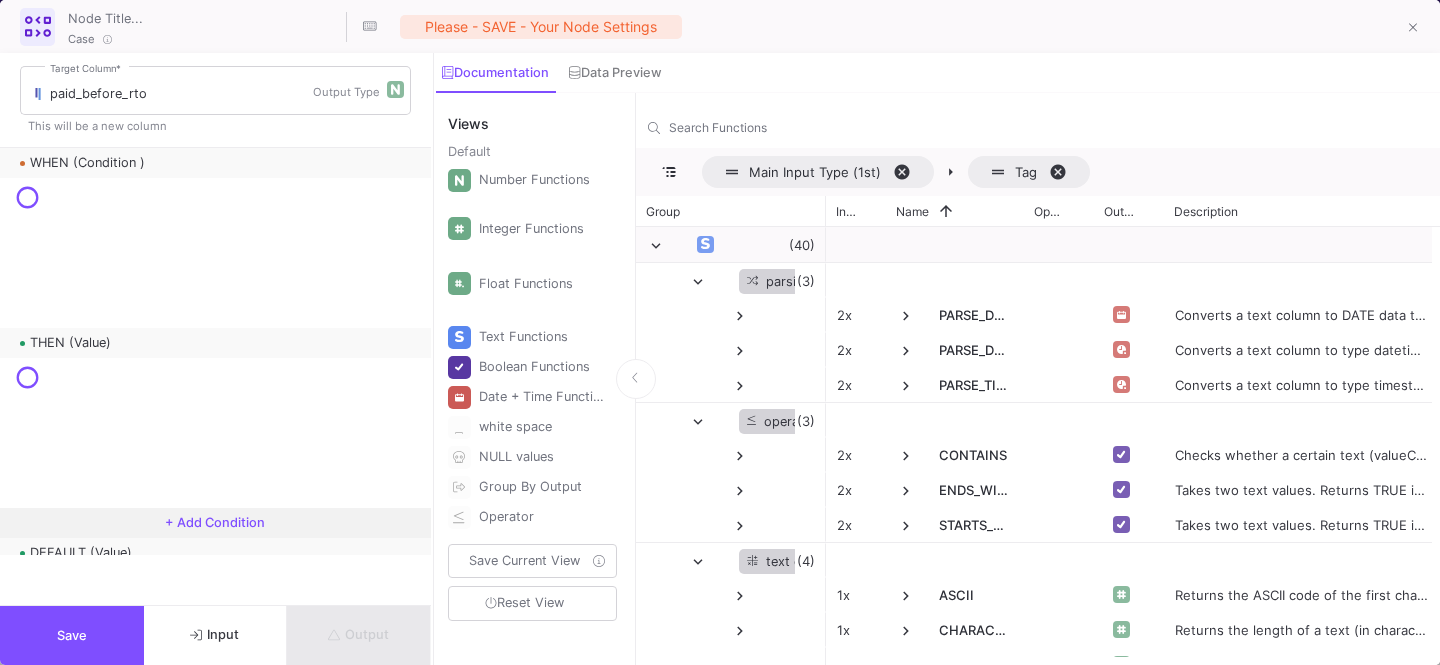 click at bounding box center [215, 253] 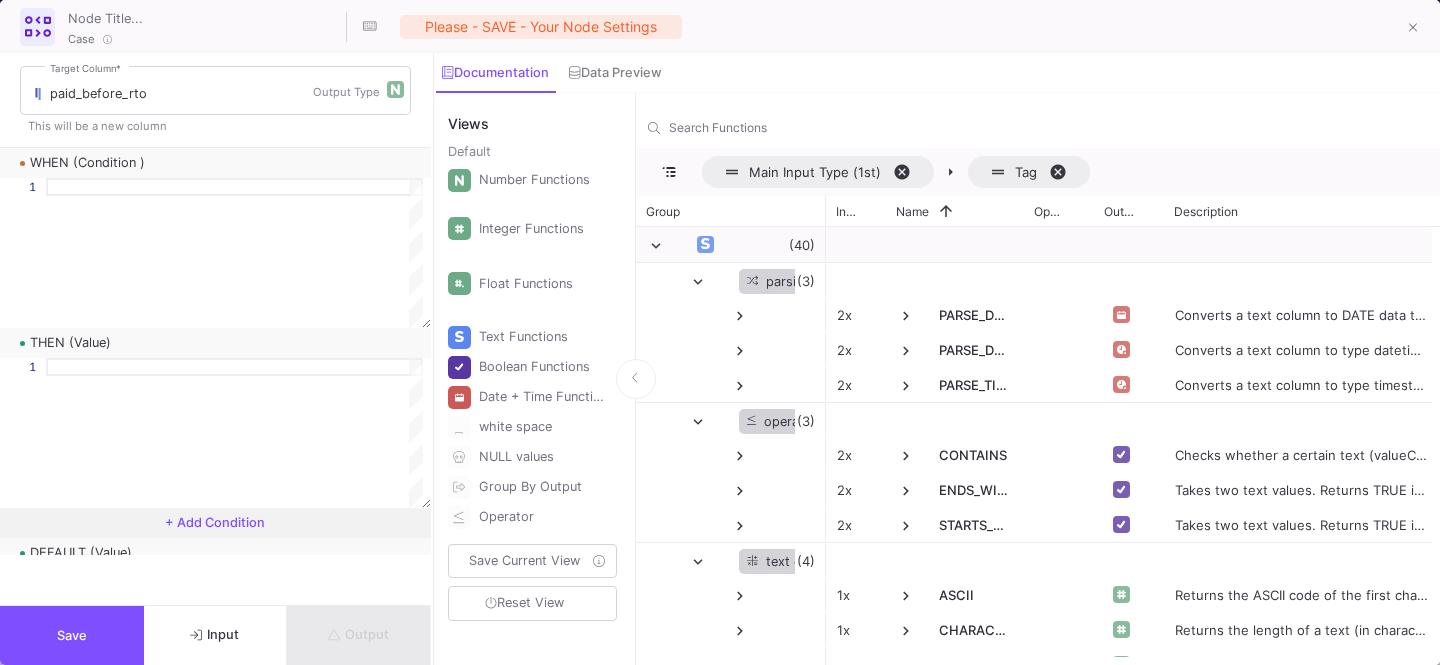 click at bounding box center [234, 253] 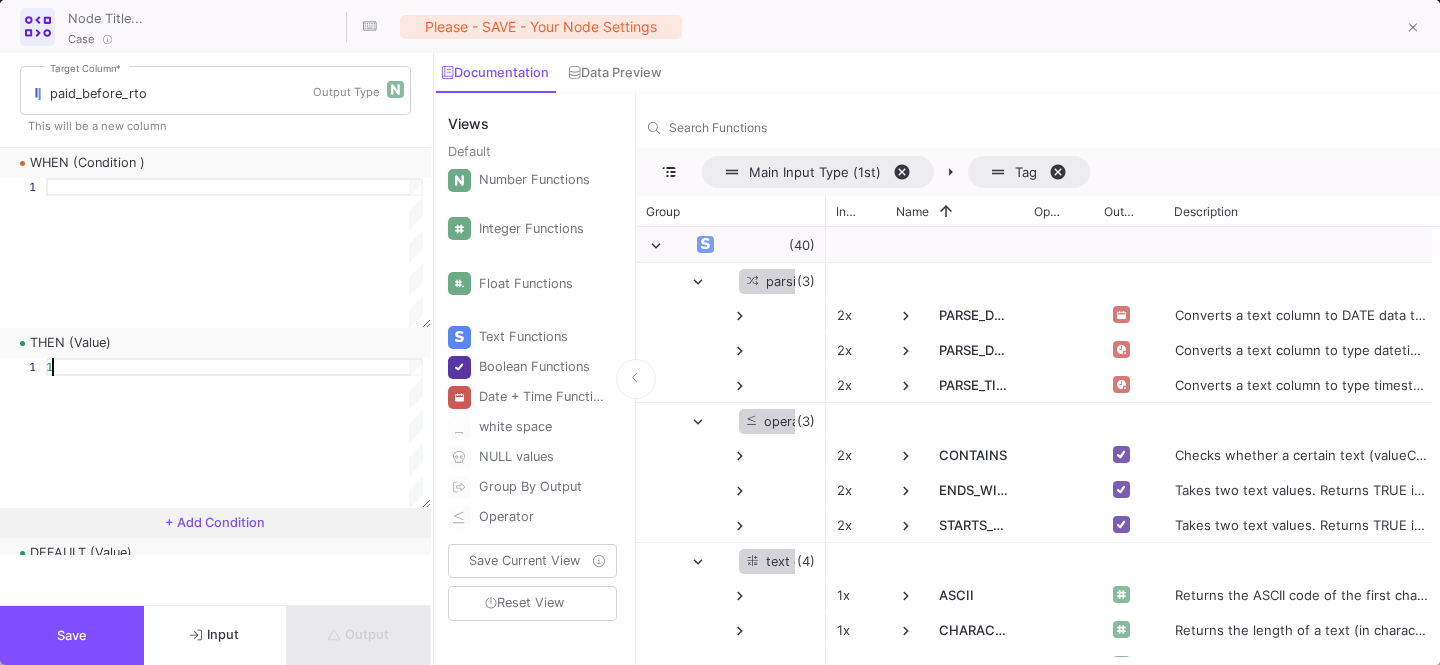 scroll, scrollTop: 0, scrollLeft: 6, axis: horizontal 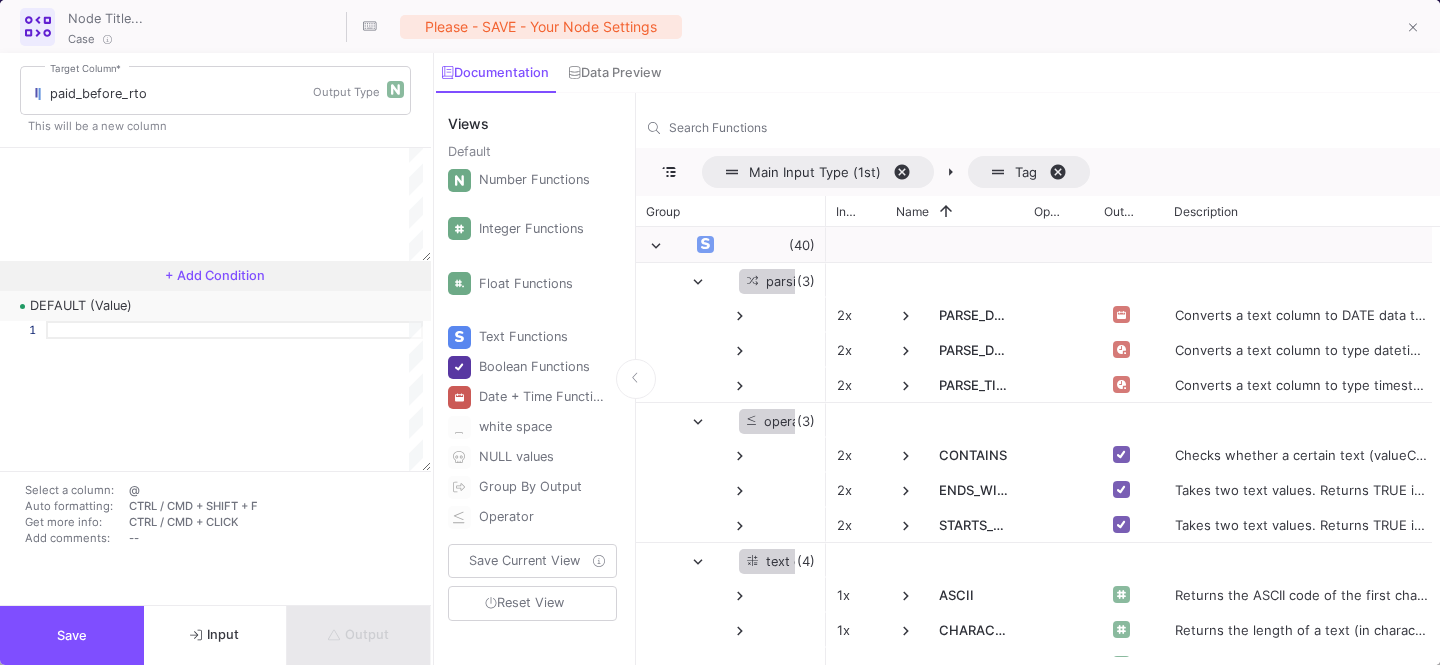 type on "1" 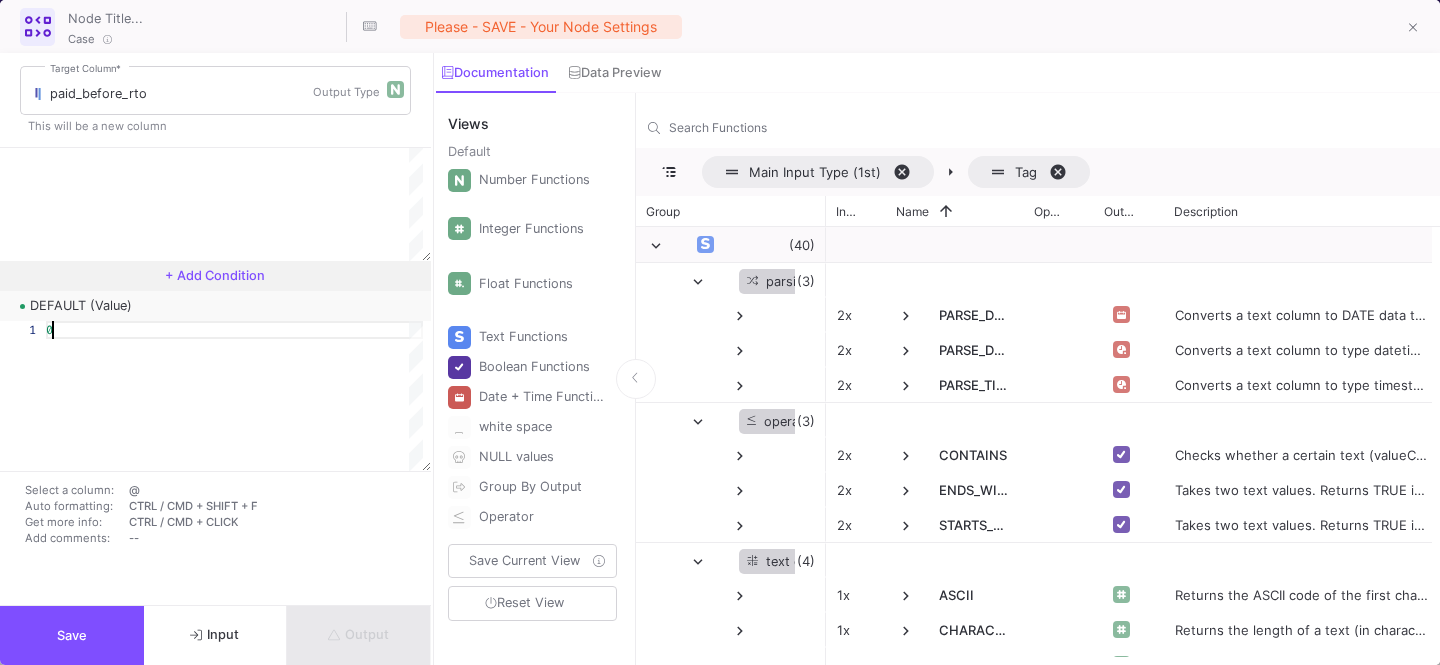 scroll, scrollTop: 0, scrollLeft: 6, axis: horizontal 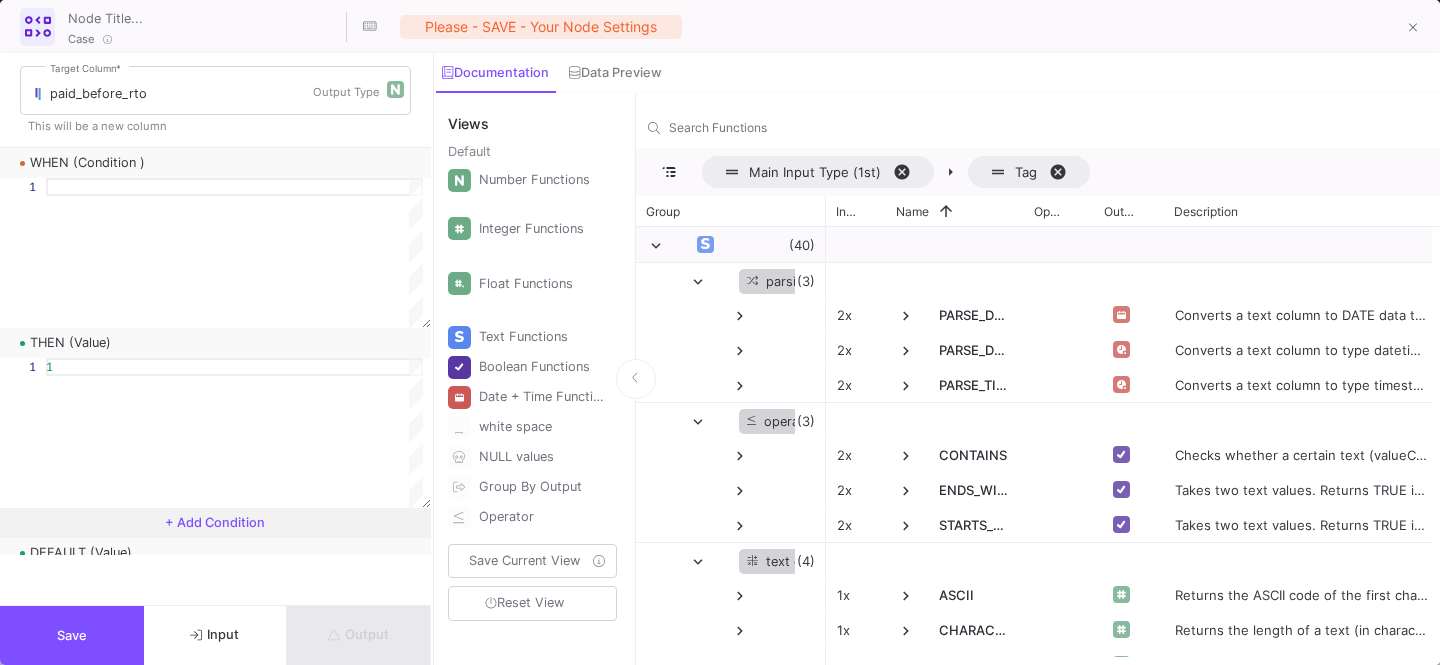 type on "0" 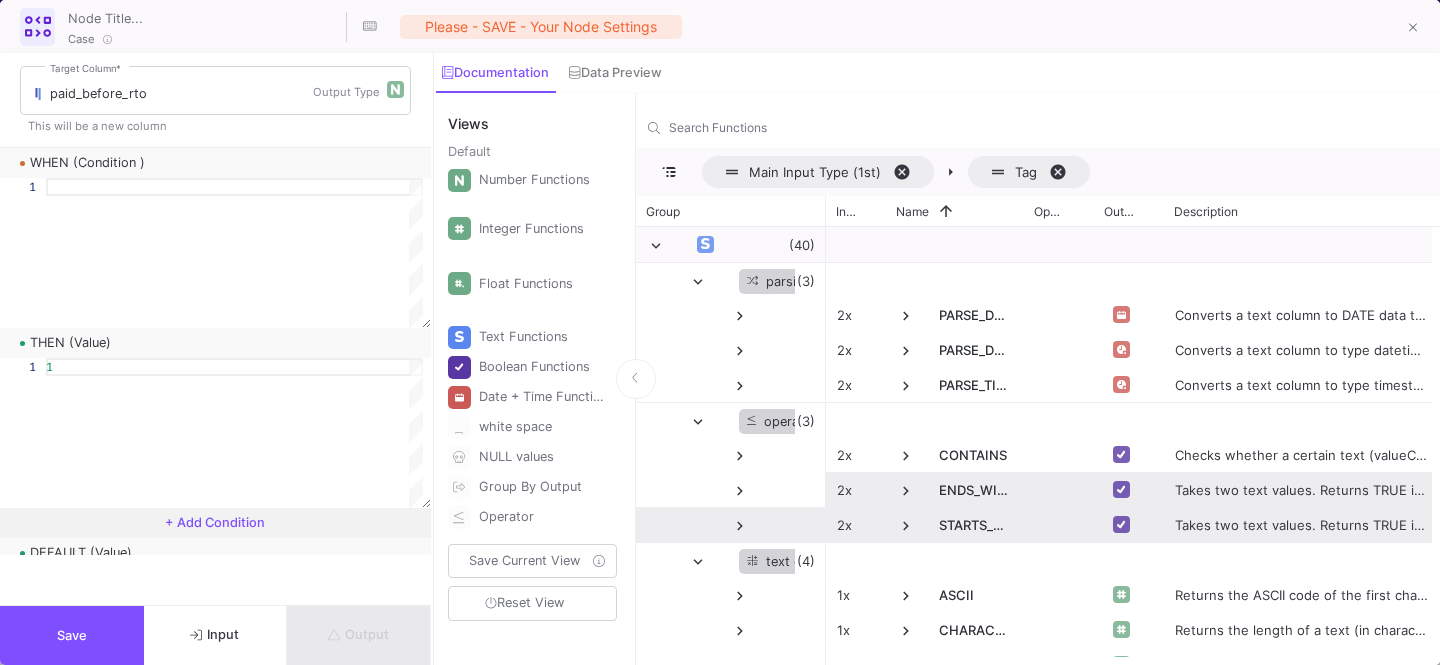 scroll, scrollTop: 296, scrollLeft: 0, axis: vertical 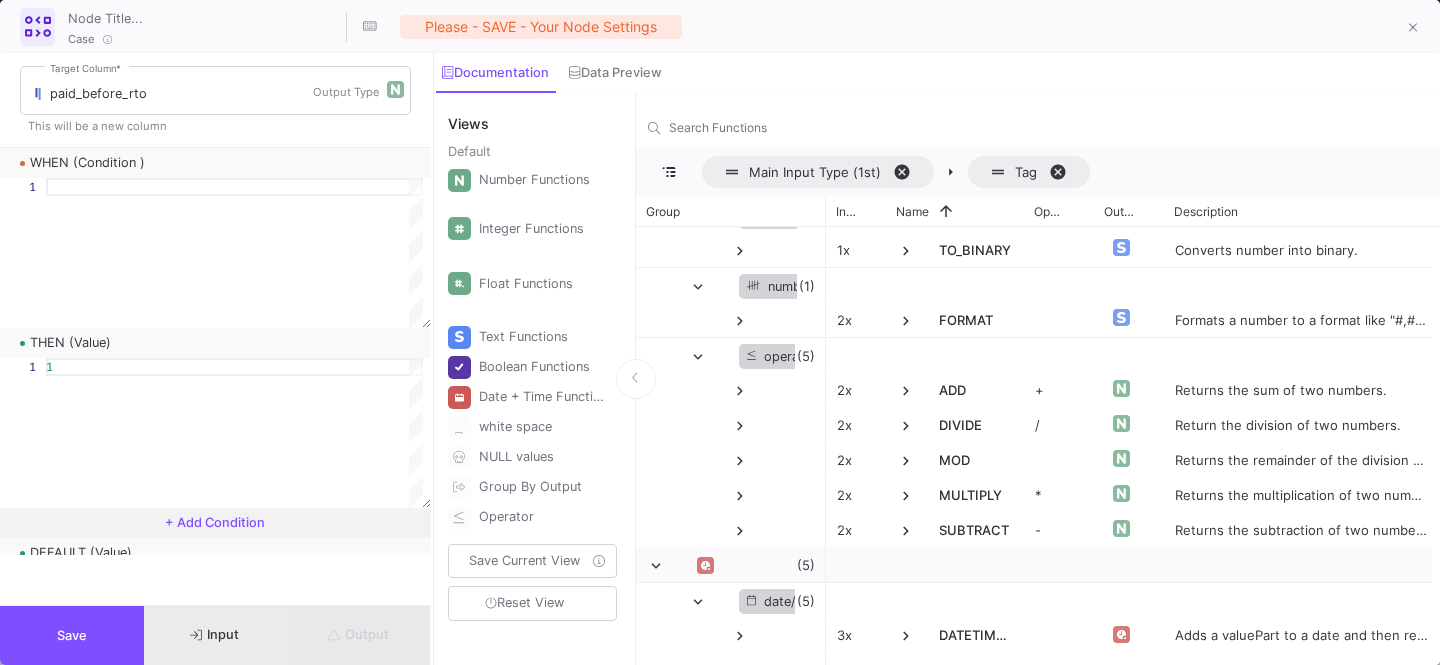 click on "Input" at bounding box center [216, 635] 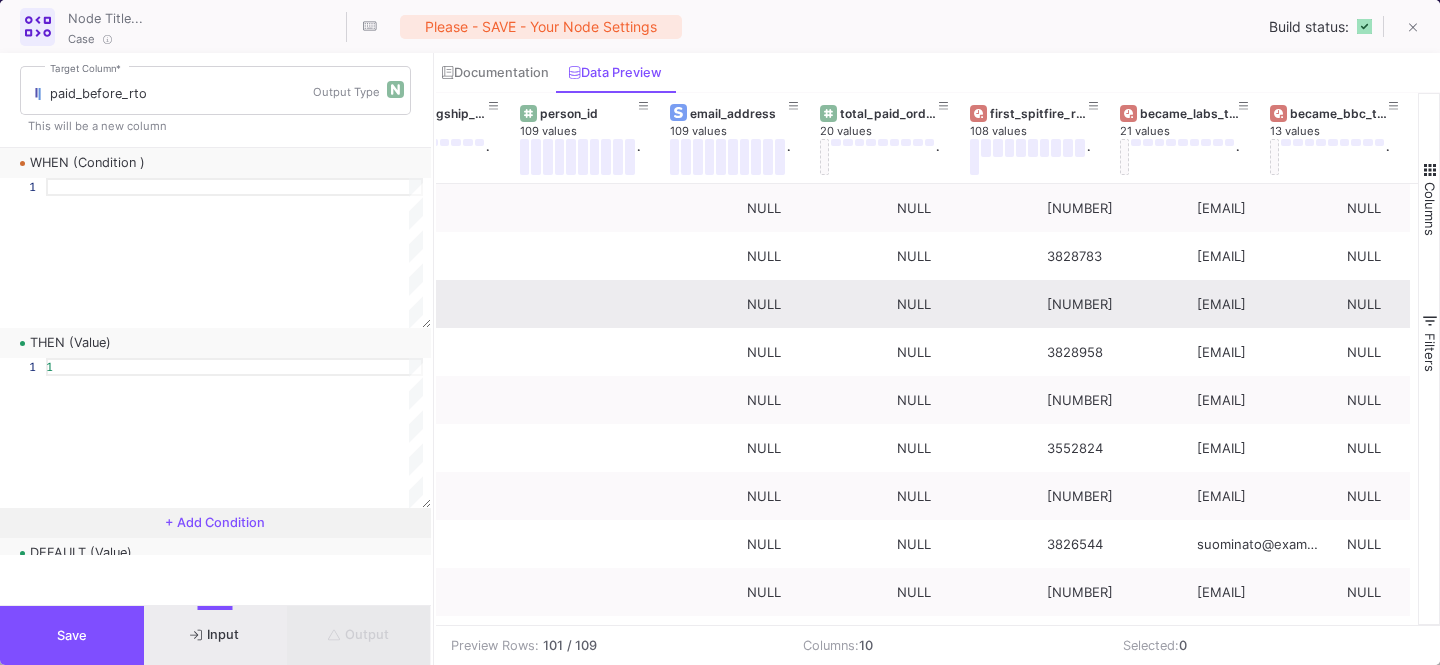 scroll, scrollTop: 0, scrollLeft: 525, axis: horizontal 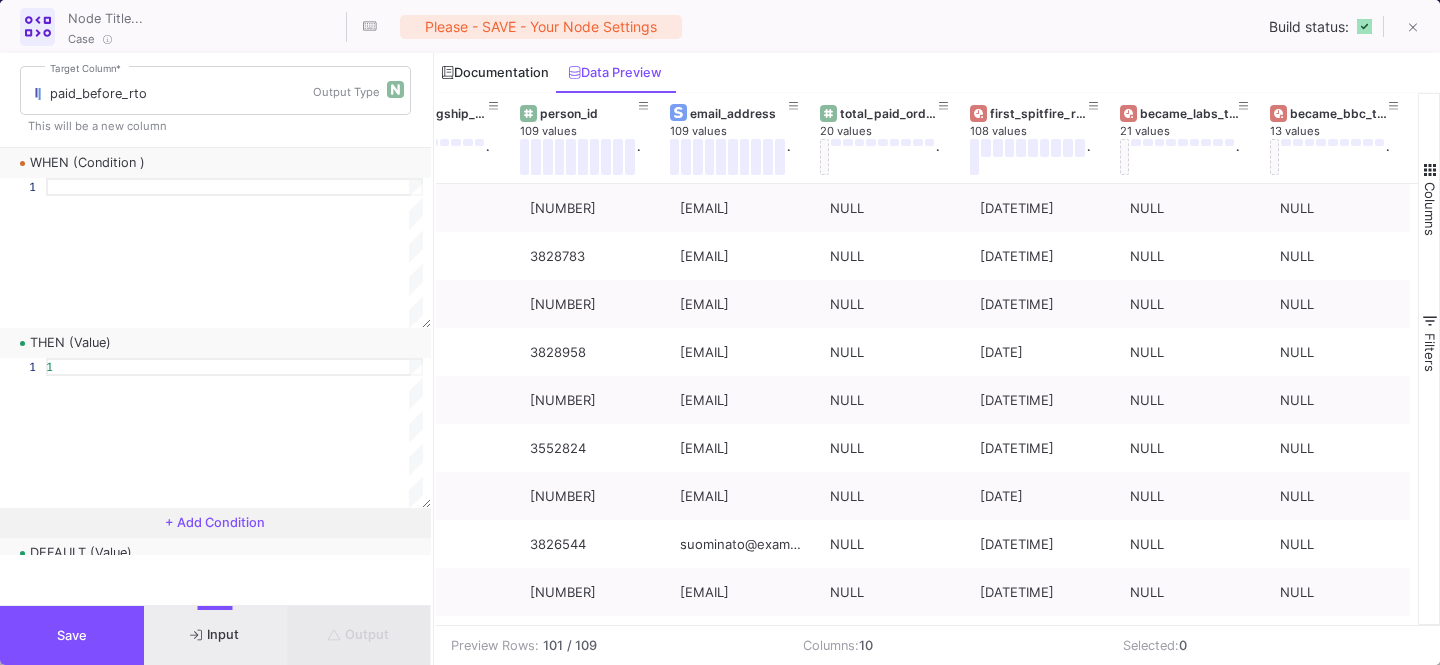 click on "Documentation" at bounding box center (495, 73) 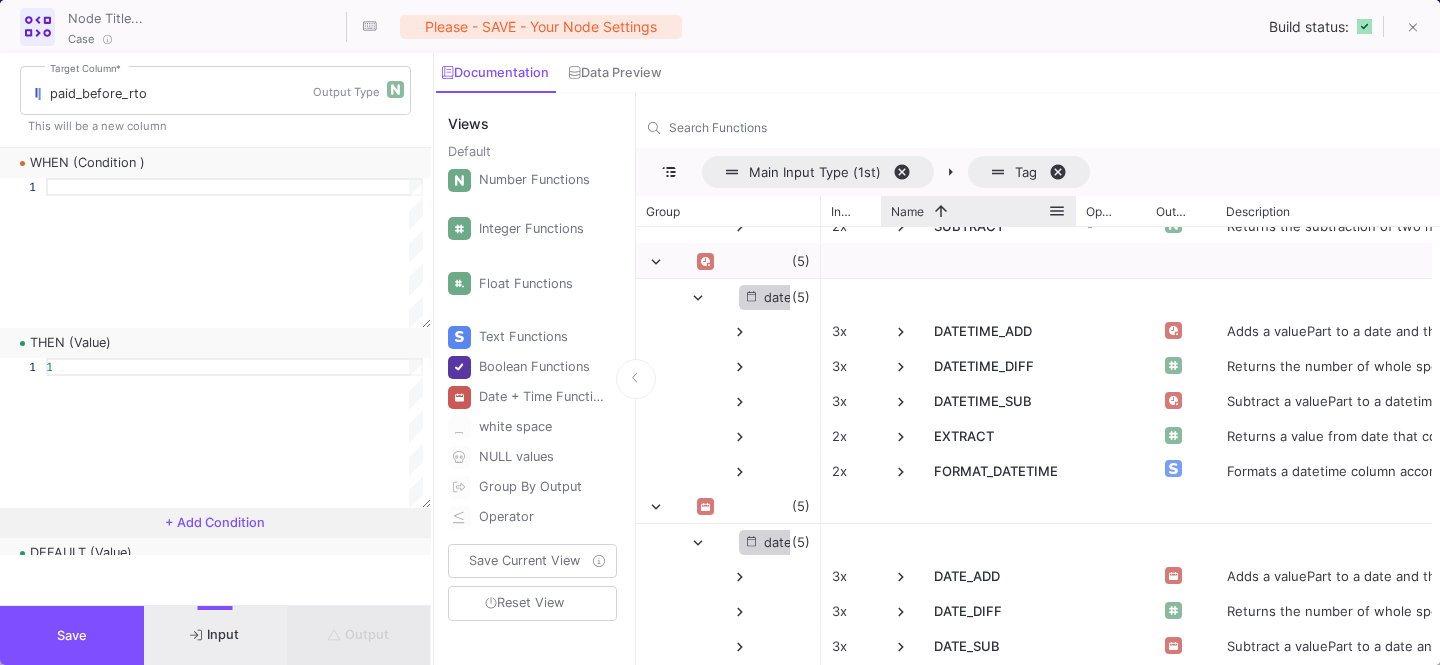 drag, startPoint x: 1015, startPoint y: 215, endPoint x: 1073, endPoint y: 220, distance: 58.21512 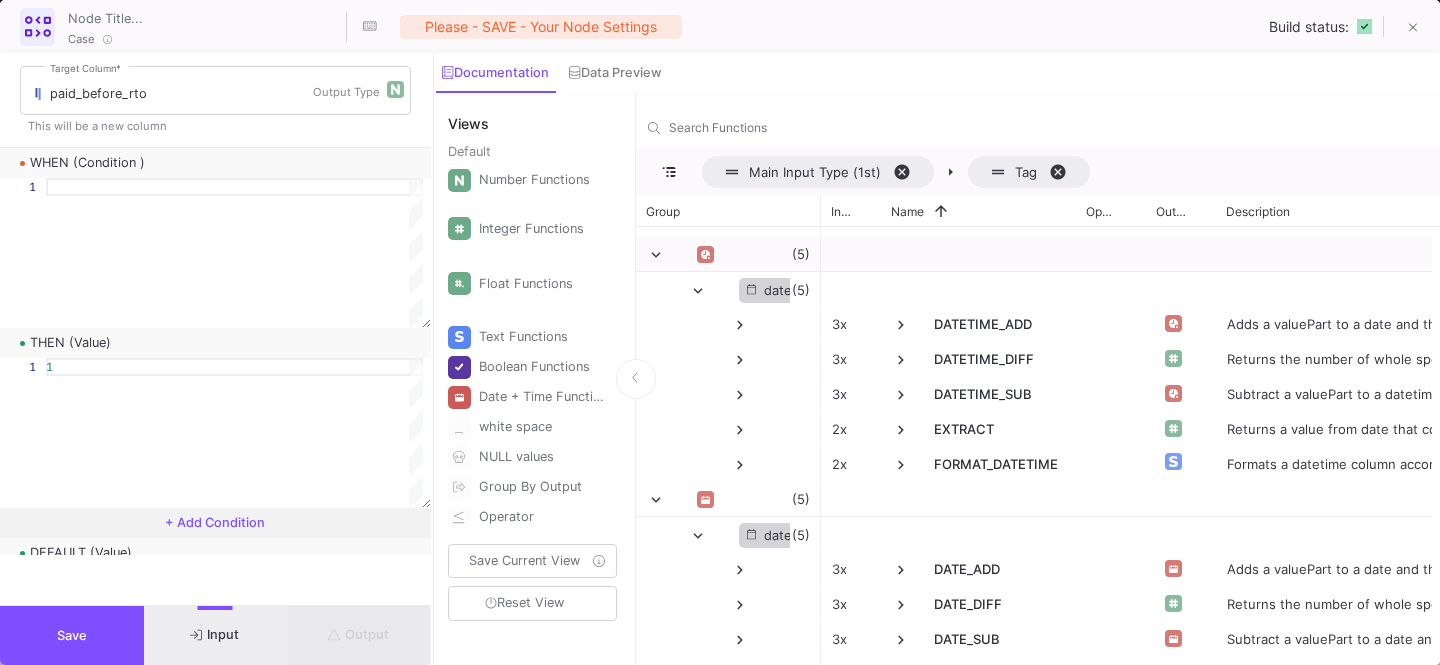 click at bounding box center (234, 253) 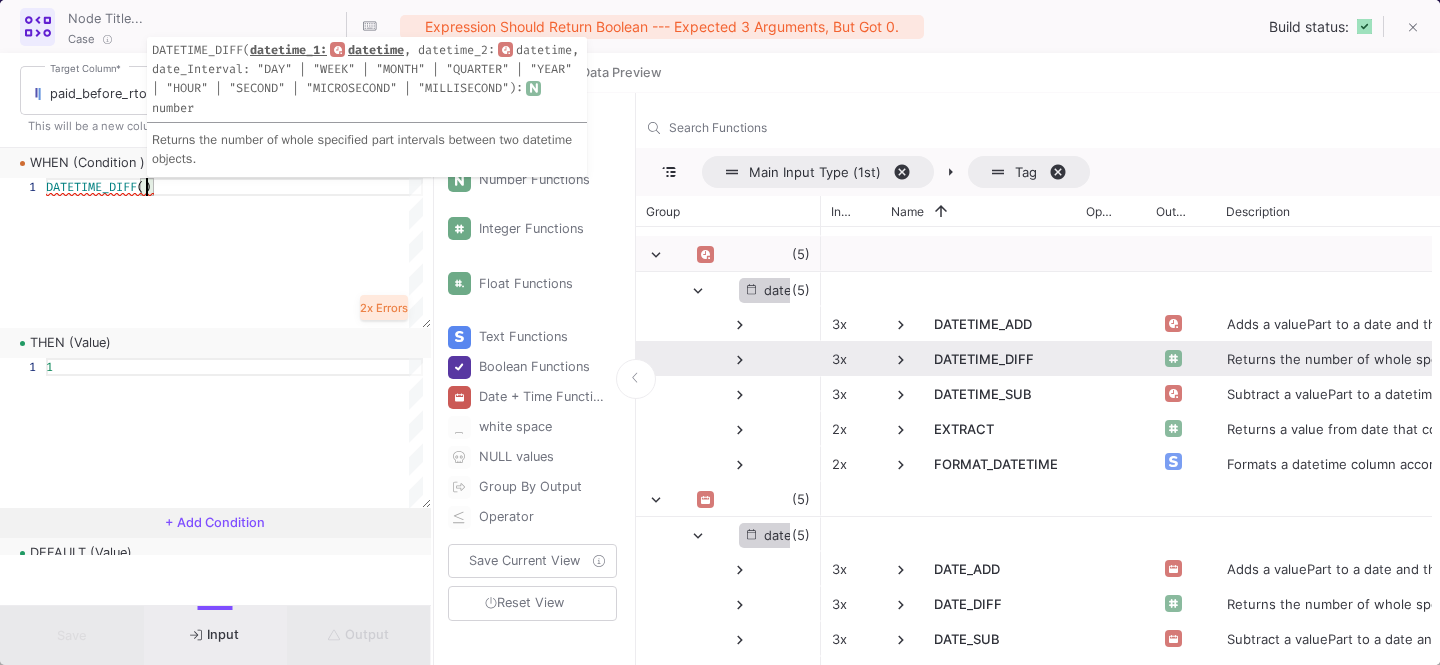 click on "DATETIME_DIFF" 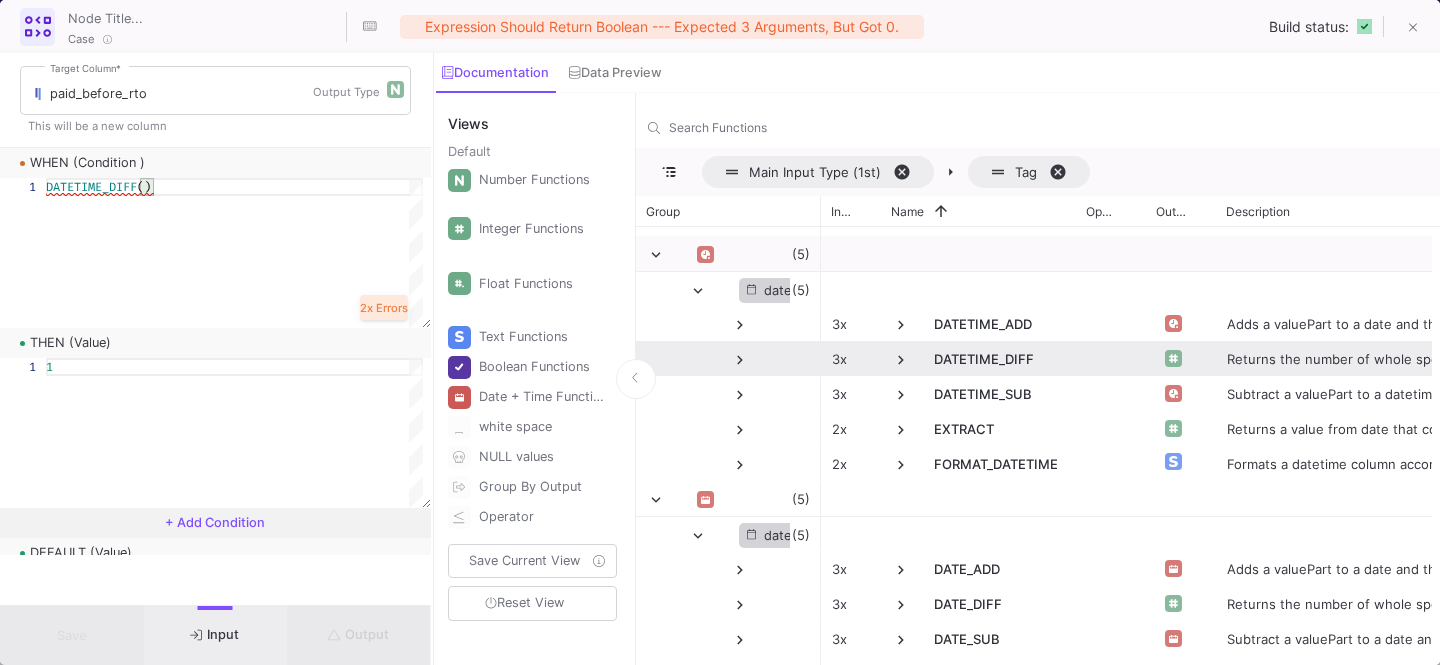 click 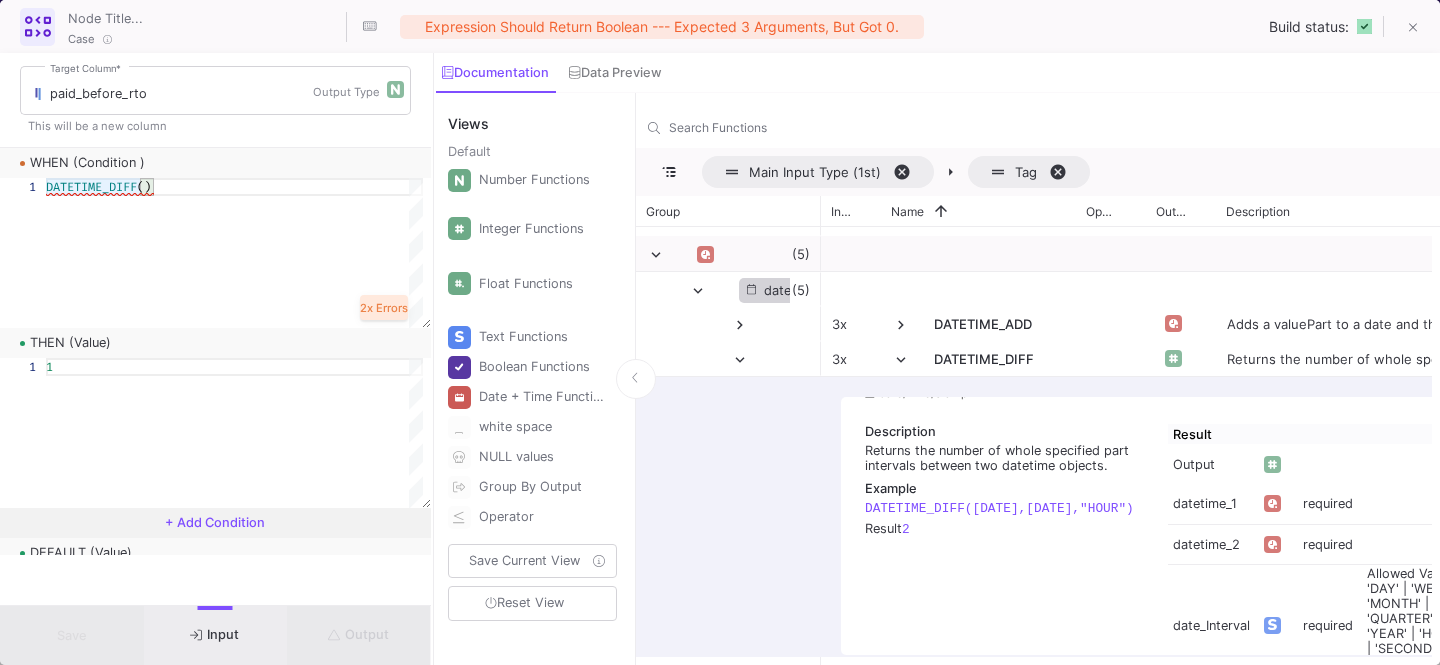 click on "()" at bounding box center [144, 187] 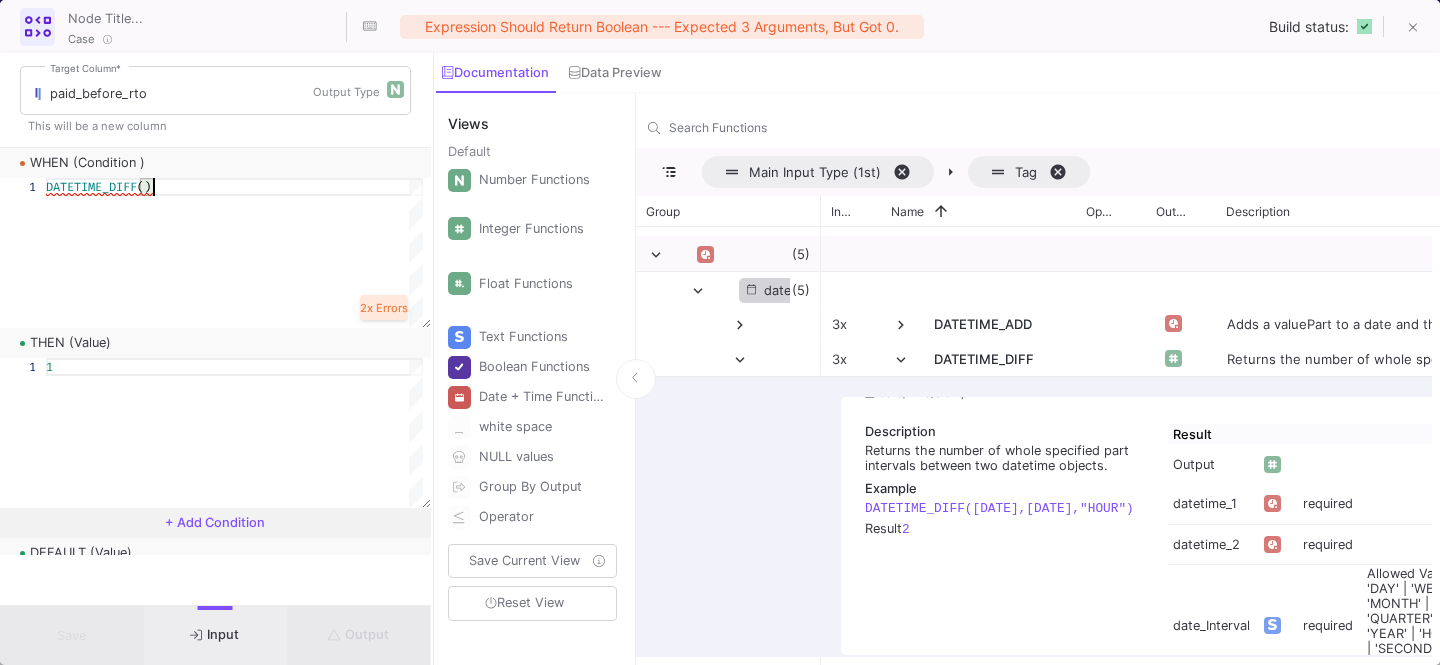 click on "DATETIME_DIFF ()" at bounding box center (234, 187) 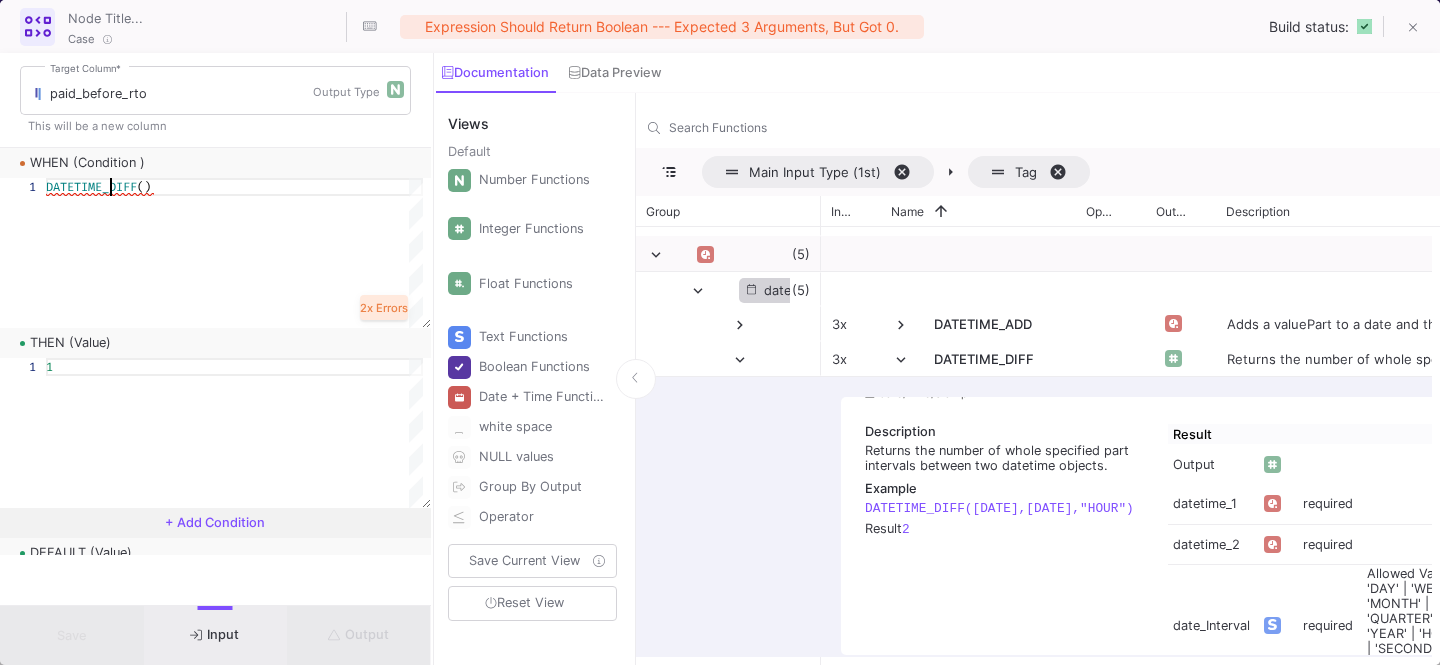 click on "DATETIME_DIFF" at bounding box center [91, 187] 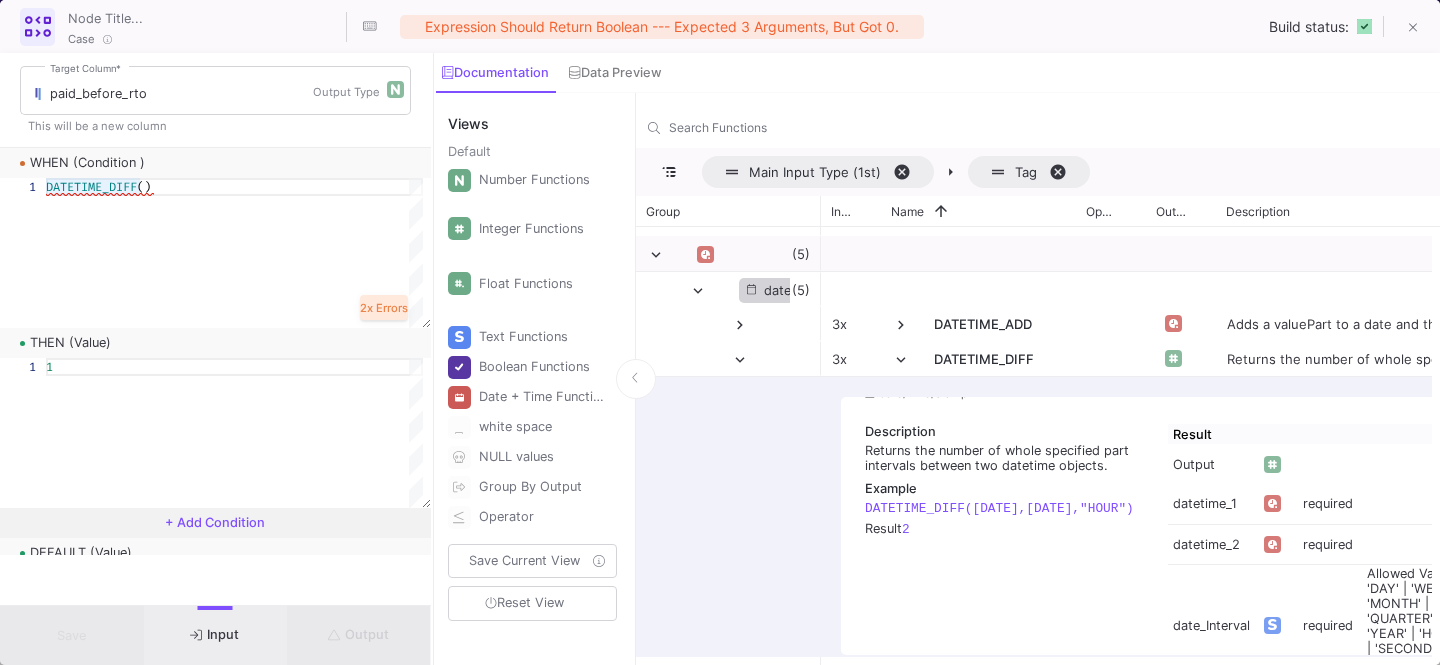 click on "DATETIME_DIFF ()" at bounding box center [500046, 500178] 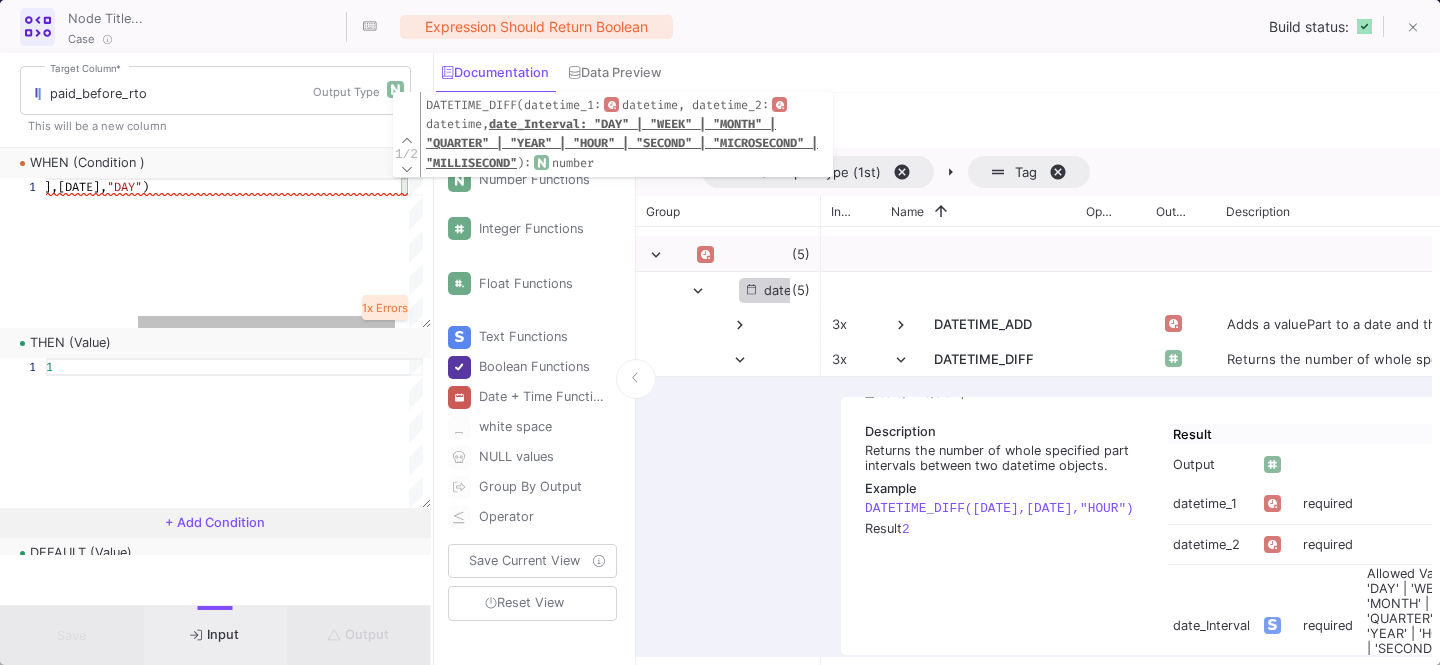 click on "DATETIME_DIFF (@first_paid_order_date,@first_spitfire_rto_order, "DAY " )" at bounding box center (177, 253) 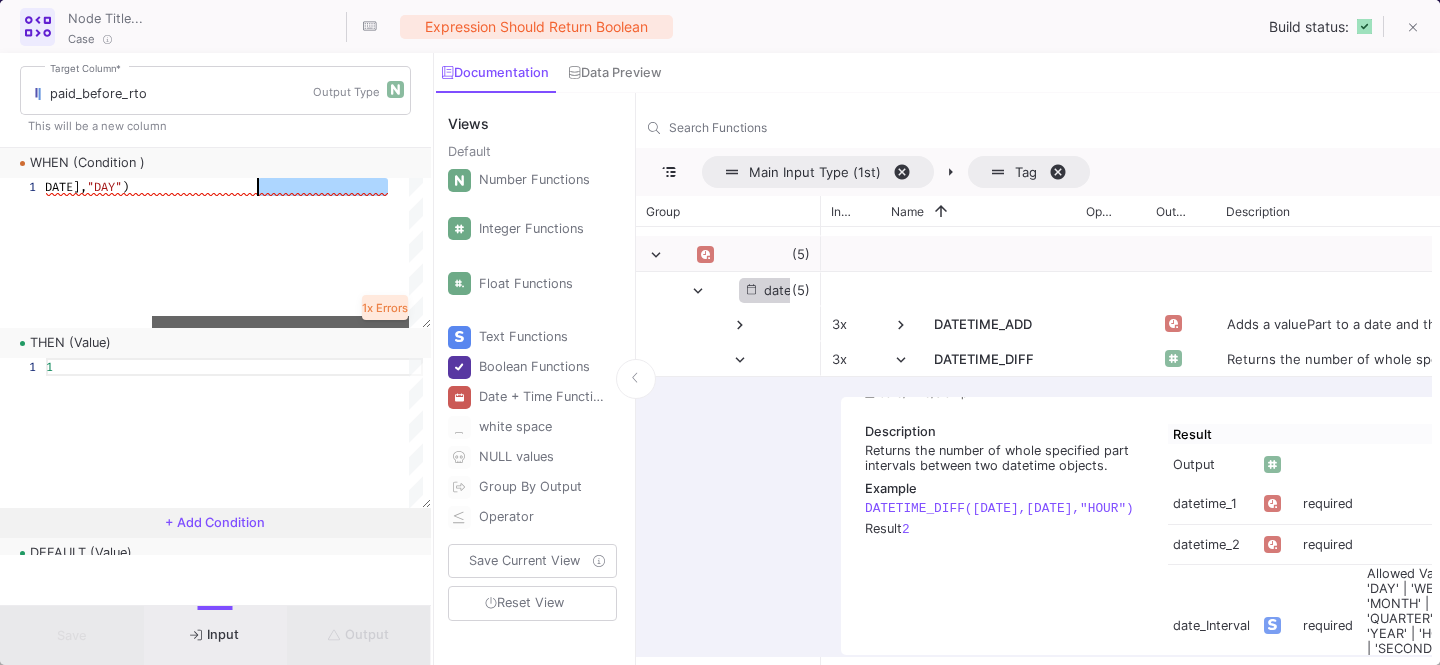 drag, startPoint x: 268, startPoint y: 322, endPoint x: 323, endPoint y: 320, distance: 55.03635 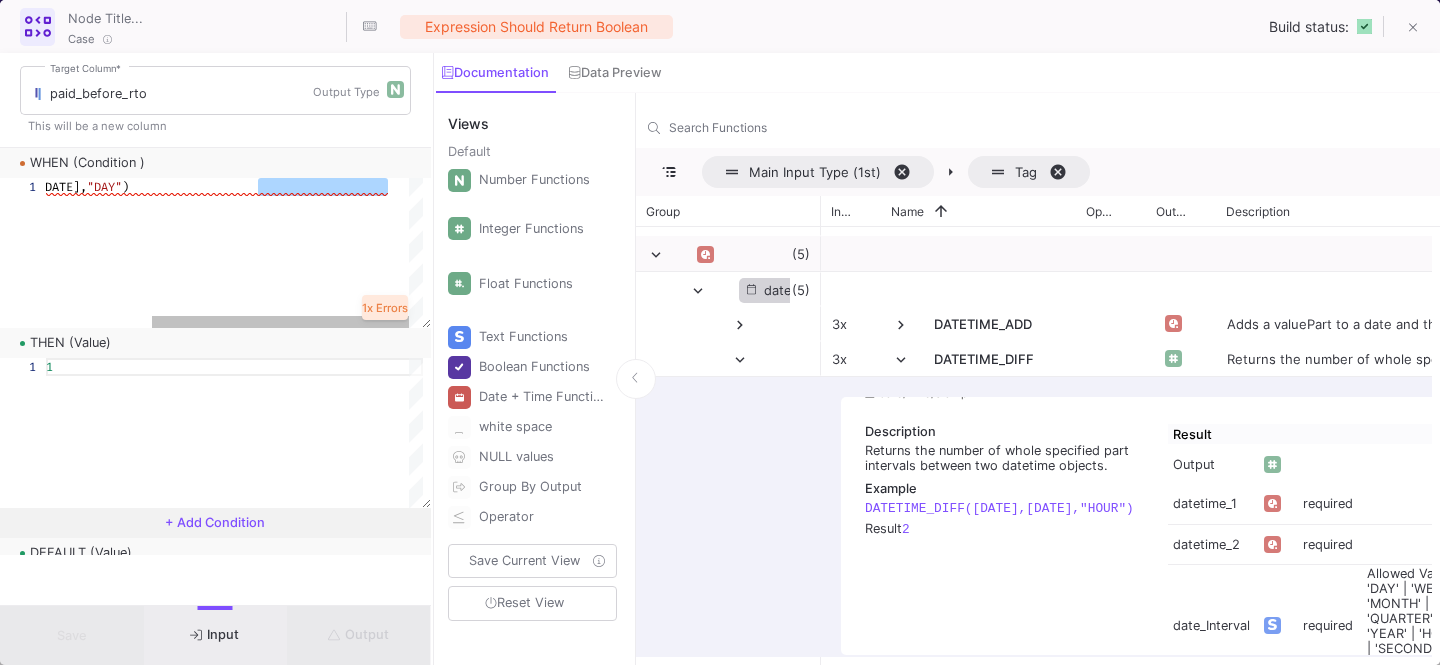 click on "DATETIME_DIFF (@first_paid_order_date,@first_spitfire_rto_order, "DAY" )" at bounding box center (157, 253) 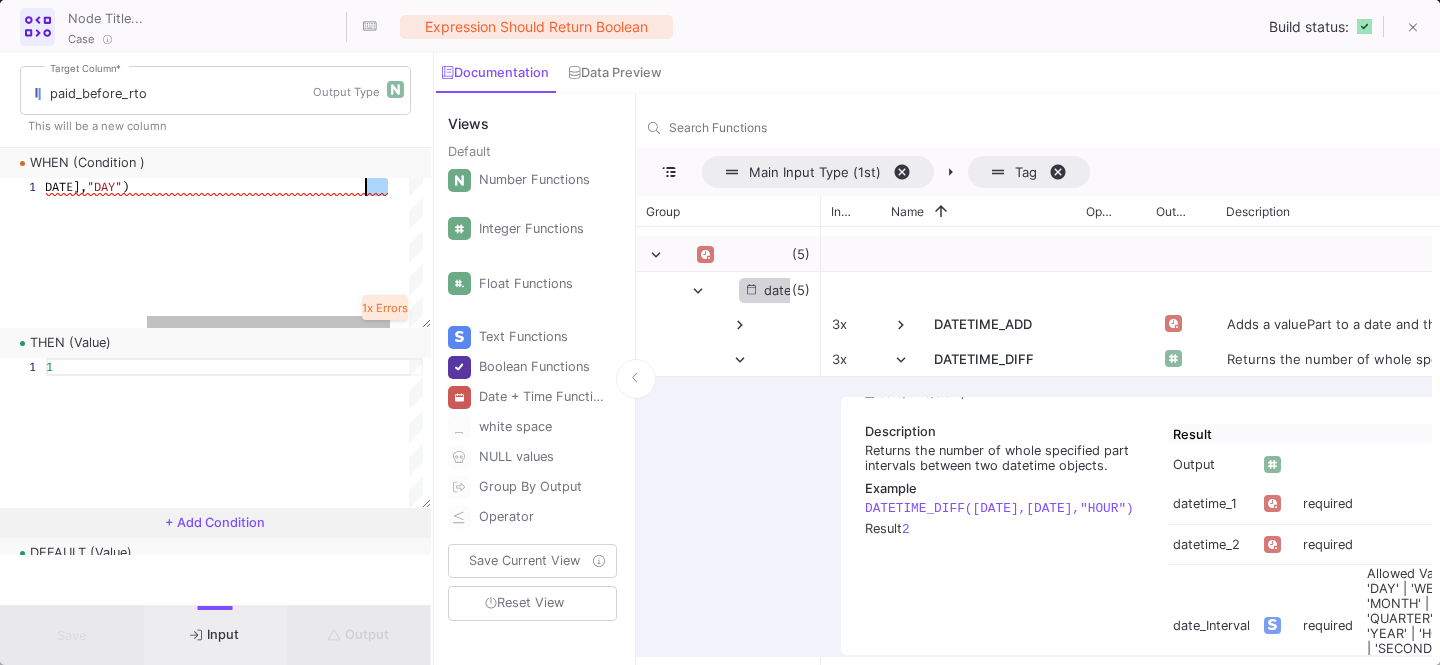 click on "DATETIME_DIFF (@first_paid_order_date,@first_spitfire_rto_order, "DAY" )" at bounding box center [172, 253] 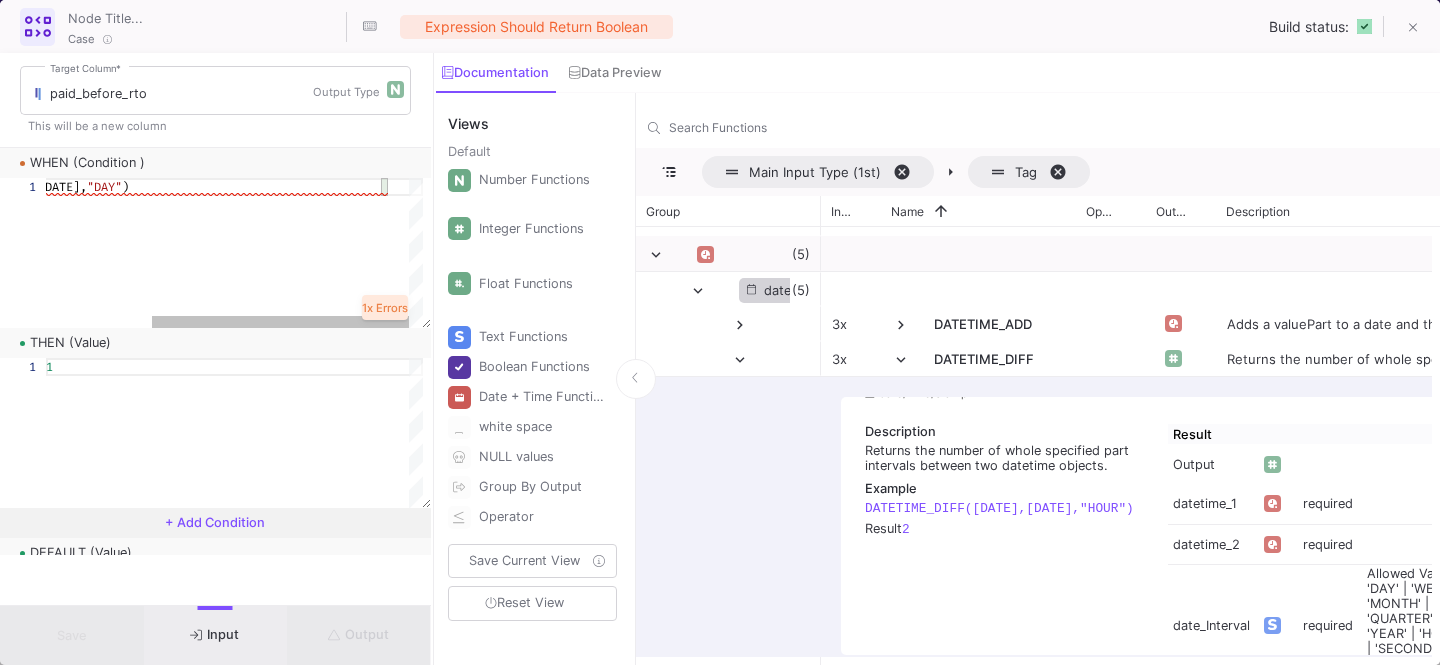 click on "DATETIME_DIFF (@first_paid_order_date,@first_spitfire_rto_order, "DAY" )" at bounding box center (157, 187) 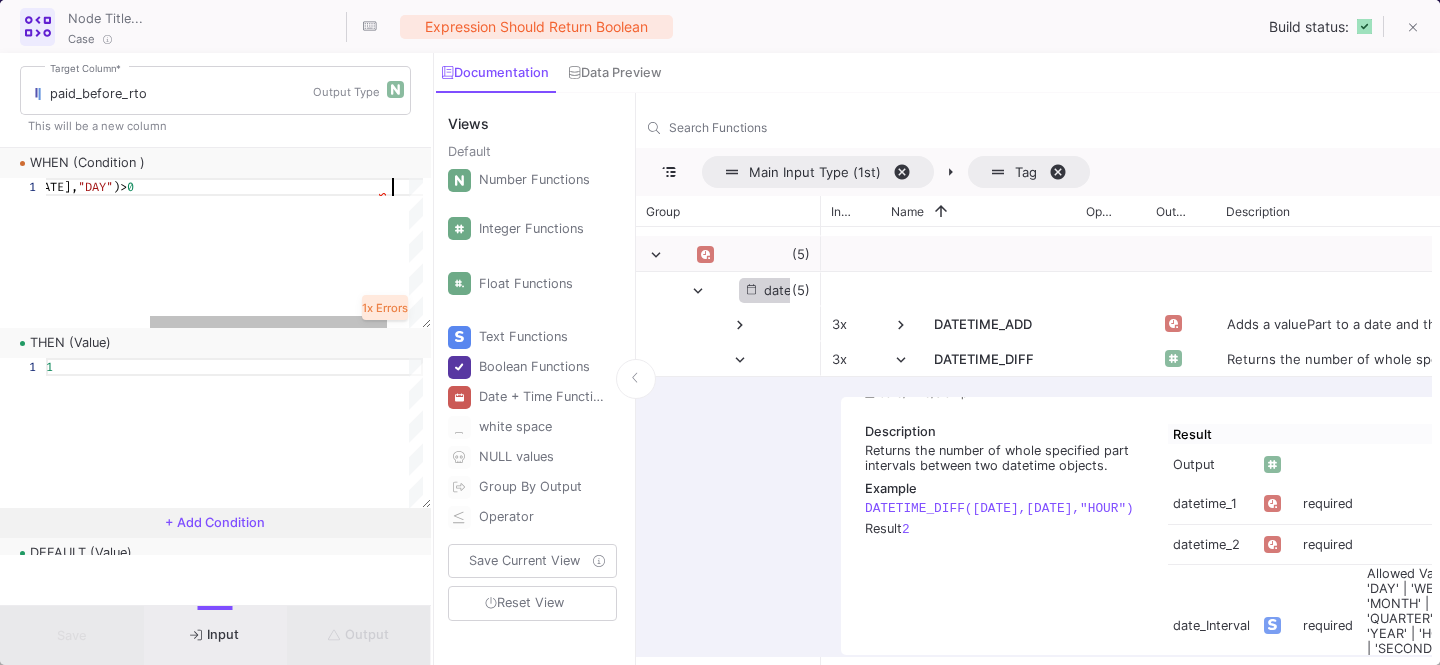scroll, scrollTop: 0, scrollLeft: 510, axis: horizontal 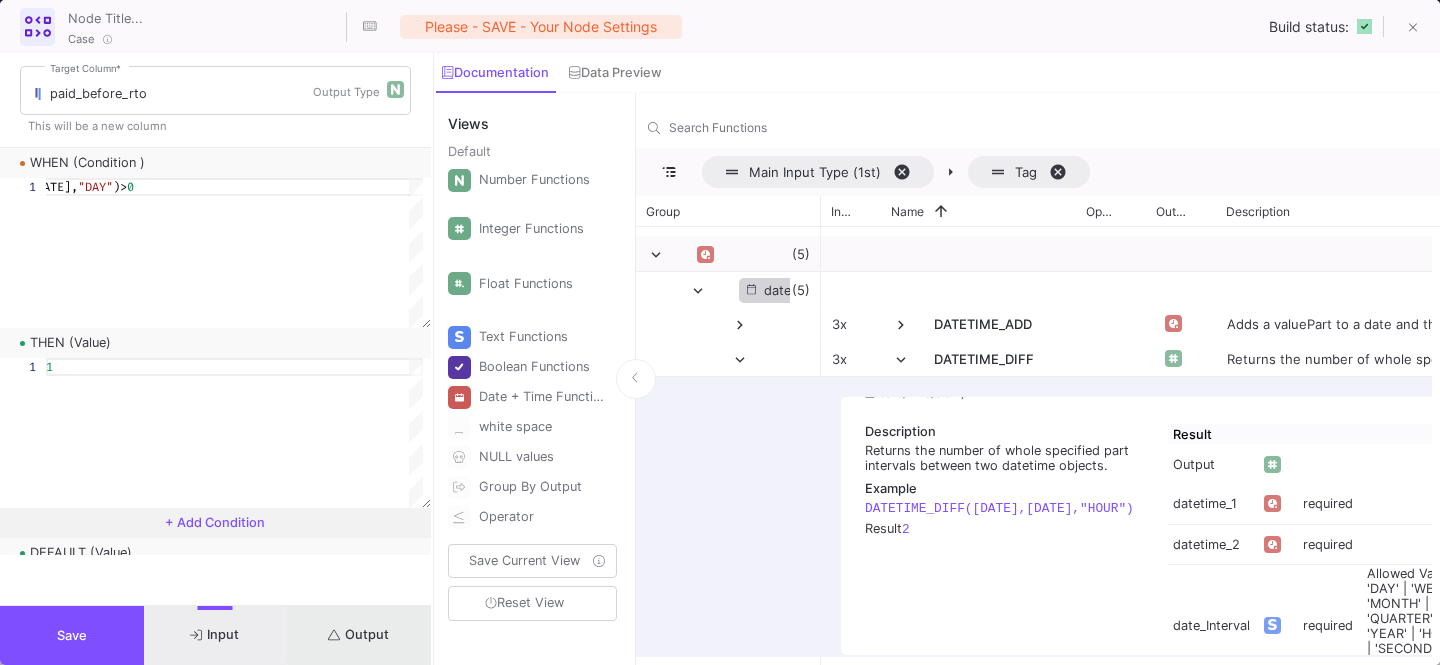 click on "Output" at bounding box center [358, 634] 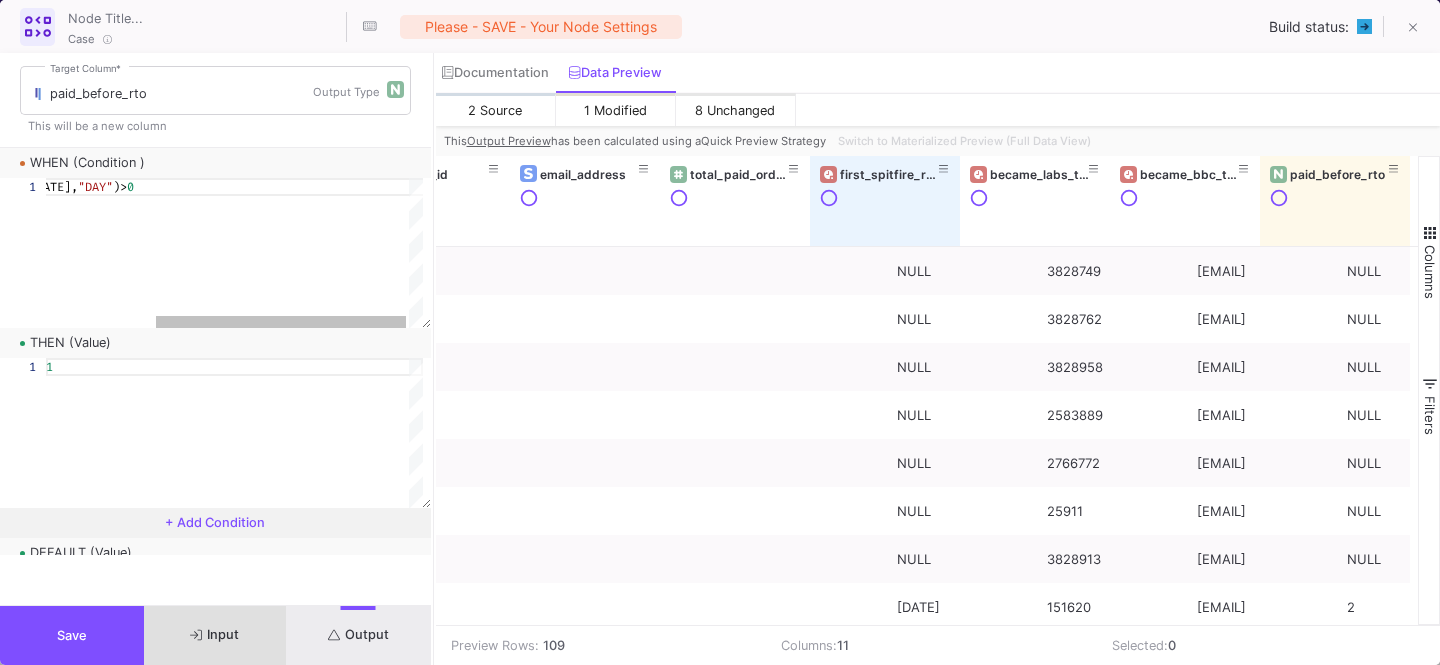 scroll, scrollTop: 0, scrollLeft: 675, axis: horizontal 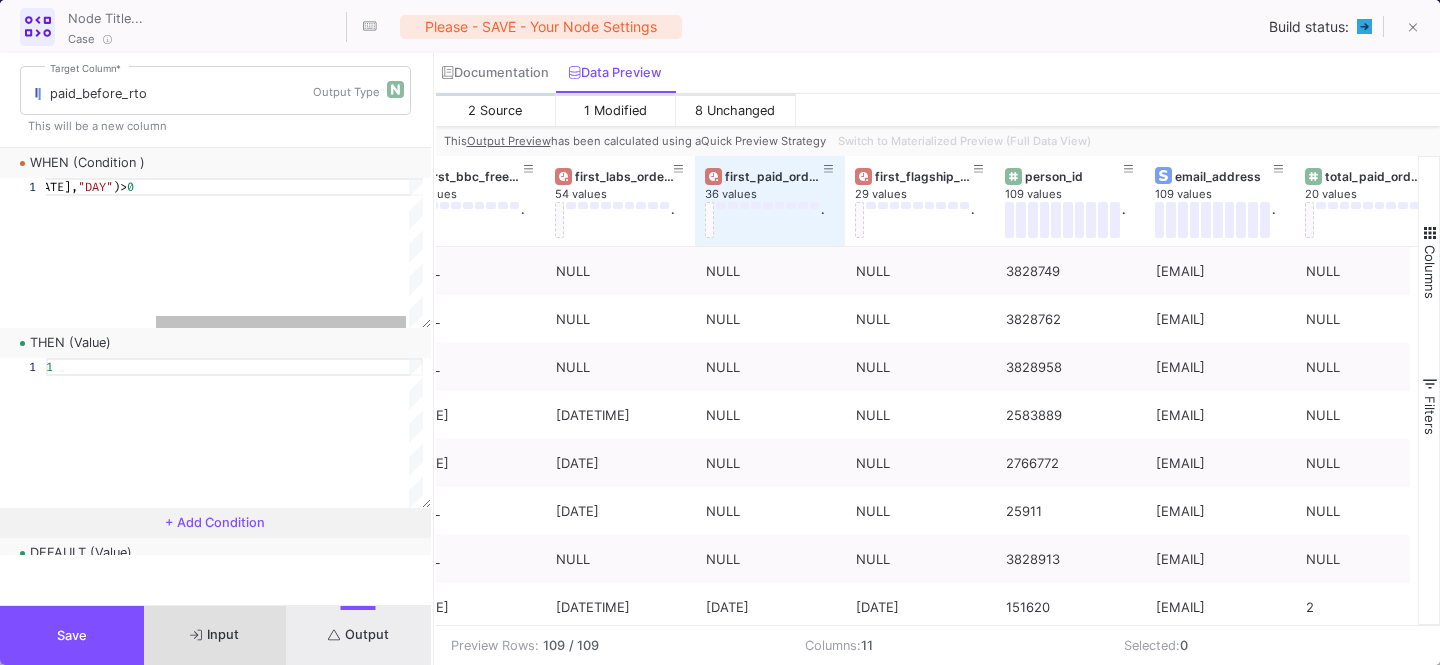 click on "DATETIME_DIFF([DATE],[DATE], "DAY" )[OPERATOR] 0" at bounding box center (499882, 500178) 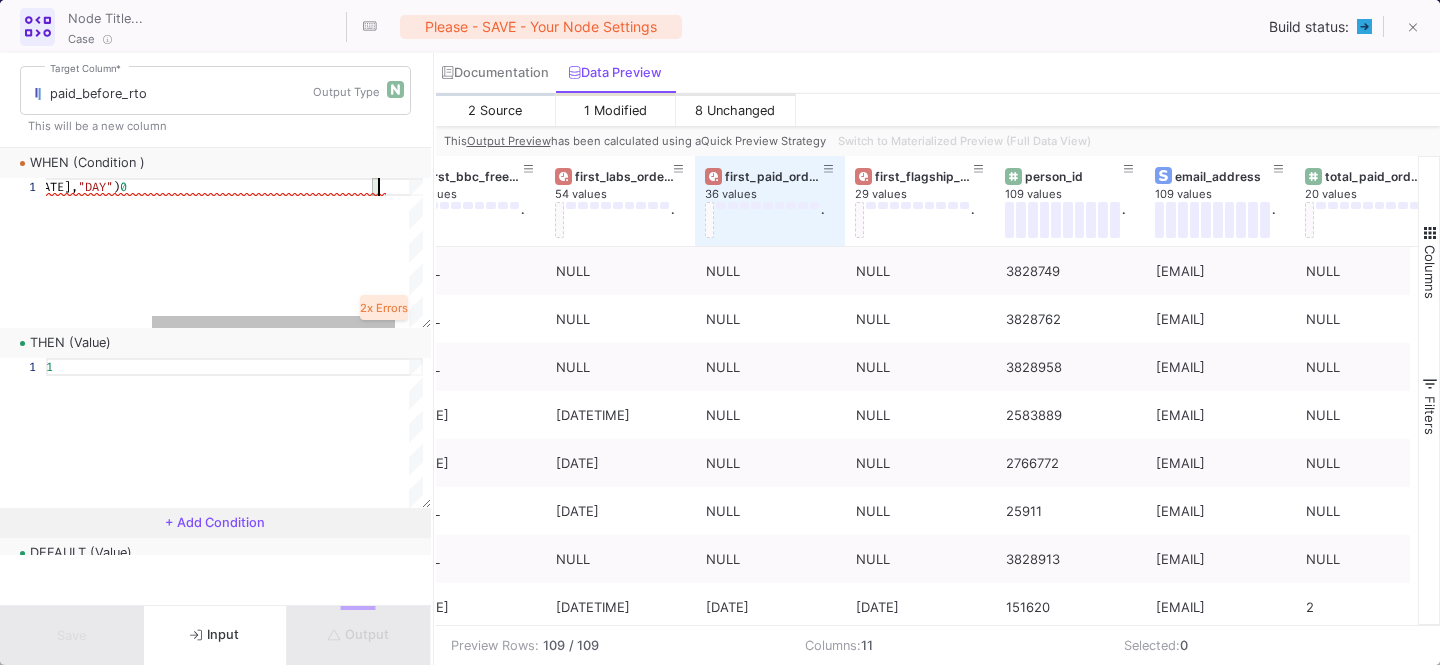 scroll, scrollTop: 0, scrollLeft: 503, axis: horizontal 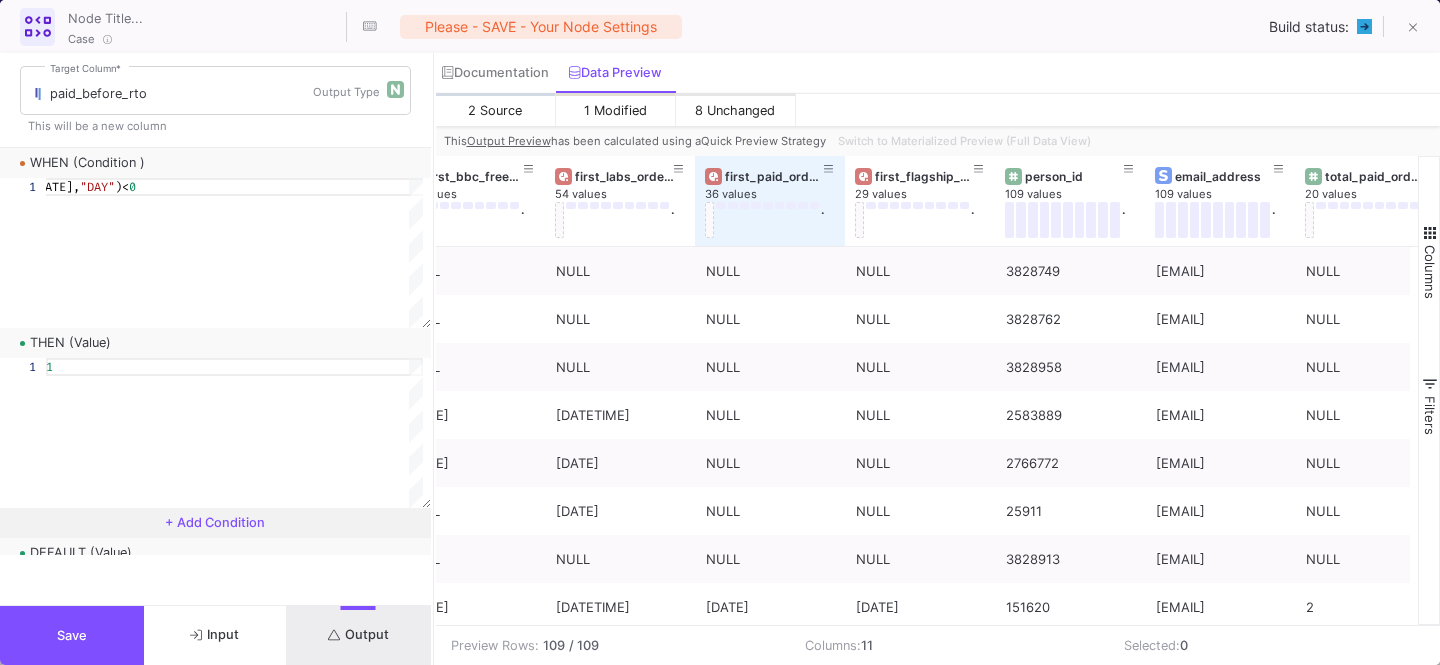 type on "DATETIME_DIFF(@first_paid_order_date,@first_spitfire_rto_order,"DAY")<0" 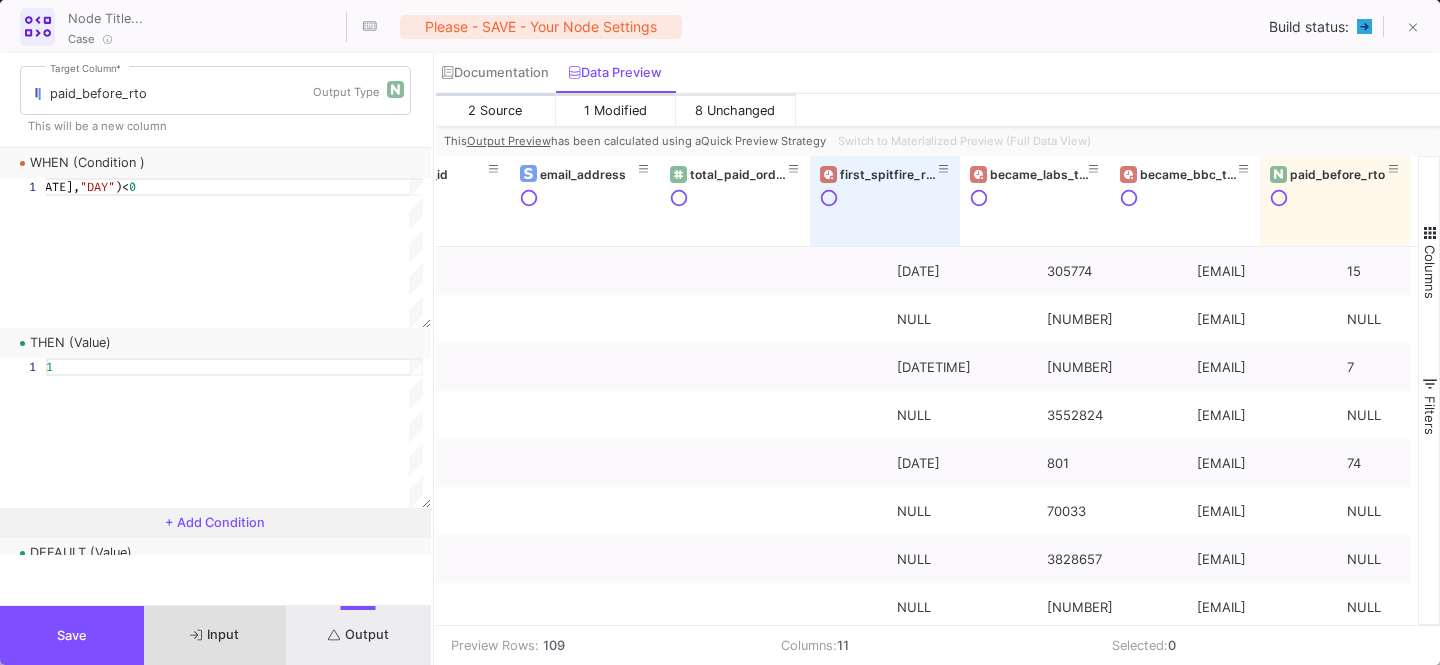scroll, scrollTop: 0, scrollLeft: 675, axis: horizontal 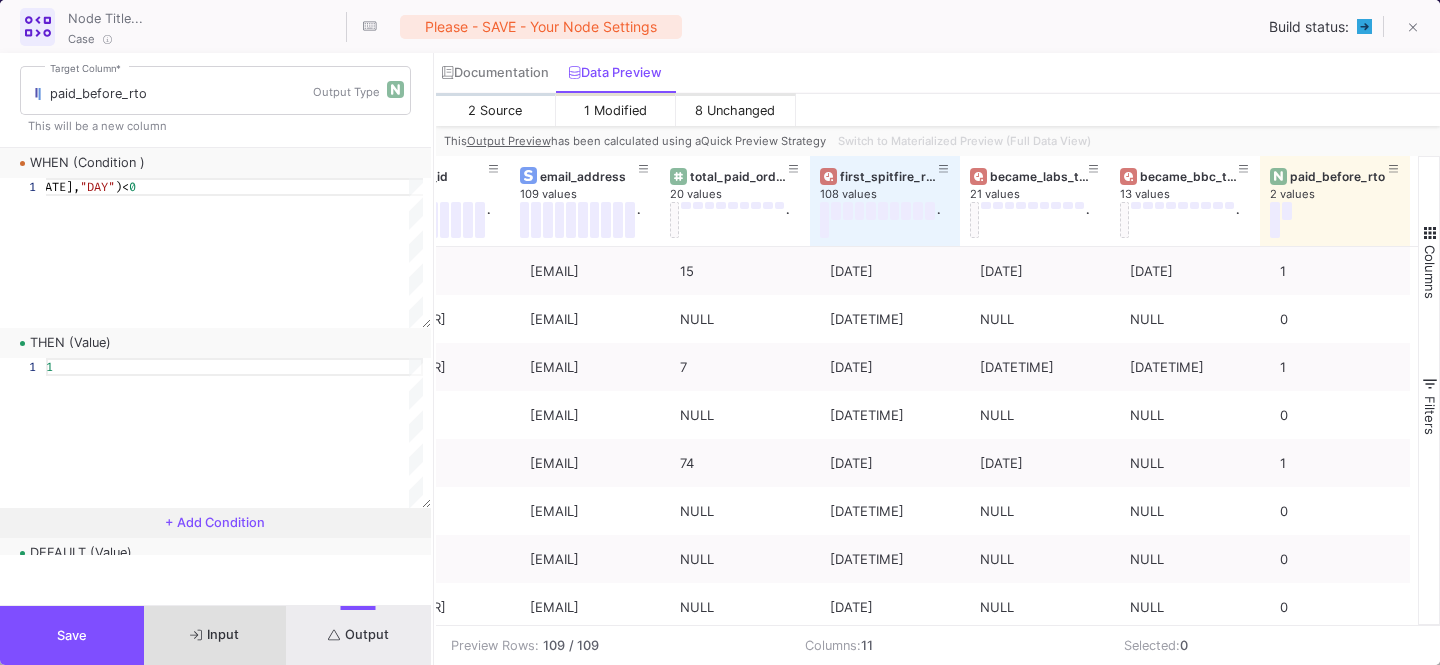 click on "Save" at bounding box center [72, 635] 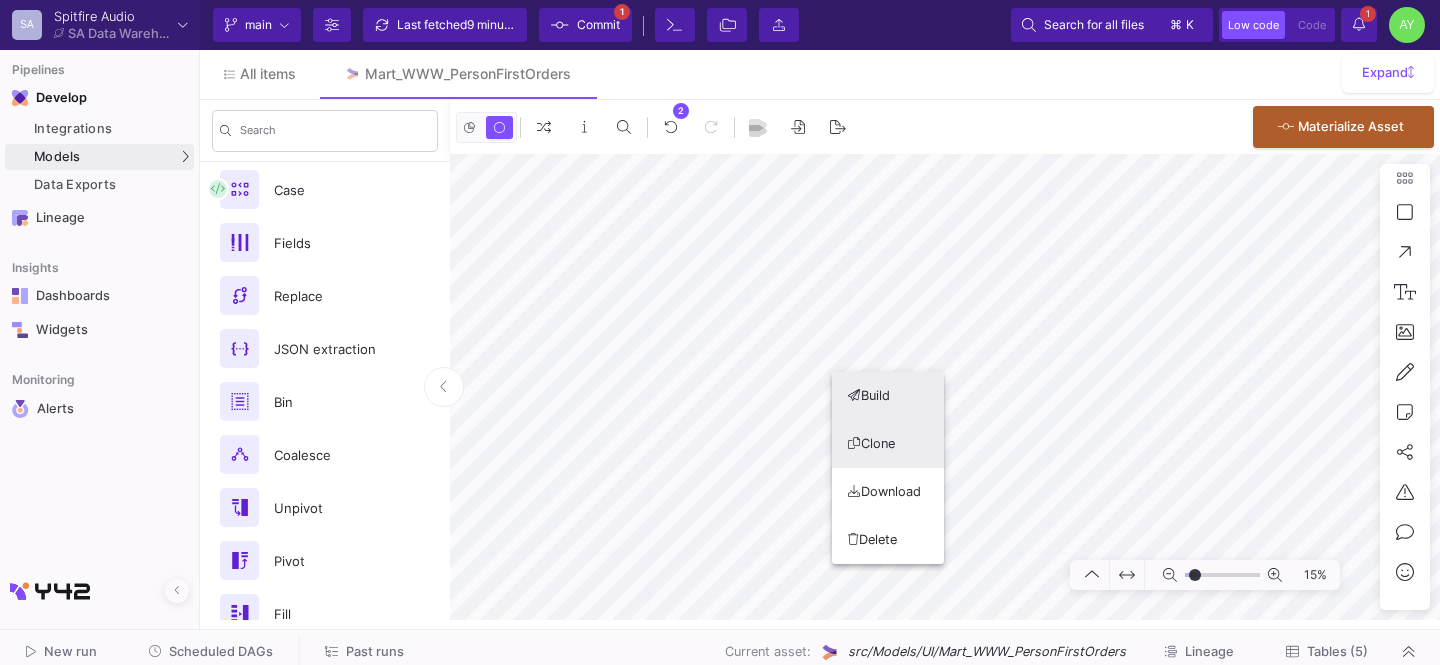 click on "Clone" at bounding box center (888, 444) 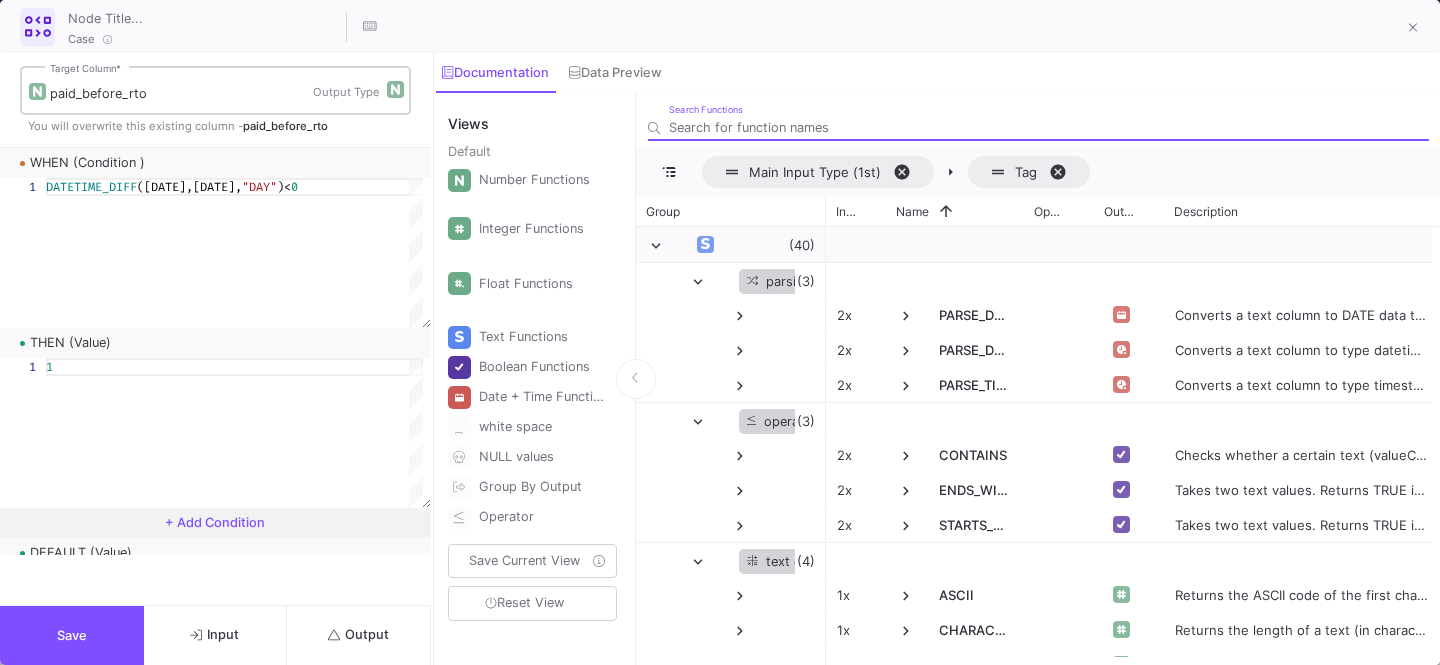 click on "paid_before_rto" at bounding box center [181, 94] 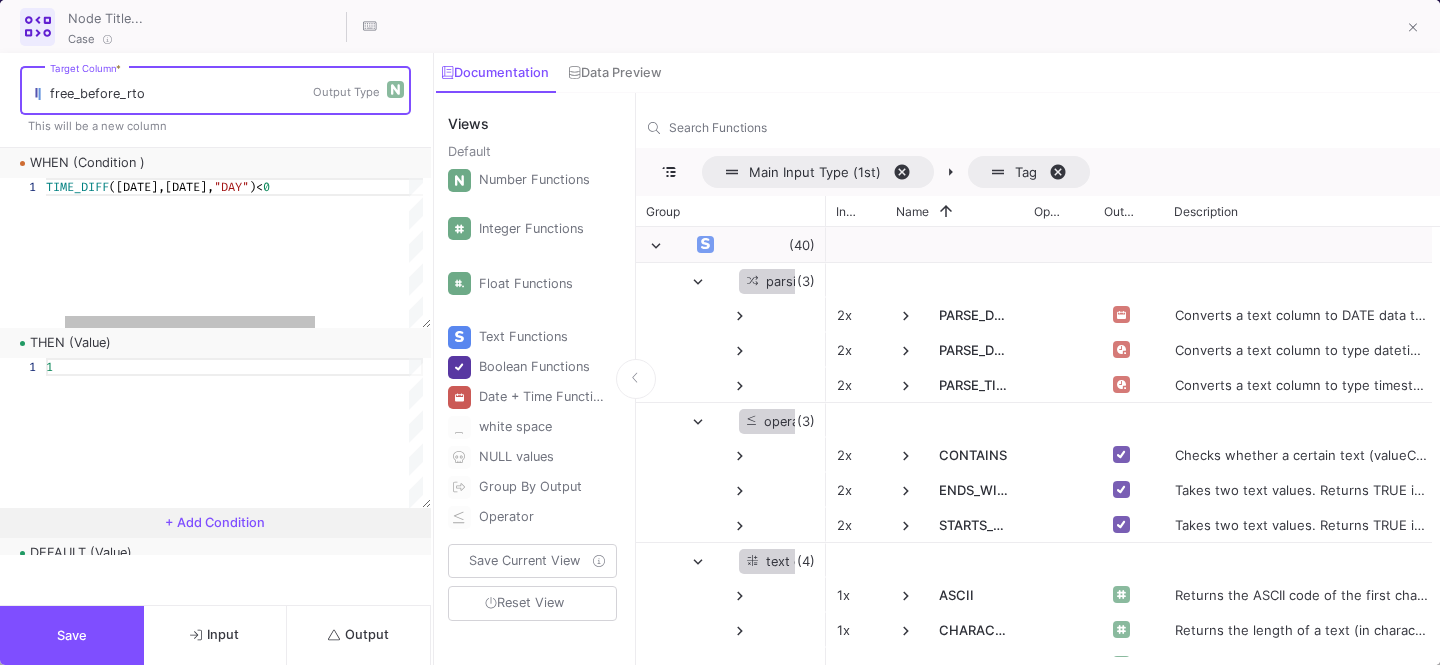 type on "free_before_rto" 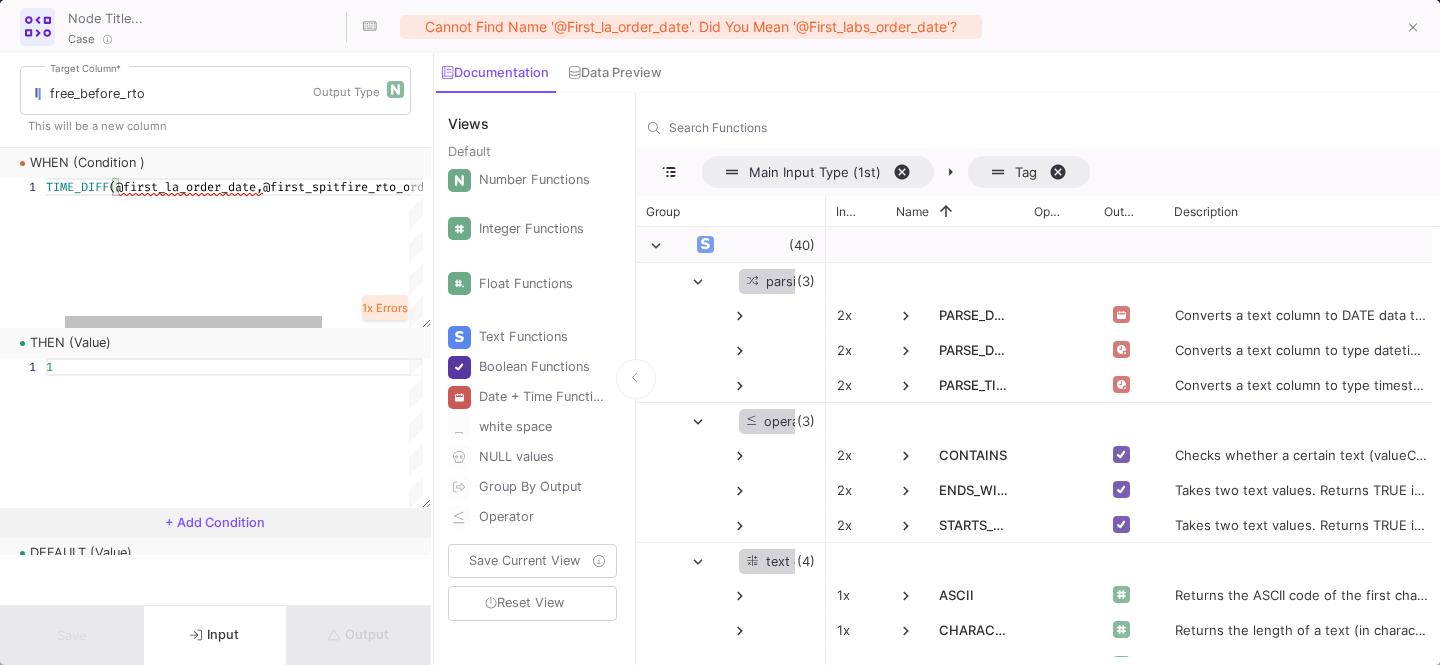 scroll, scrollTop: 0, scrollLeft: 179, axis: horizontal 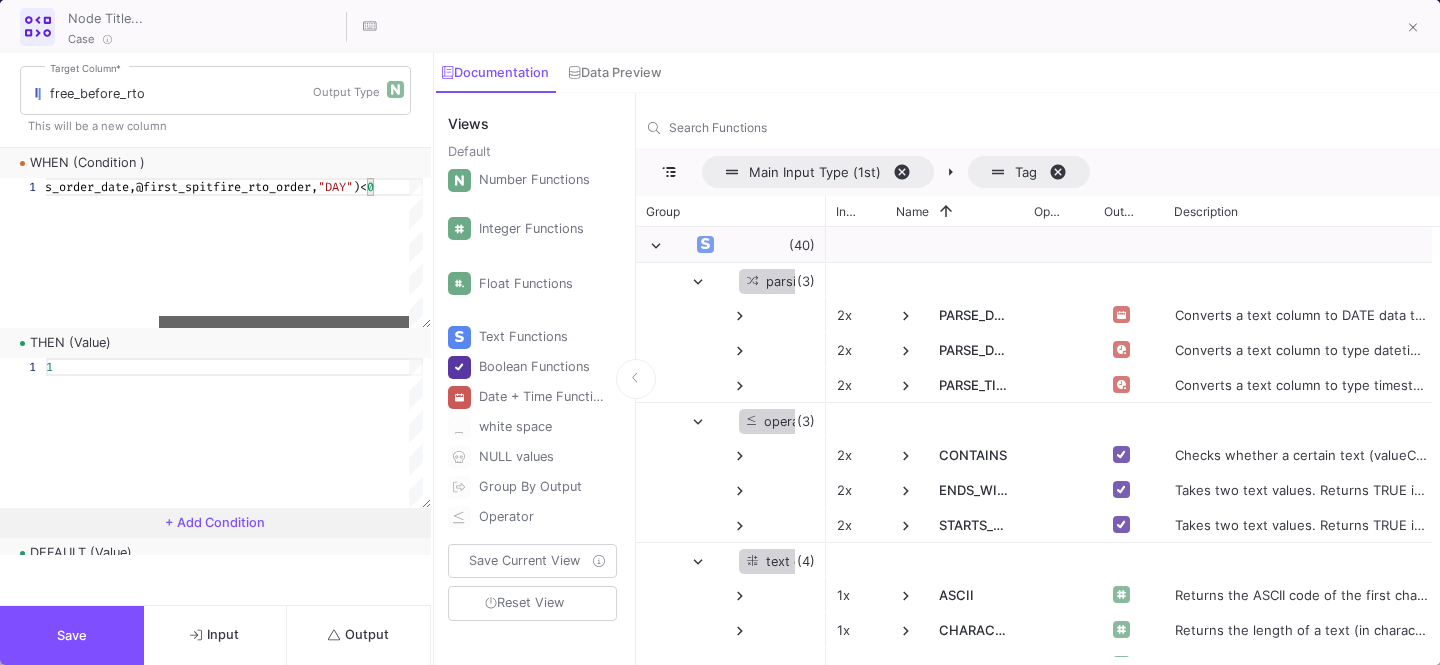 drag, startPoint x: 199, startPoint y: 317, endPoint x: 312, endPoint y: 304, distance: 113.74533 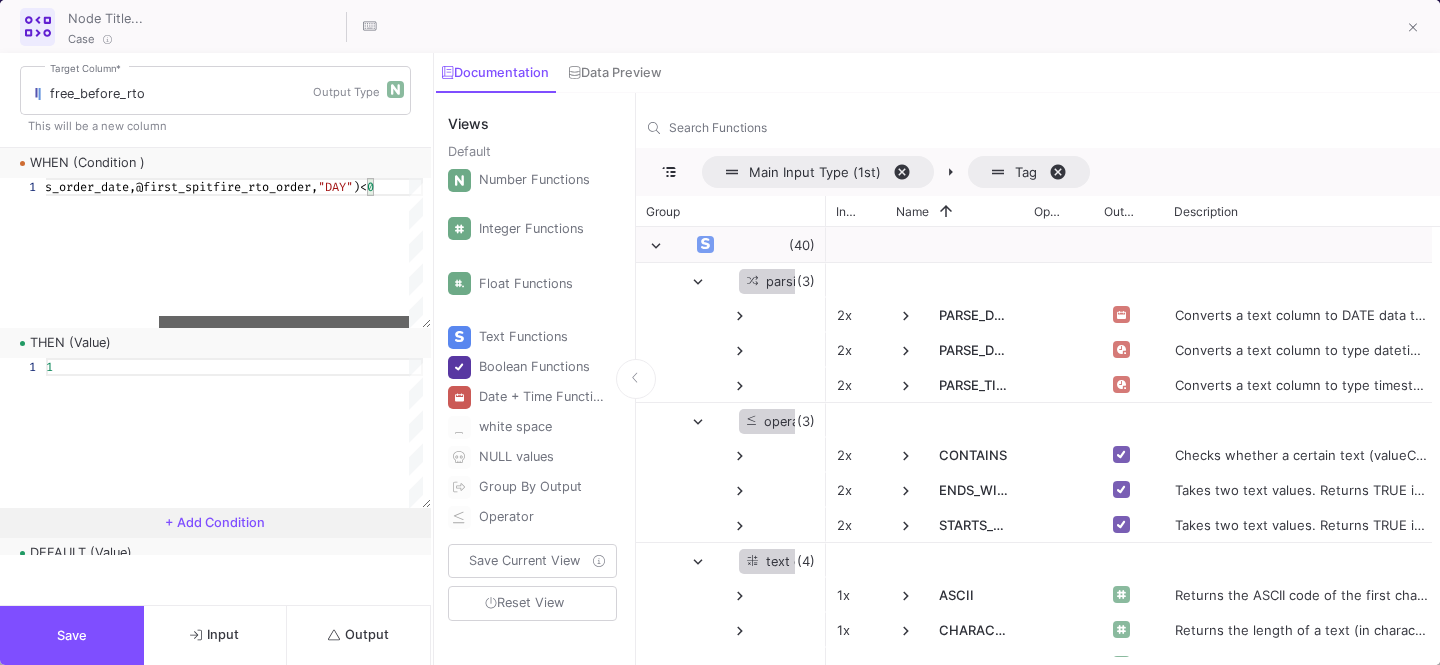 click on "DATETIME_DIFF (@first_labs_order_date,@first_spitfire_rto_order, "DAY" )<0" at bounding box center (234, 253) 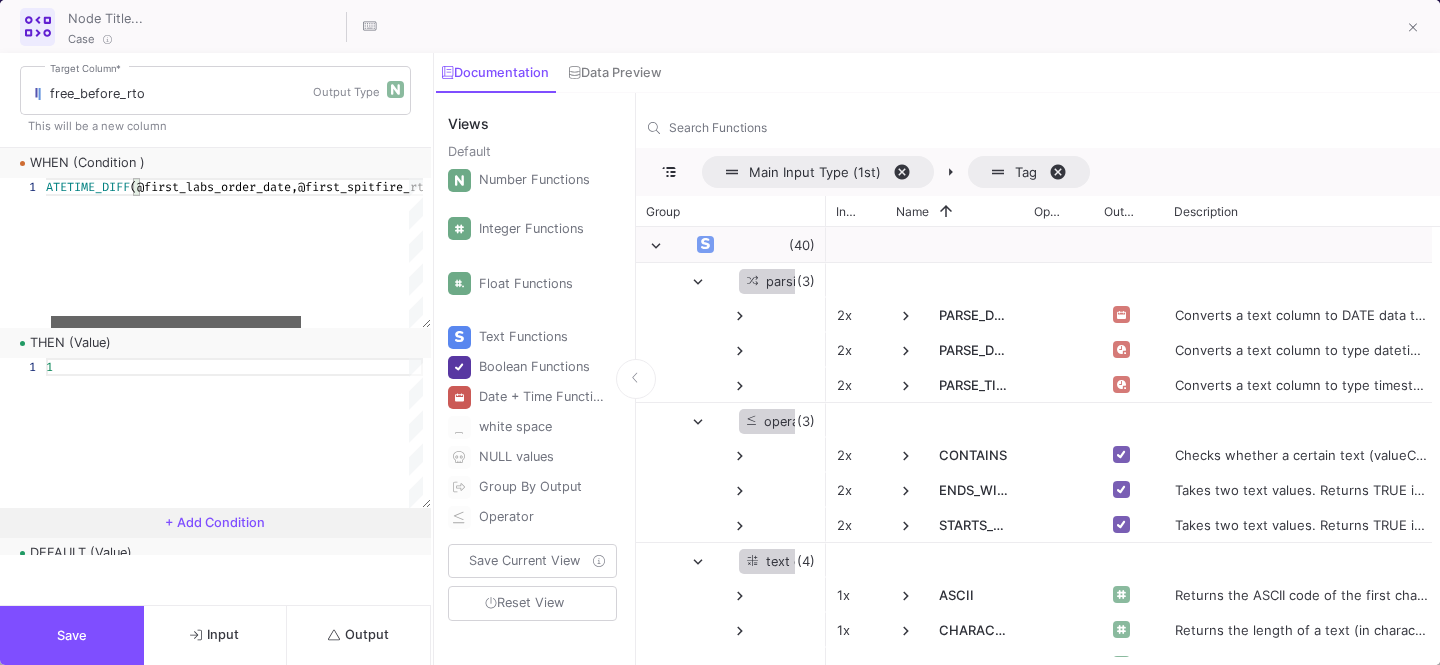 drag, startPoint x: 279, startPoint y: 320, endPoint x: 153, endPoint y: 320, distance: 126 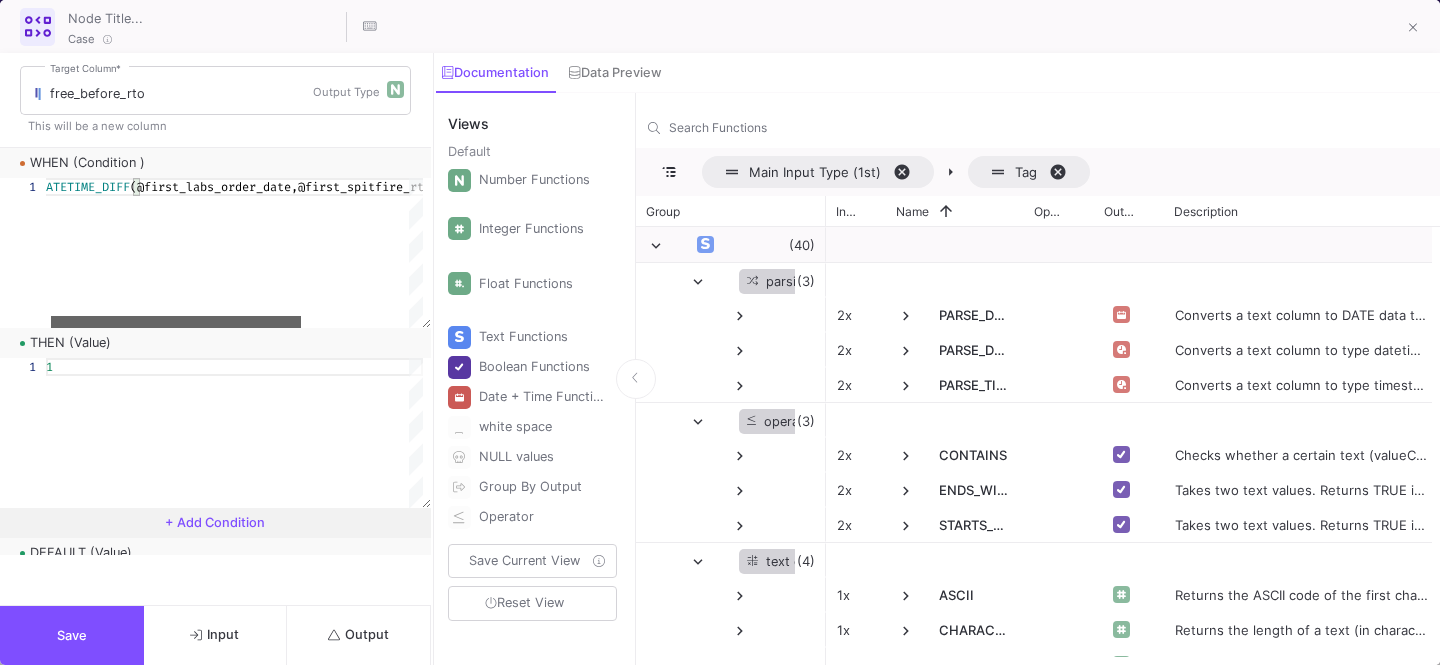 click at bounding box center [176, 322] 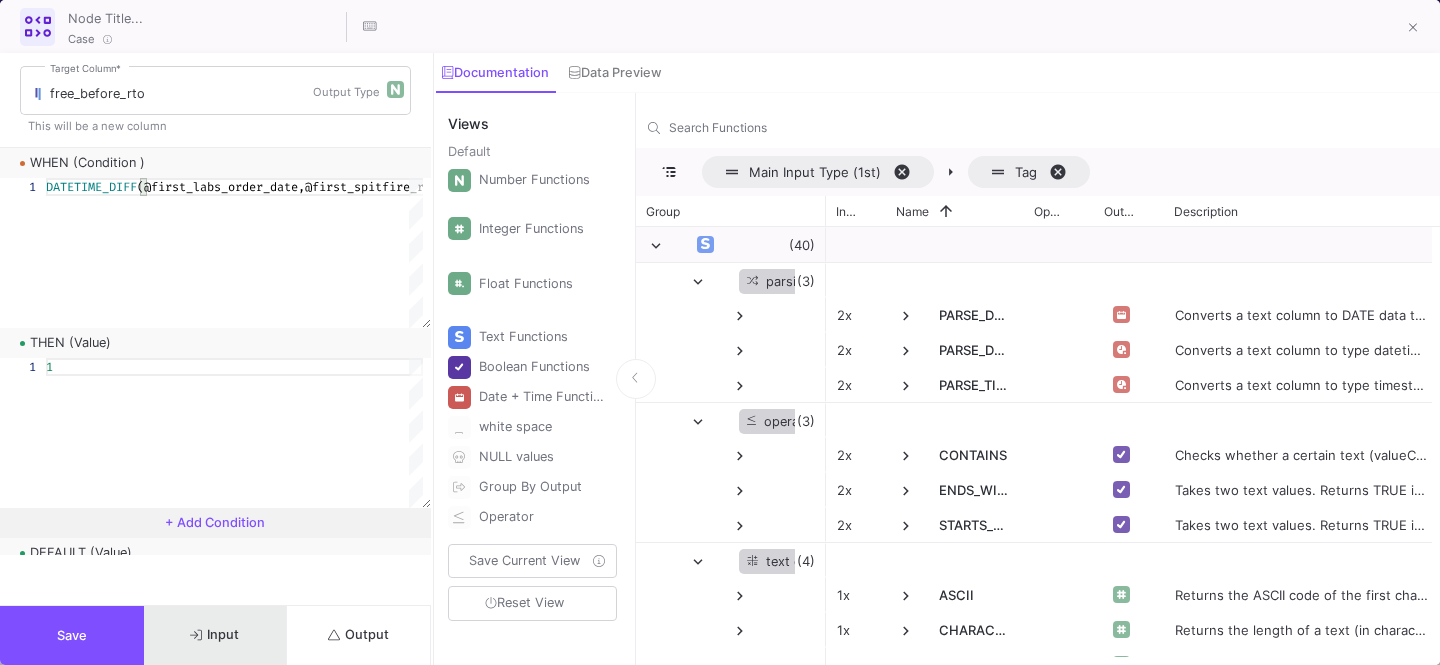 click on "Input" at bounding box center (216, 635) 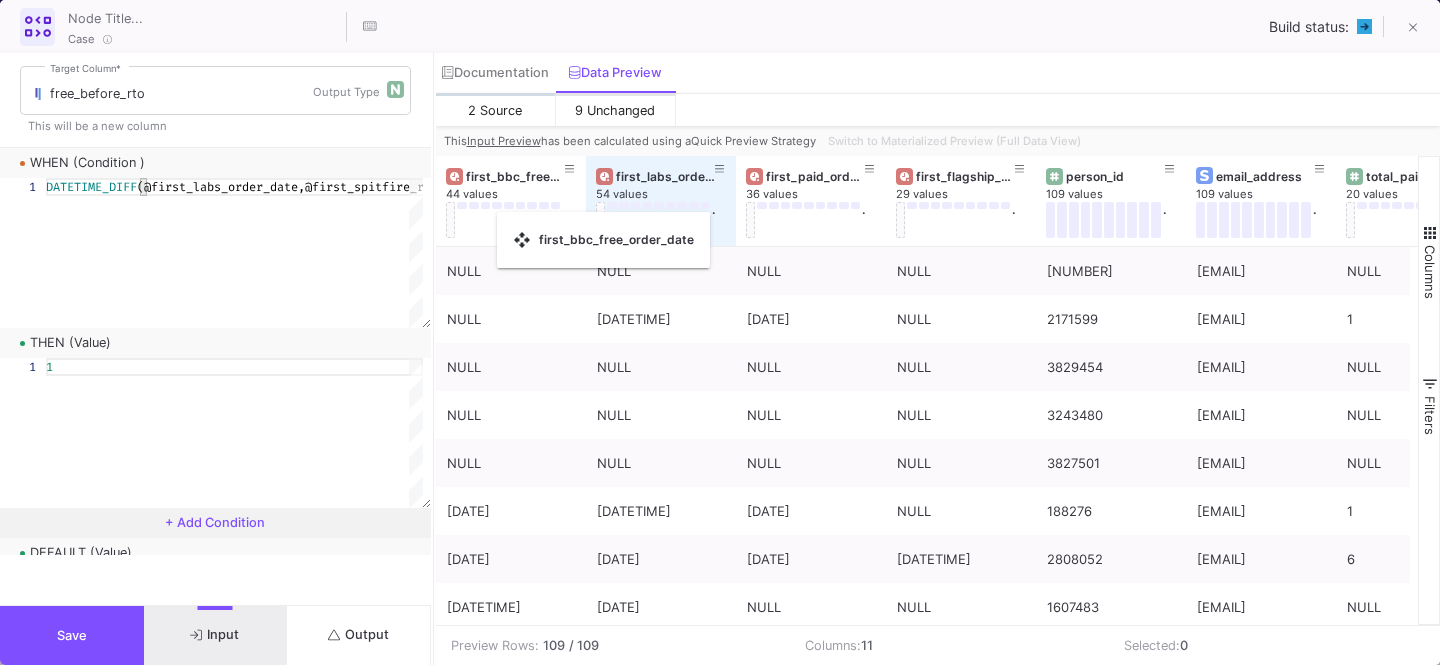 drag, startPoint x: 580, startPoint y: 219, endPoint x: 498, endPoint y: 224, distance: 82.1523 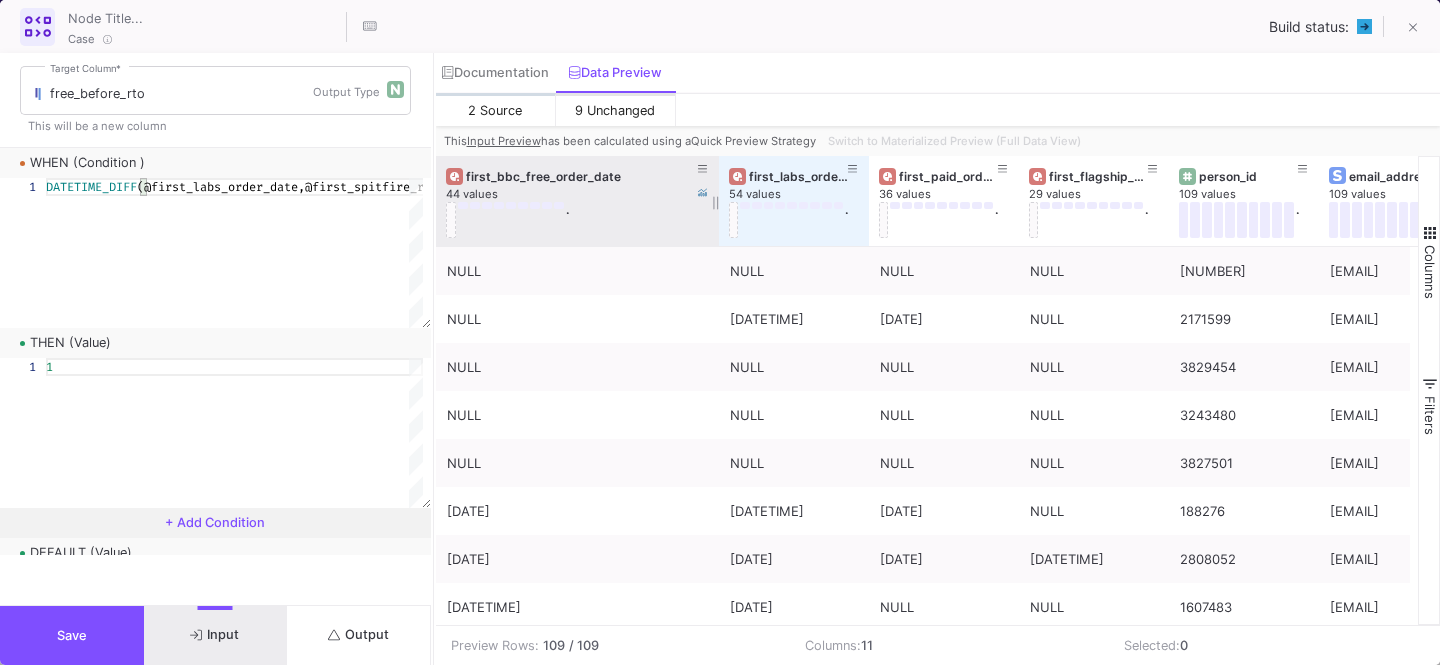 drag, startPoint x: 584, startPoint y: 226, endPoint x: 720, endPoint y: 227, distance: 136.00368 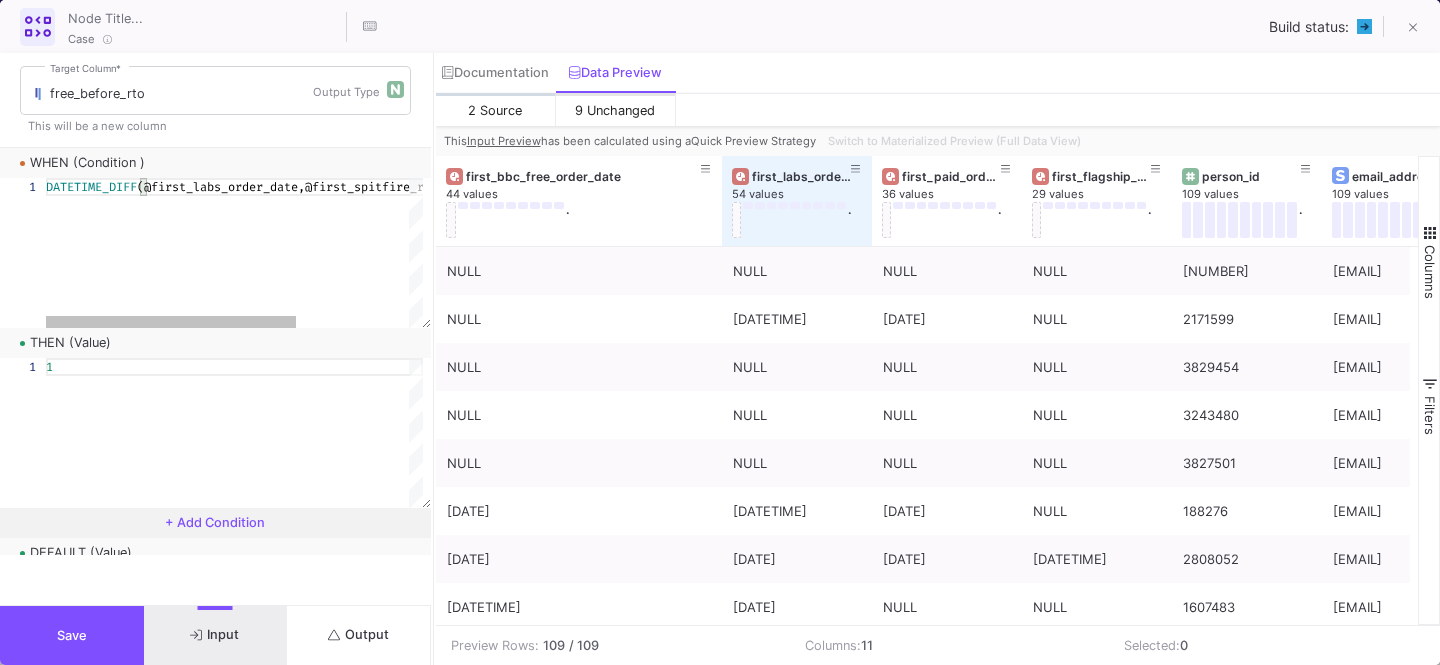 click on "DATETIME_DIFF(@first_labs_order_date,@first_spitfire_rto_order,"DAY")<0" at bounding box center (226, 187) 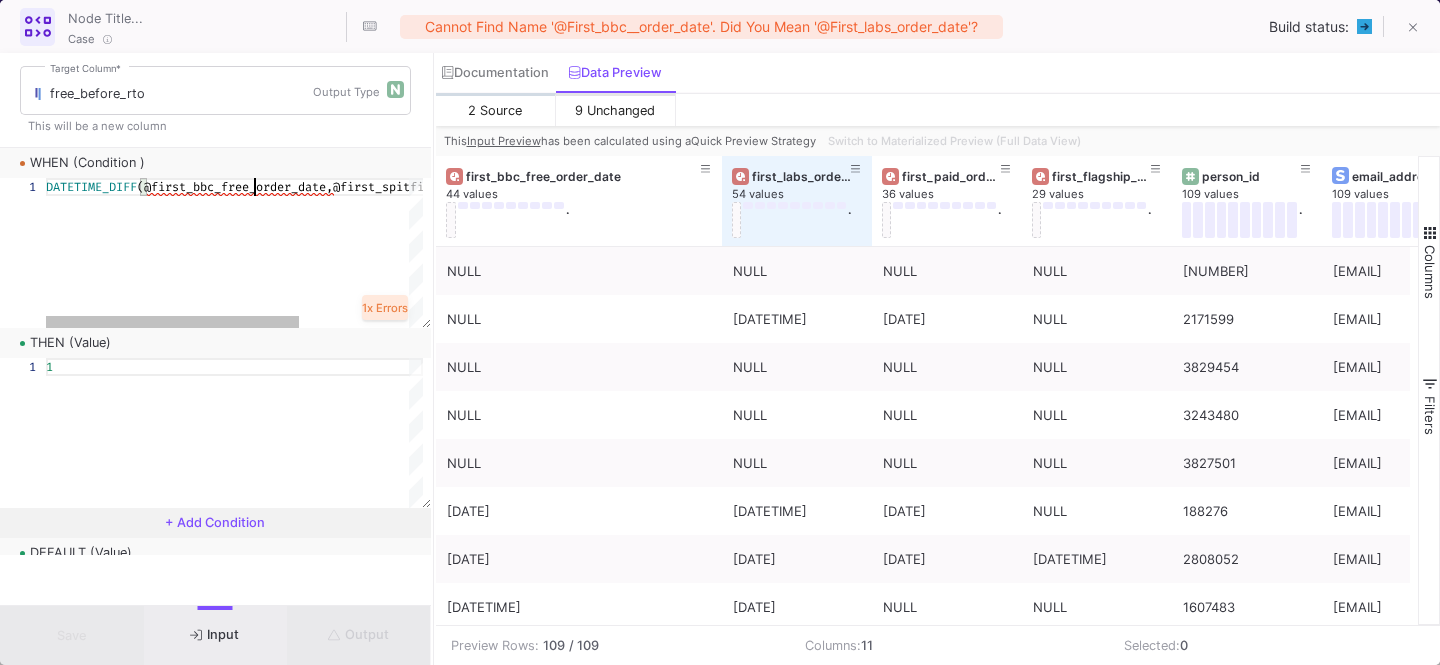 scroll, scrollTop: 0, scrollLeft: 208, axis: horizontal 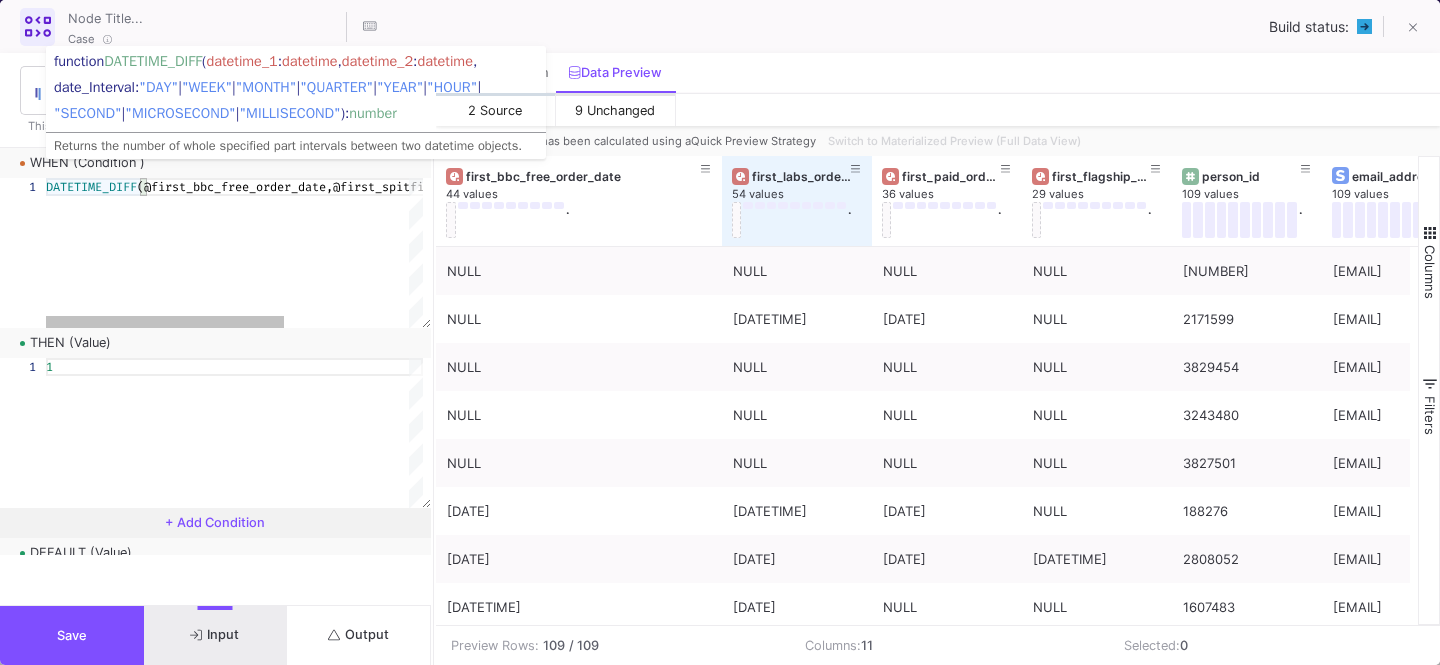 click on "DATETIME_DIFF (@first_bbc_free_order_date,@first_spitfire_rto_or der, "DAY" )< 0" at bounding box center (500046, 500178) 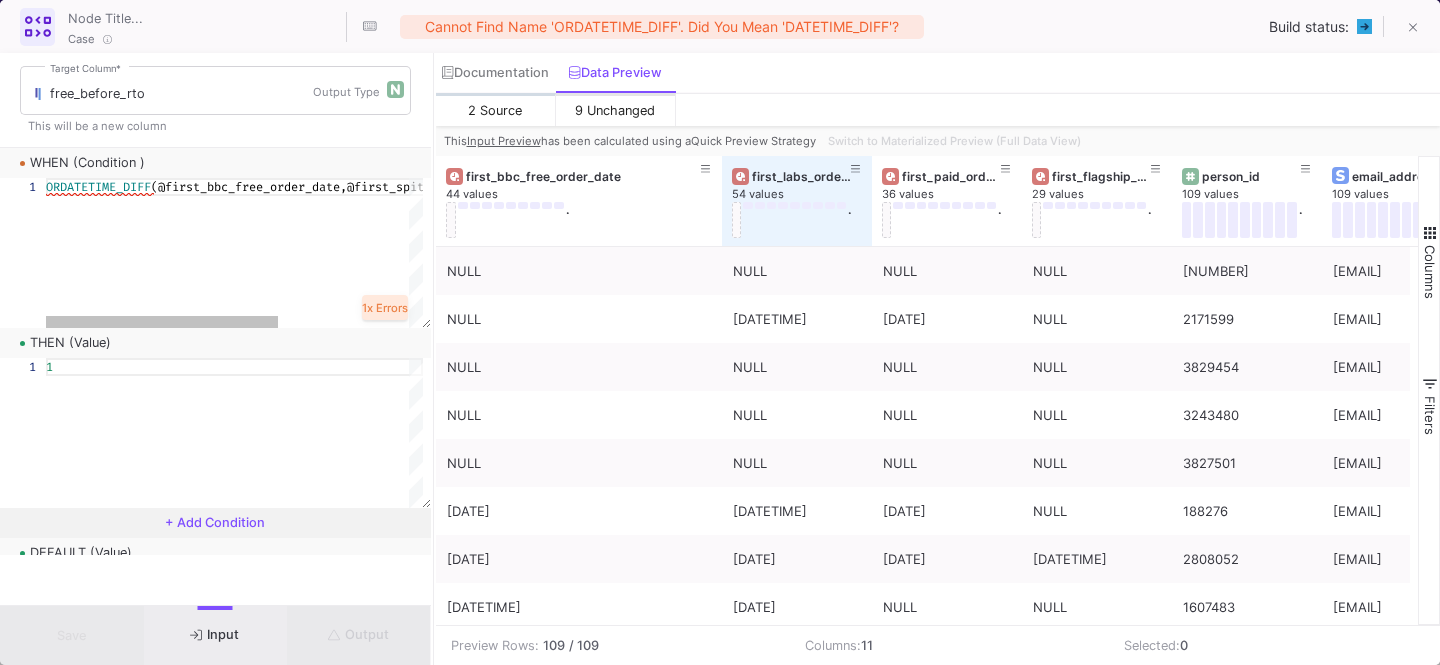 scroll, scrollTop: 0, scrollLeft: 21, axis: horizontal 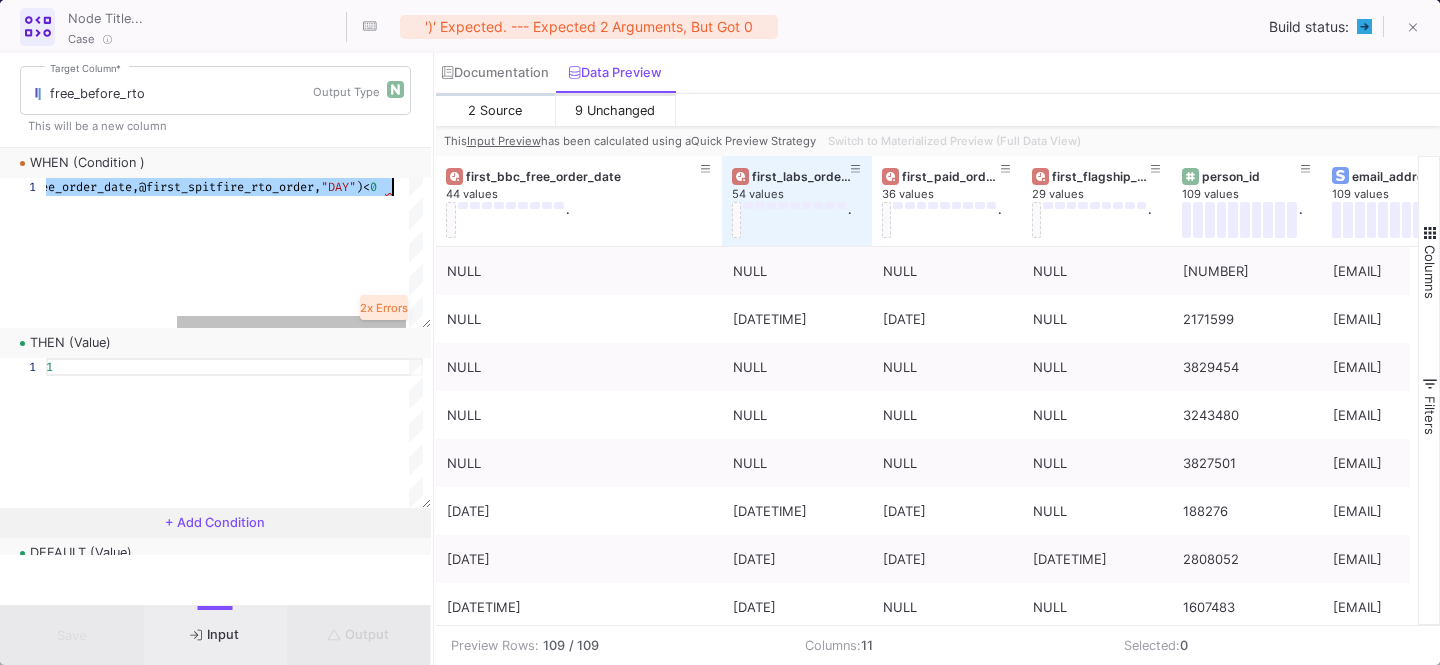 drag, startPoint x: 69, startPoint y: 189, endPoint x: 391, endPoint y: 189, distance: 322 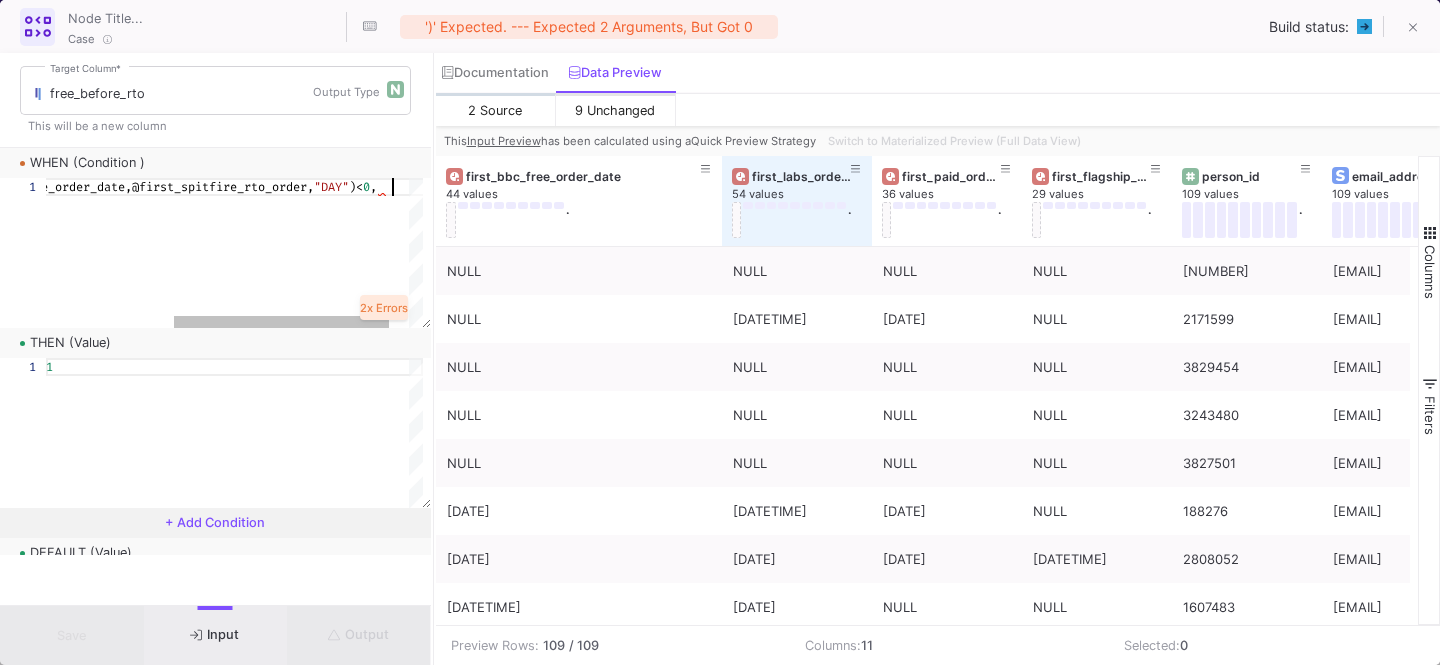 scroll, scrollTop: 0, scrollLeft: 567, axis: horizontal 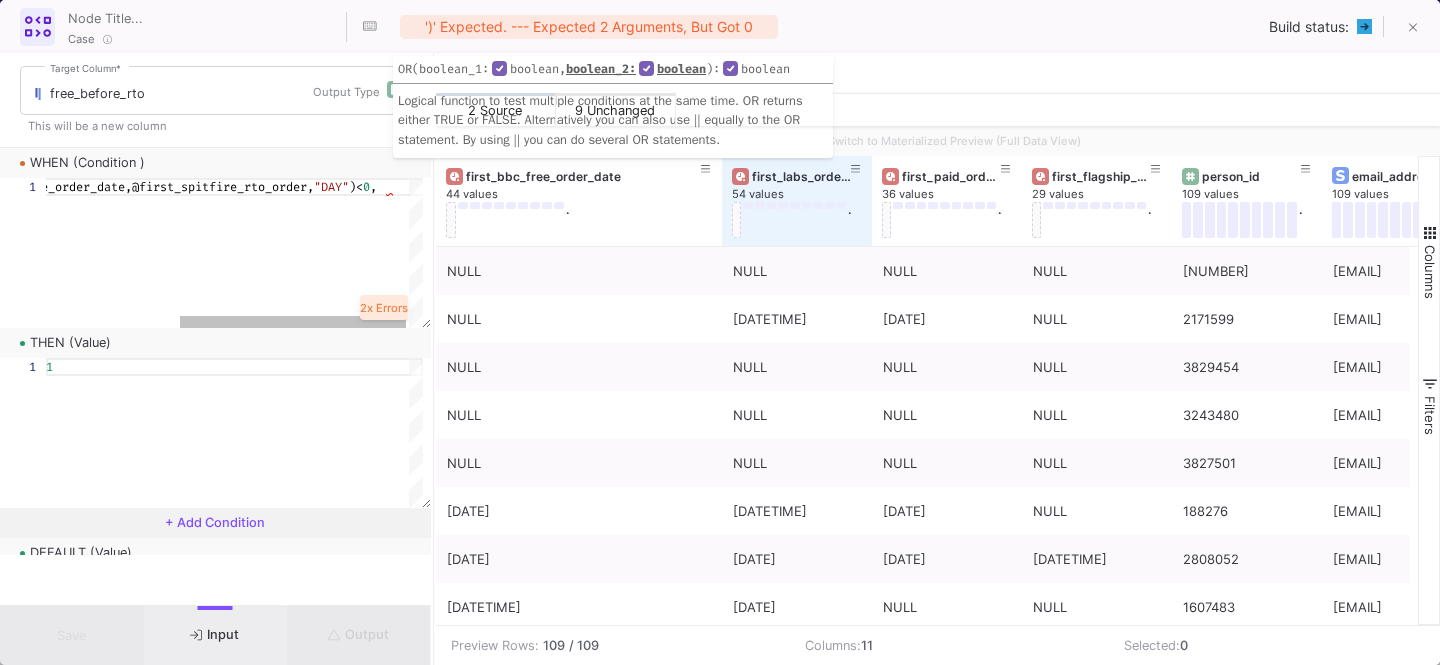 paste on "DATETIME_DIFF(@first_bbc_free_order_date,@first_spitfire_rto_order,"DAY")<0" 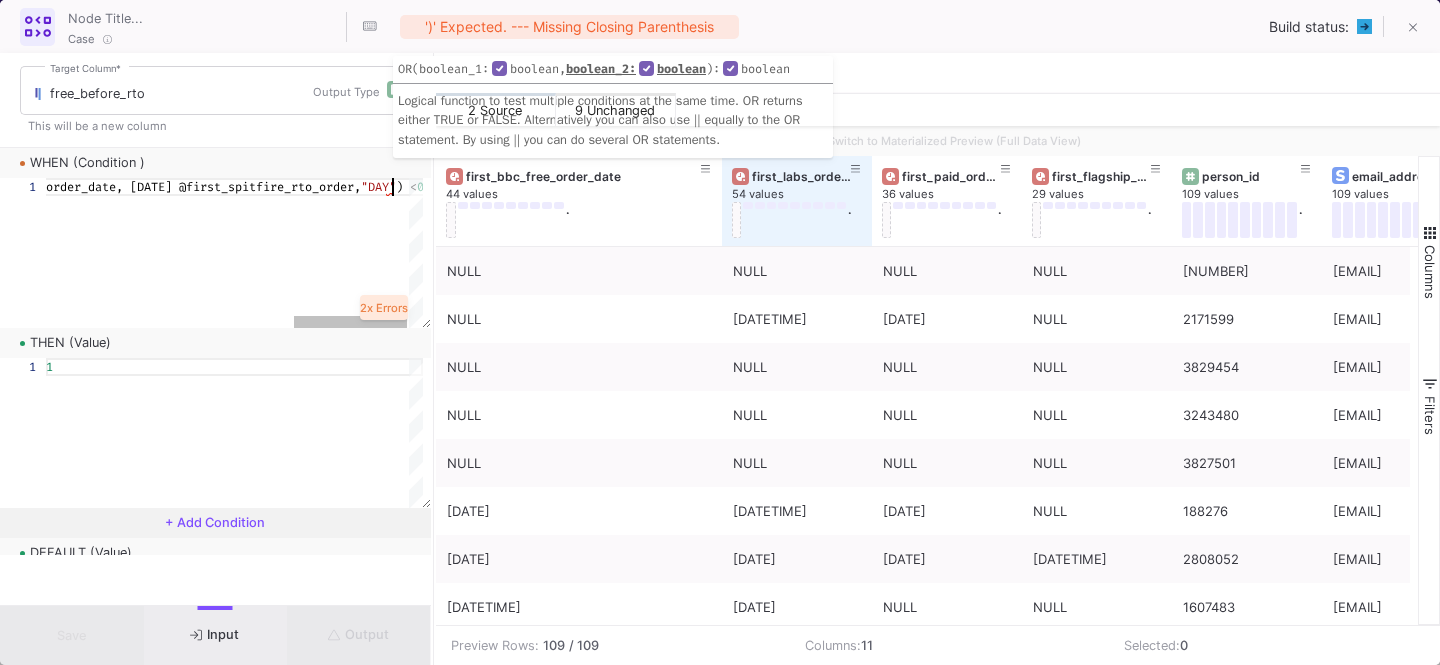 scroll, scrollTop: 0, scrollLeft: 1179, axis: horizontal 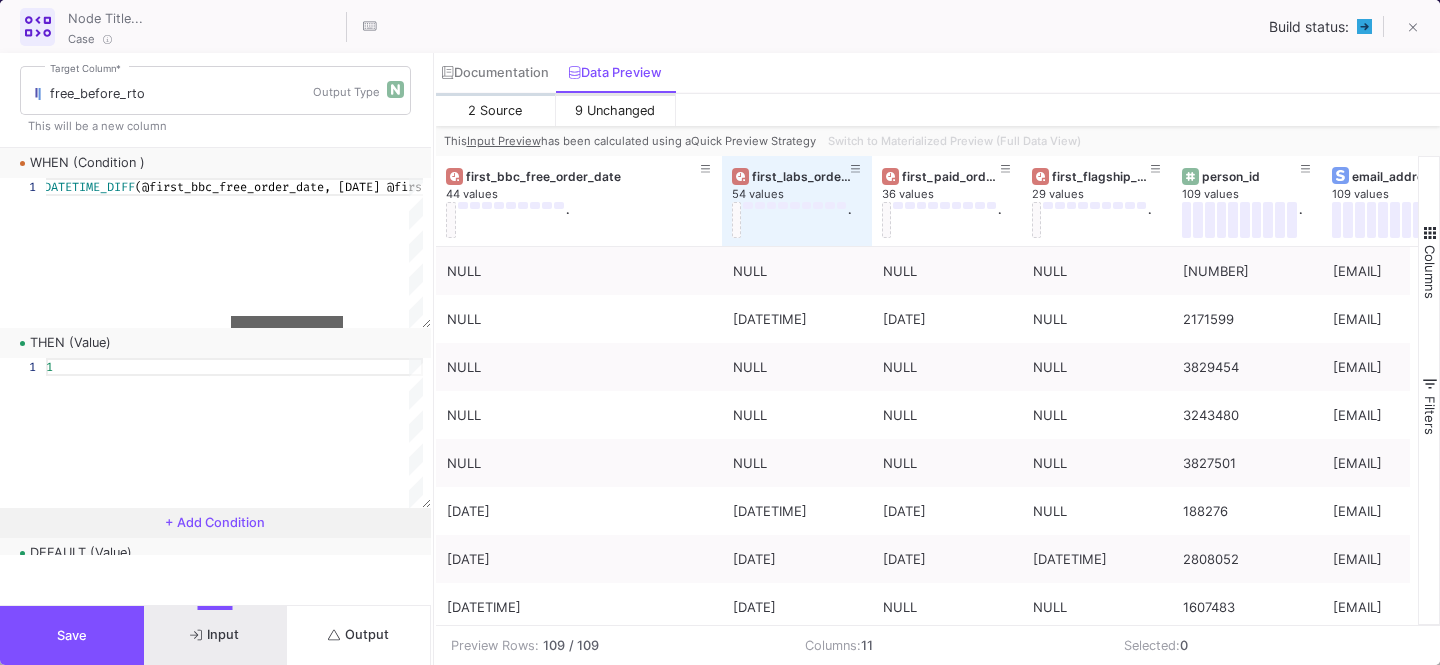 drag, startPoint x: 338, startPoint y: 317, endPoint x: 269, endPoint y: 309, distance: 69.46222 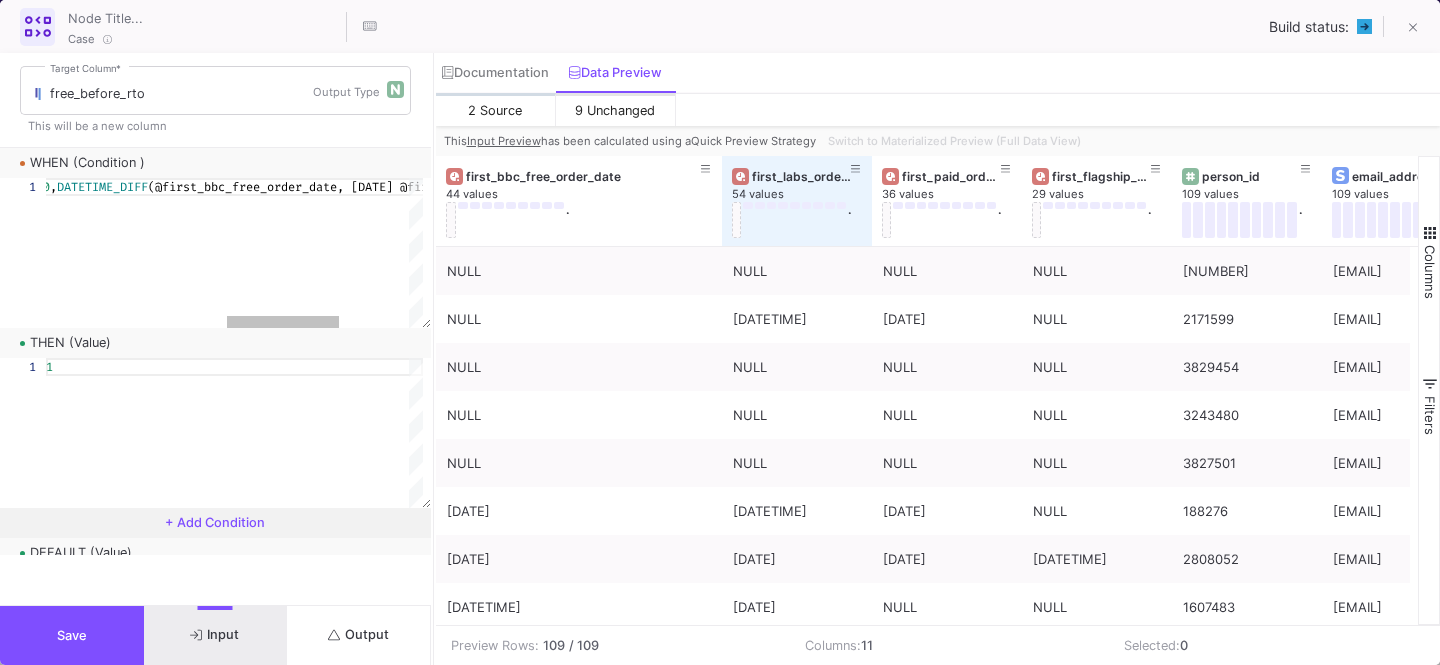 click on "OR ( DATETIME_DIFF (@first_bbc_free_order_date, @first_spitfire_rto_o rder,  "DAY" ) <  0 ,  DATETIME_DIFF (@first_bbc_free_order_date, @first_spitfire_rto_o rder,  "DAY" ) <  0 )" at bounding box center (49, 253) 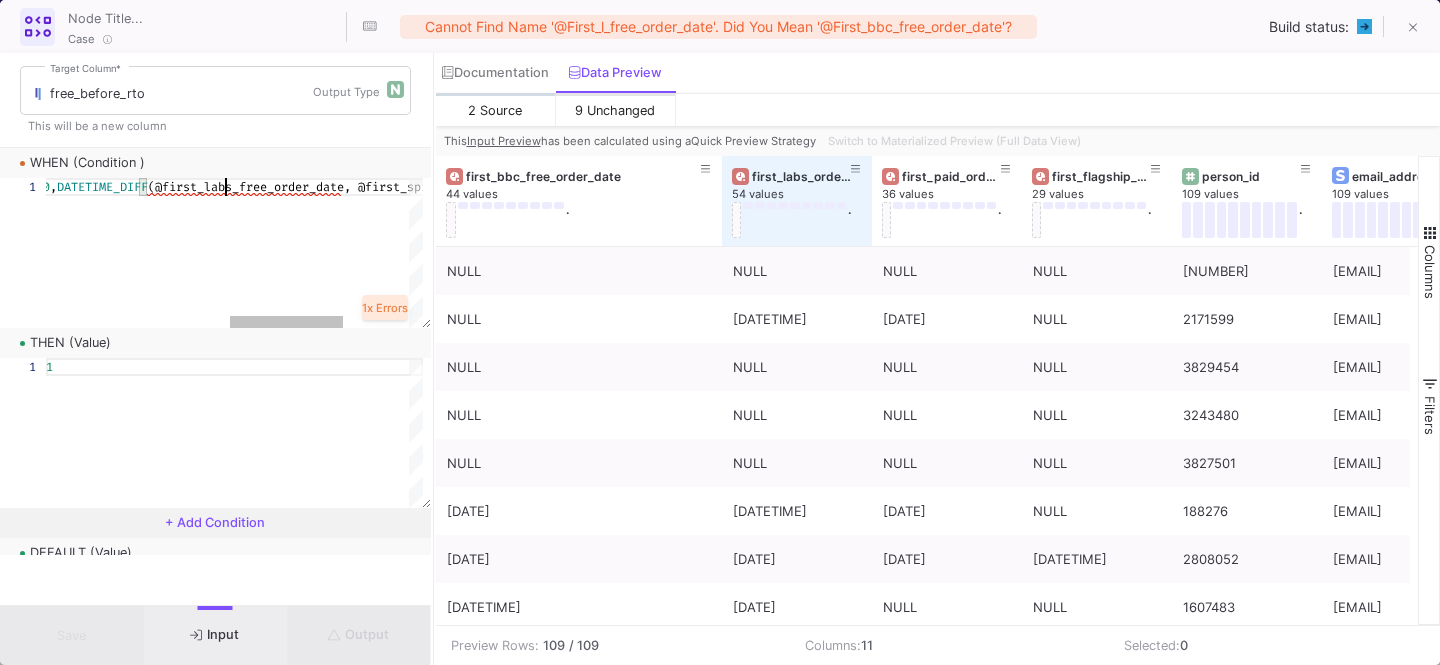 scroll, scrollTop: 0, scrollLeft: 784, axis: horizontal 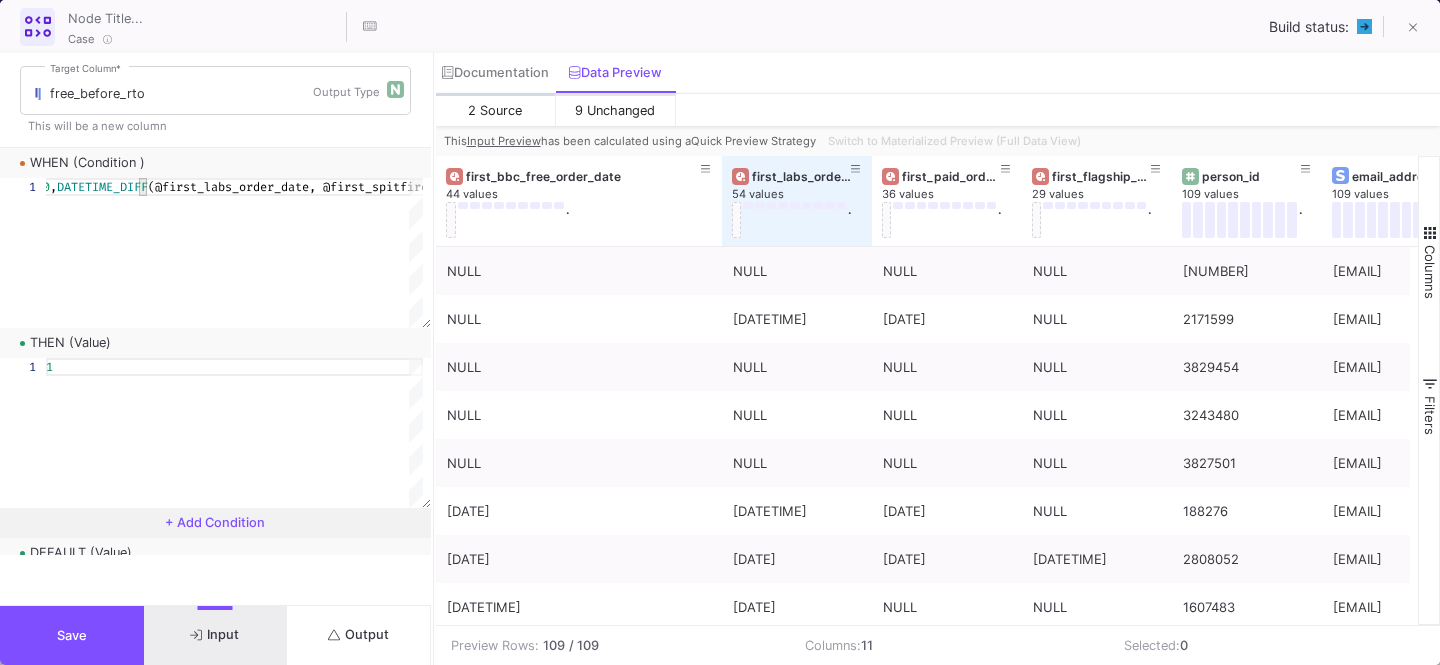 type on "OR(DATETIME_DIFF([DATE], [DATE], "DAY") [OPERATOR] 0, DATETIME_DIFF([DATE], [DATE], "DAY") [OPERATOR] 0)" 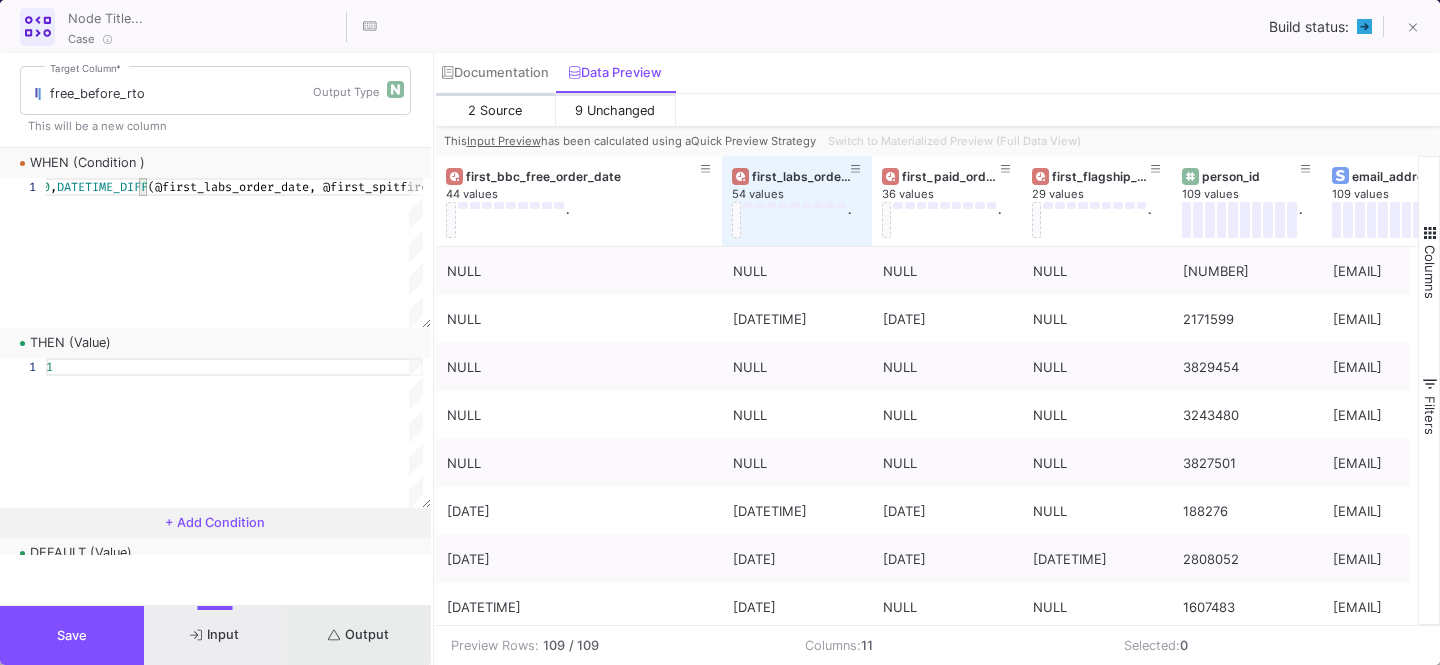 click on "Output" at bounding box center (359, 635) 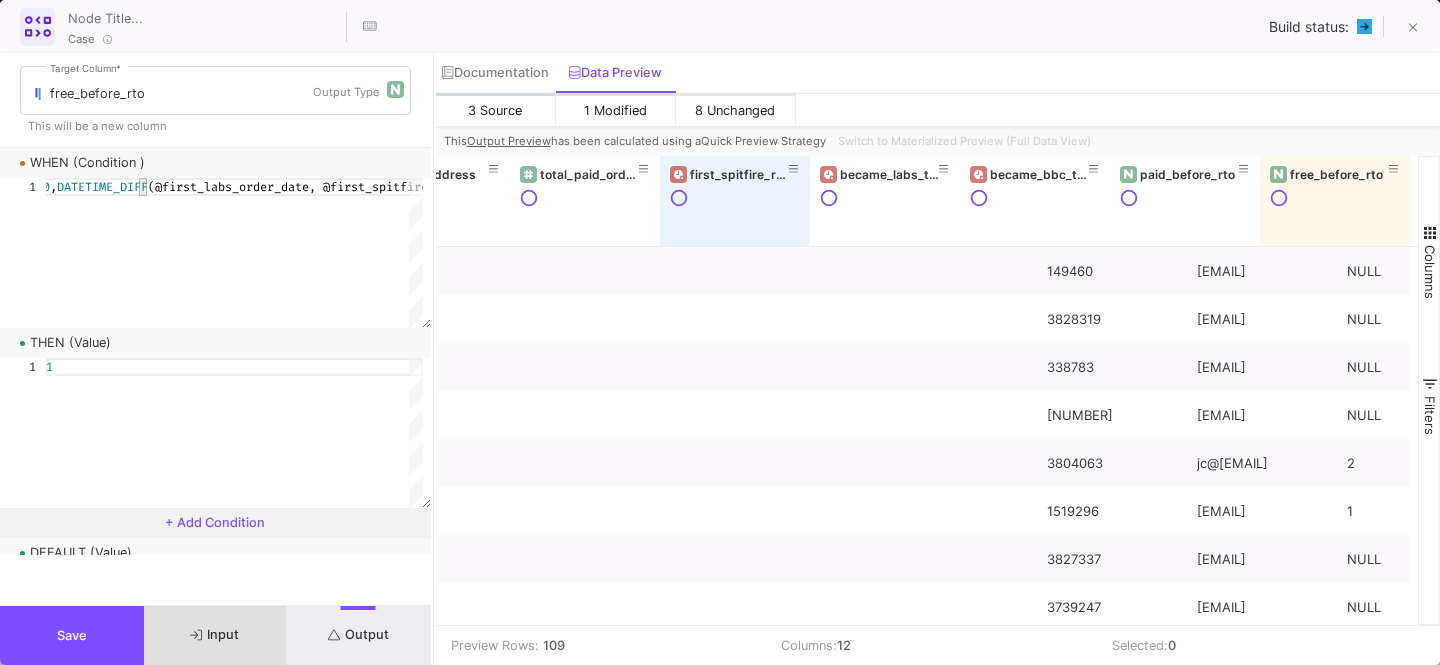 scroll, scrollTop: 0, scrollLeft: 825, axis: horizontal 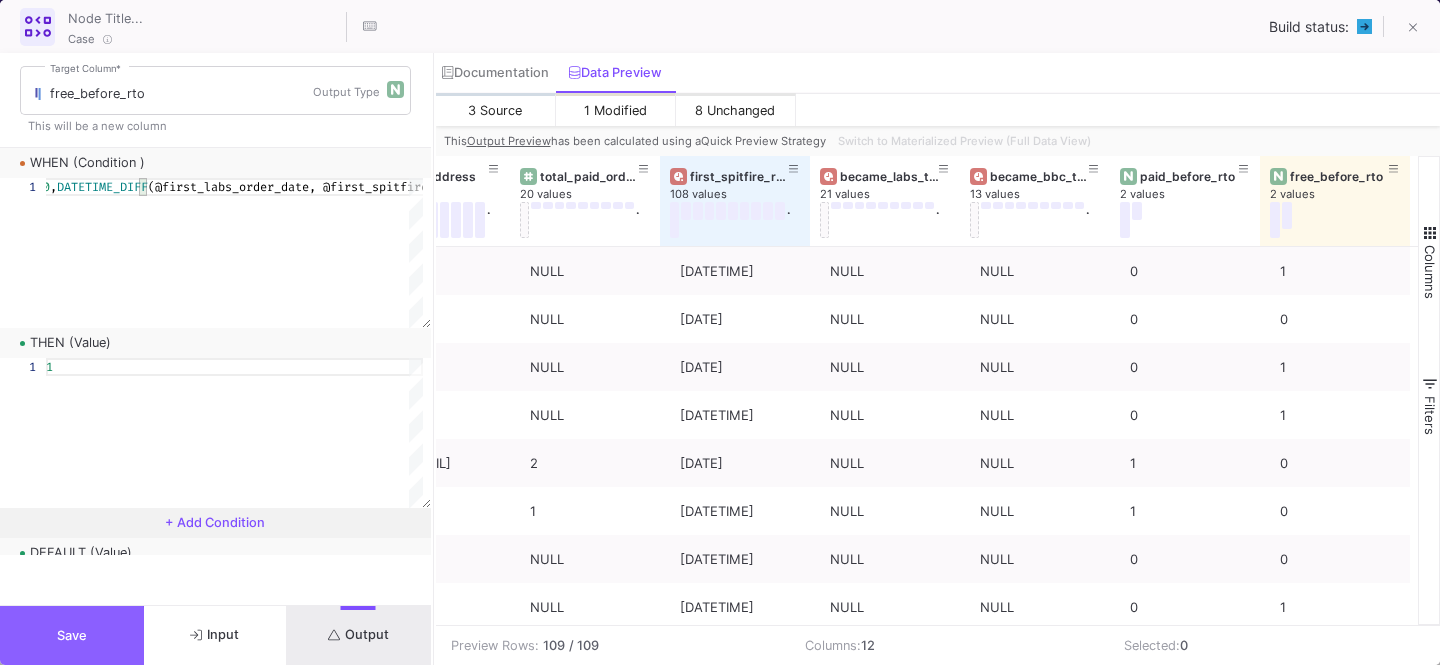 click on "Save" at bounding box center [72, 635] 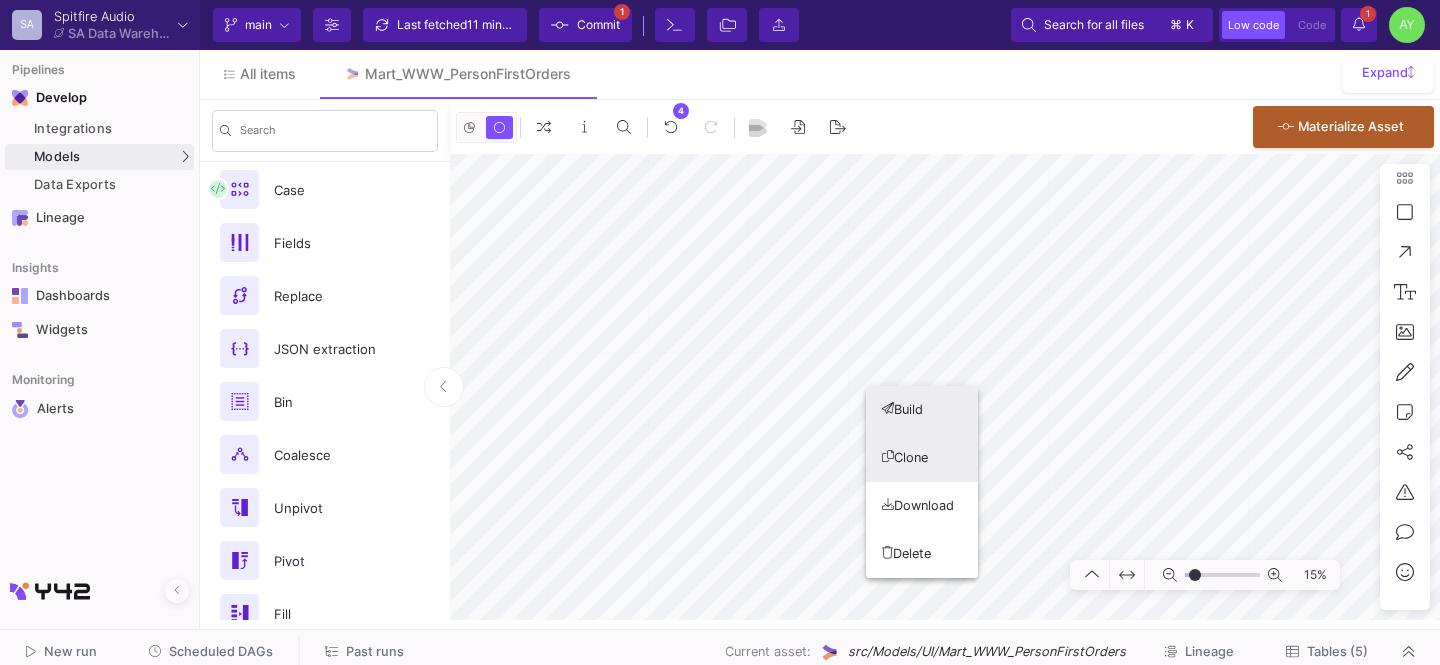 click on "Clone" at bounding box center [922, 458] 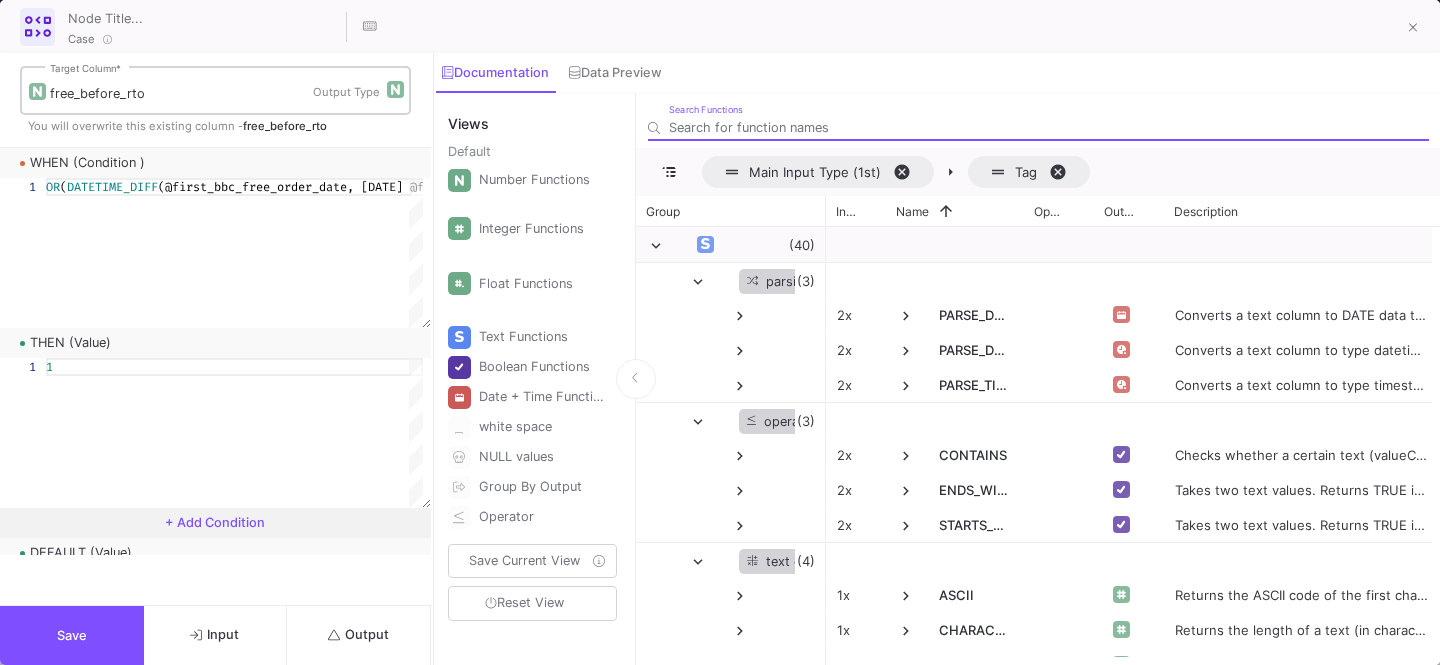 click on "free_before_rto" at bounding box center (181, 94) 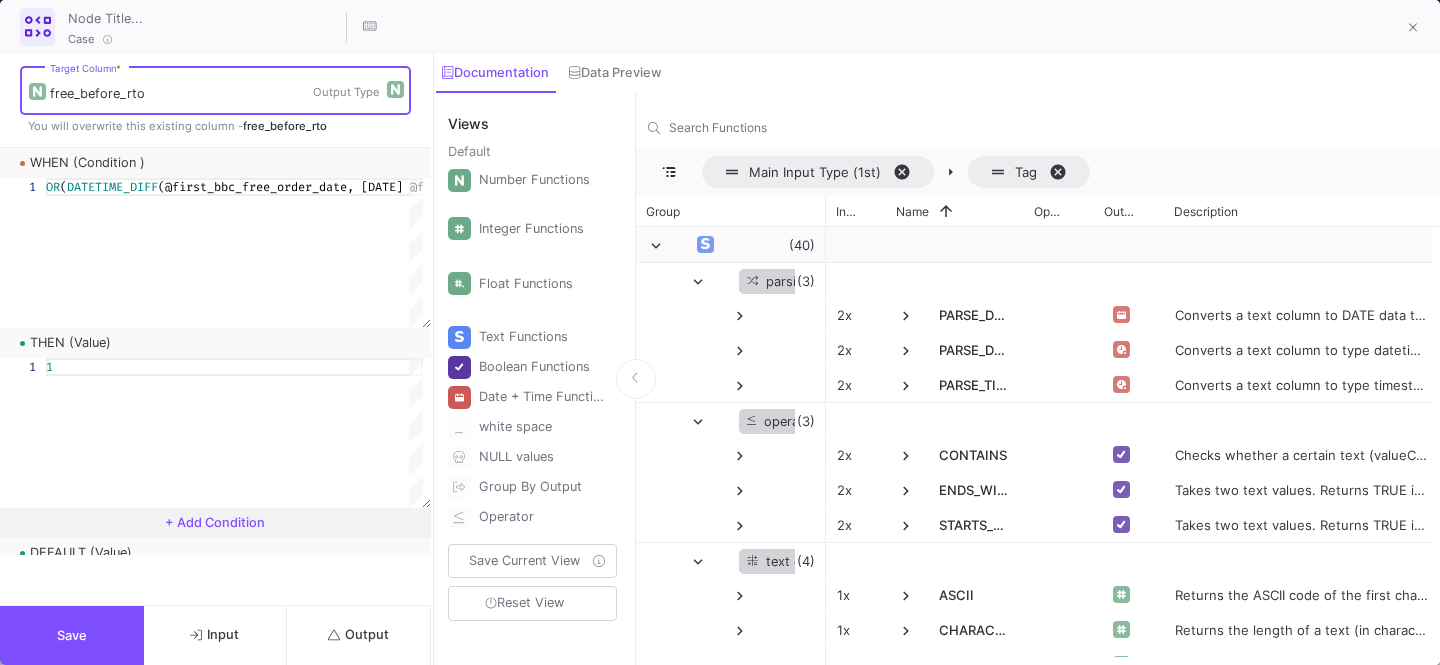 click on "free_before_rto" at bounding box center (181, 94) 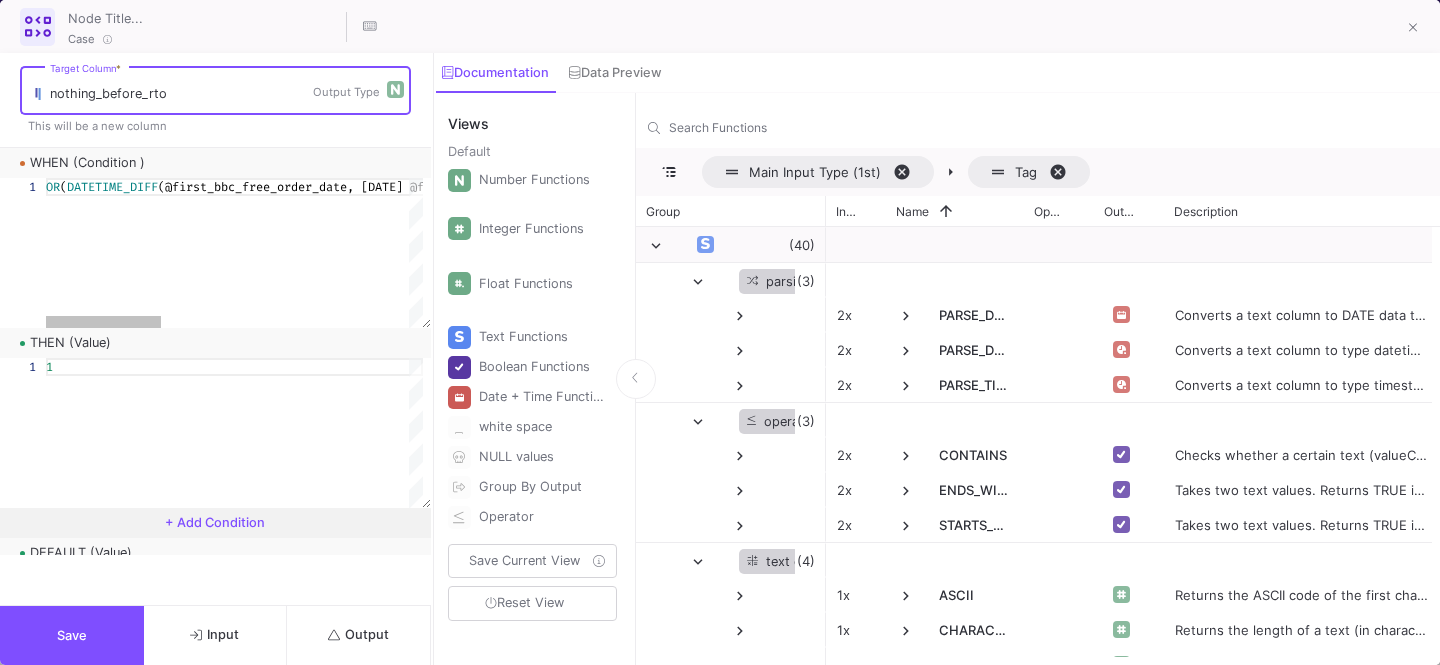 type on "nothing_before_rto" 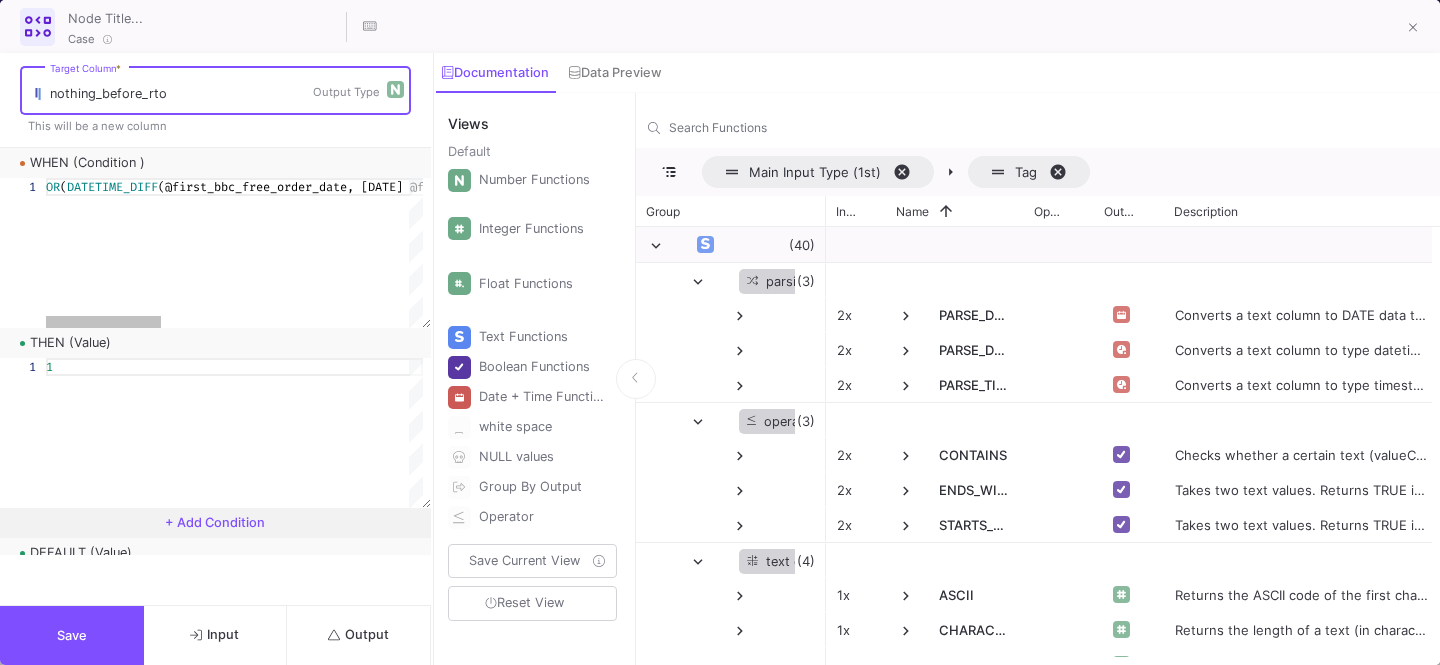 scroll, scrollTop: 0, scrollLeft: 1151, axis: horizontal 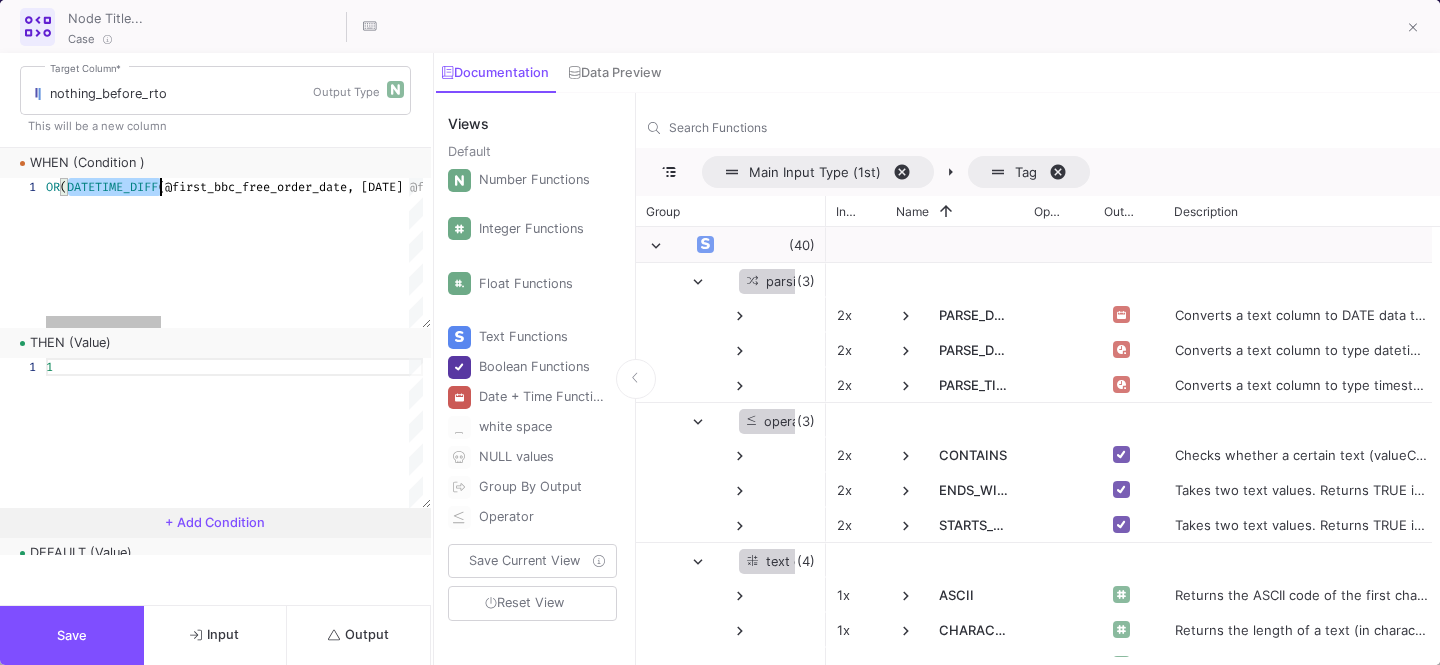 click on "OR ( DATETIME_DIFF (@first_bbc_free_order_date, @first_spitfire_rto_order, "DAY" ) < 0 , DATETIME_DIFF (@first_labs_order_date, @first_spitfire_rto_order , "DAY" ) < 0 )" at bounding box center (500046, 500178) 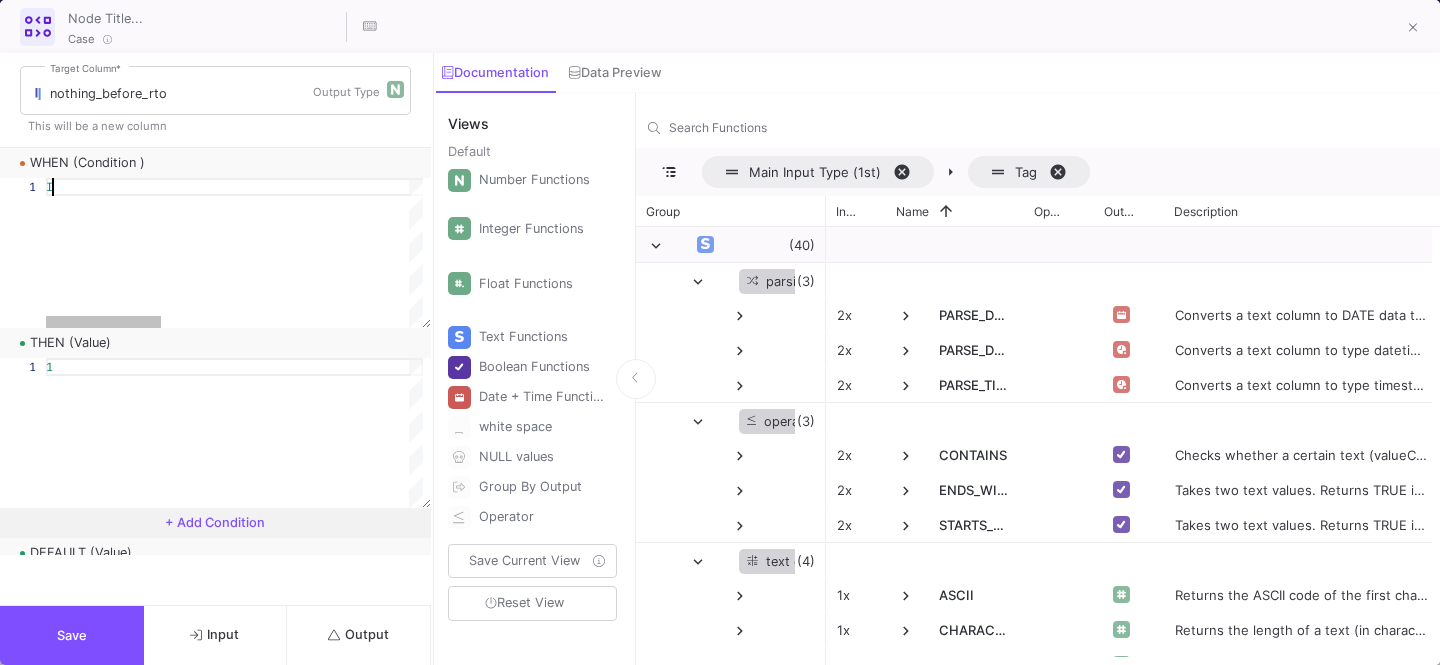 scroll, scrollTop: 0, scrollLeft: 13, axis: horizontal 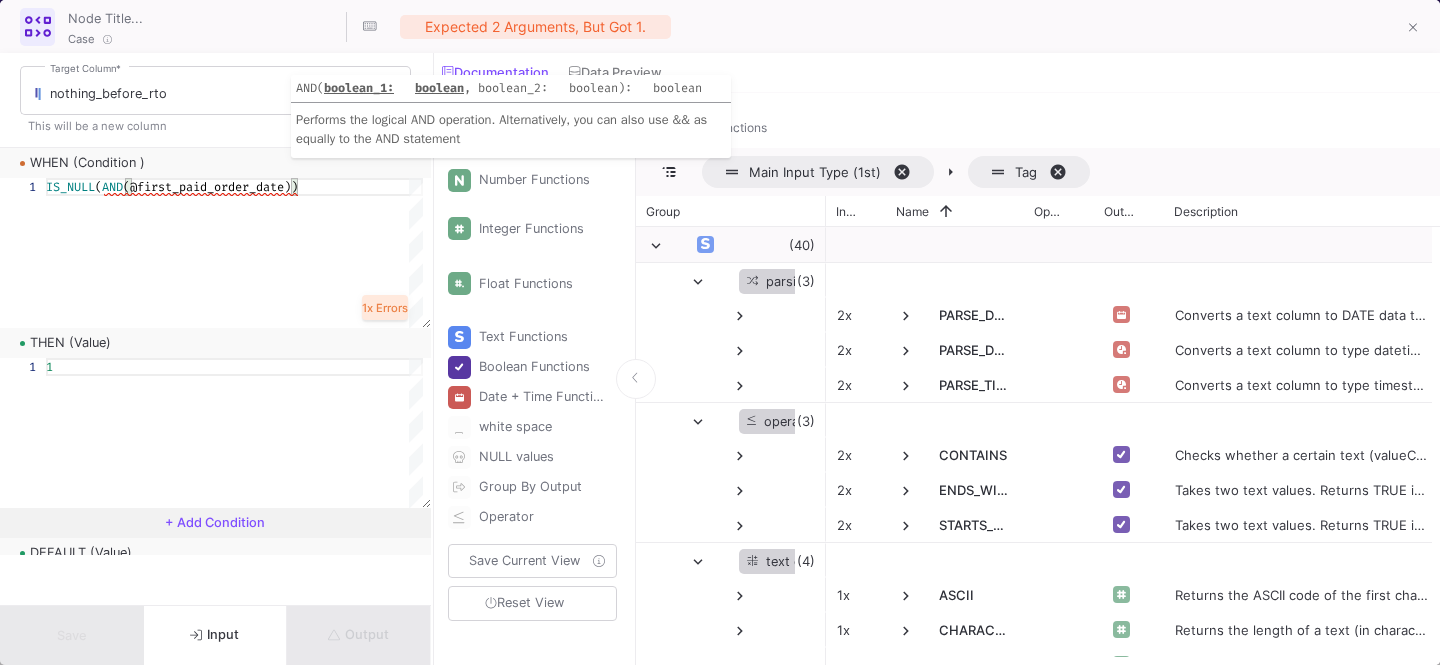 type on "IS_NULL(AND(@first_paid_order_date,))" 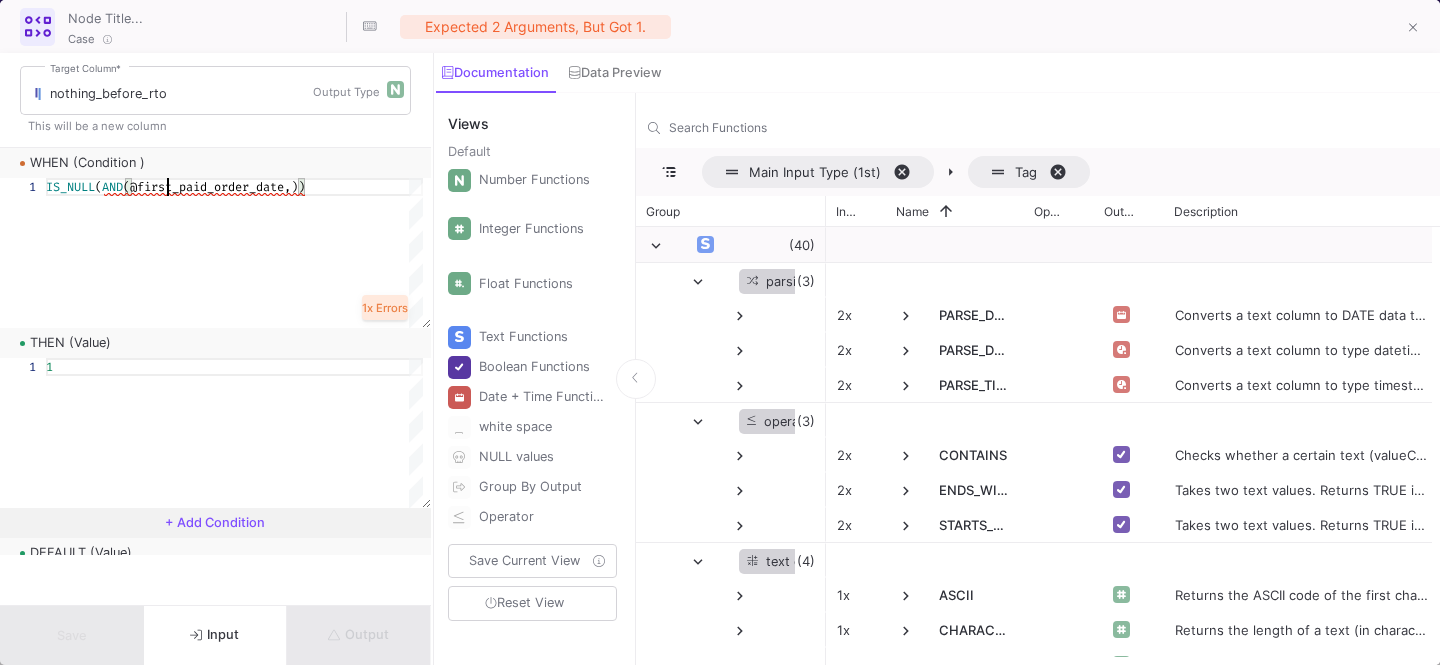 click on "(@first_paid_order_date," at bounding box center [207, 187] 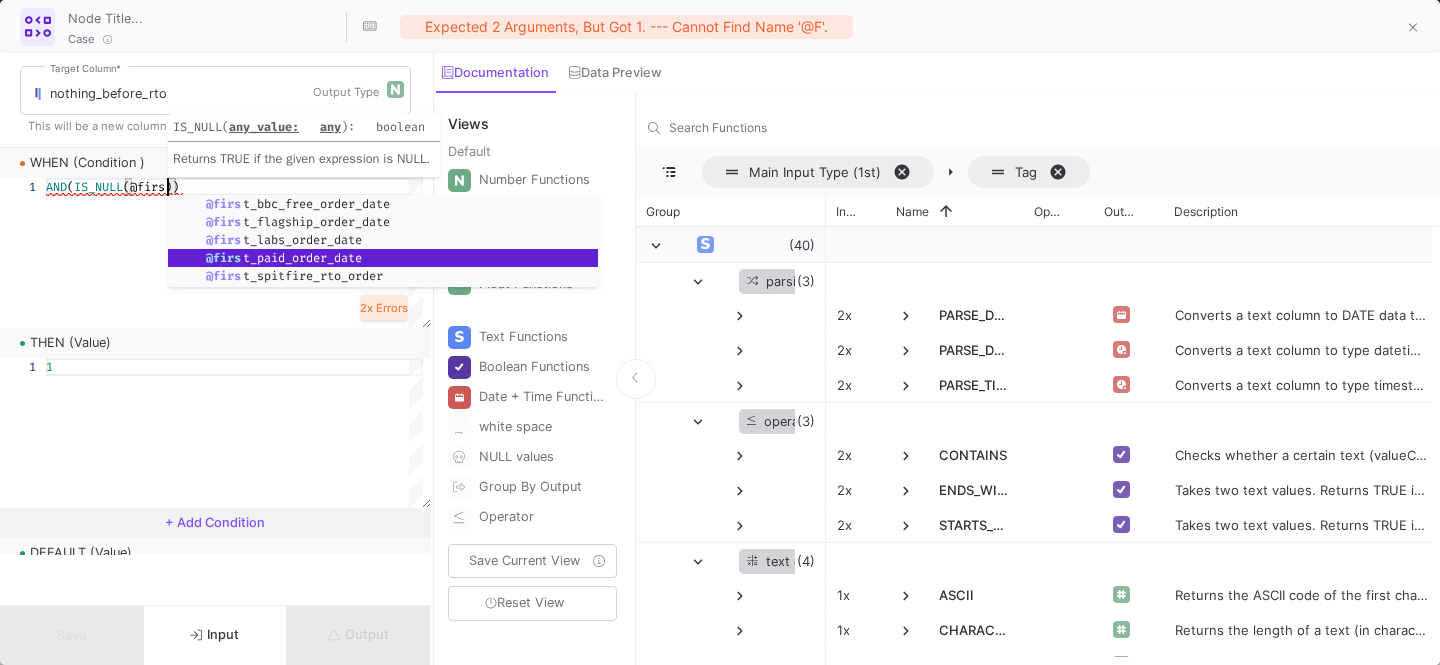scroll, scrollTop: 0, scrollLeft: 122, axis: horizontal 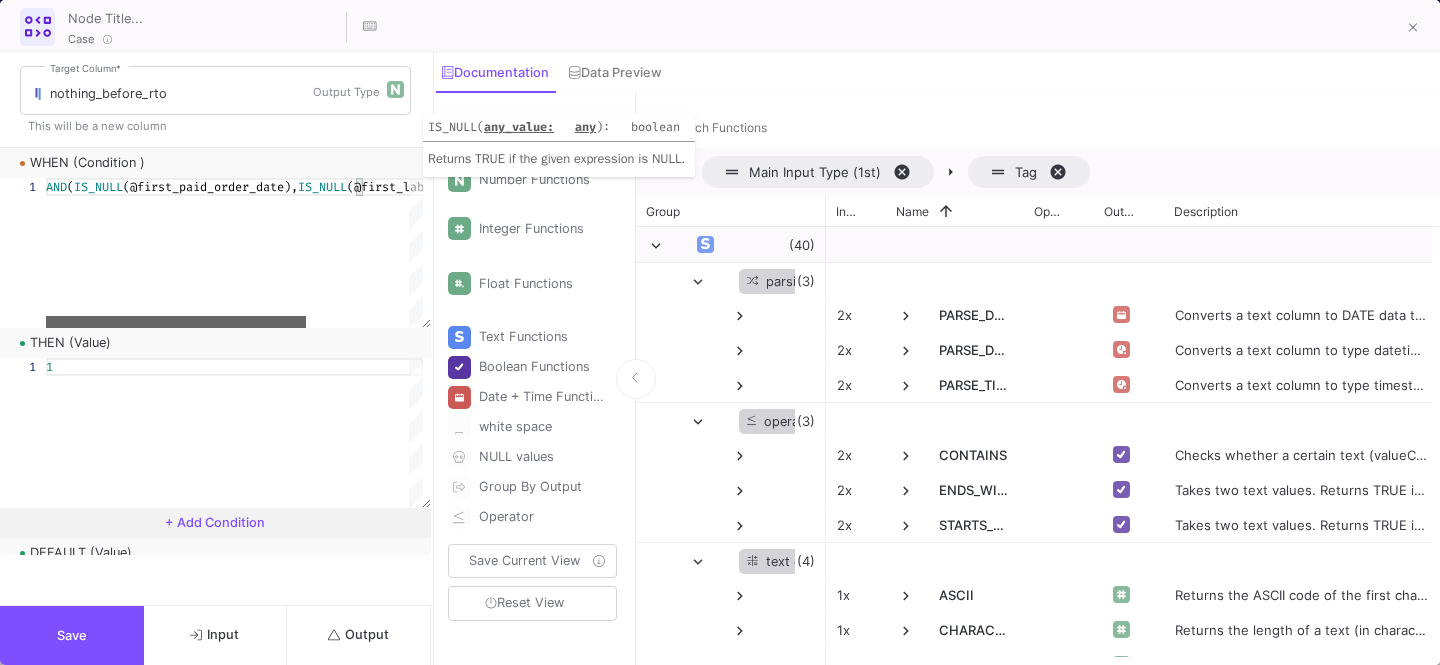 drag, startPoint x: 217, startPoint y: 320, endPoint x: 273, endPoint y: 318, distance: 56.0357 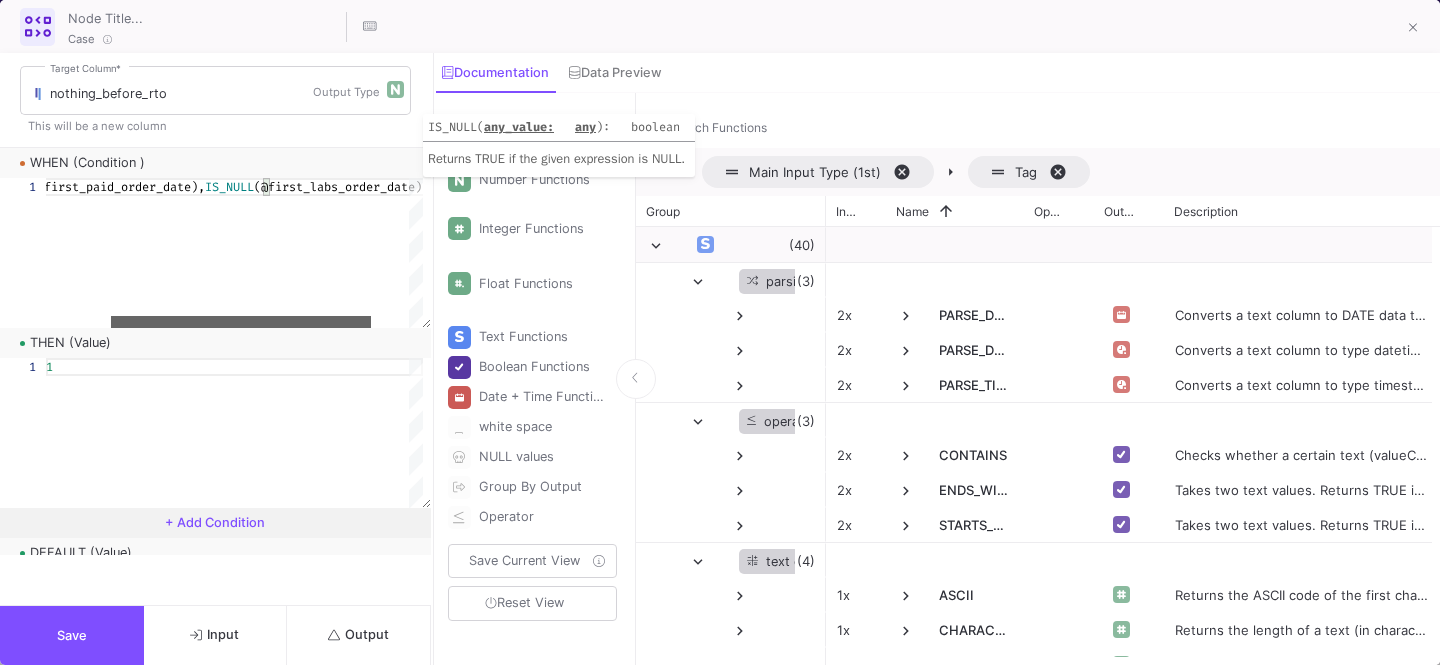 drag, startPoint x: 257, startPoint y: 323, endPoint x: 353, endPoint y: 322, distance: 96.00521 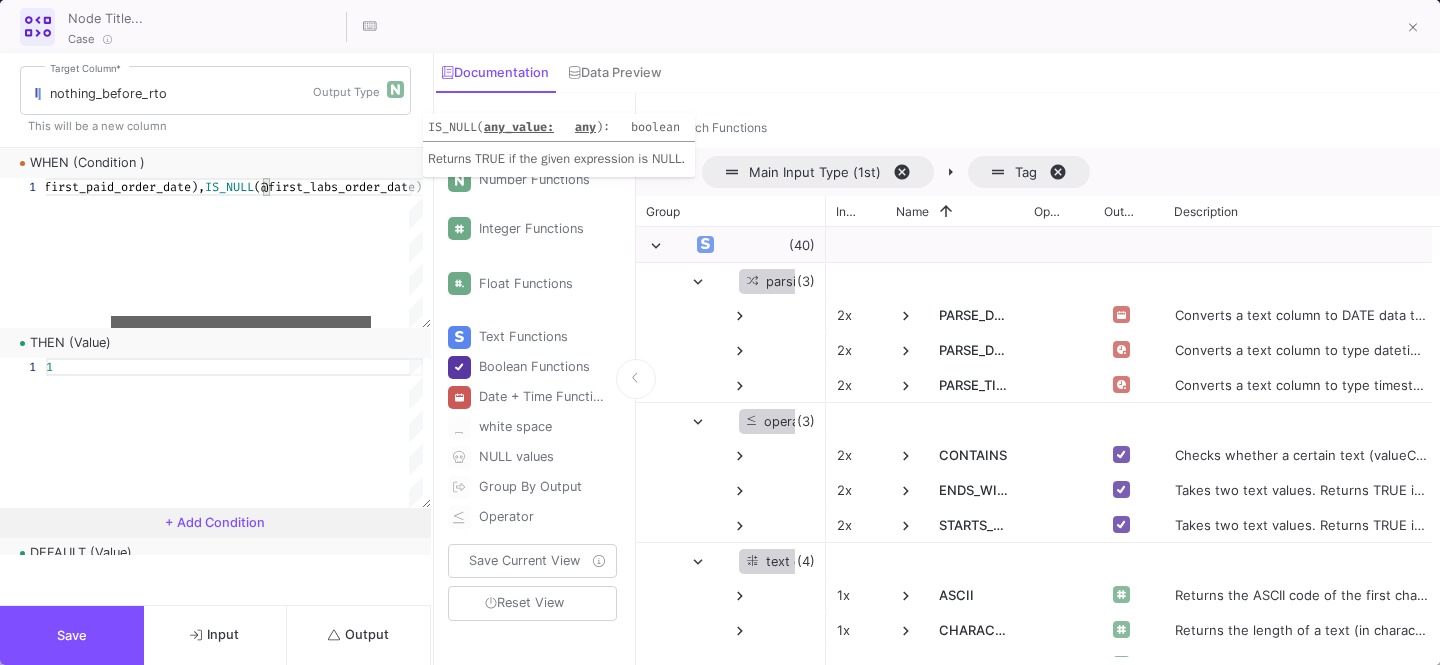 click at bounding box center [241, 322] 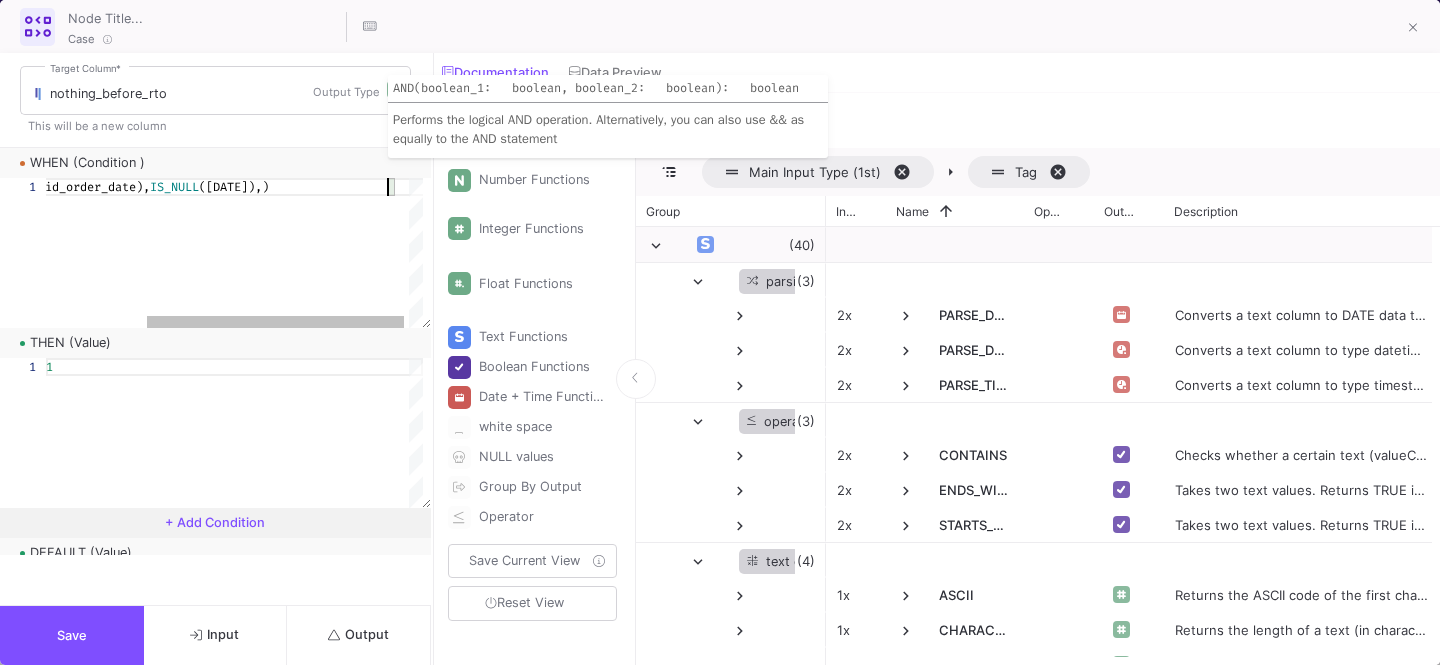 scroll, scrollTop: 0, scrollLeft: 488, axis: horizontal 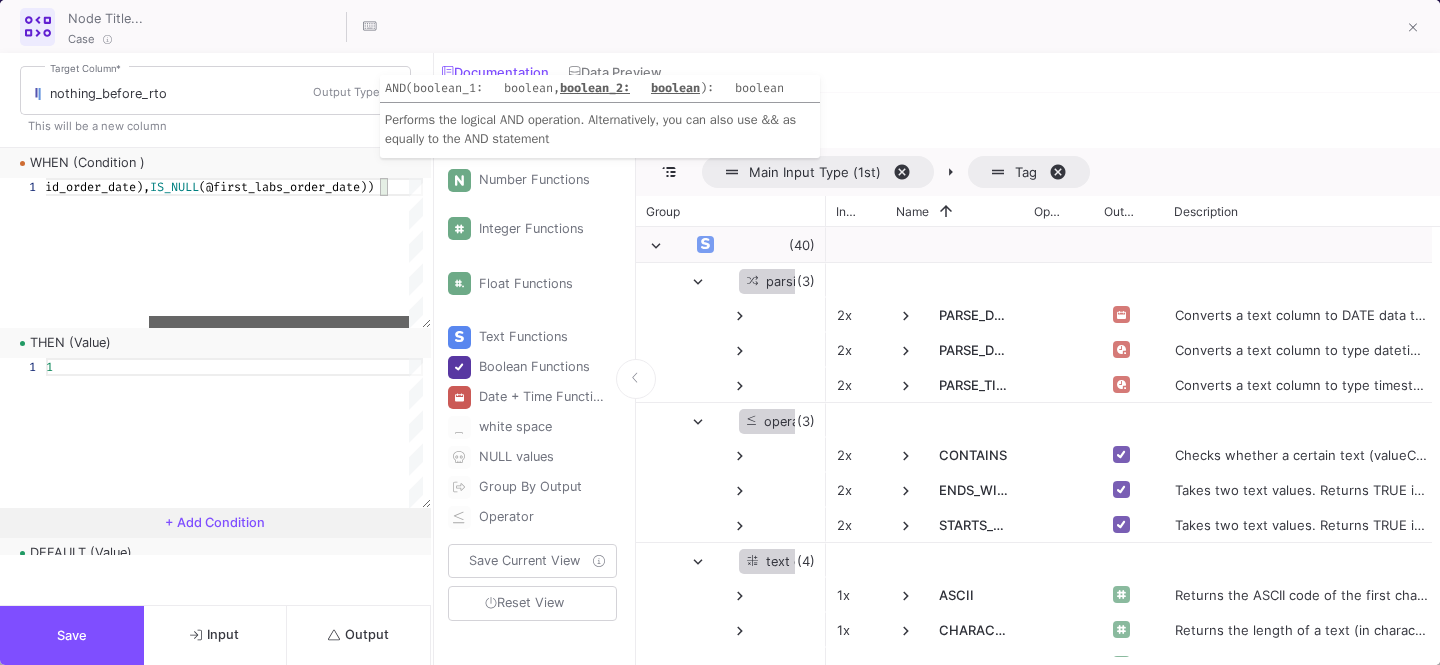 drag, startPoint x: 202, startPoint y: 318, endPoint x: 358, endPoint y: 326, distance: 156.20499 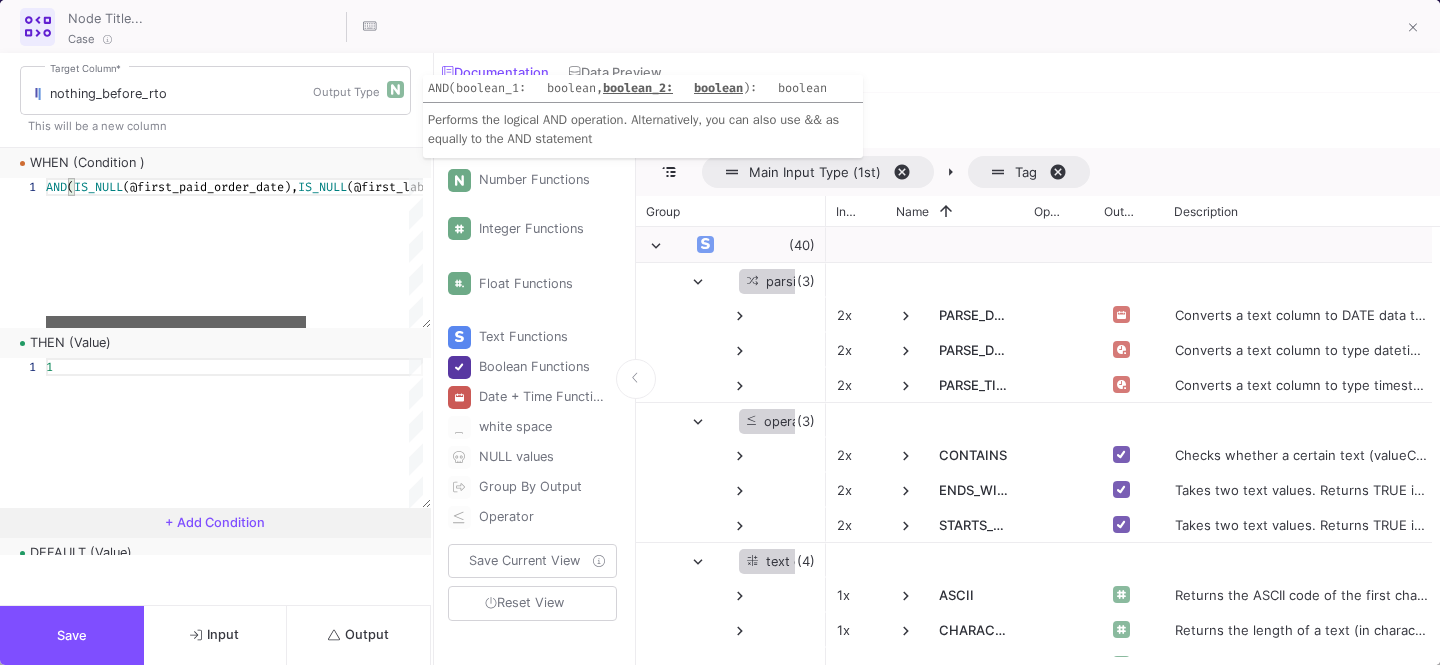 drag, startPoint x: 358, startPoint y: 326, endPoint x: 168, endPoint y: 329, distance: 190.02368 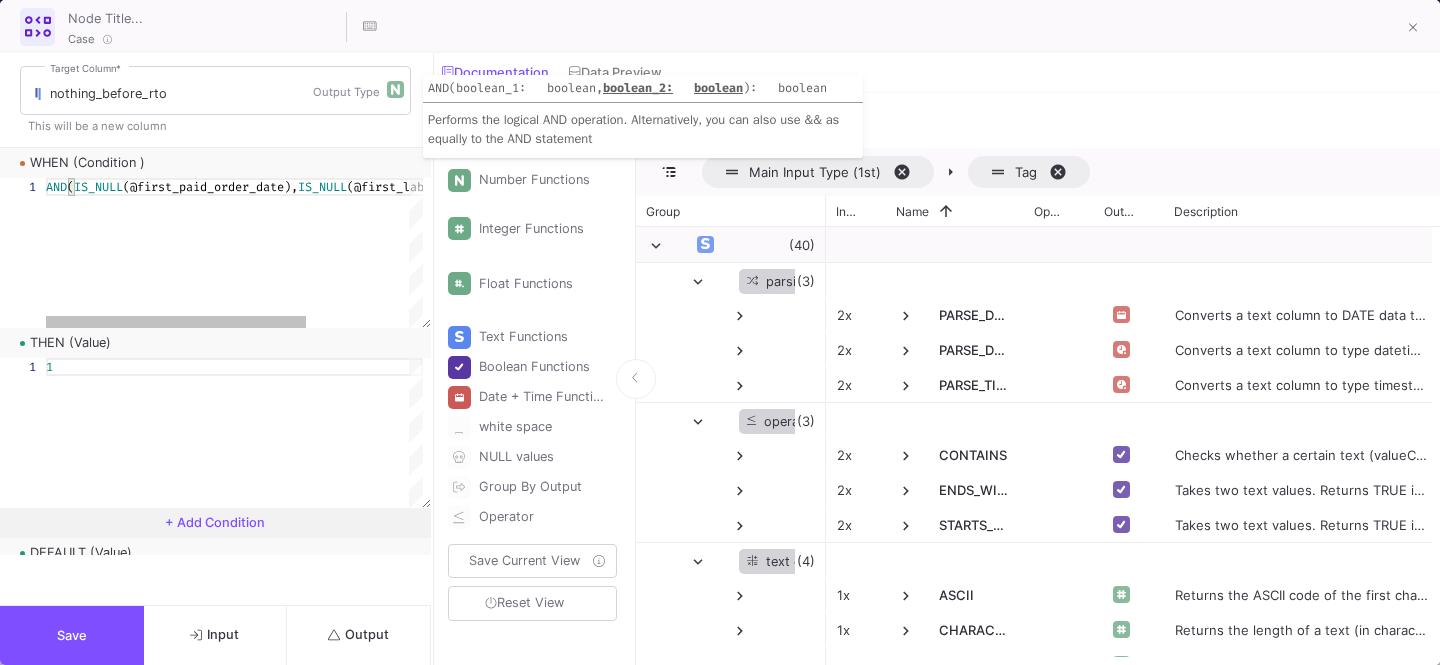 click on "AND ( IS_NULL (@first_paid_order_date), IS_NULL (@first_labs_order_date) )" at bounding box center [500046, 500178] 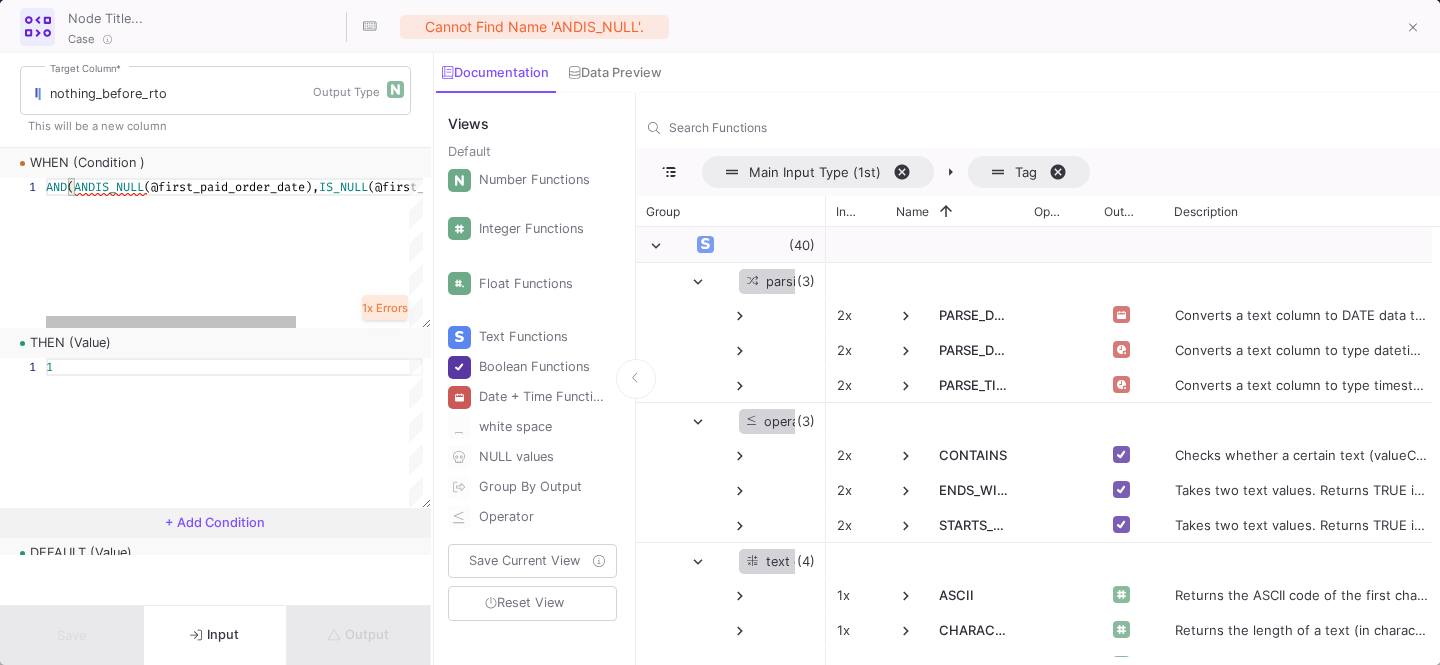 scroll, scrollTop: 0, scrollLeft: 57, axis: horizontal 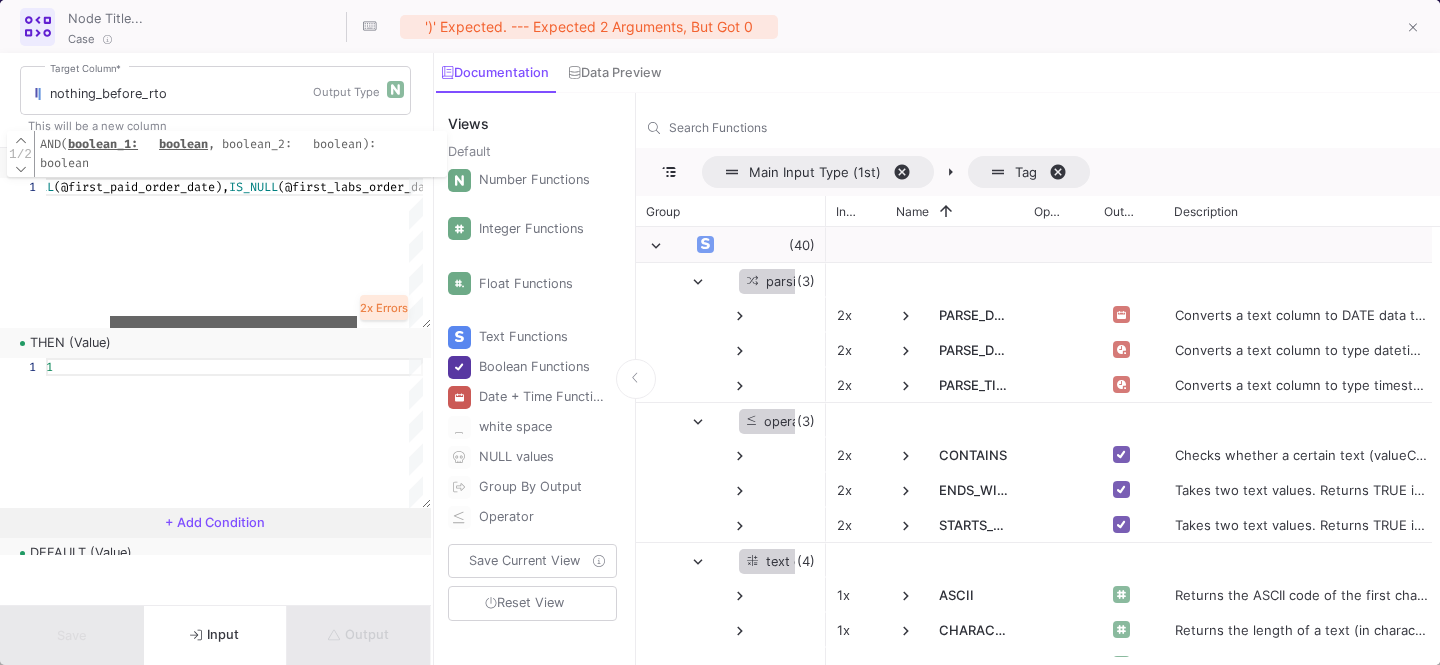 drag, startPoint x: 142, startPoint y: 326, endPoint x: 224, endPoint y: 316, distance: 82.607506 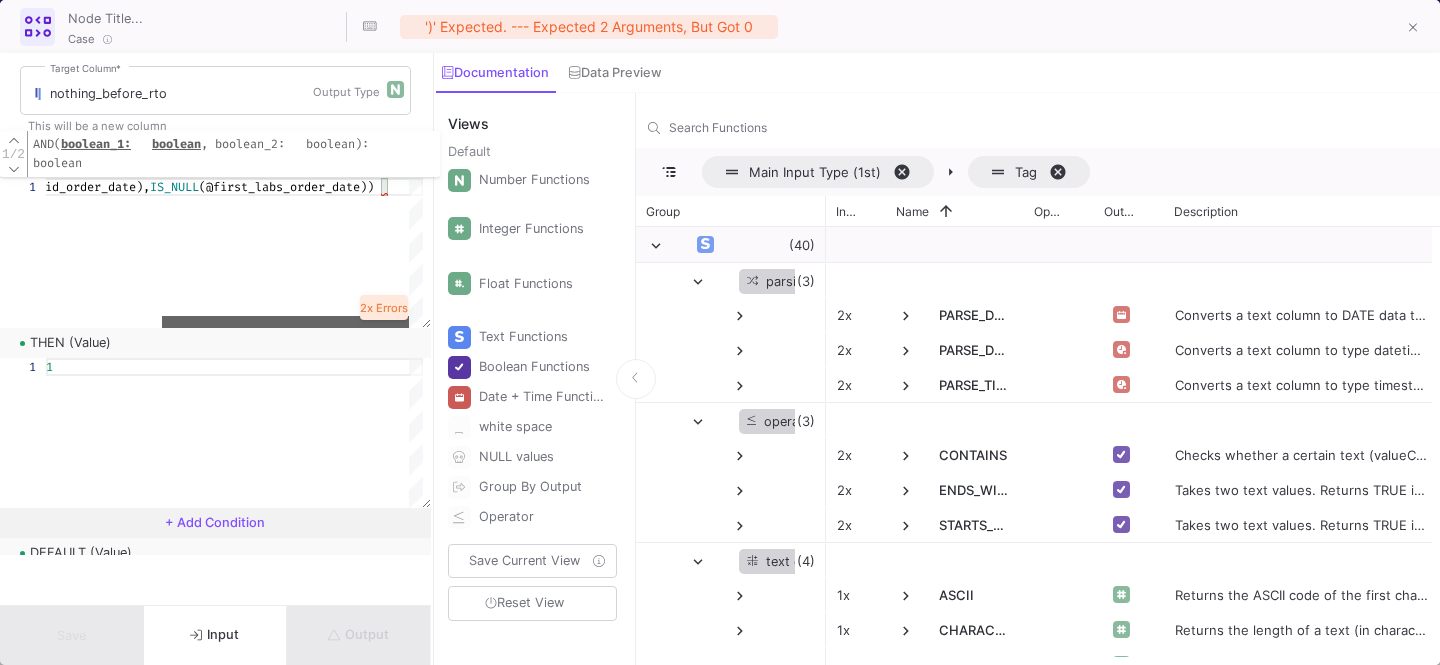 drag, startPoint x: 224, startPoint y: 316, endPoint x: 294, endPoint y: 312, distance: 70.11419 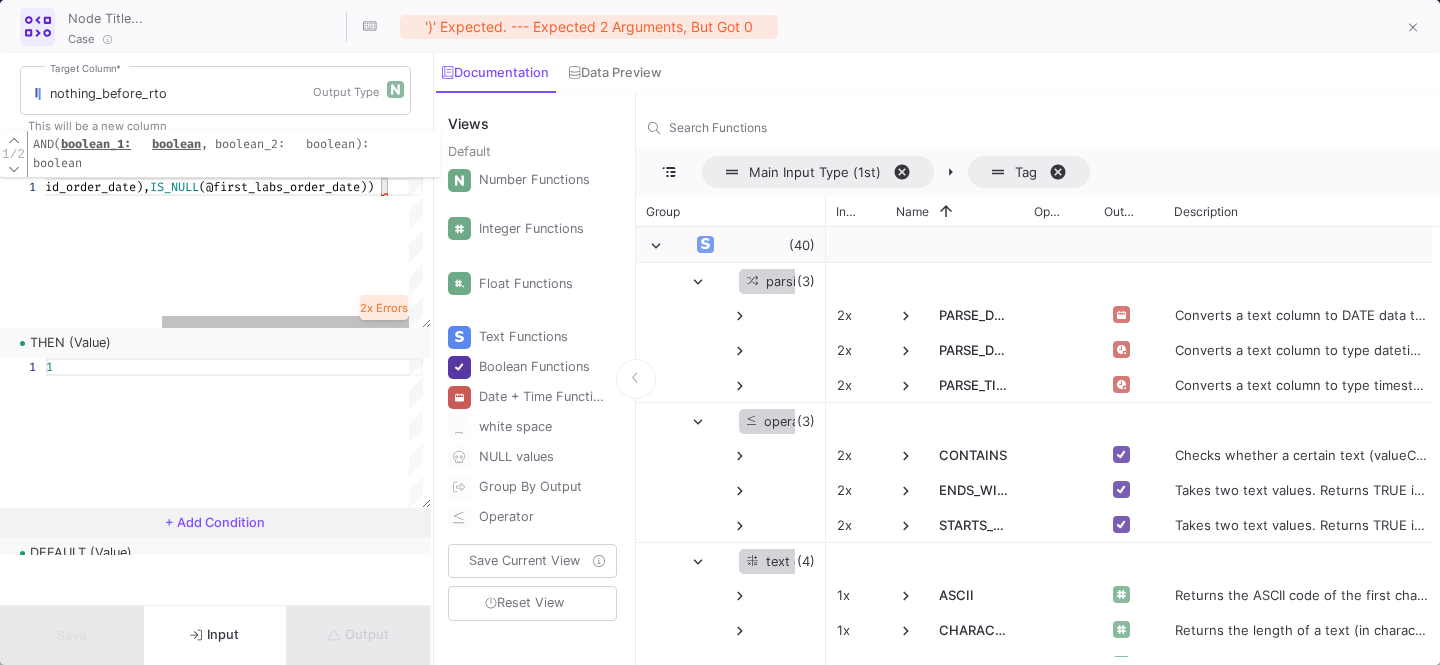 click on ")" at bounding box center [370, 187] 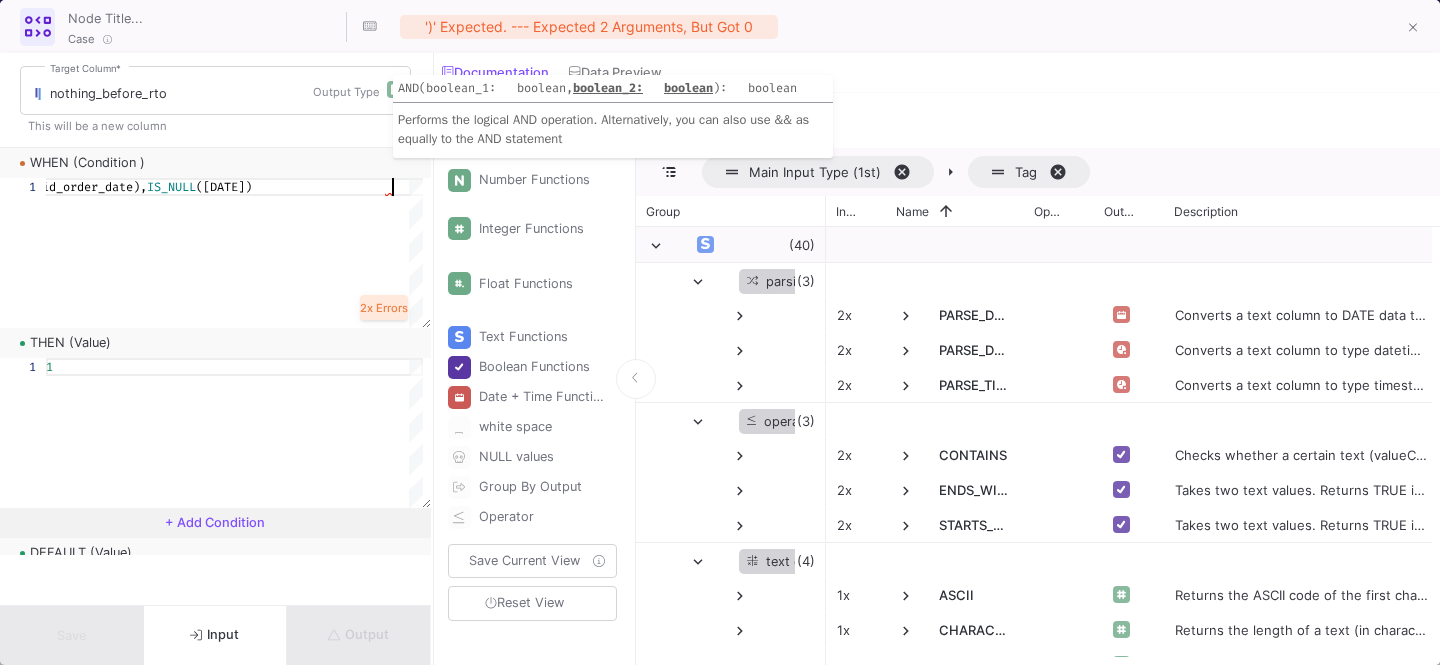 scroll, scrollTop: 0, scrollLeft: 539, axis: horizontal 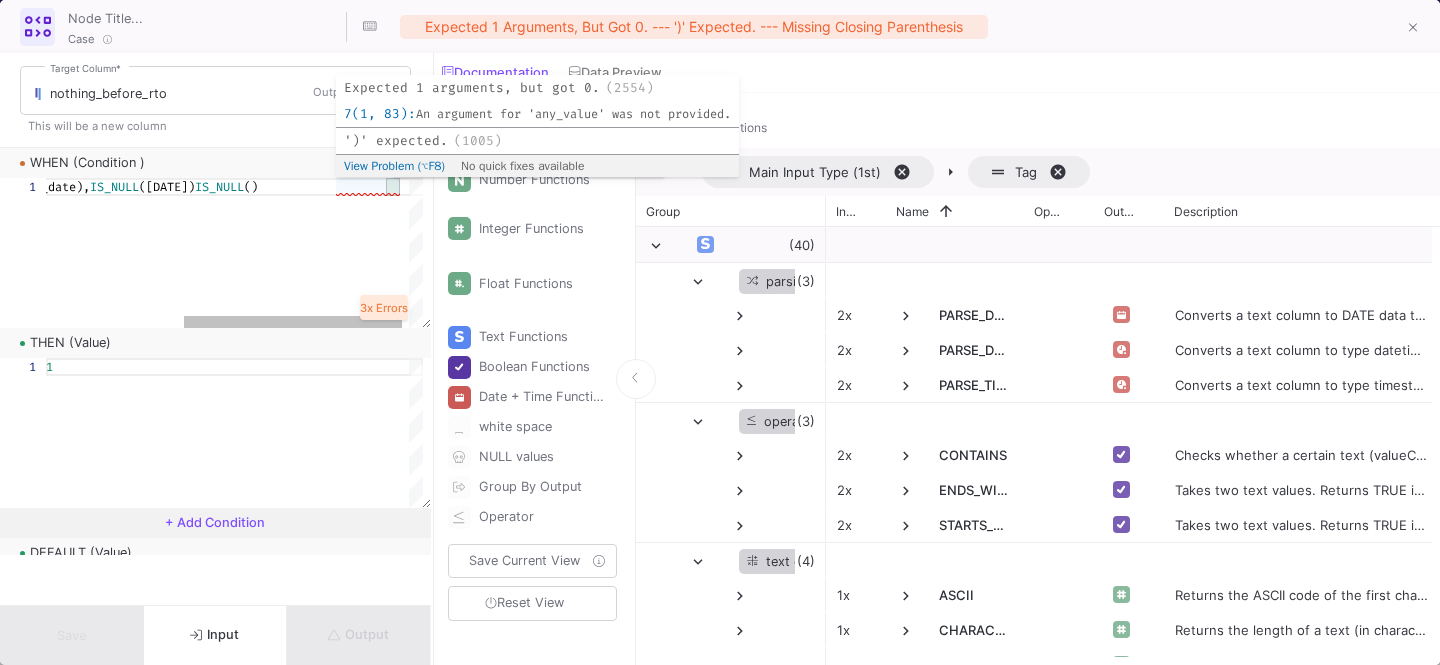 click on "AND(AND(IS_NULL(@first_paid_order_date),IS_NULL(@first_labs_order_date)),IS_NULL()" at bounding box center (393, 187) 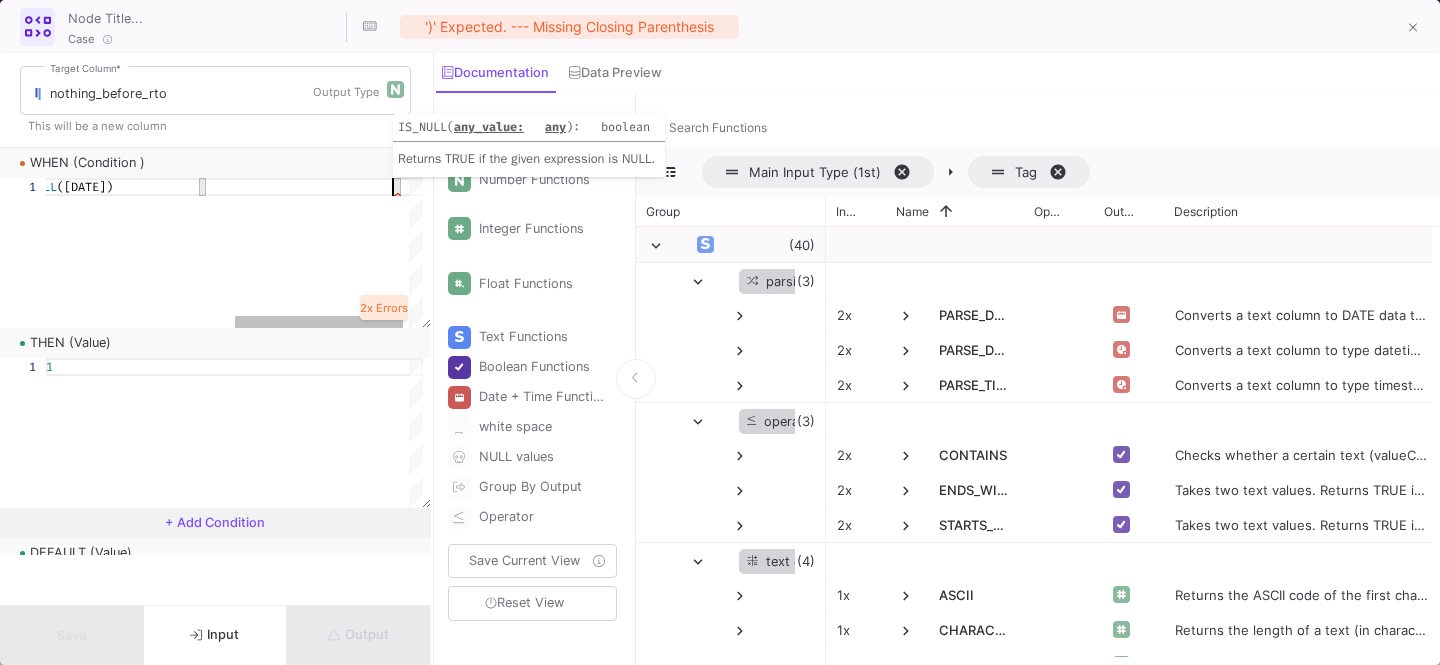 scroll, scrollTop: 0, scrollLeft: 776, axis: horizontal 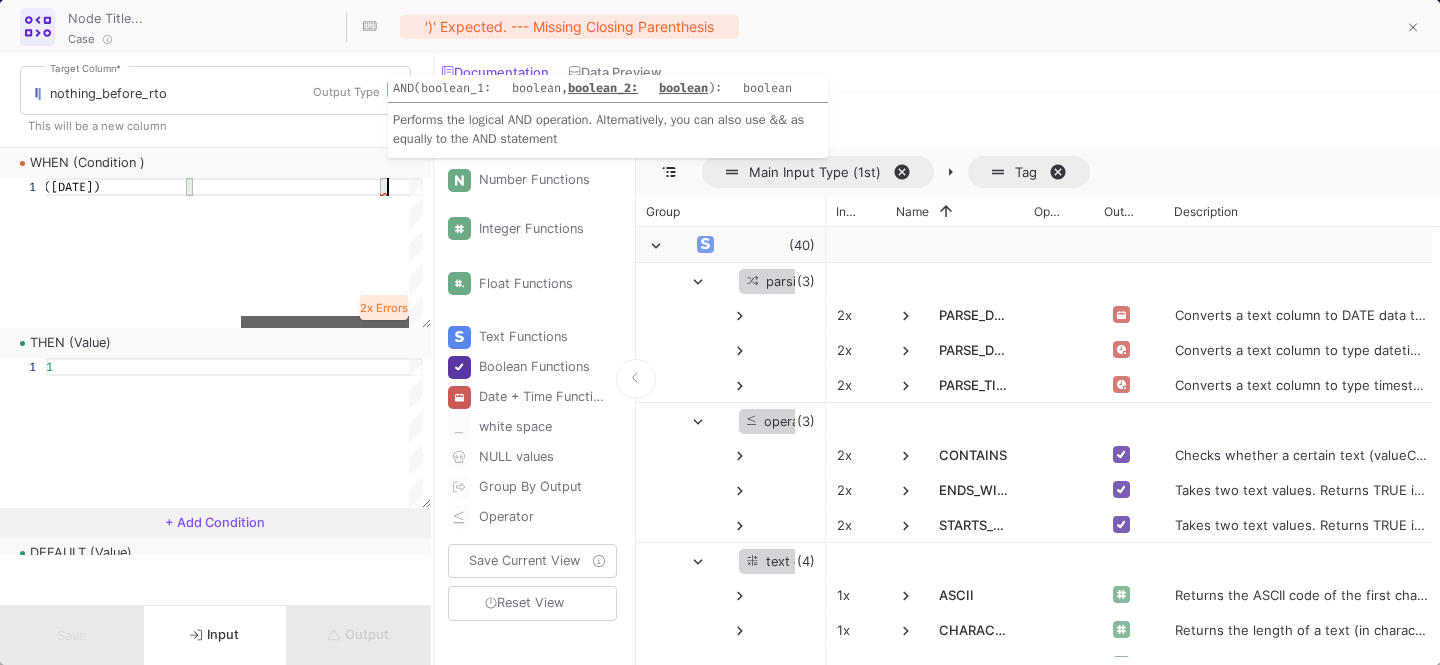 drag, startPoint x: 283, startPoint y: 322, endPoint x: 296, endPoint y: 327, distance: 13.928389 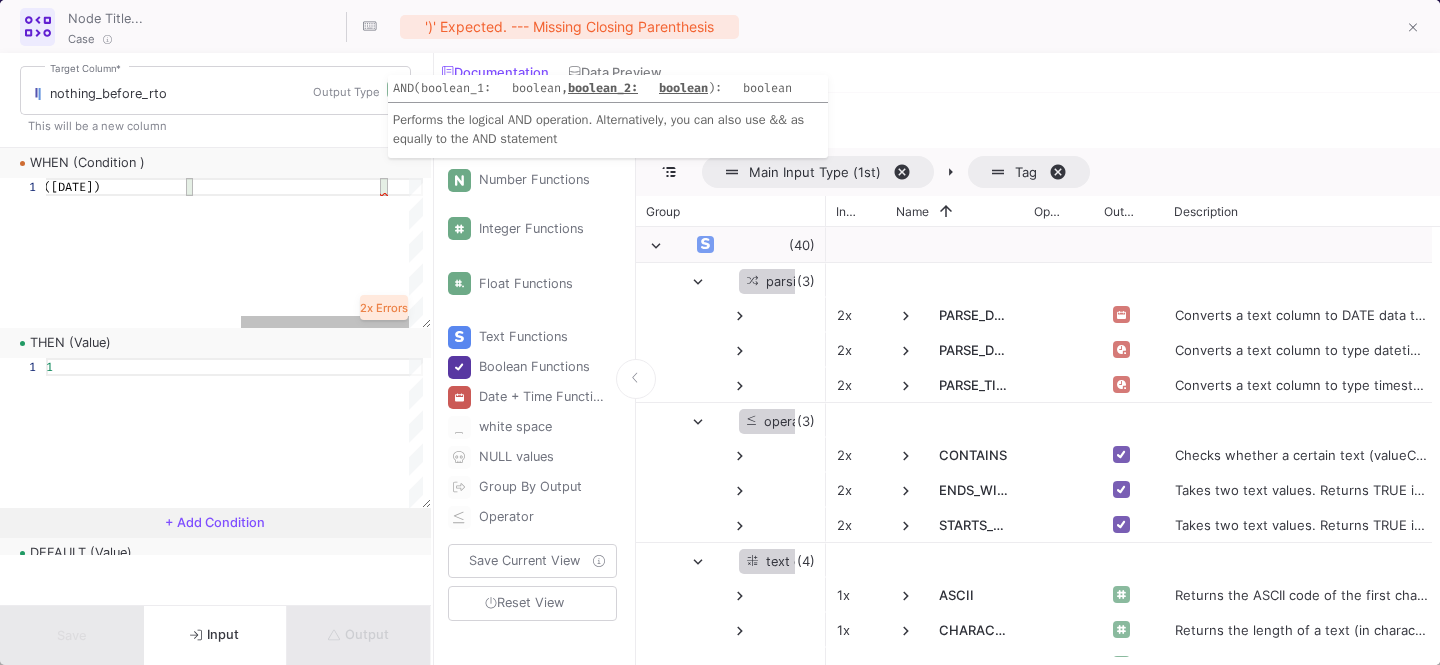 scroll, scrollTop: 0, scrollLeft: 783, axis: horizontal 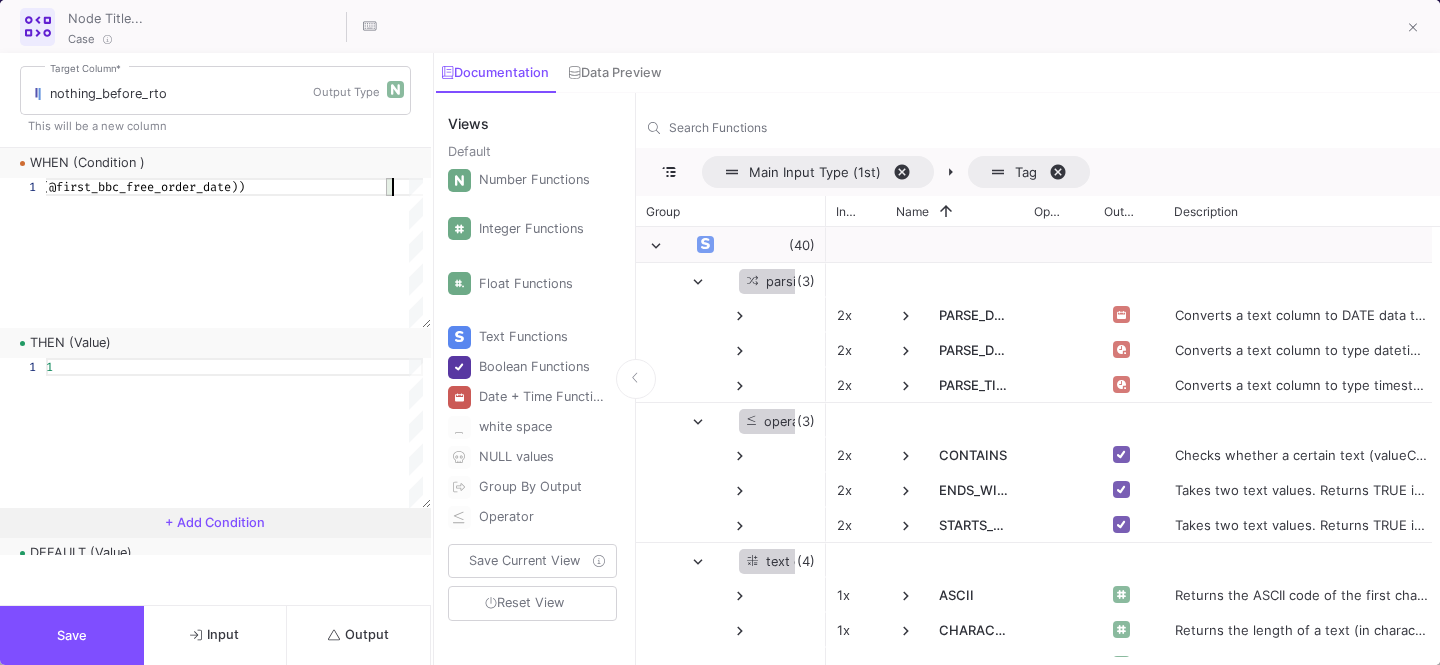 click on "Output" at bounding box center (358, 634) 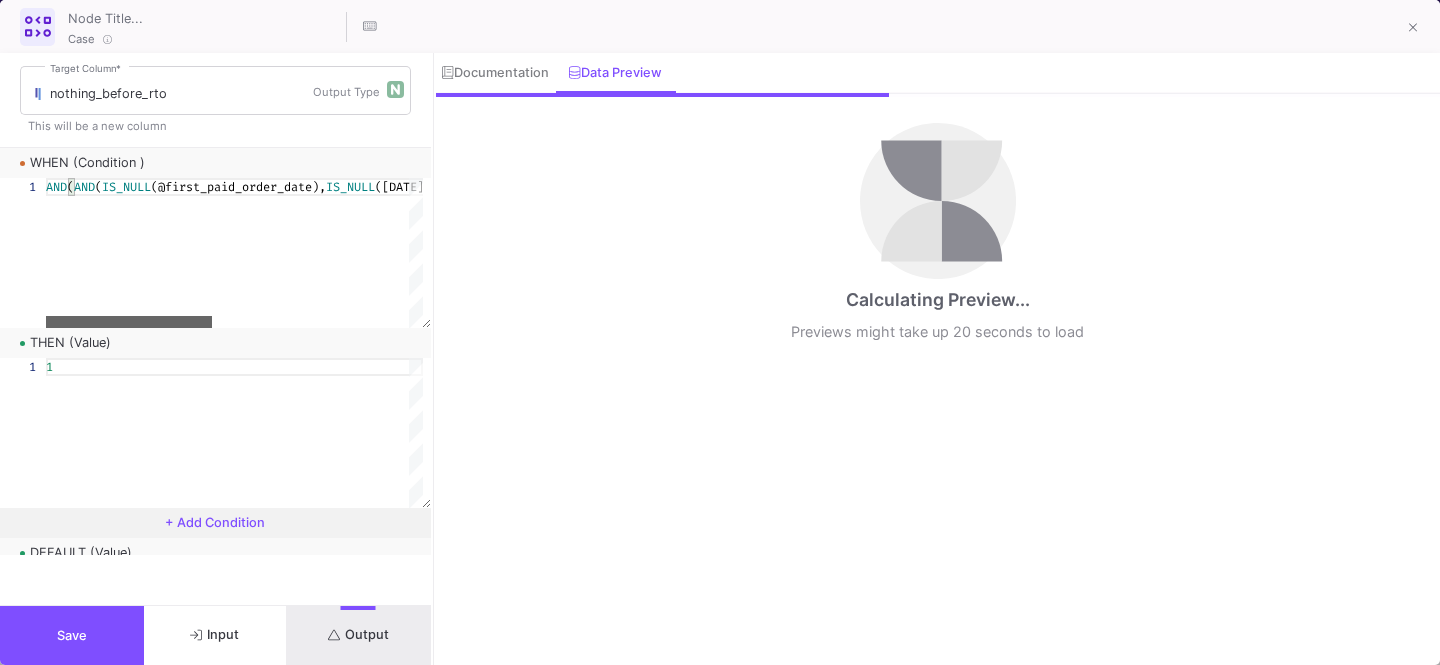 drag, startPoint x: 314, startPoint y: 319, endPoint x: 5, endPoint y: 298, distance: 309.71277 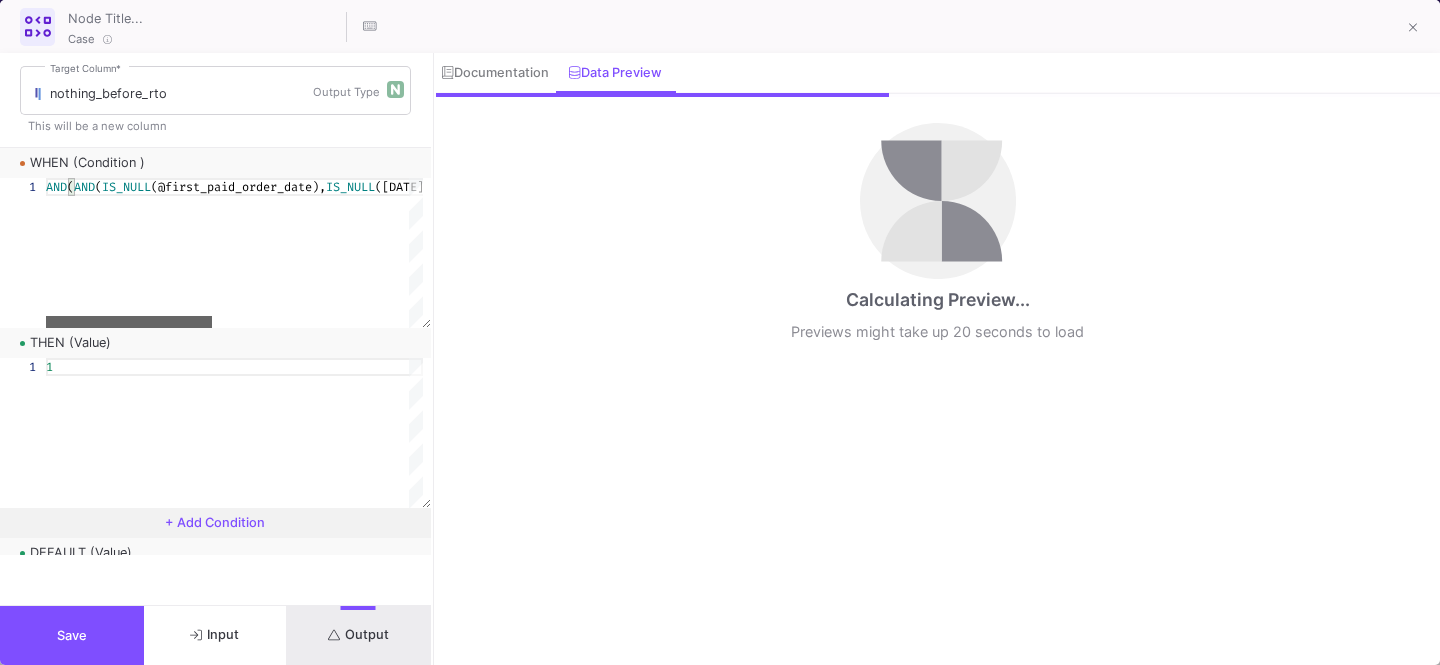 click on "1 AND ( AND ( IS_NULL (@first_paid_order_date), IS_NULL (@first_labs_order_date)), IS_NULL (@first_bbc_free_order_date)) AND(AND(IS_NULL(@first_paid_order_date),IS_NULL(@first_labs_order_date)),IS_NULL(@first_bbc_free_order_date))" at bounding box center [211, 253] 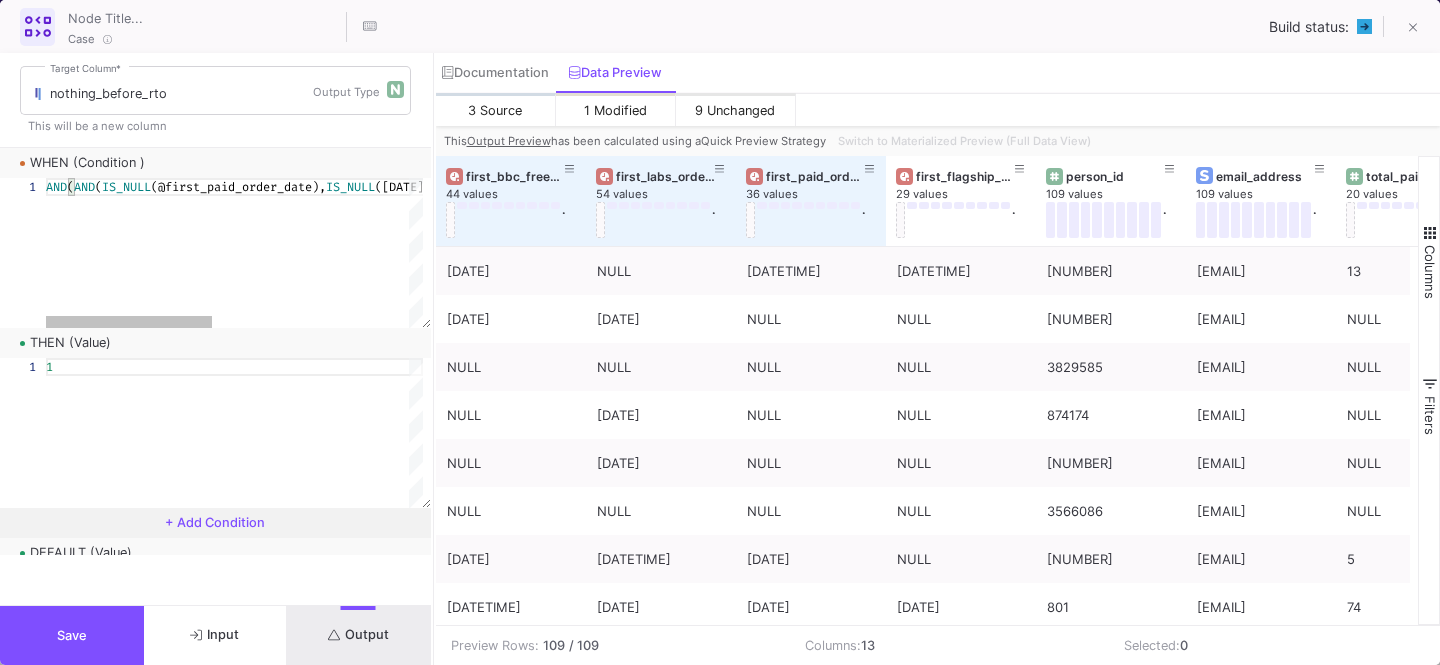 scroll, scrollTop: 0, scrollLeft: 783, axis: horizontal 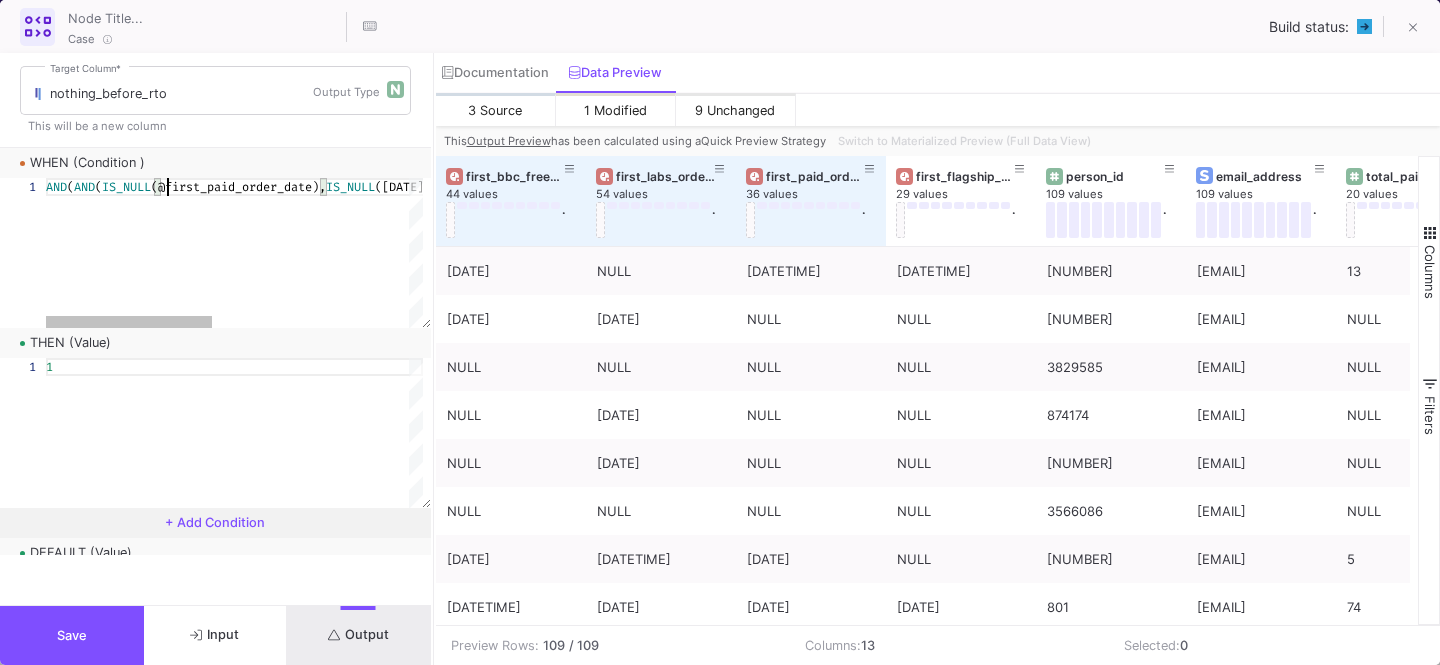 click on "AND ( AND ( IS_NULL (@first_paid_order_date), IS_NULL (@first_labs_order_date)), IS_NULL (@first_bbc_free_order_date))" at bounding box center [456, 253] 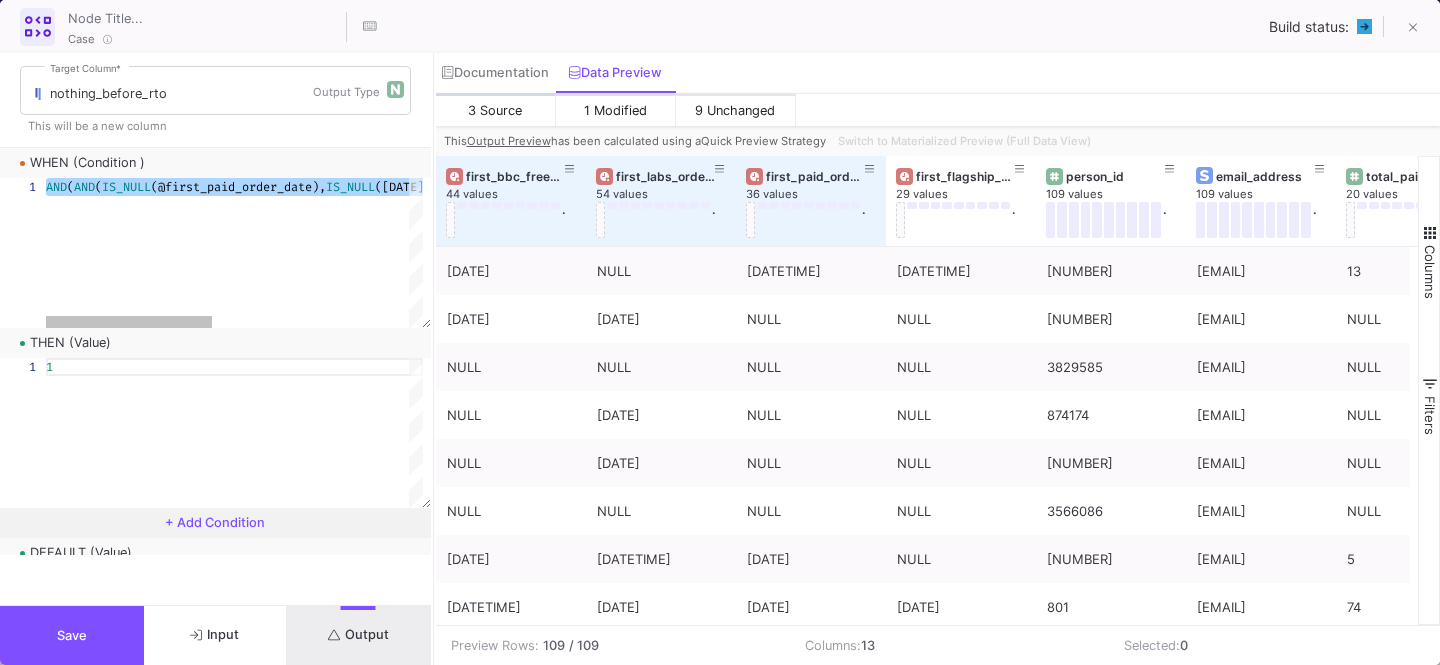 click on "AND ( AND ( IS_NULL (@first_paid_order_date), IS_NULL (@first_labs_order_date)), IS_NULL (@first_bbc_free_order_date))" at bounding box center [456, 253] 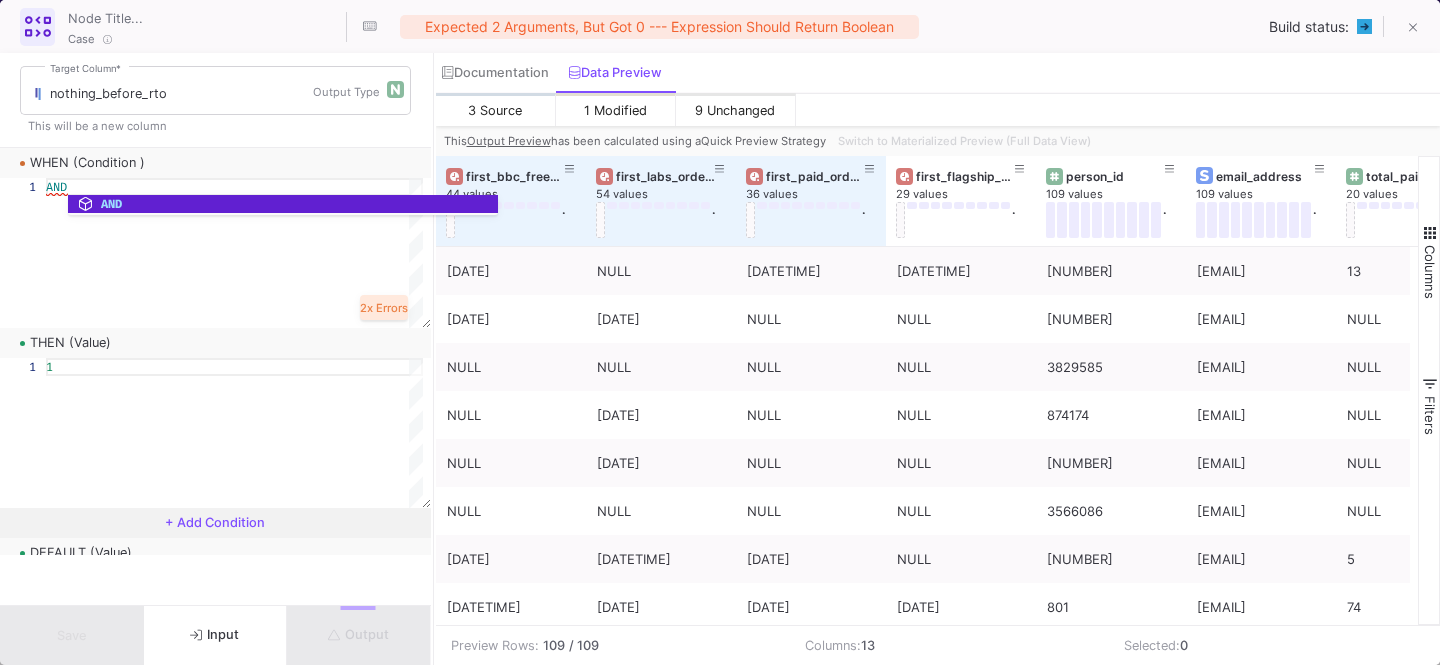 scroll, scrollTop: 0, scrollLeft: 28, axis: horizontal 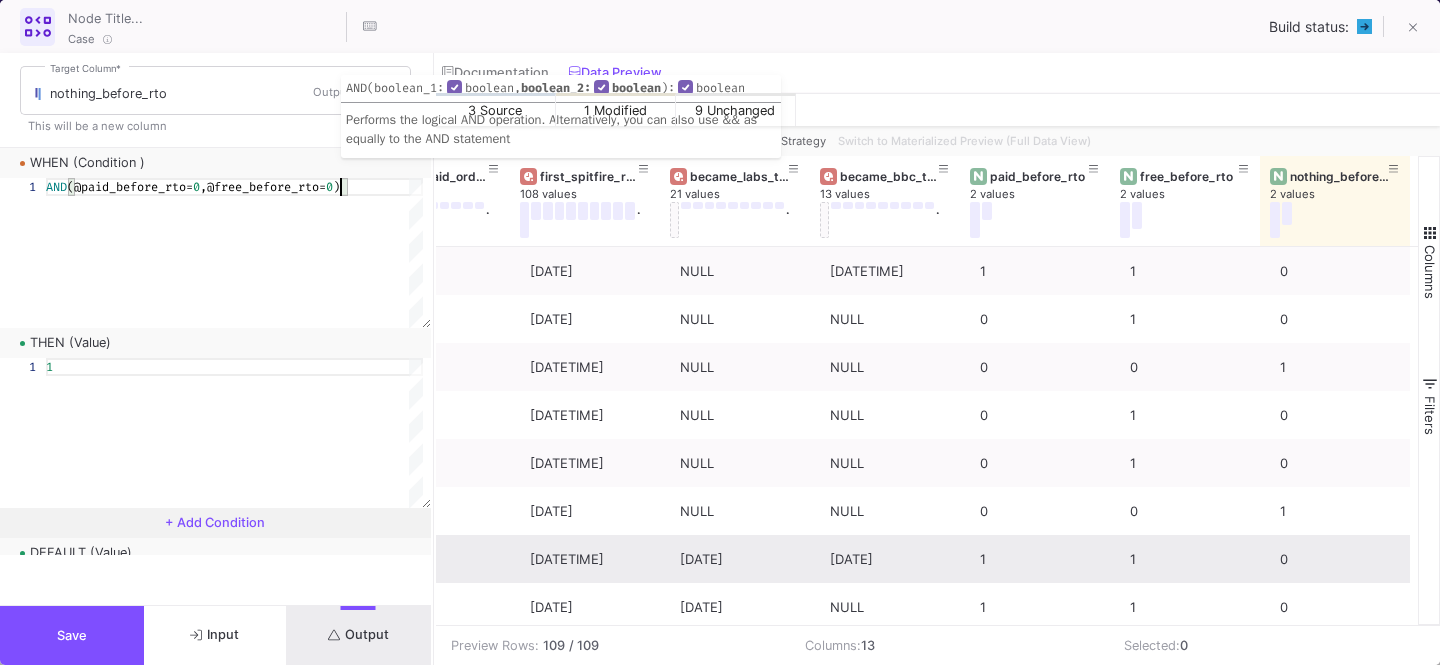click on "AND (@paid_before_rto= 0 ,@free_before_rto= 0 )" at bounding box center [234, 253] 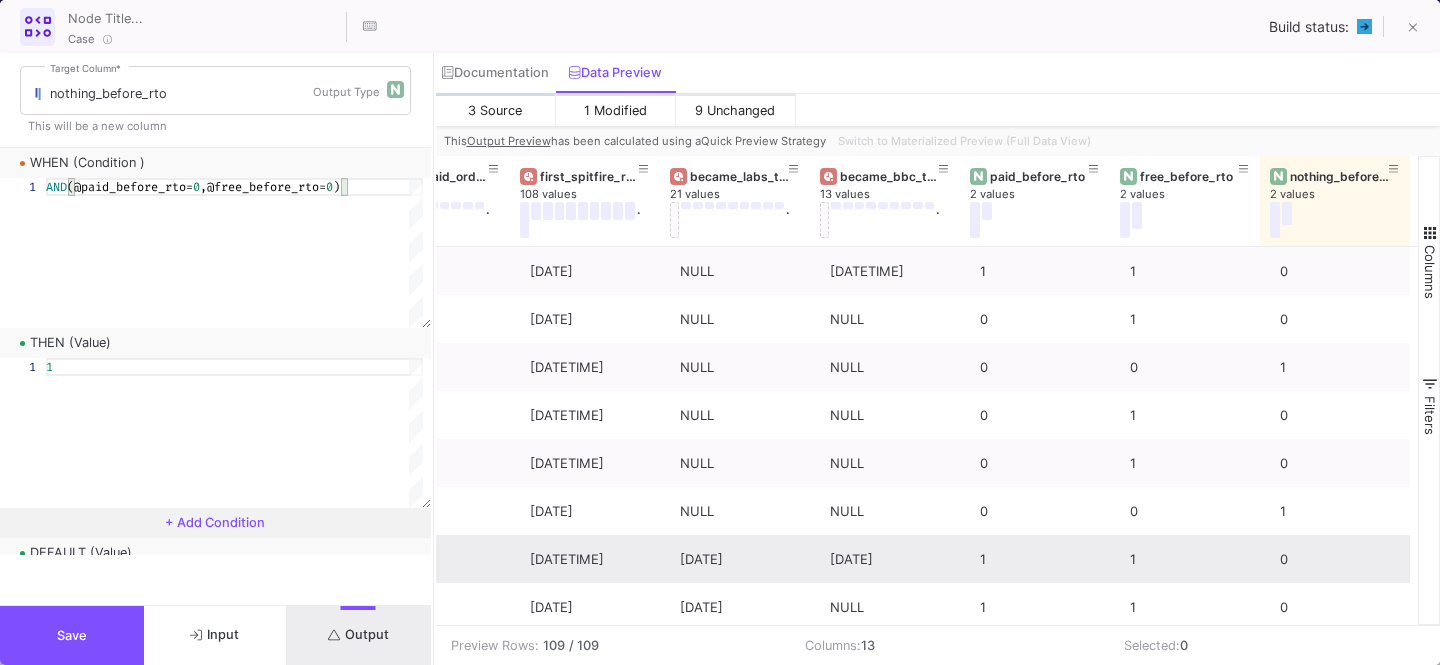 type on "AND(@paid_before_rto=0,@free_before_rto=0)" 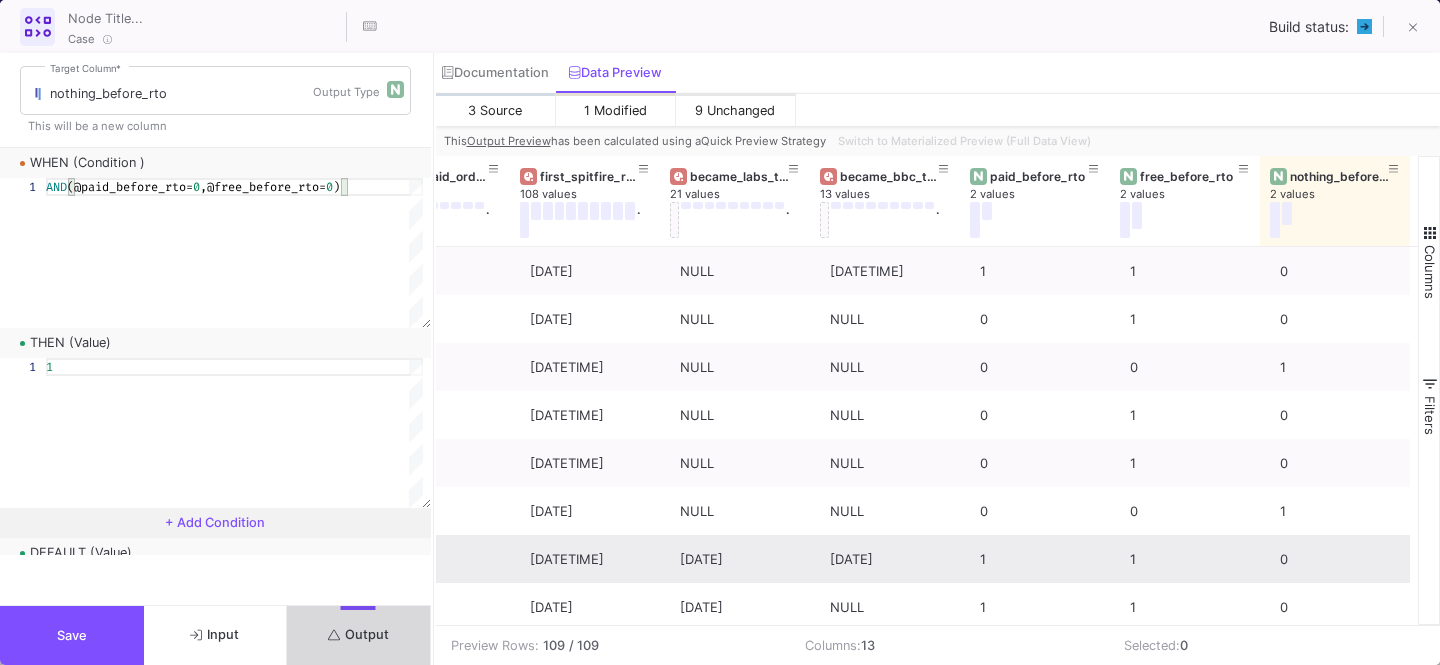click on "Output" at bounding box center [358, 634] 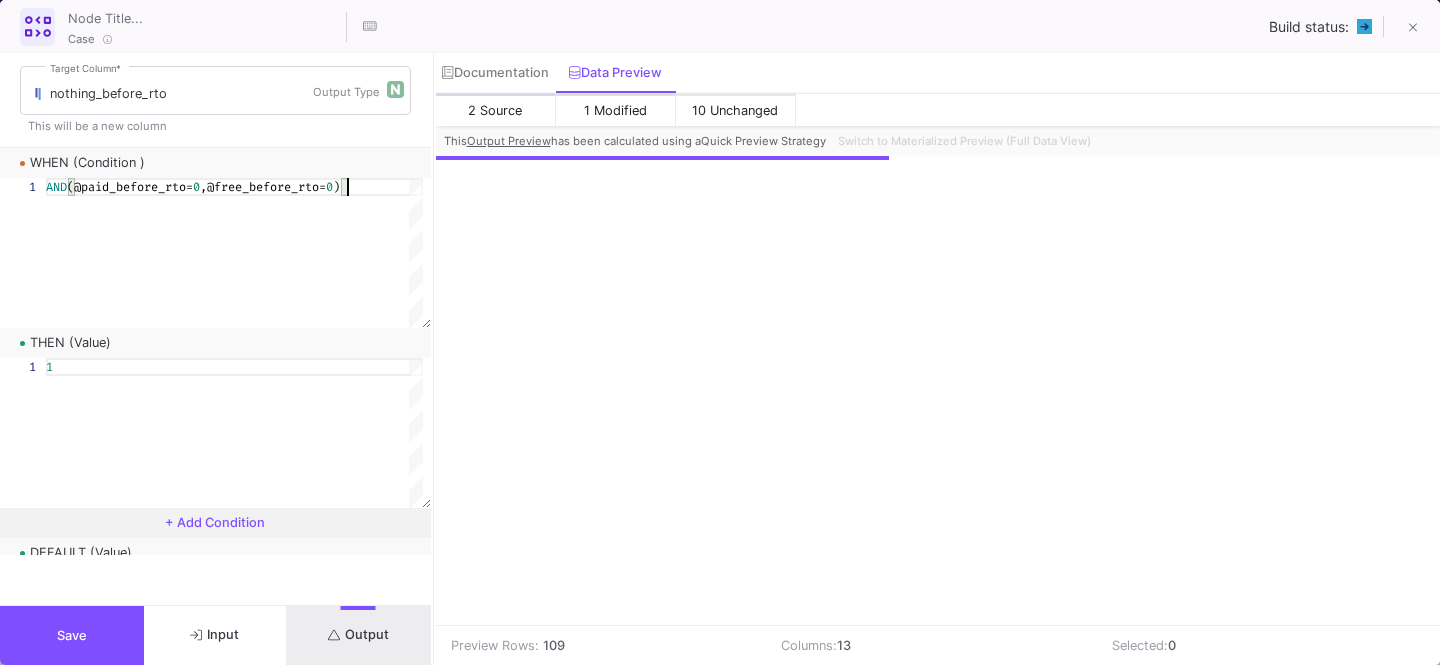 scroll, scrollTop: 0, scrollLeft: 301, axis: horizontal 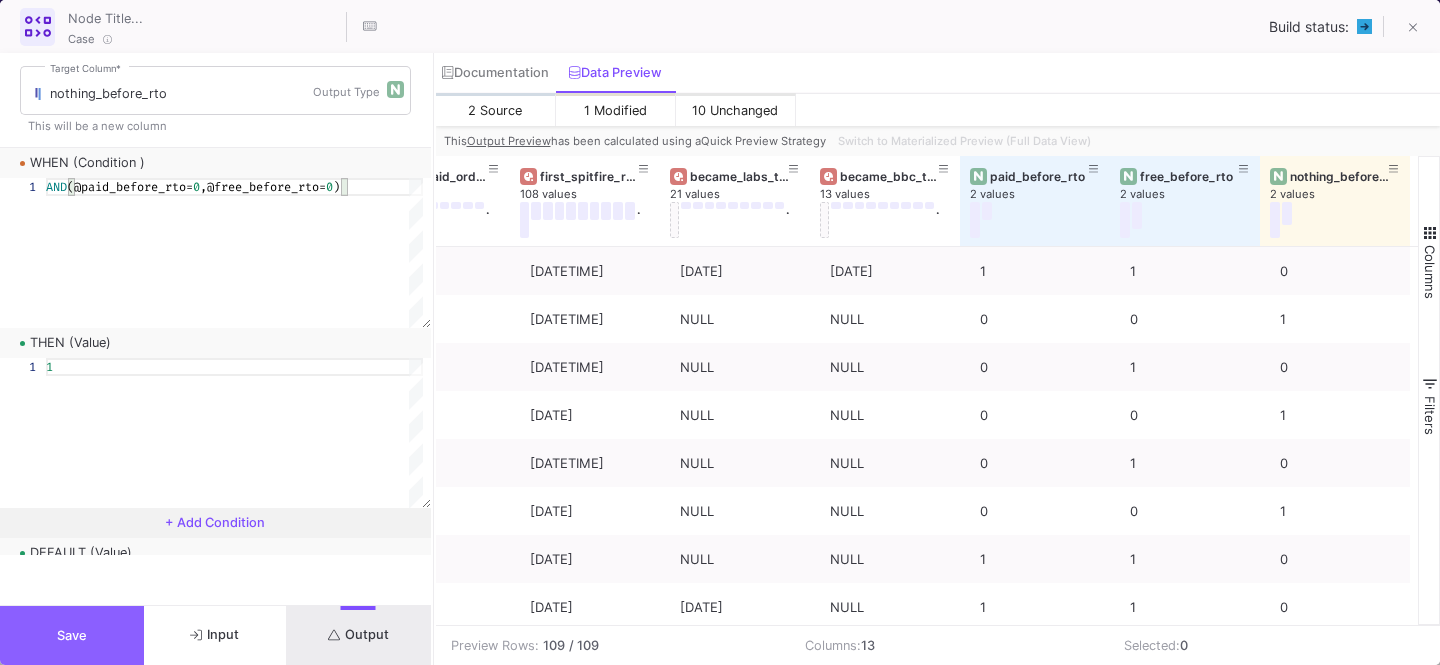 click on "Save" at bounding box center [72, 635] 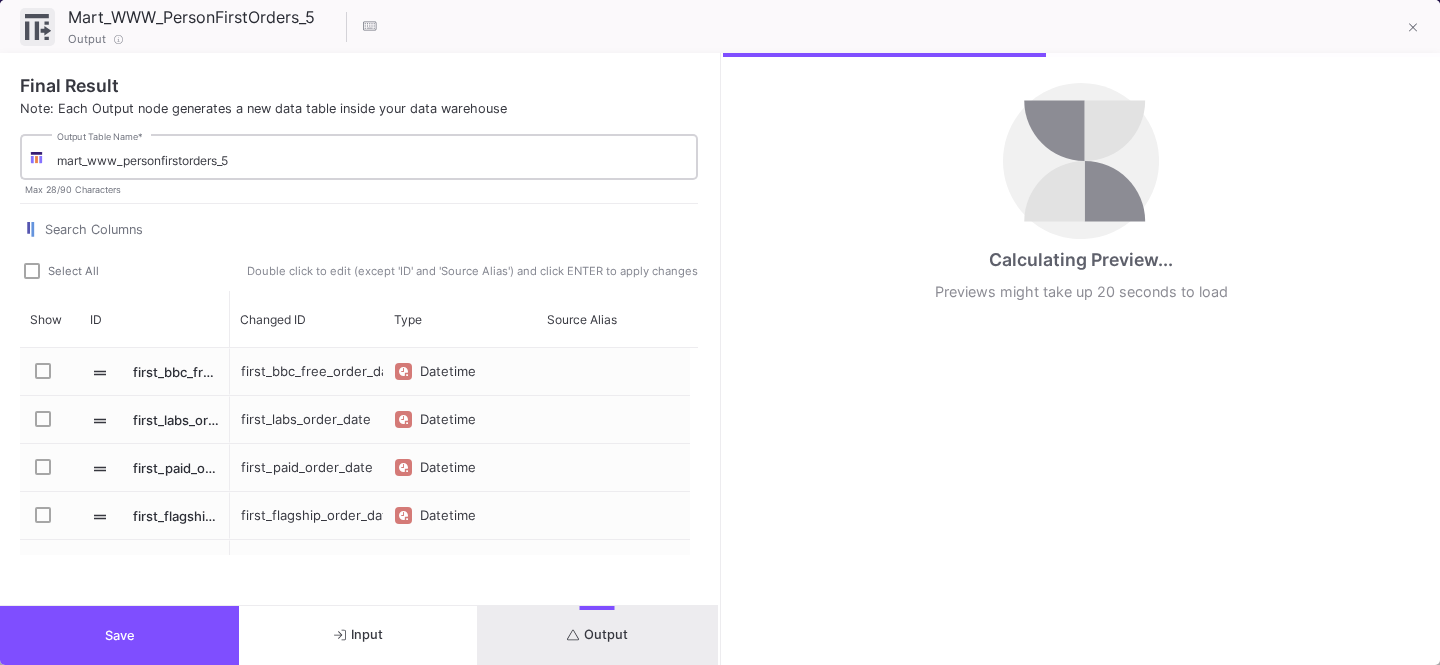 click on "mart_www_personfirstorders_5" at bounding box center (373, 160) 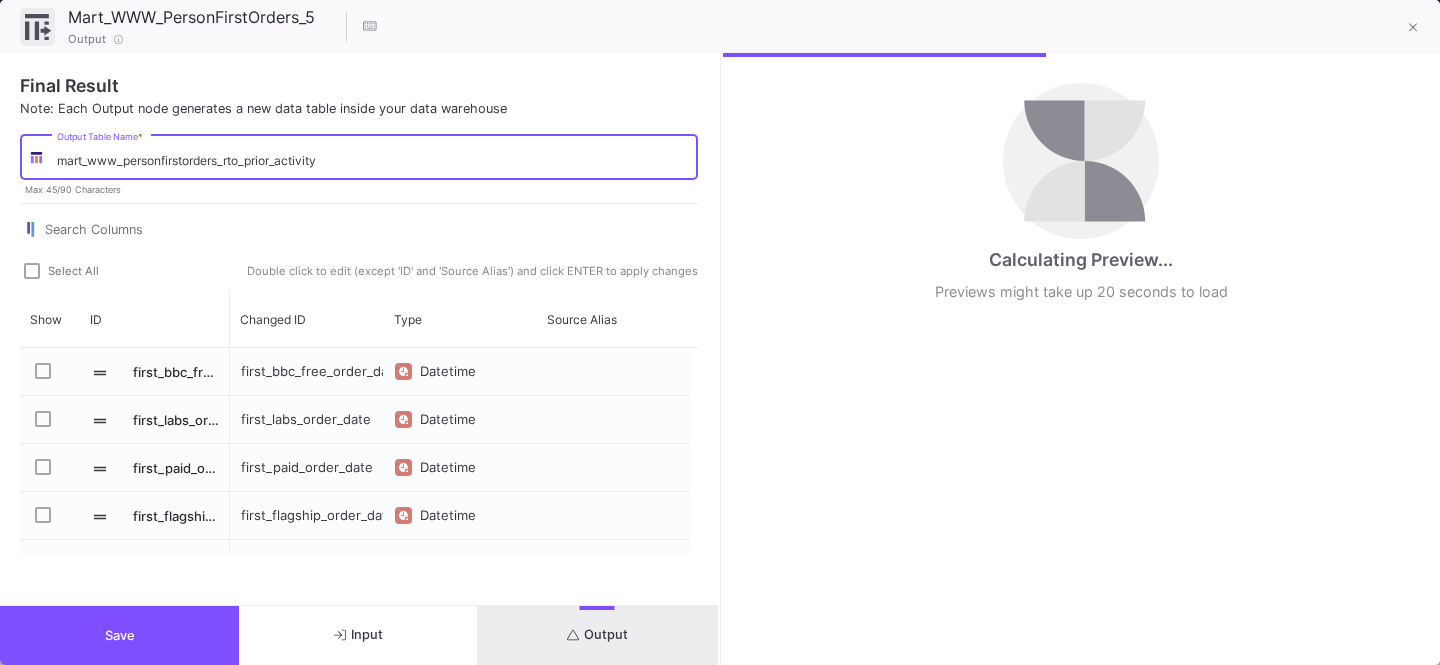 type on "mart_www_personfirstorders_rto_prior_activity" 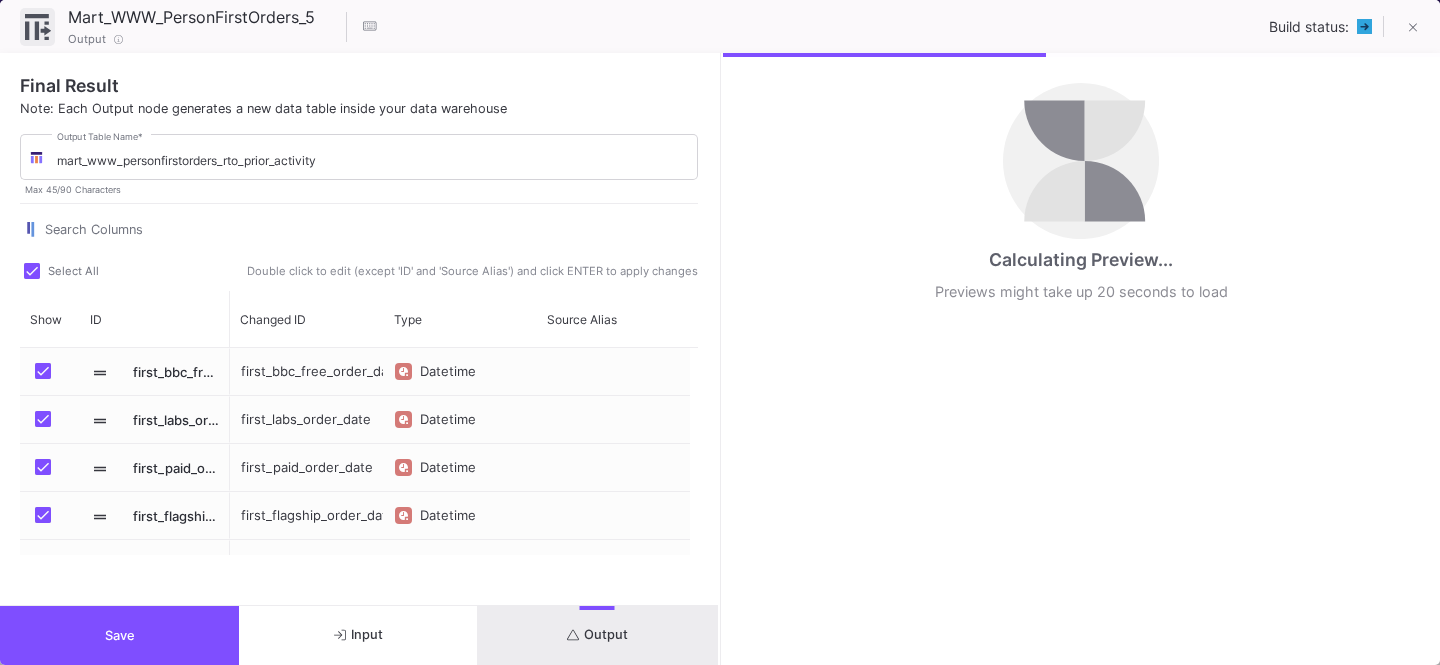 scroll, scrollTop: 203, scrollLeft: 0, axis: vertical 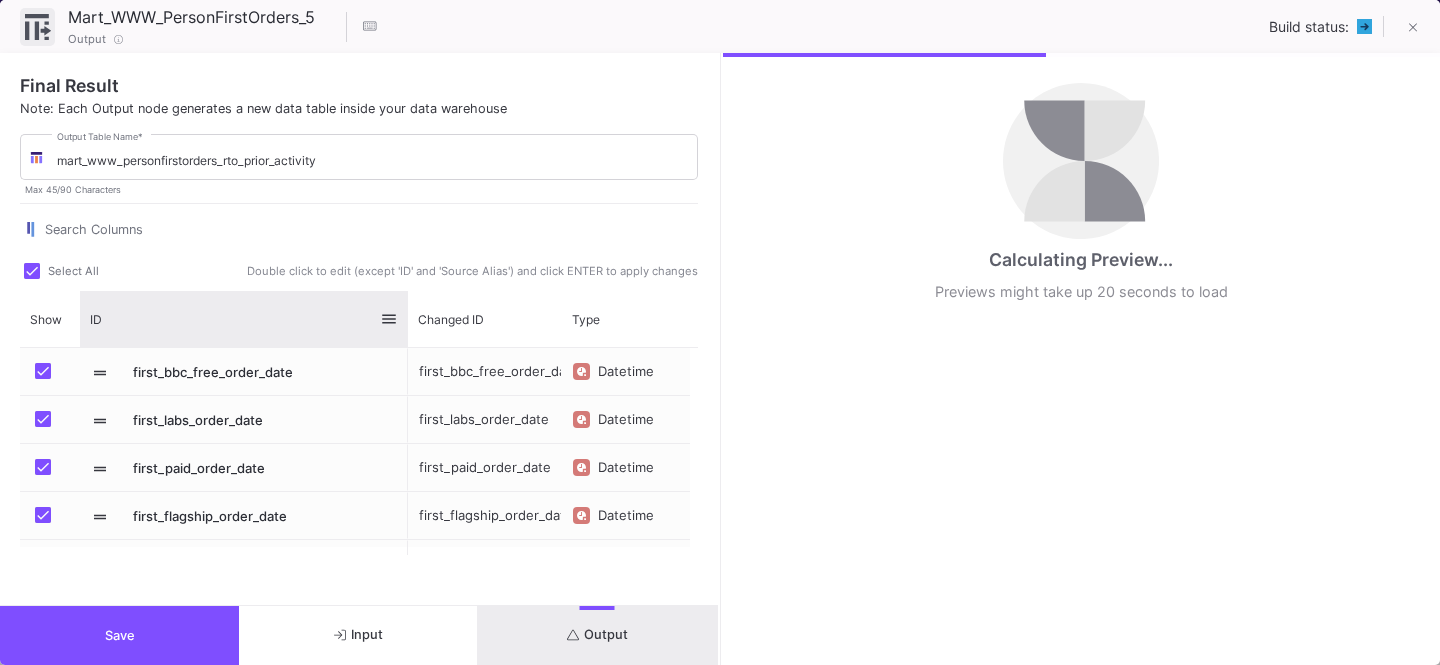 drag, startPoint x: 227, startPoint y: 324, endPoint x: 409, endPoint y: 340, distance: 182.70195 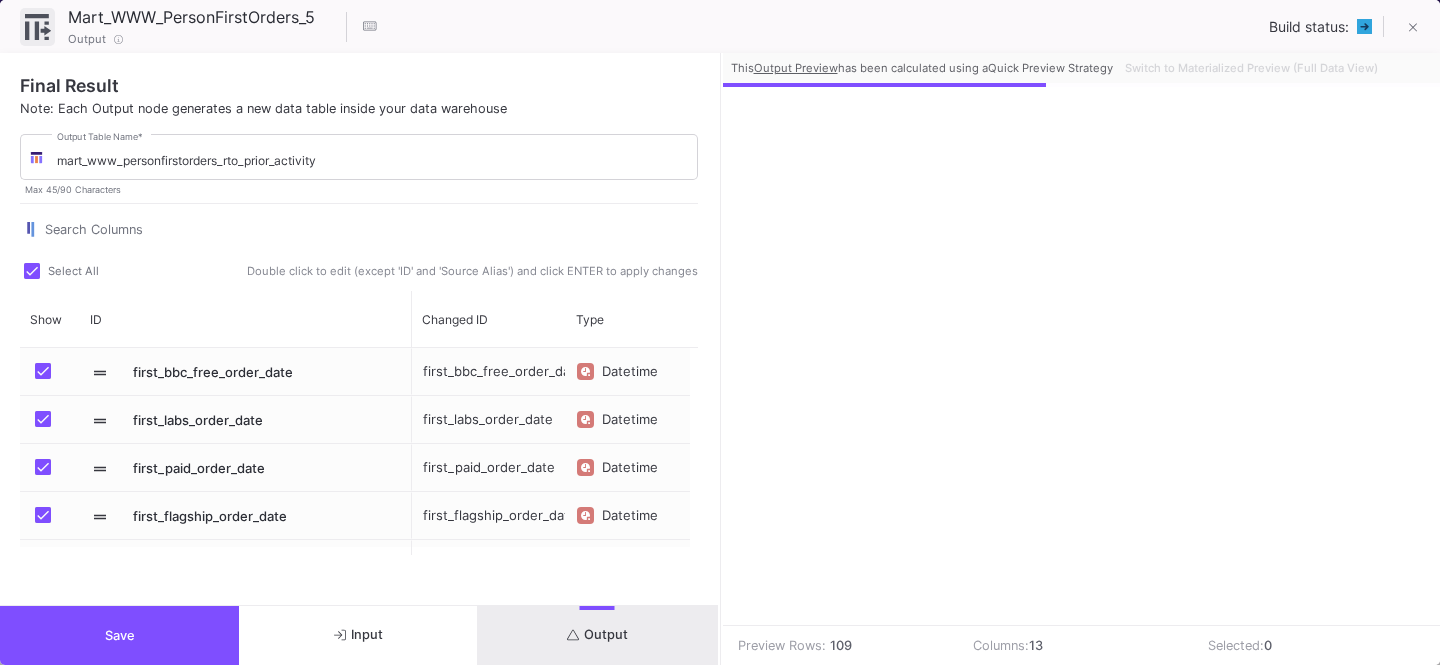 scroll, scrollTop: 176, scrollLeft: 0, axis: vertical 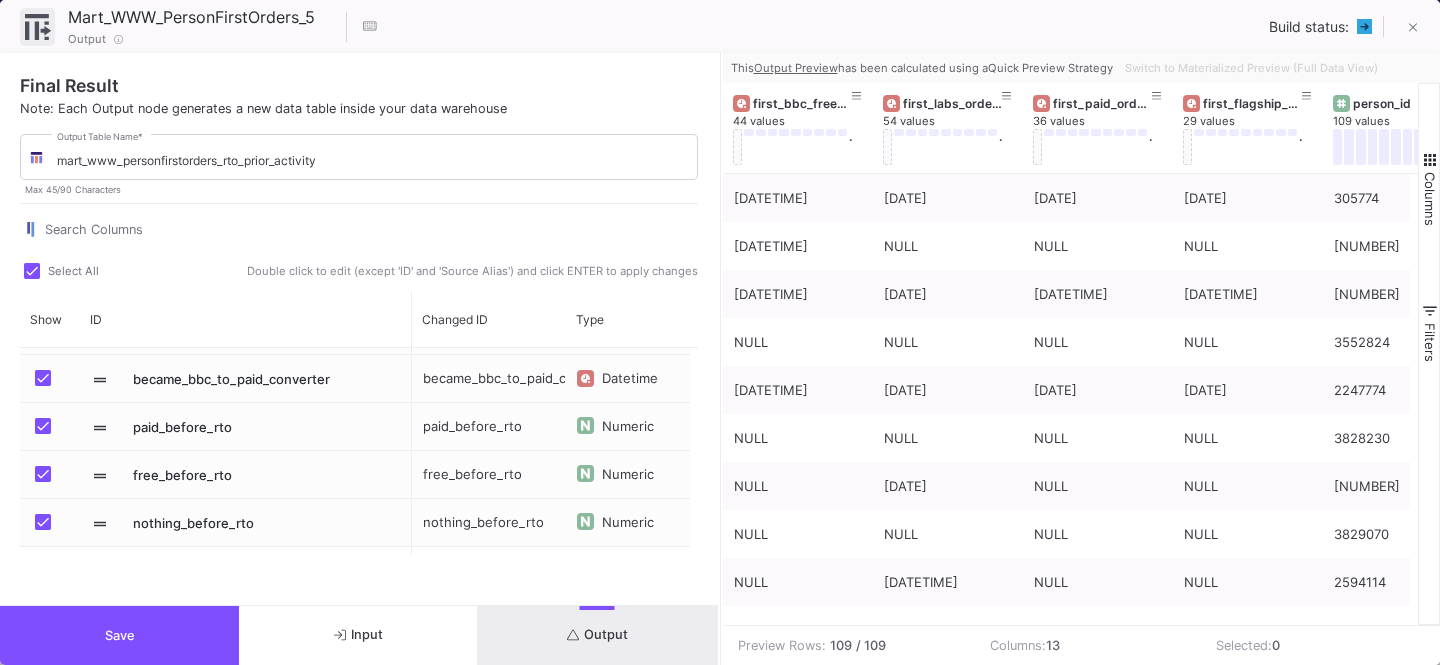click on "Save" at bounding box center (119, 635) 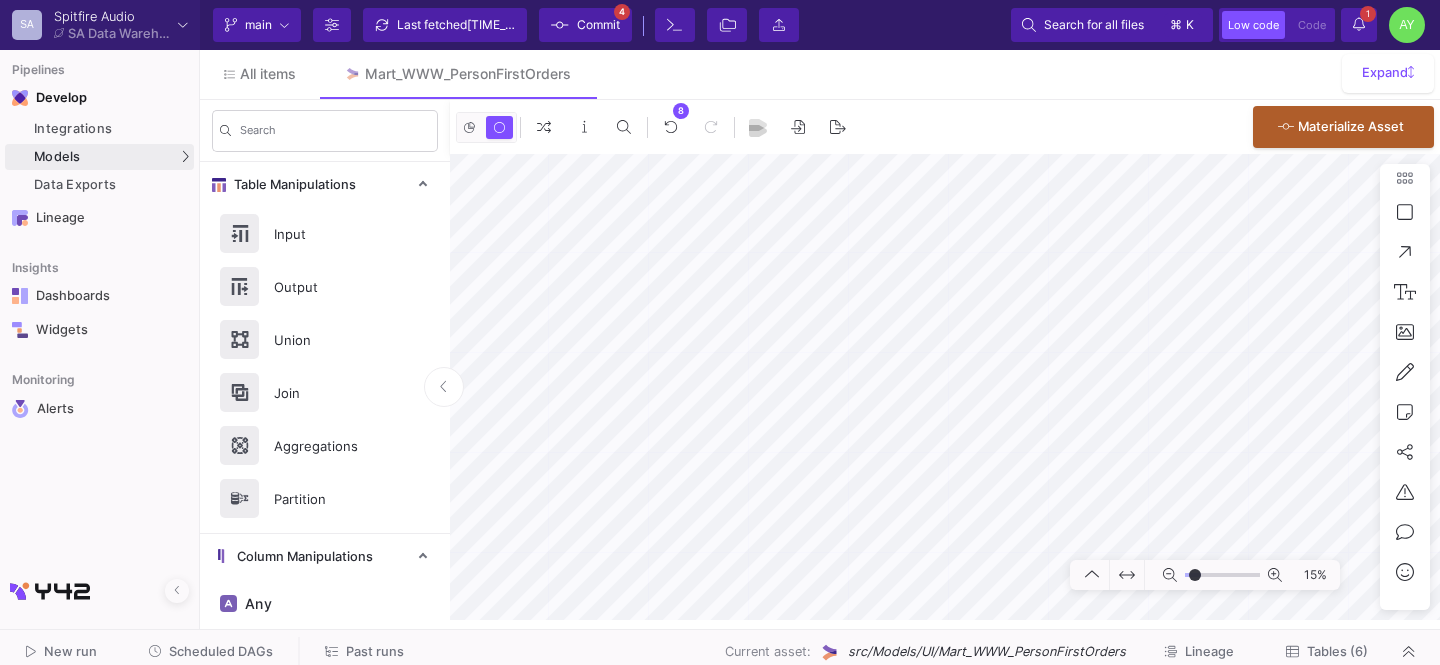 click on "Commit" 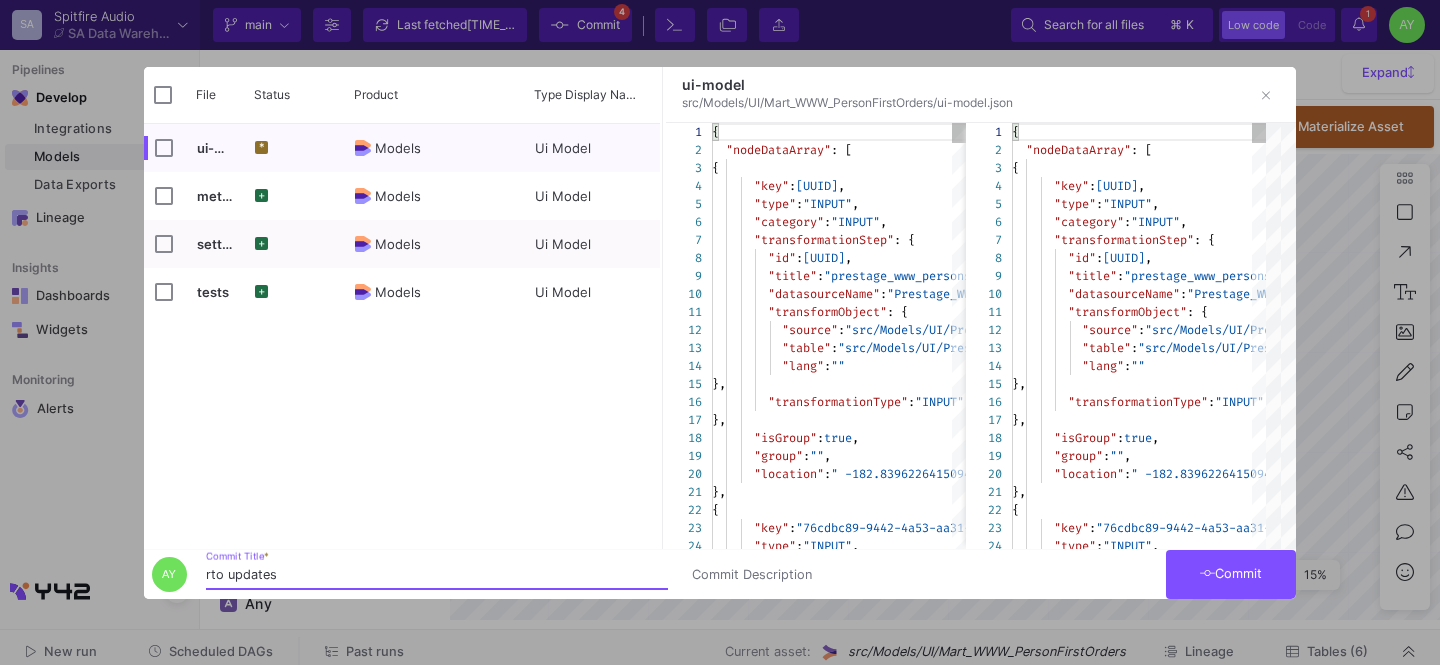 type on "rto updates" 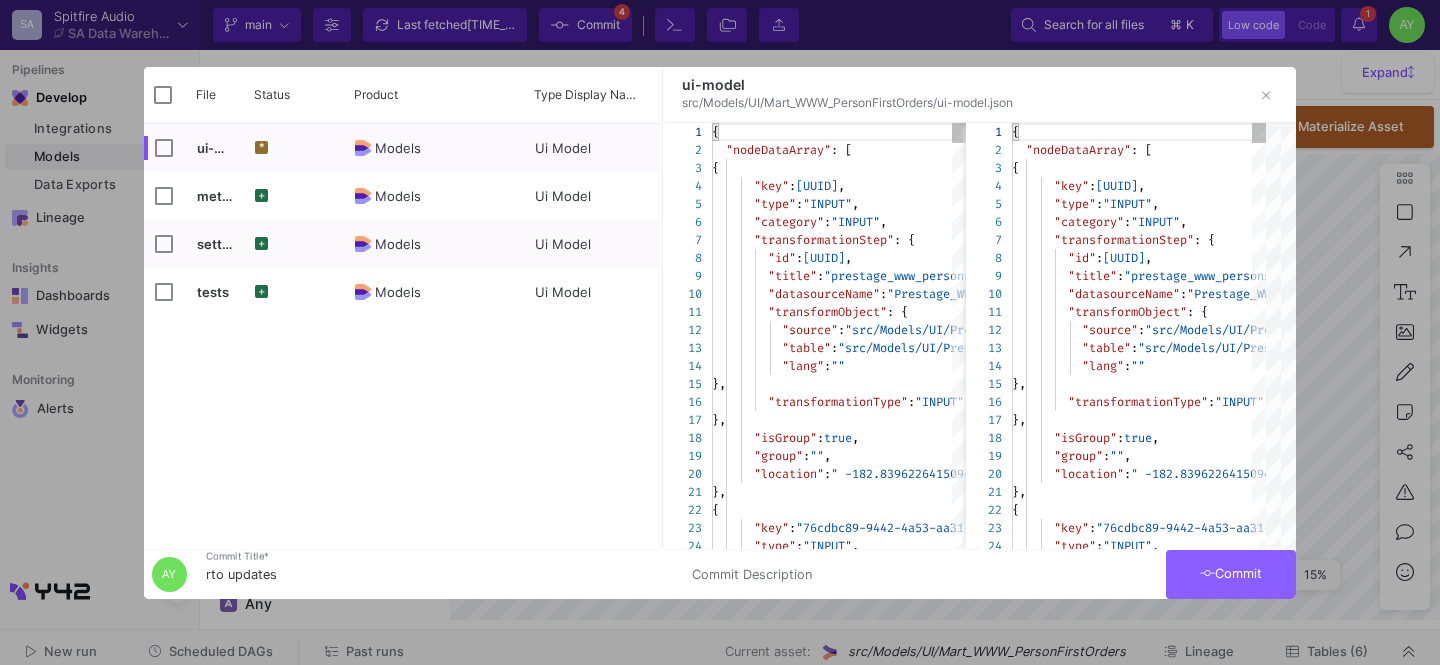 click on "Commit" at bounding box center (1231, 574) 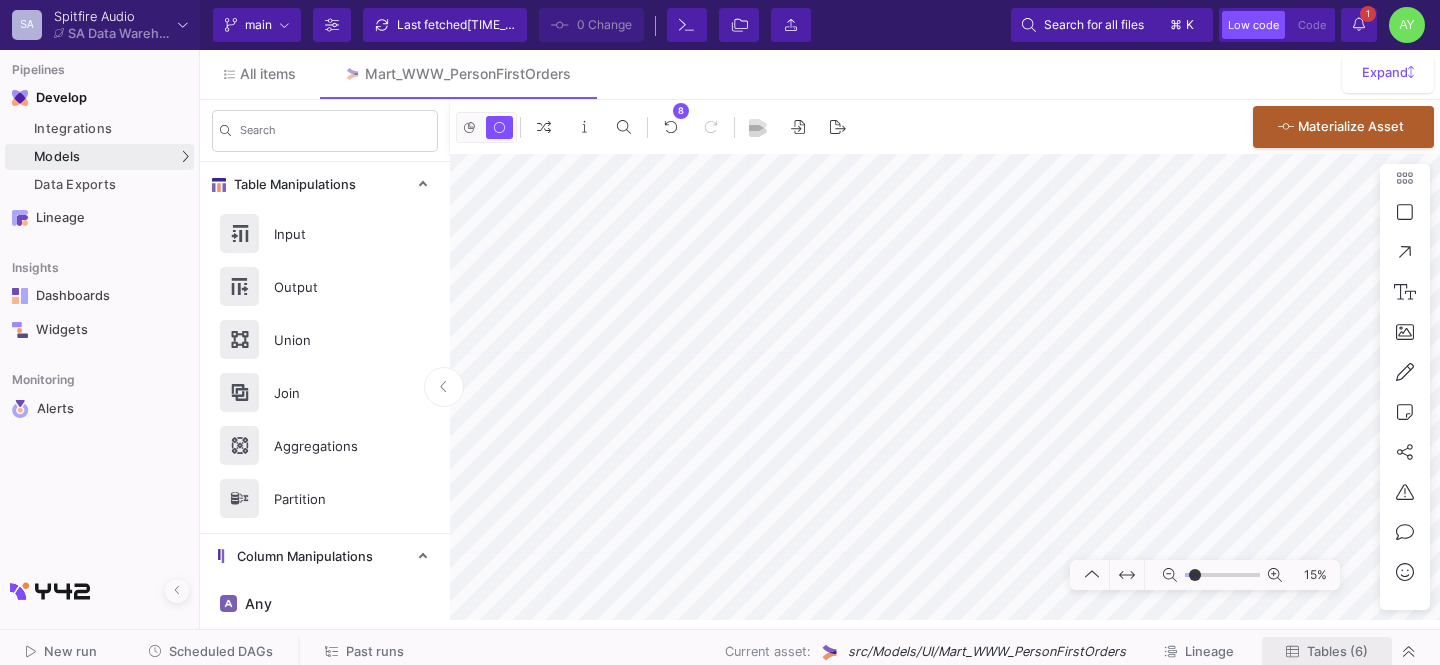 click on "Tables (6)" 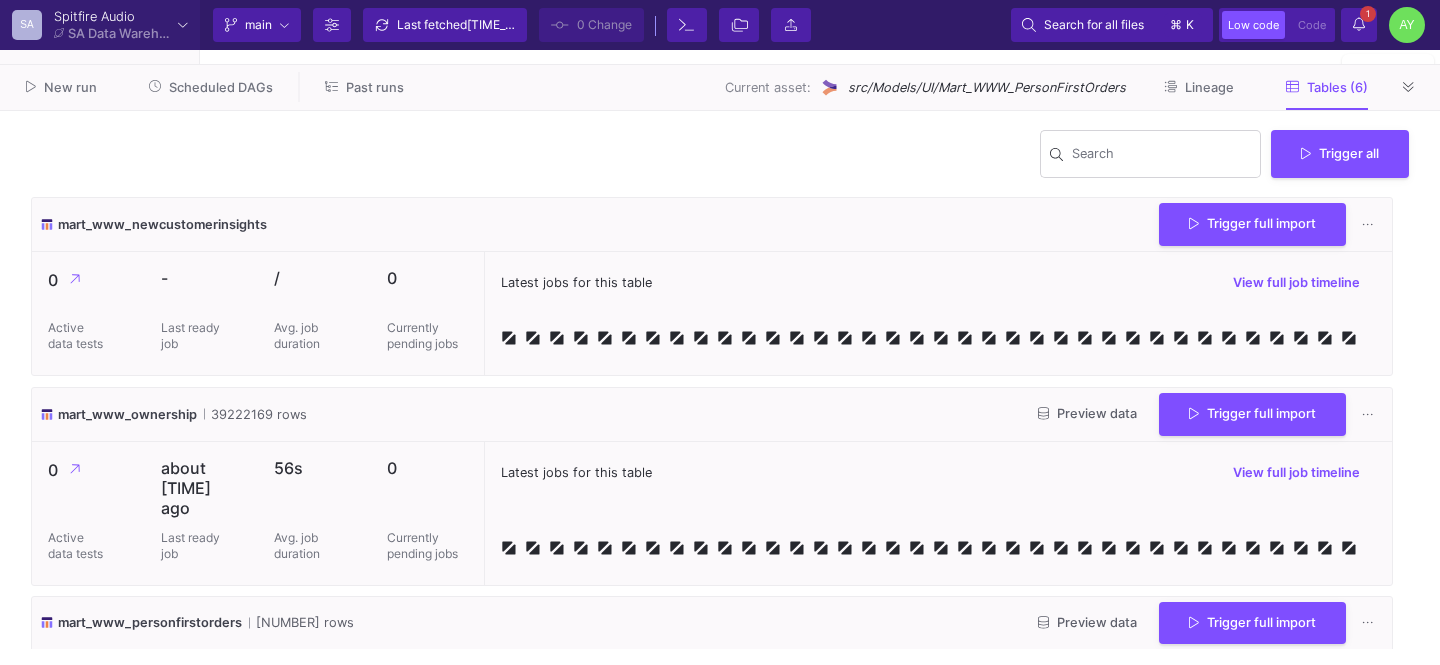 click on "Last fetched  [MINUTES] ago" 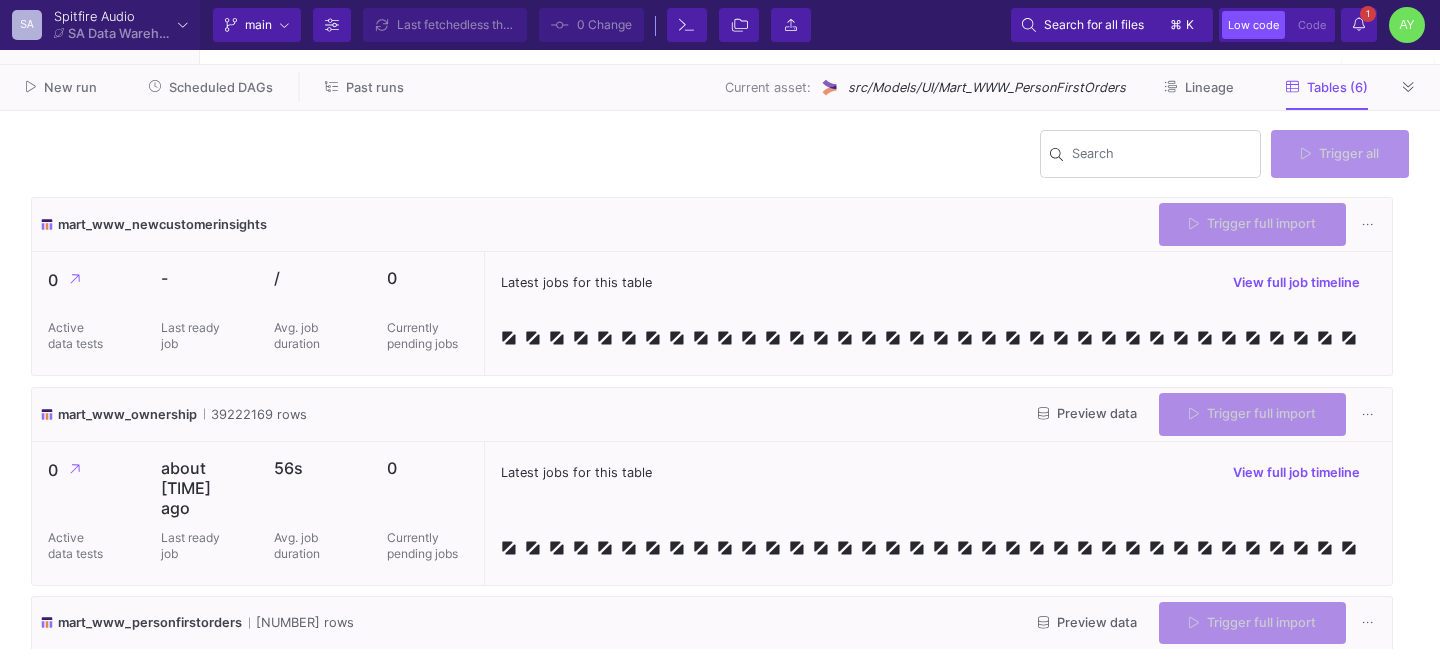 type on "-50" 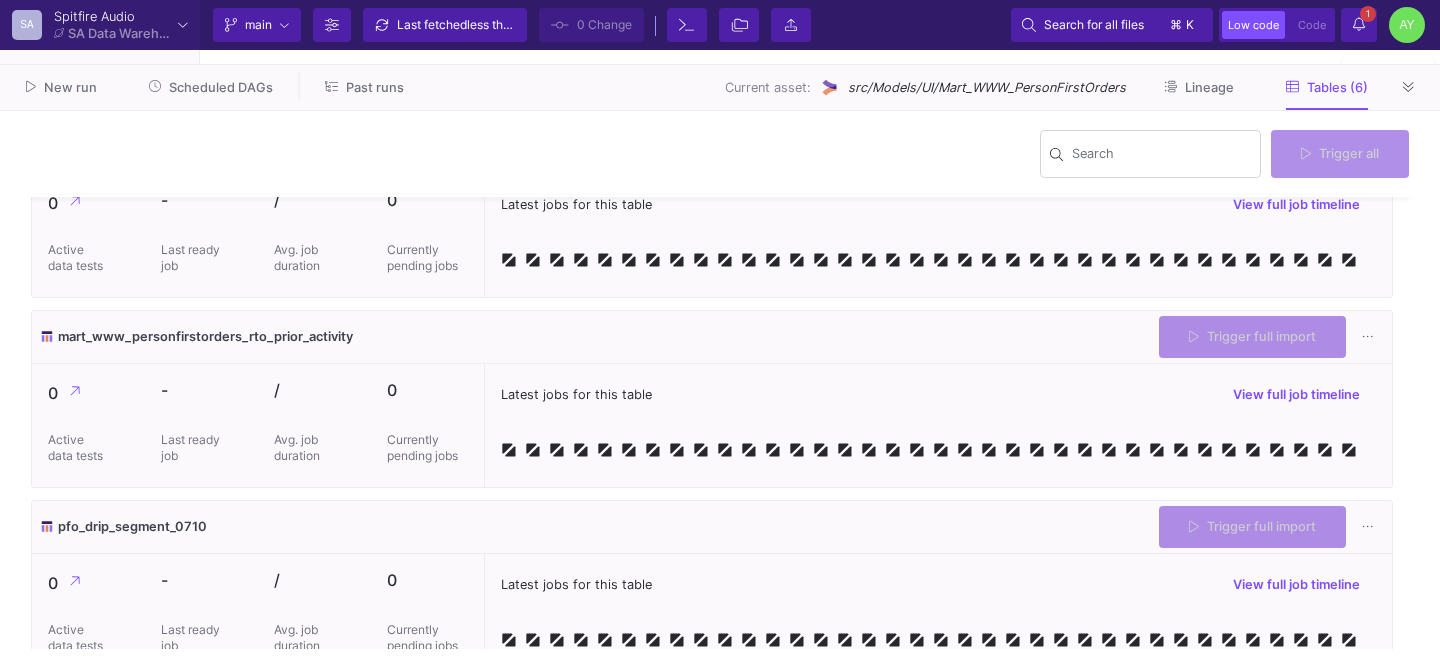 scroll, scrollTop: 679, scrollLeft: 0, axis: vertical 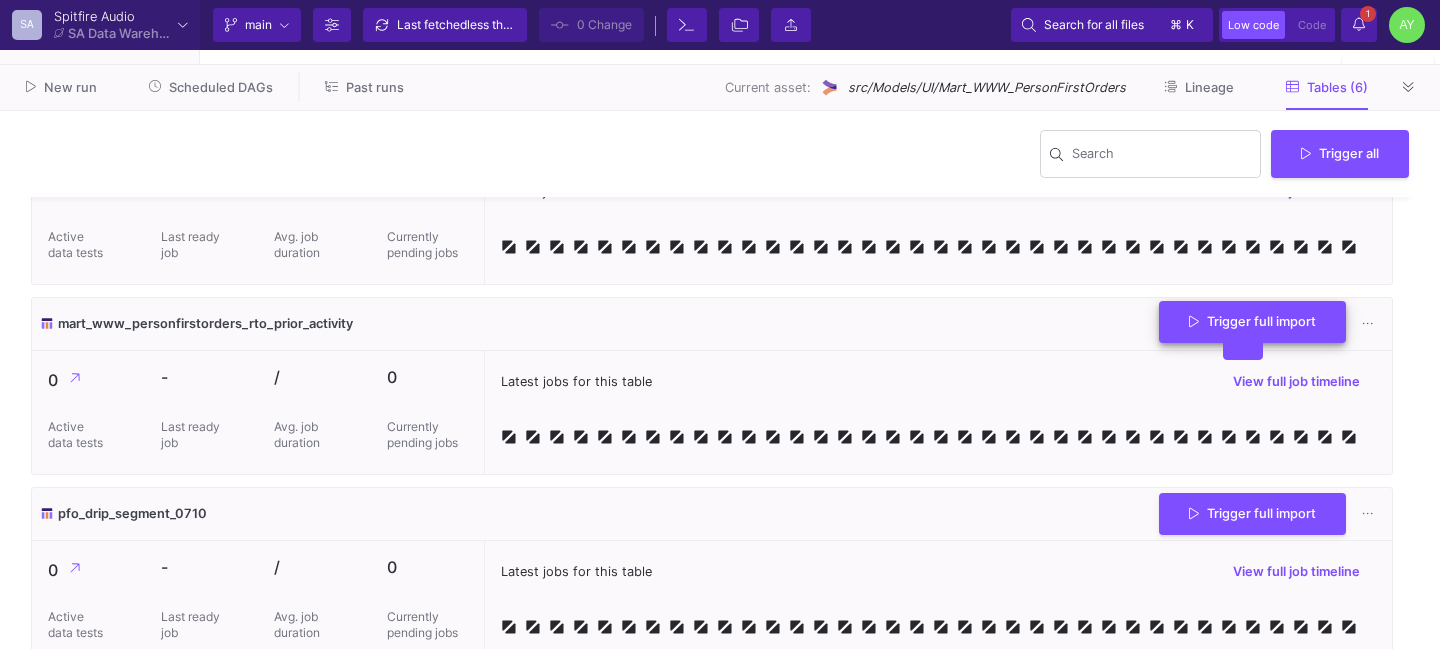 click on "Trigger full import" 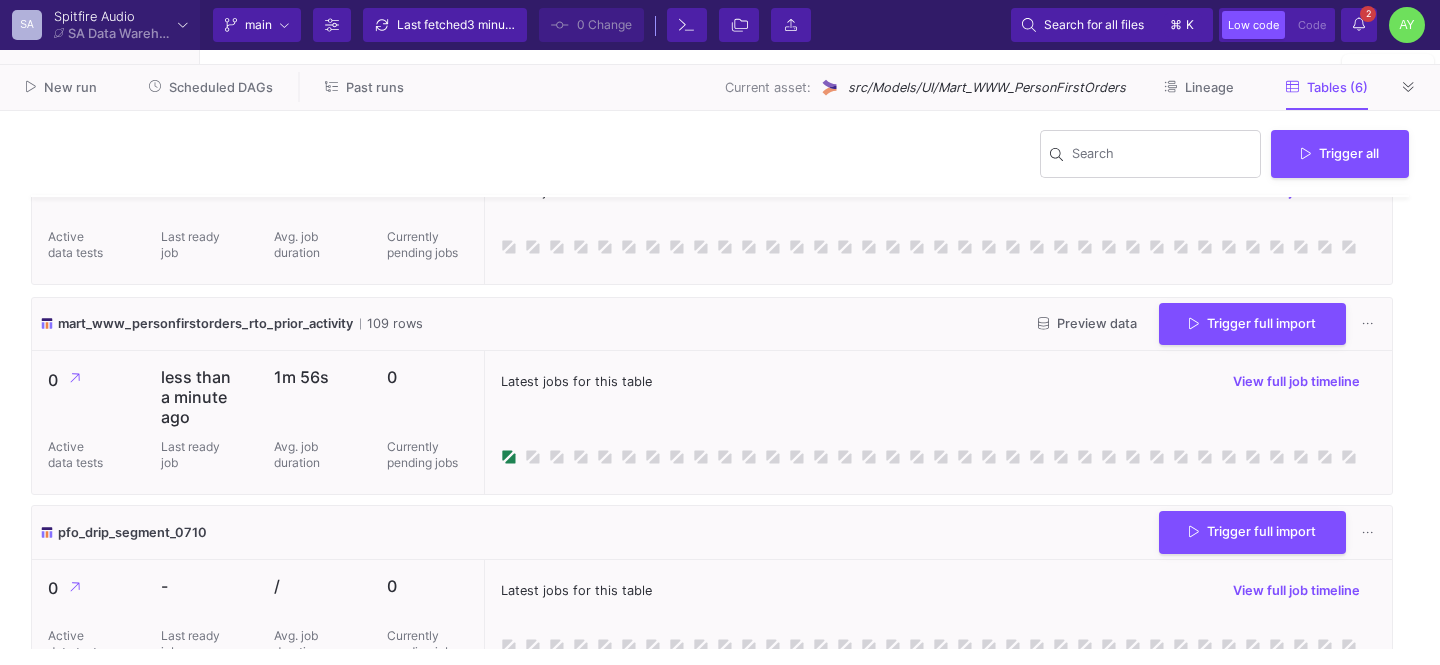 click on "2 2 Notifications" 